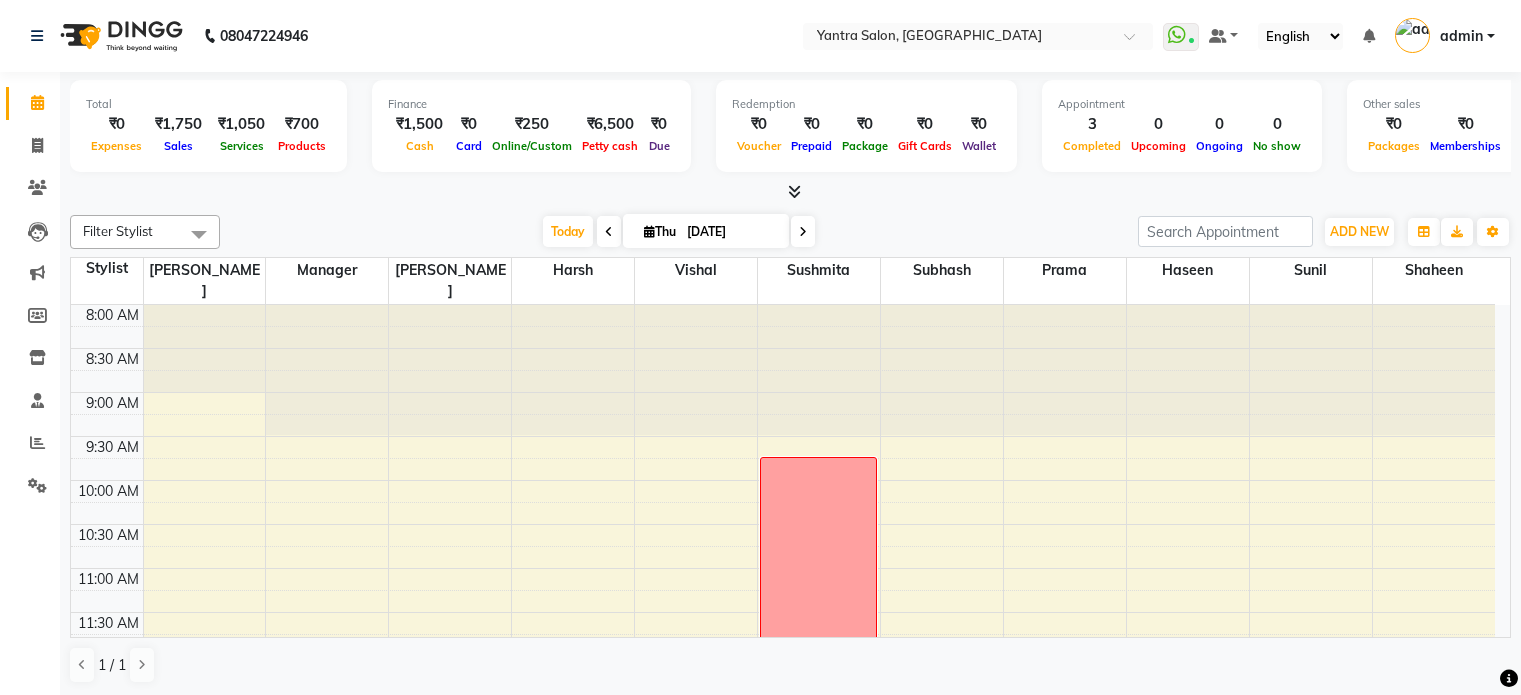 scroll, scrollTop: 0, scrollLeft: 0, axis: both 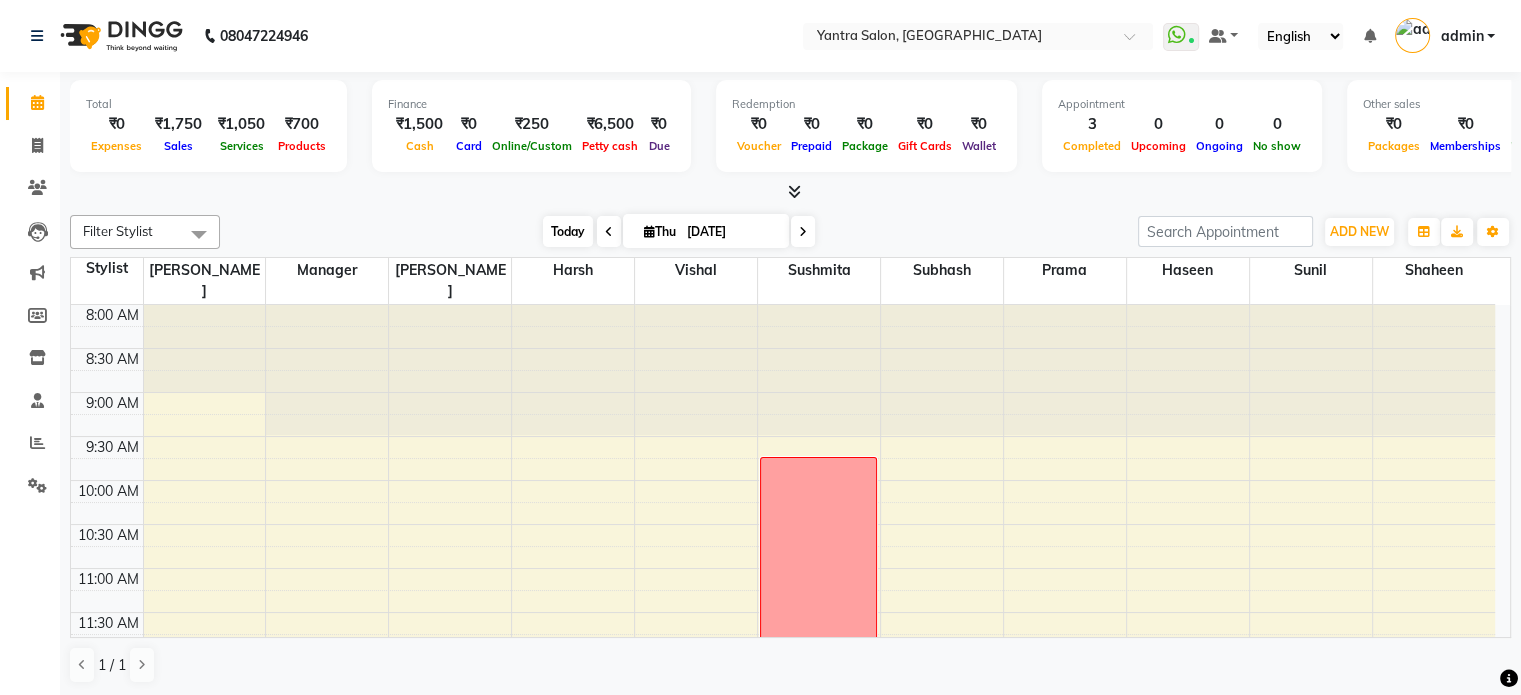 click on "Today" at bounding box center (568, 231) 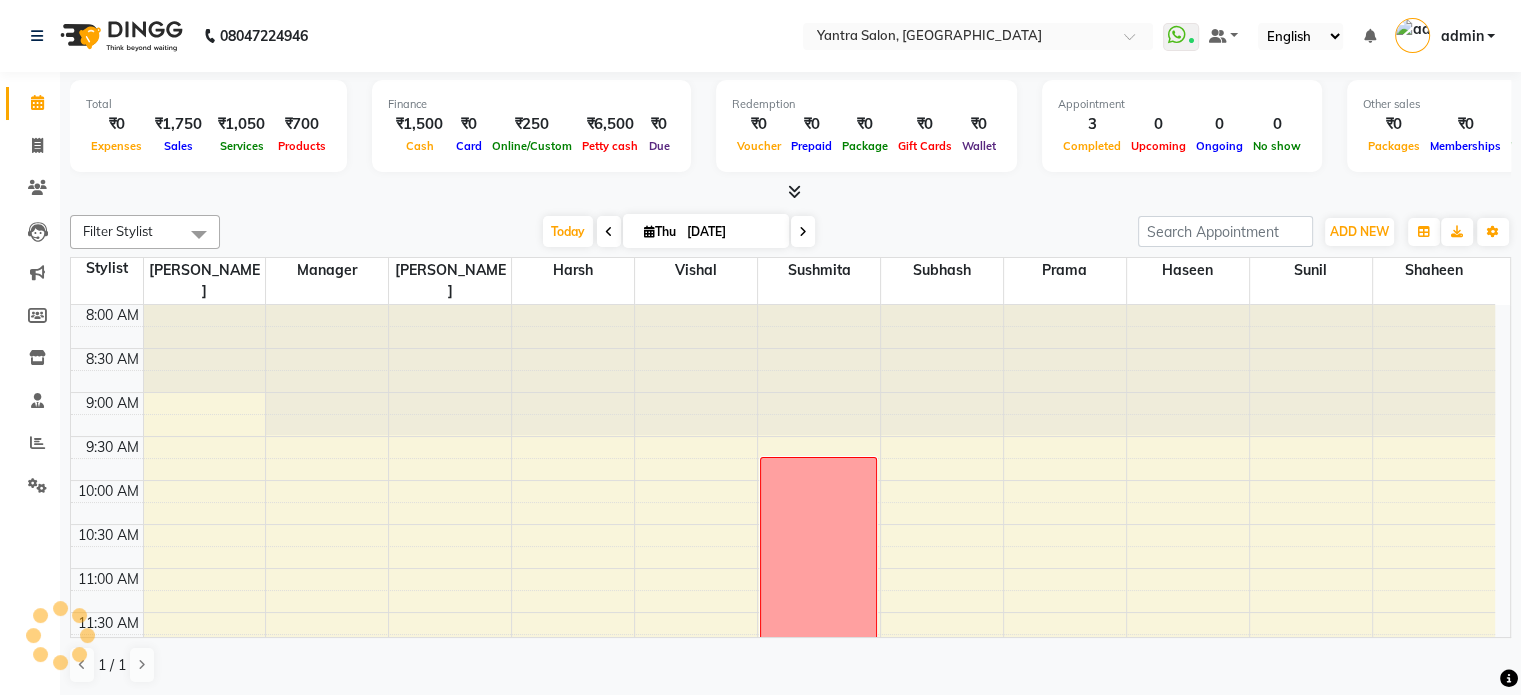 scroll, scrollTop: 778, scrollLeft: 0, axis: vertical 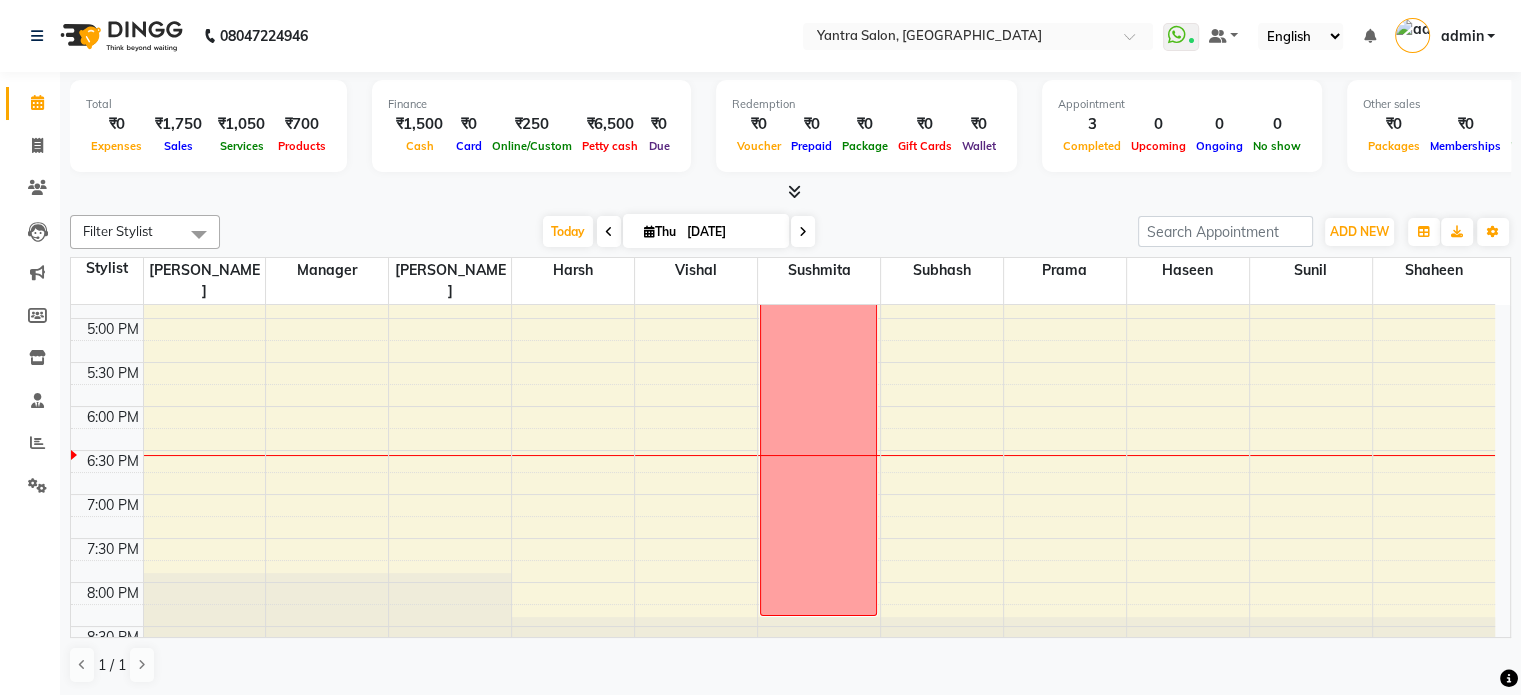 click on "8:00 AM 8:30 AM 9:00 AM 9:30 AM 10:00 AM 10:30 AM 11:00 AM 11:30 AM 12:00 PM 12:30 PM 1:00 PM 1:30 PM 2:00 PM 2:30 PM 3:00 PM 3:30 PM 4:00 PM 4:30 PM 5:00 PM 5:30 PM 6:00 PM 6:30 PM 7:00 PM 7:30 PM 8:00 PM 8:30 PM     [PERSON_NAME], TK01, 02:00 PM-03:00 PM, Hair Cut - [DEMOGRAPHIC_DATA]     [PERSON_NAME], TK02, 12:20 PM-01:10 PM, Hair Cut - [DEMOGRAPHIC_DATA],[PERSON_NAME] Trim  leave      Arti, TK03, 12:50 PM-01:20 PM, Hair Cut - Kids" at bounding box center [783, 98] 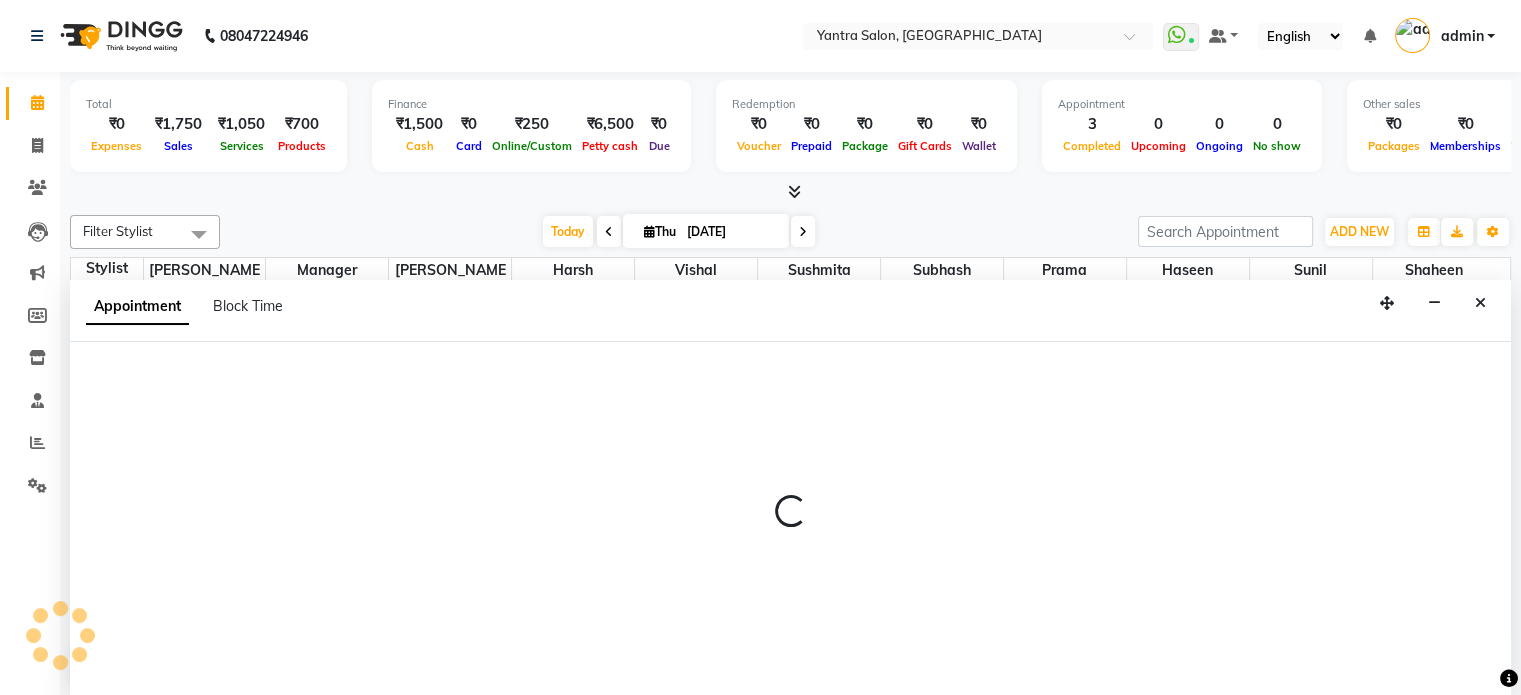 scroll, scrollTop: 0, scrollLeft: 0, axis: both 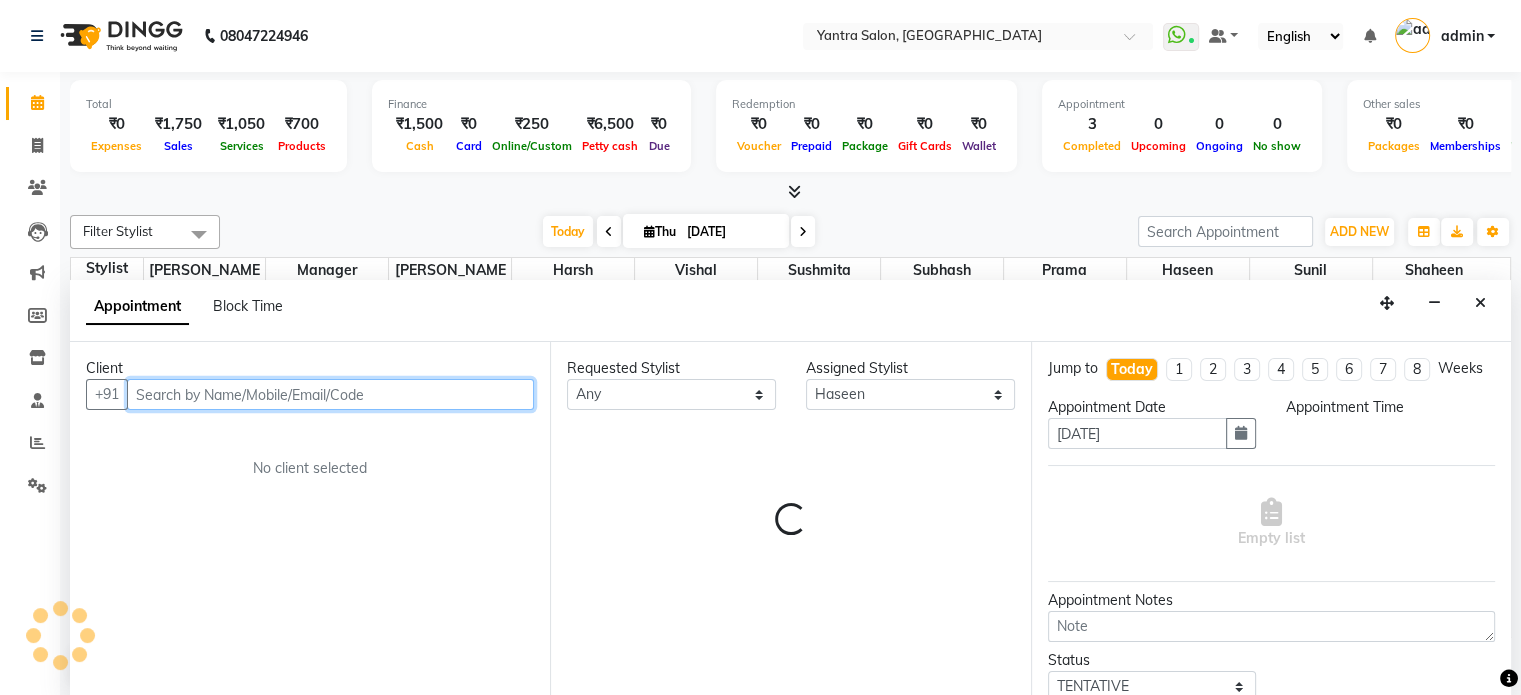 select on "1140" 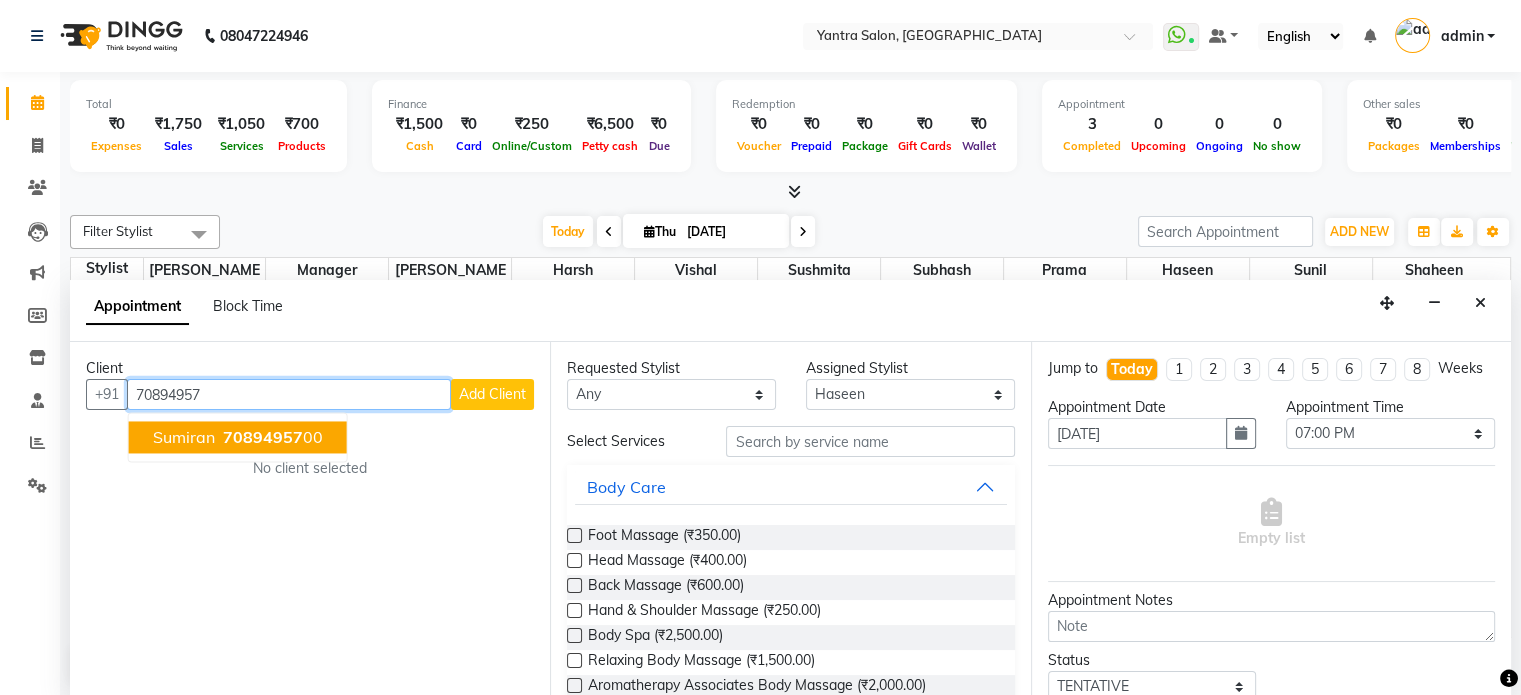 click on "70894957" at bounding box center [263, 438] 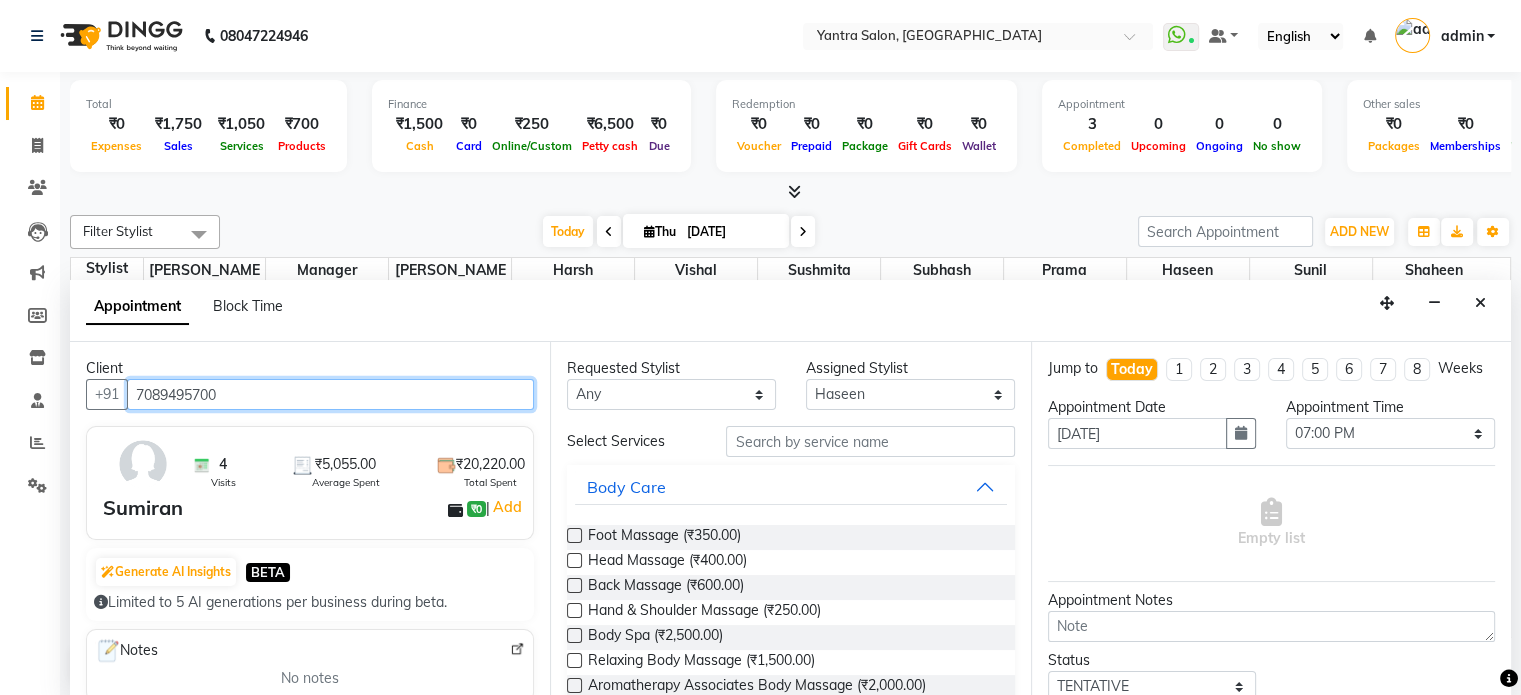 type on "7089495700" 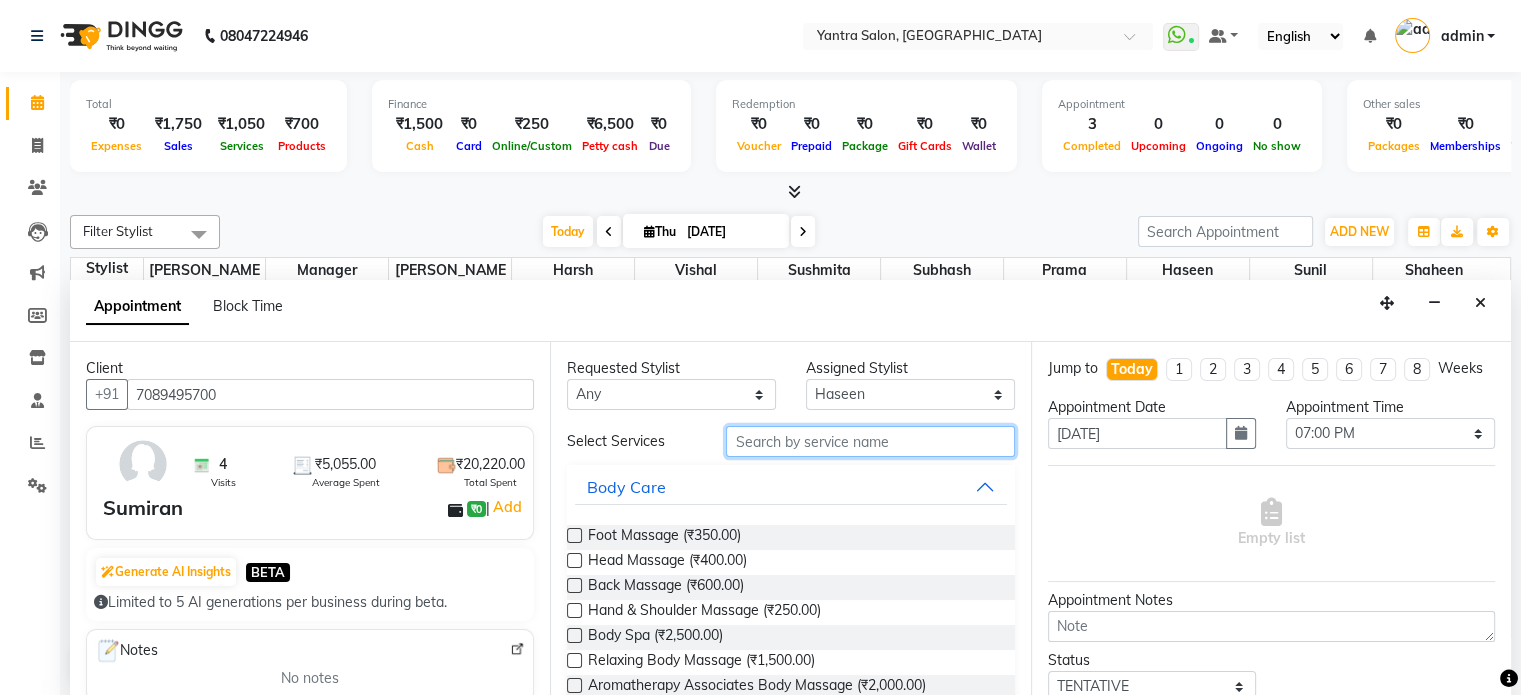 click at bounding box center (870, 441) 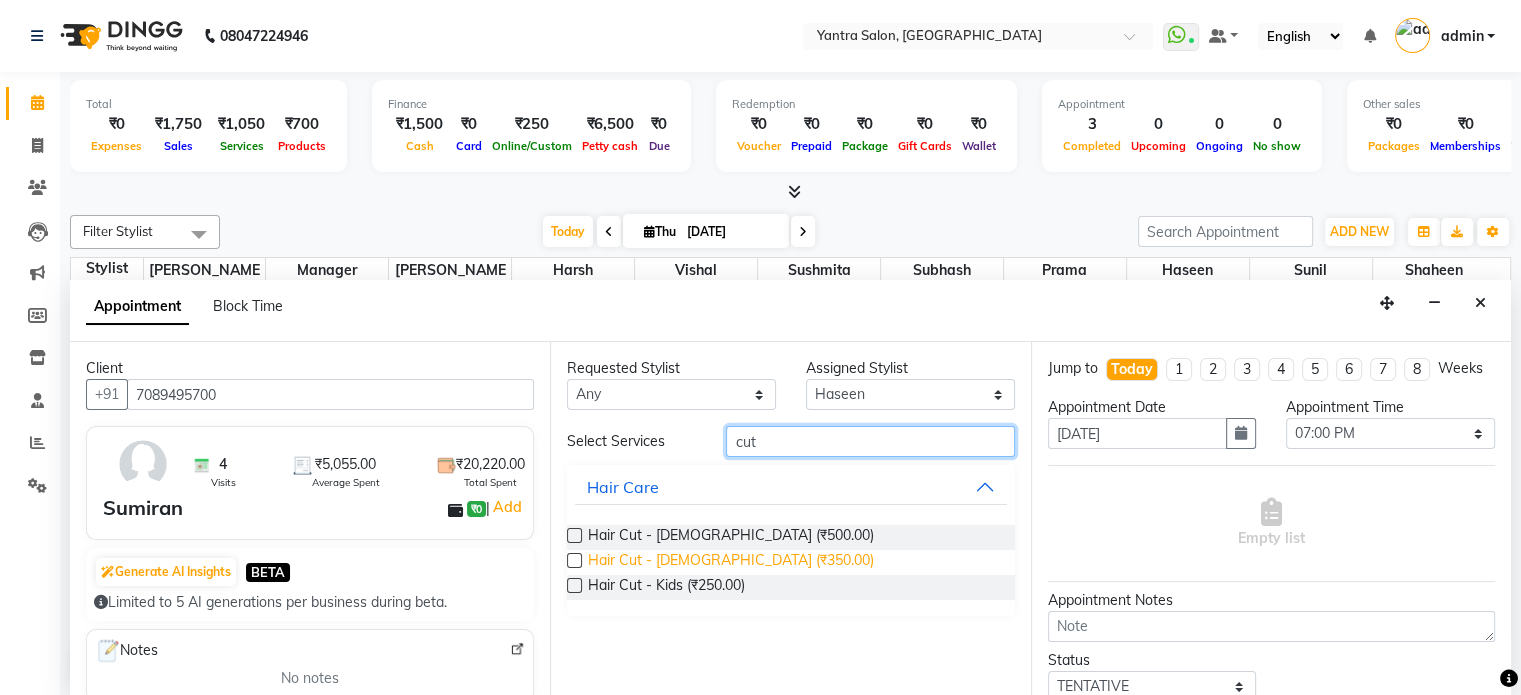 type on "cut" 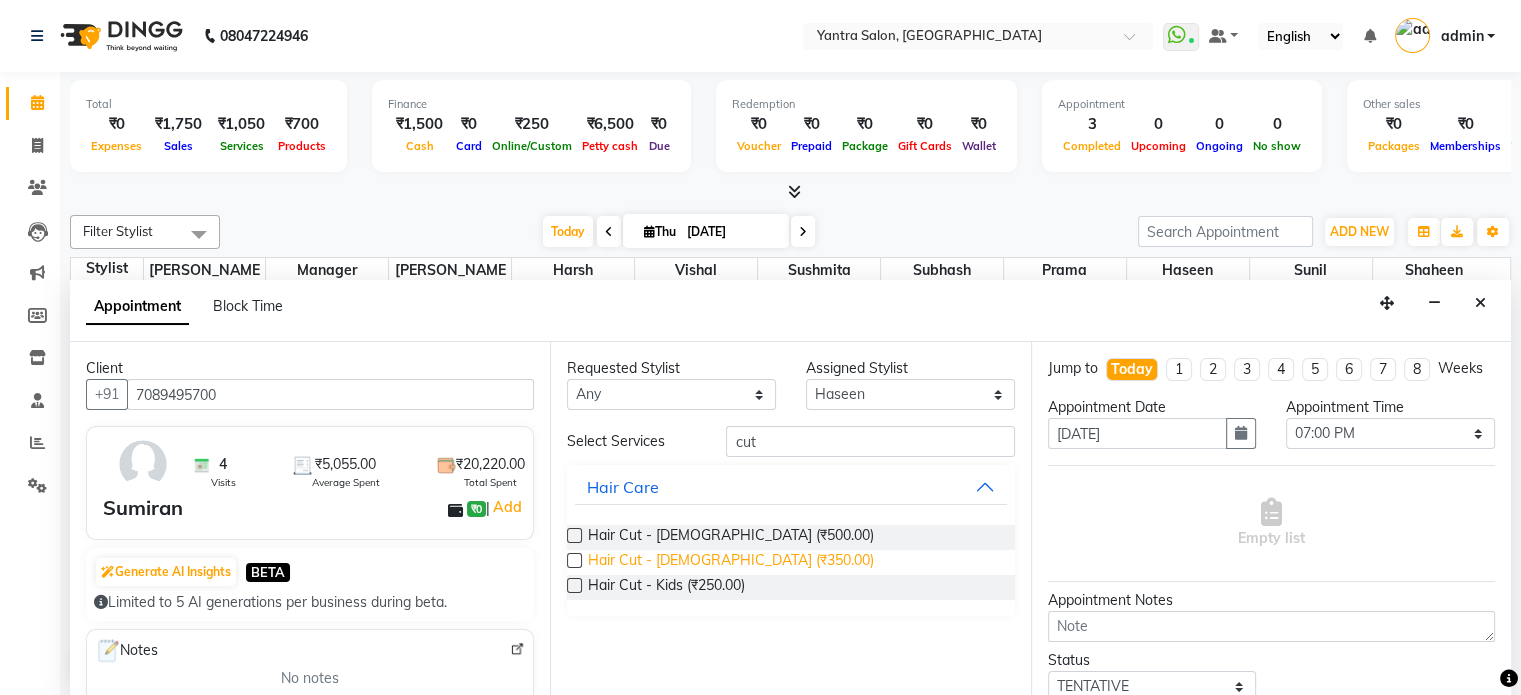 click on "Hair Cut - [DEMOGRAPHIC_DATA] (₹350.00)" at bounding box center (731, 562) 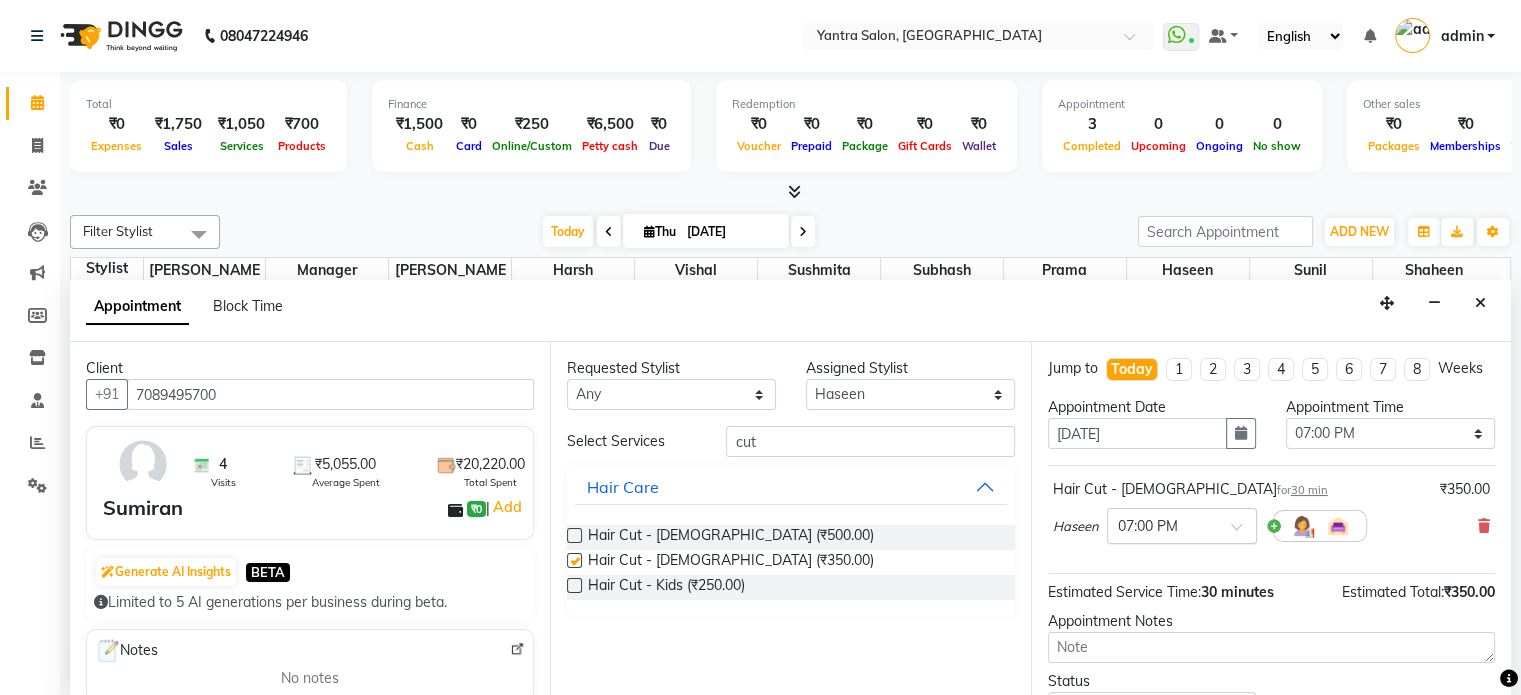 checkbox on "false" 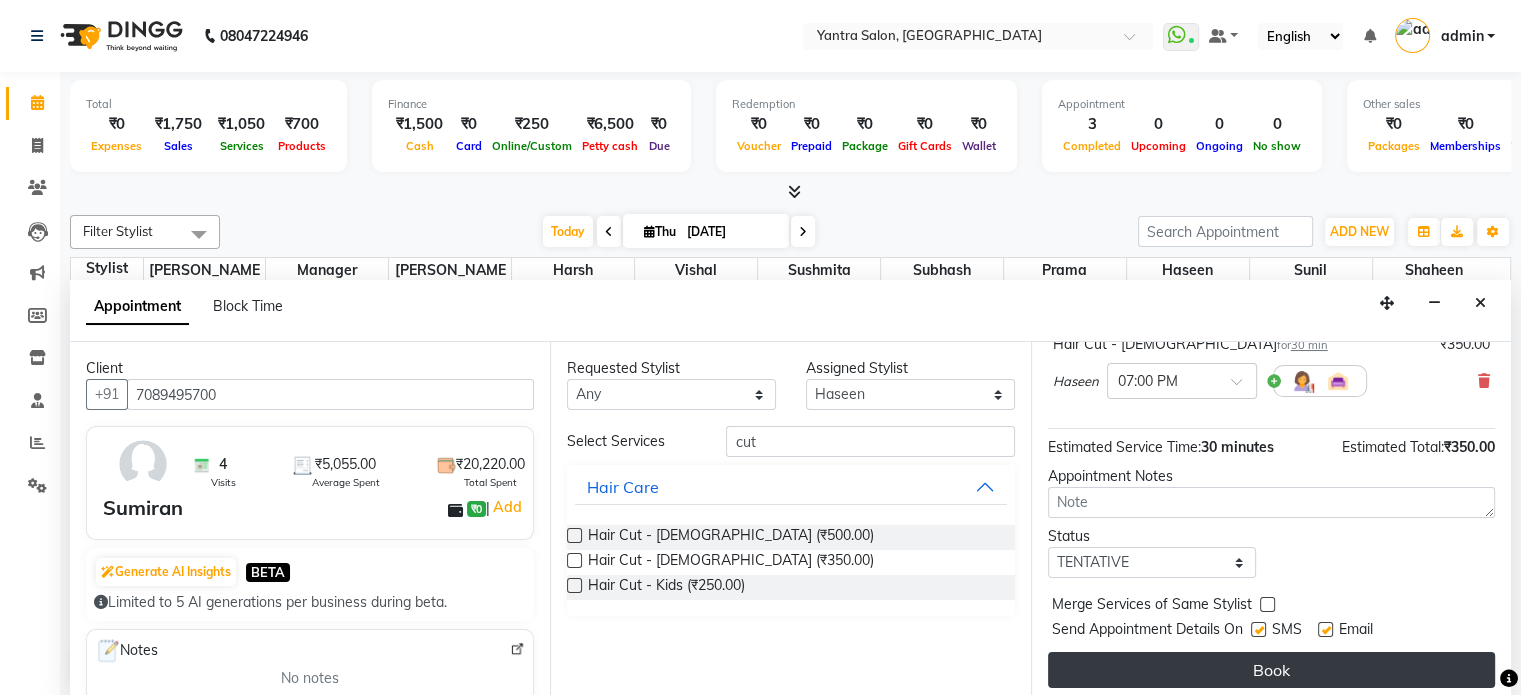 scroll, scrollTop: 170, scrollLeft: 0, axis: vertical 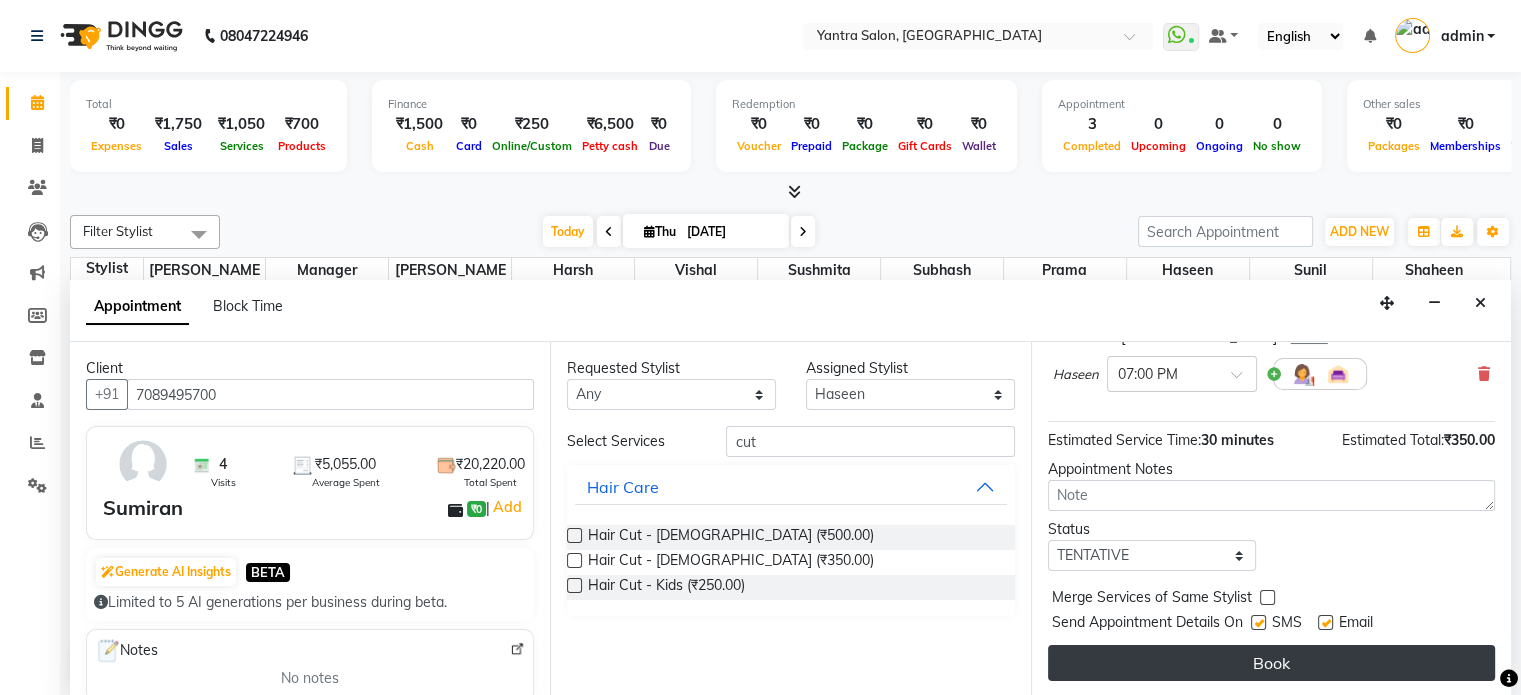 click on "Book" at bounding box center (1271, 663) 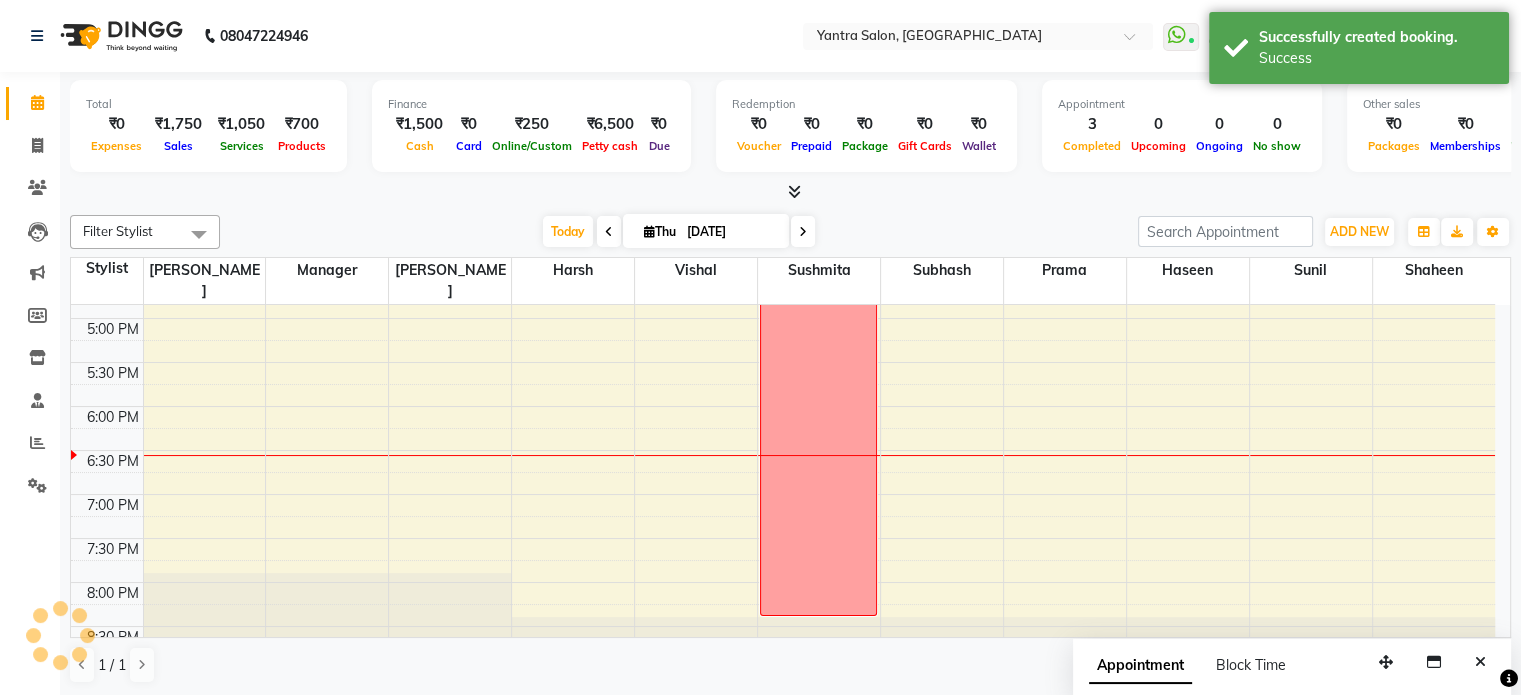 scroll, scrollTop: 0, scrollLeft: 0, axis: both 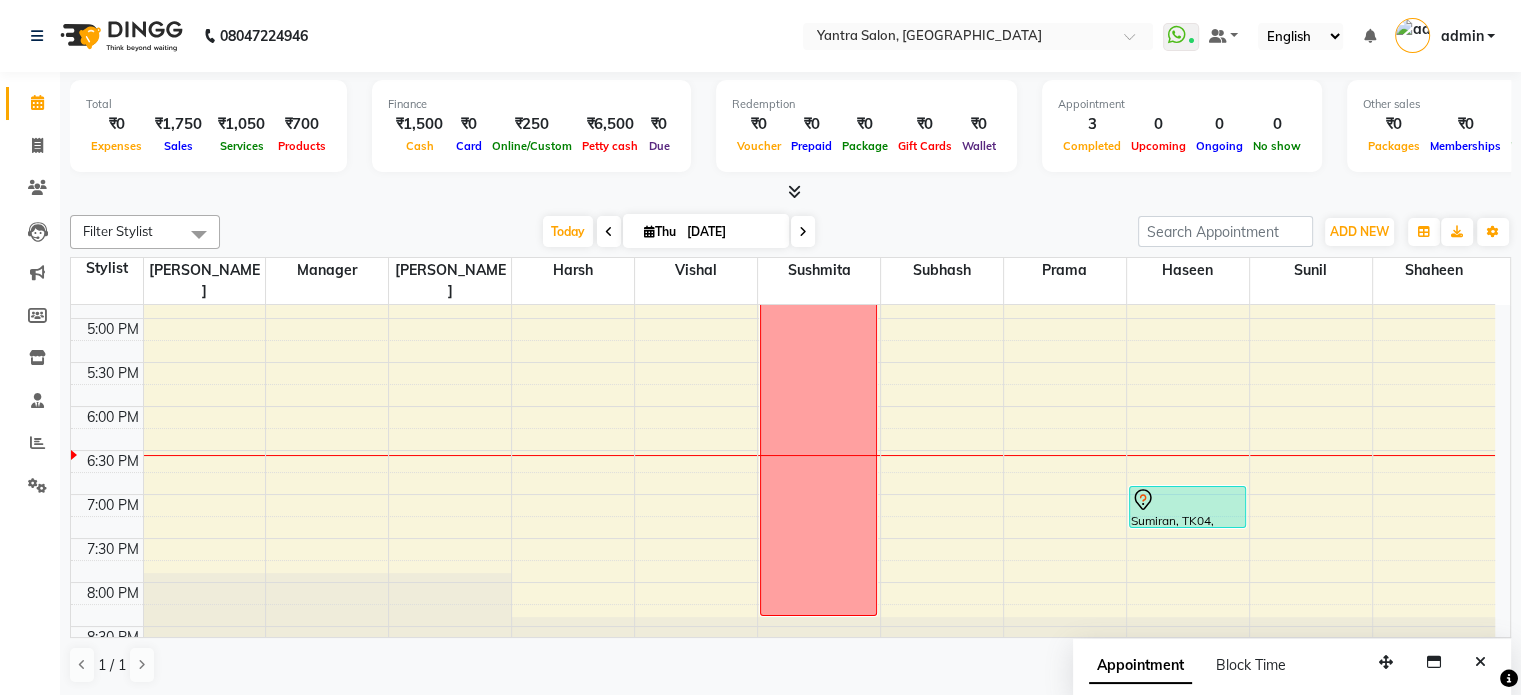click on "8:00 AM 8:30 AM 9:00 AM 9:30 AM 10:00 AM 10:30 AM 11:00 AM 11:30 AM 12:00 PM 12:30 PM 1:00 PM 1:30 PM 2:00 PM 2:30 PM 3:00 PM 3:30 PM 4:00 PM 4:30 PM 5:00 PM 5:30 PM 6:00 PM 6:30 PM 7:00 PM 7:30 PM 8:00 PM 8:30 PM     [PERSON_NAME], TK01, 02:00 PM-03:00 PM, Hair Cut - [DEMOGRAPHIC_DATA]     [PERSON_NAME], TK02, 12:20 PM-01:10 PM, Hair Cut - [DEMOGRAPHIC_DATA],[PERSON_NAME] Trim  leave      Arti, TK03, 12:50 PM-01:20 PM, Hair Cut - Kids             Sumiran, TK04, 07:00 PM-07:30 PM, Hair Cut - [DEMOGRAPHIC_DATA]" at bounding box center (783, 98) 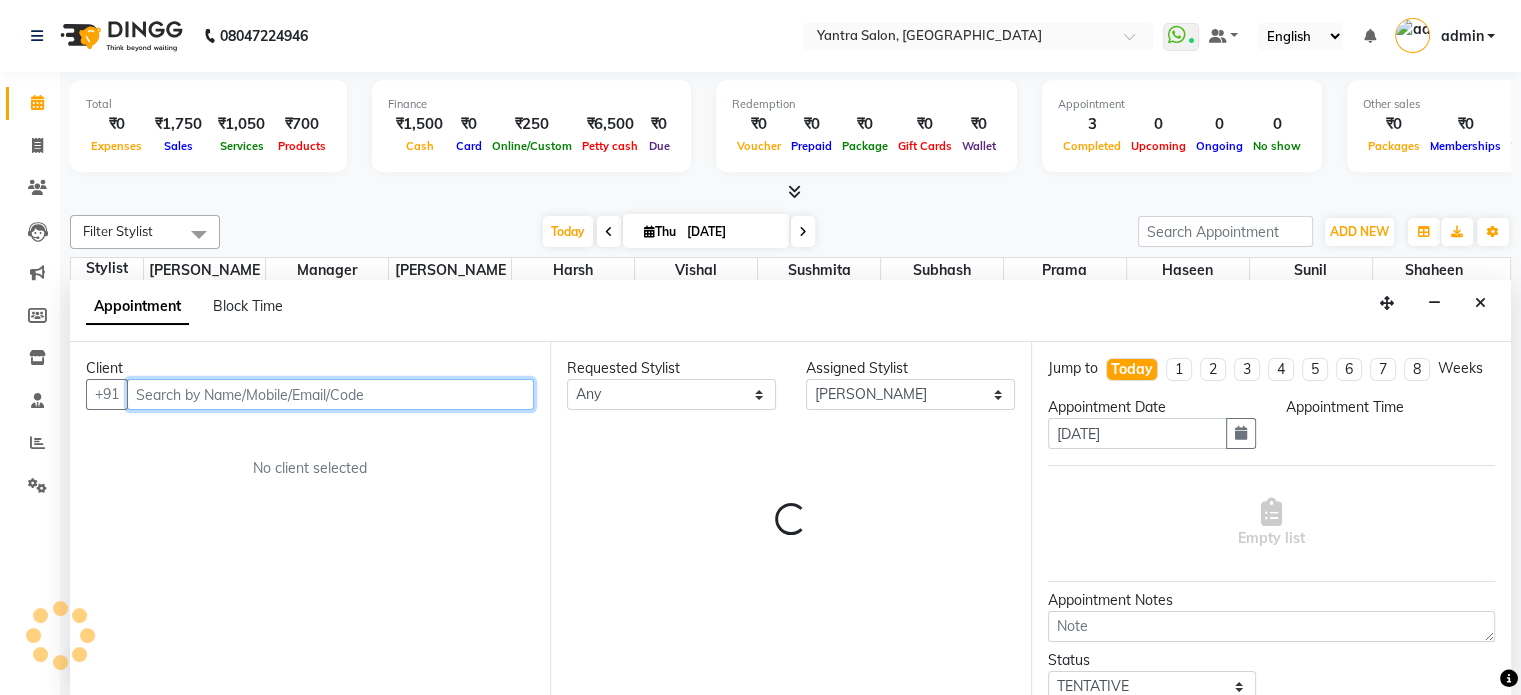 scroll, scrollTop: 0, scrollLeft: 0, axis: both 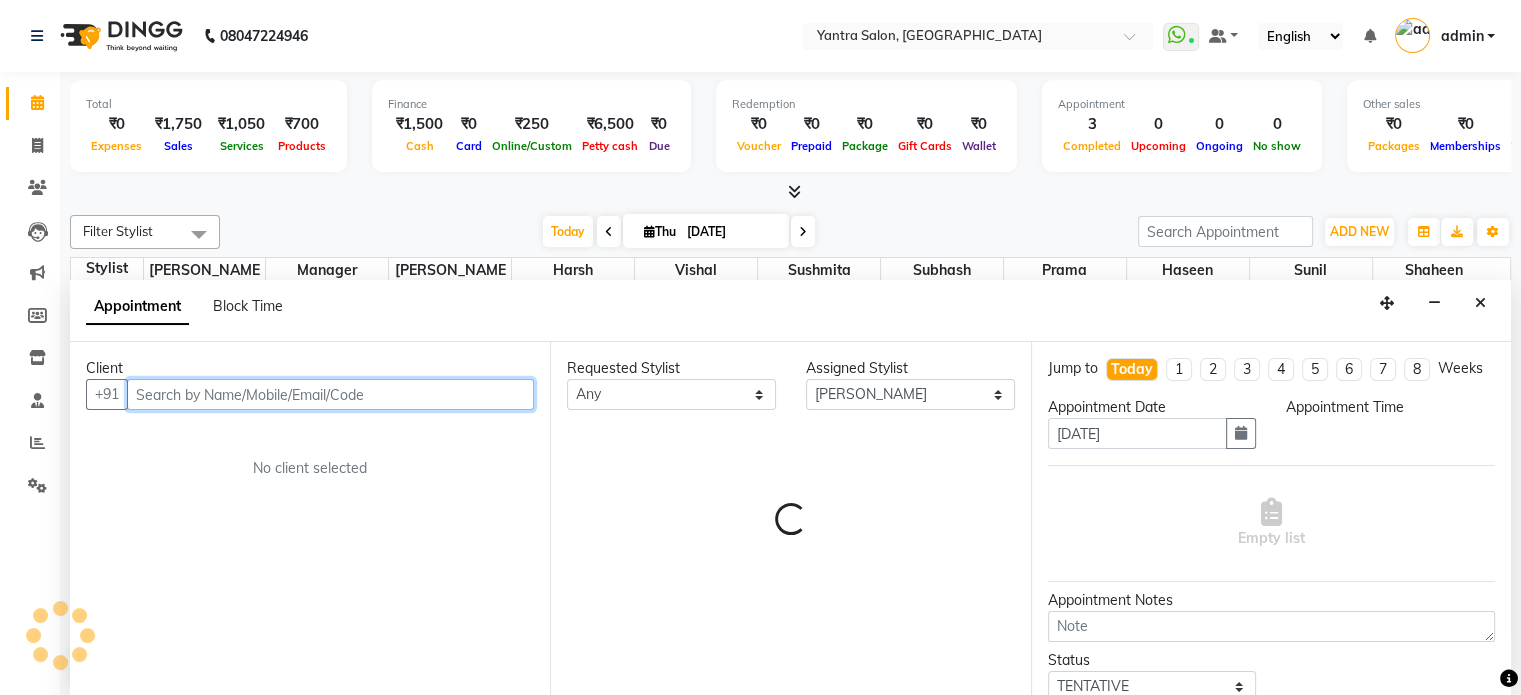 select on "1140" 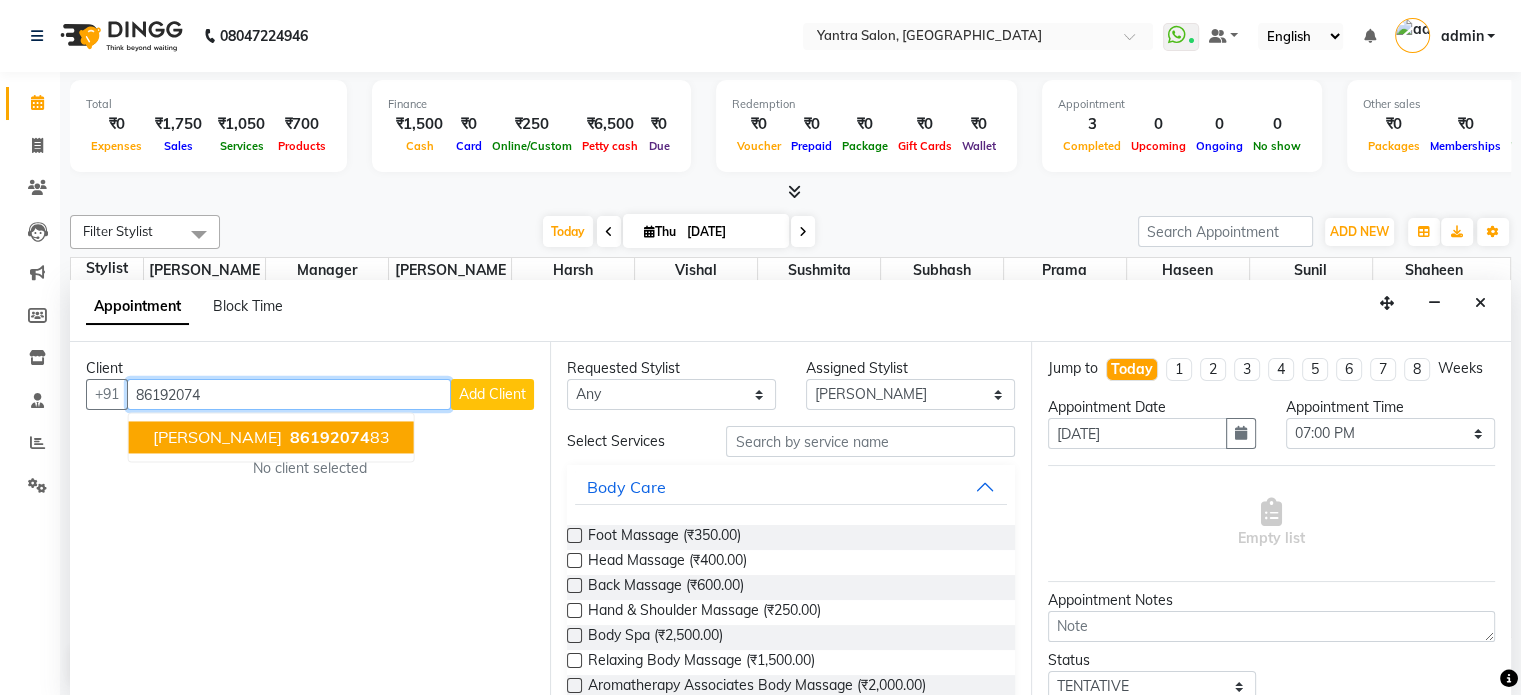 click on "[PERSON_NAME]   86192074 83" at bounding box center [271, 438] 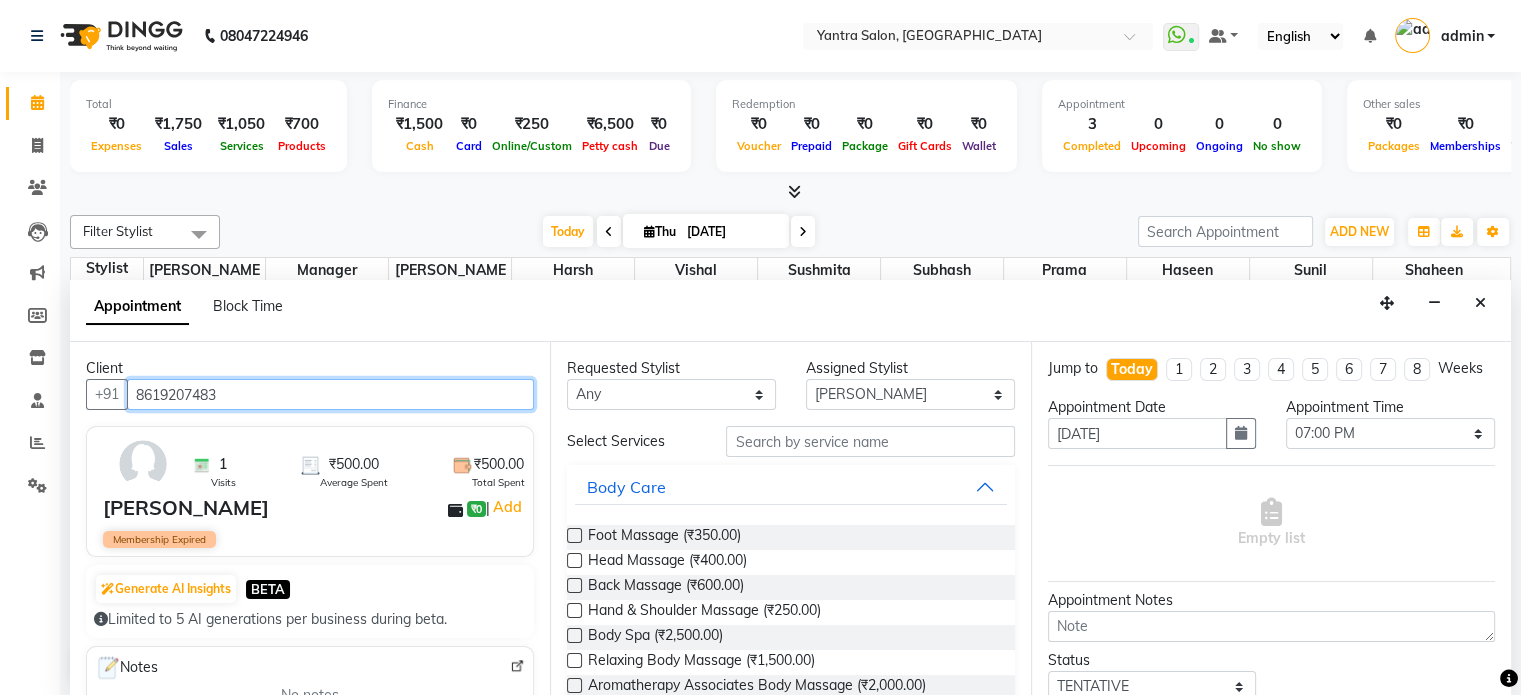 type on "8619207483" 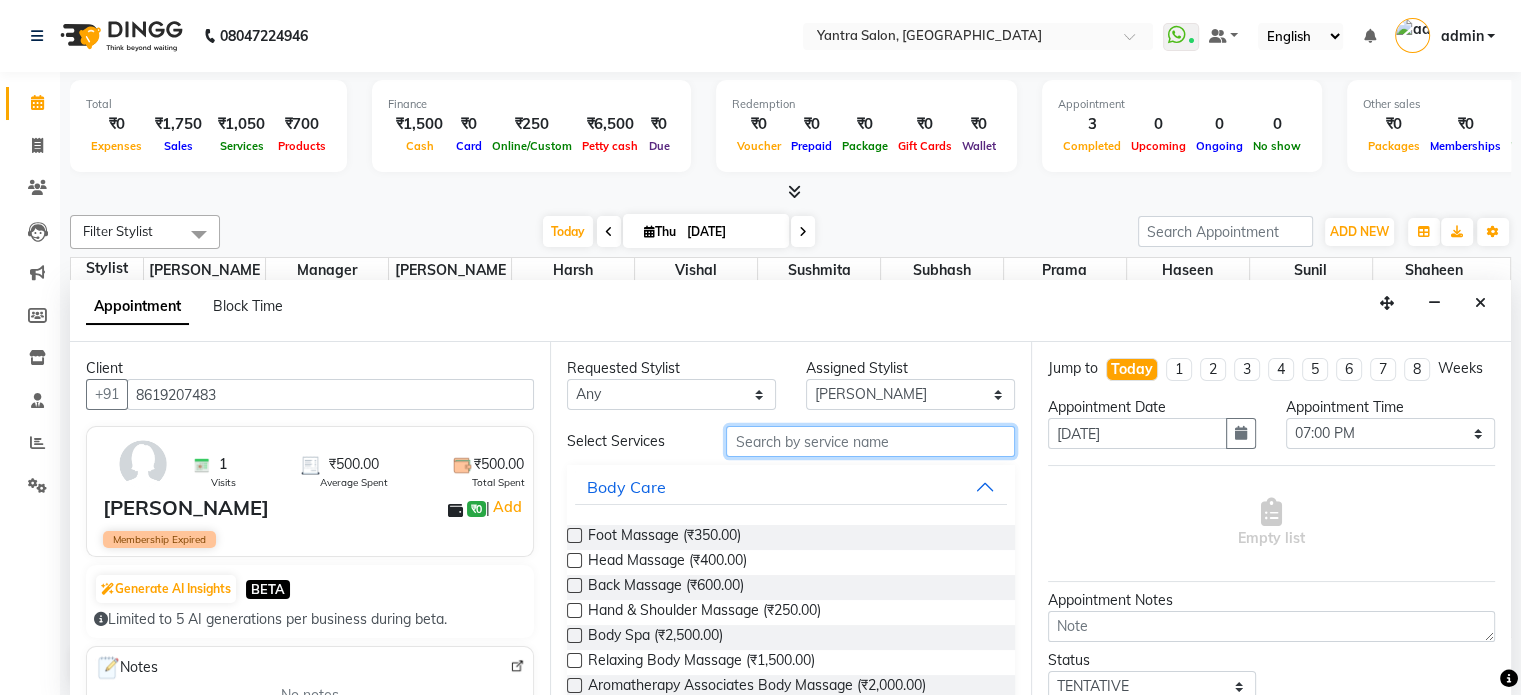 click at bounding box center [870, 441] 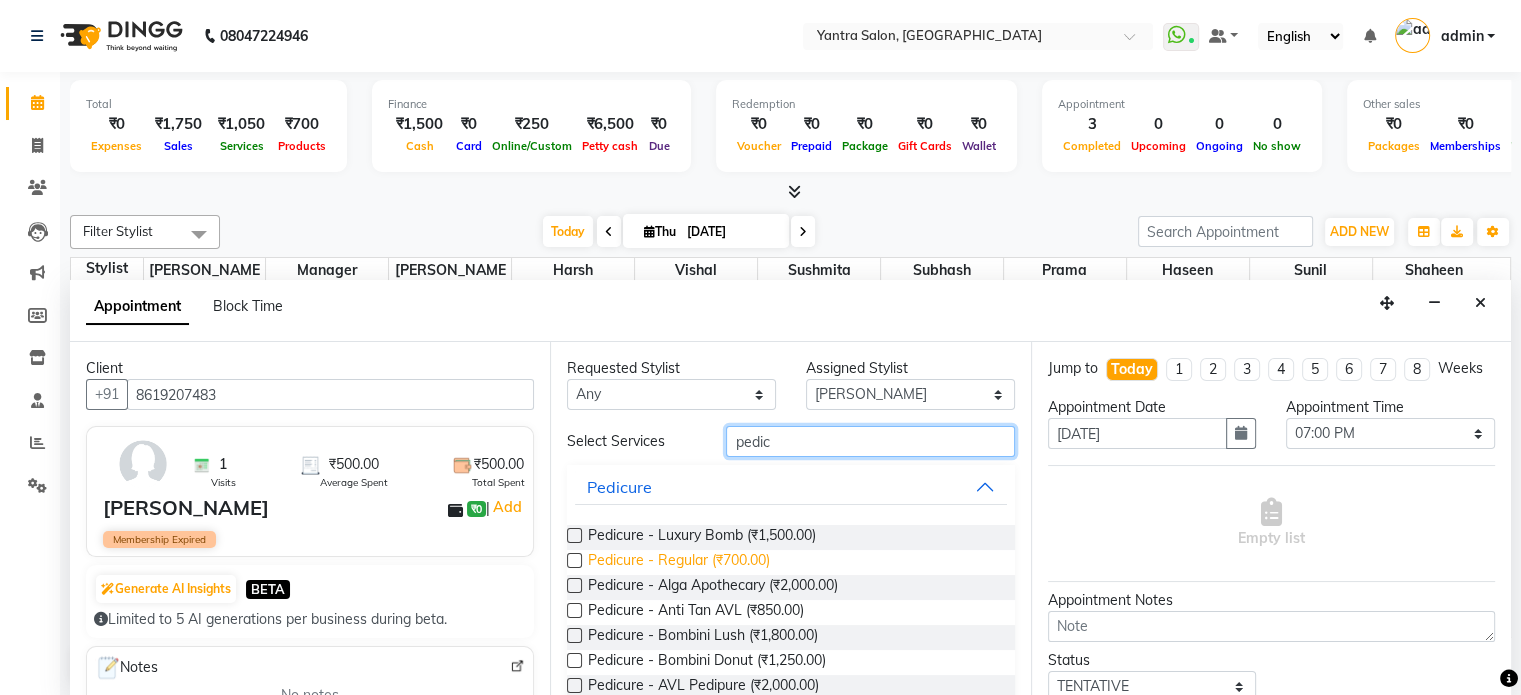 type on "pedic" 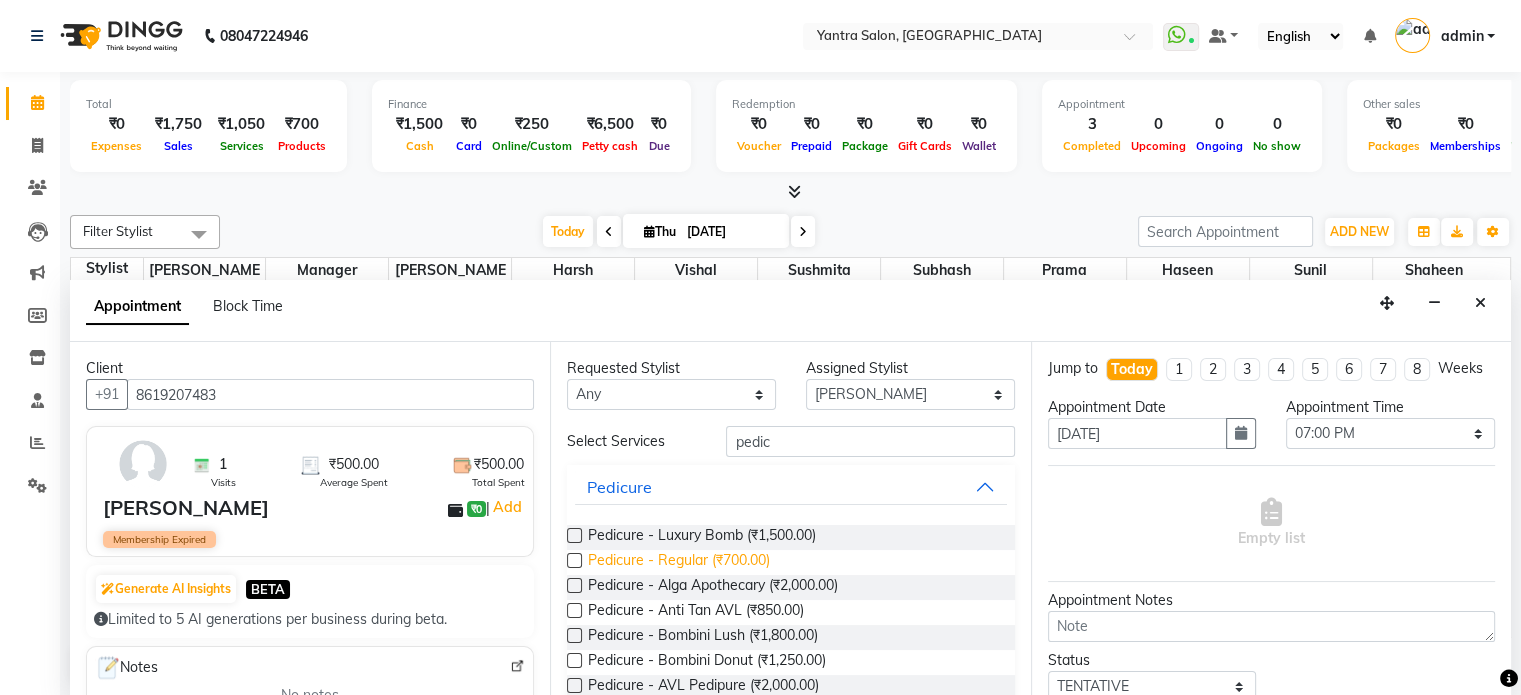 click on "Pedicure - Regular (₹700.00)" at bounding box center [679, 562] 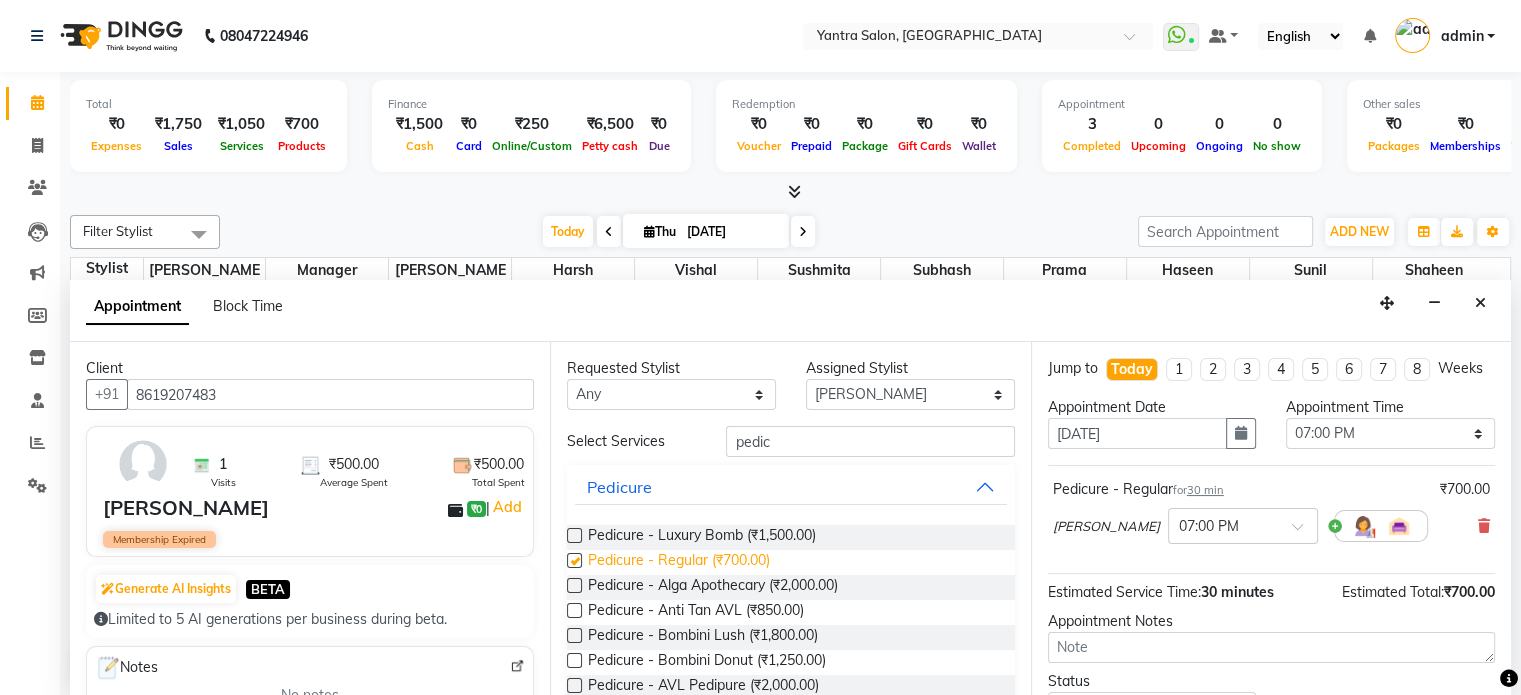 checkbox on "false" 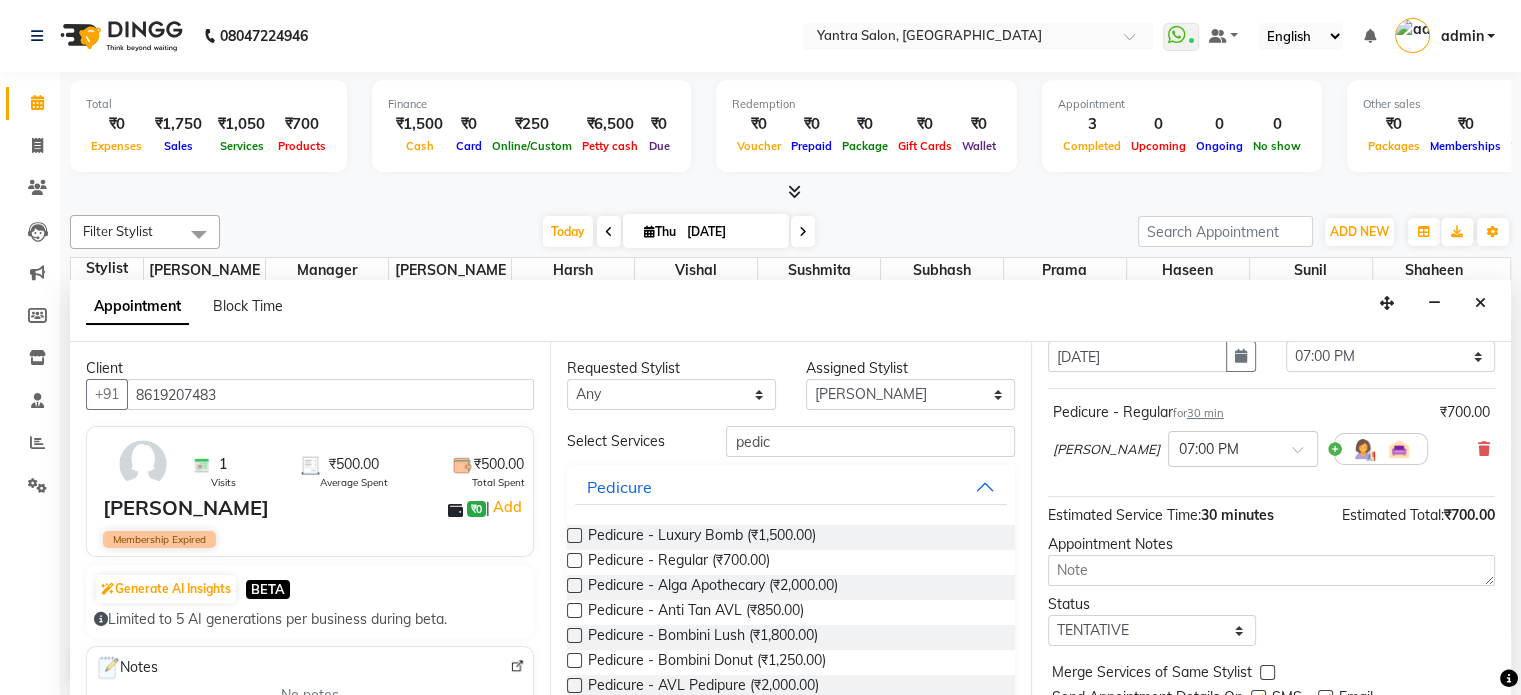 scroll, scrollTop: 170, scrollLeft: 0, axis: vertical 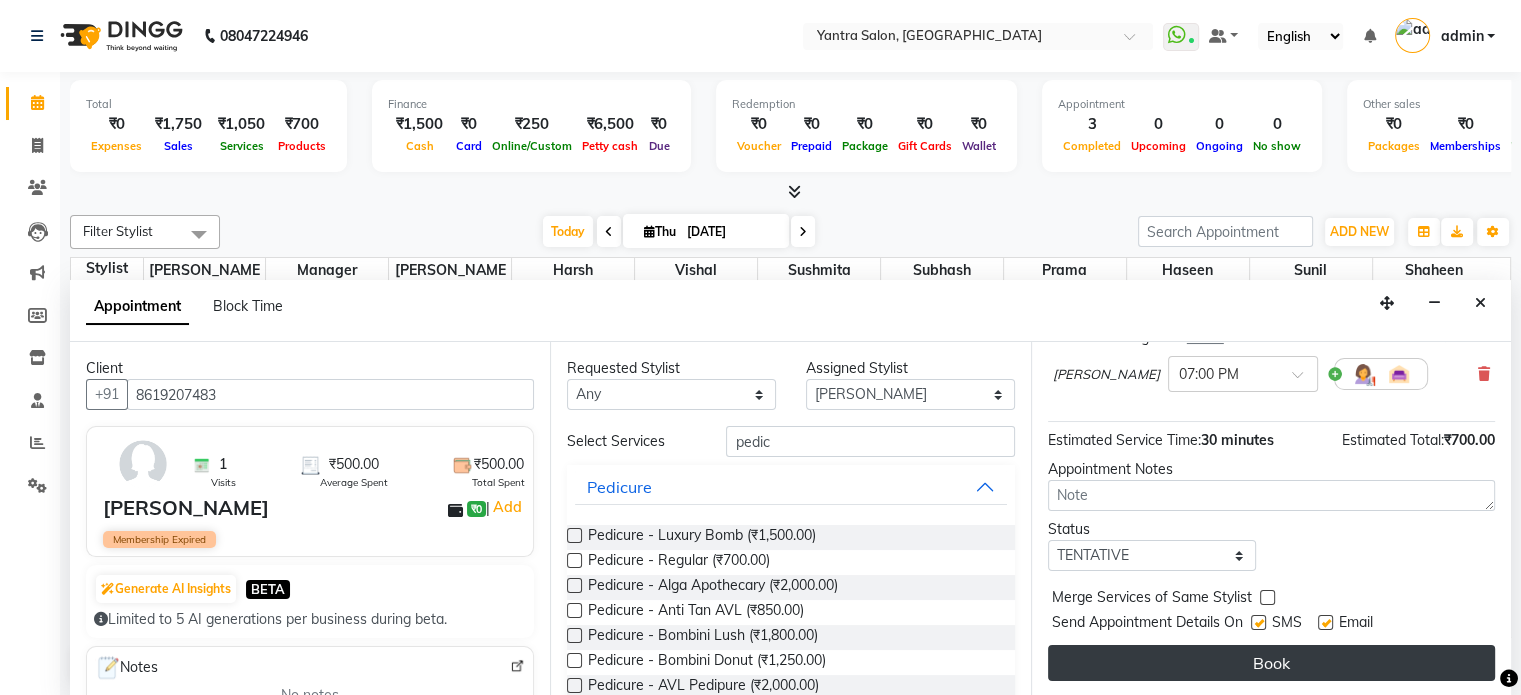 click on "Book" at bounding box center (1271, 663) 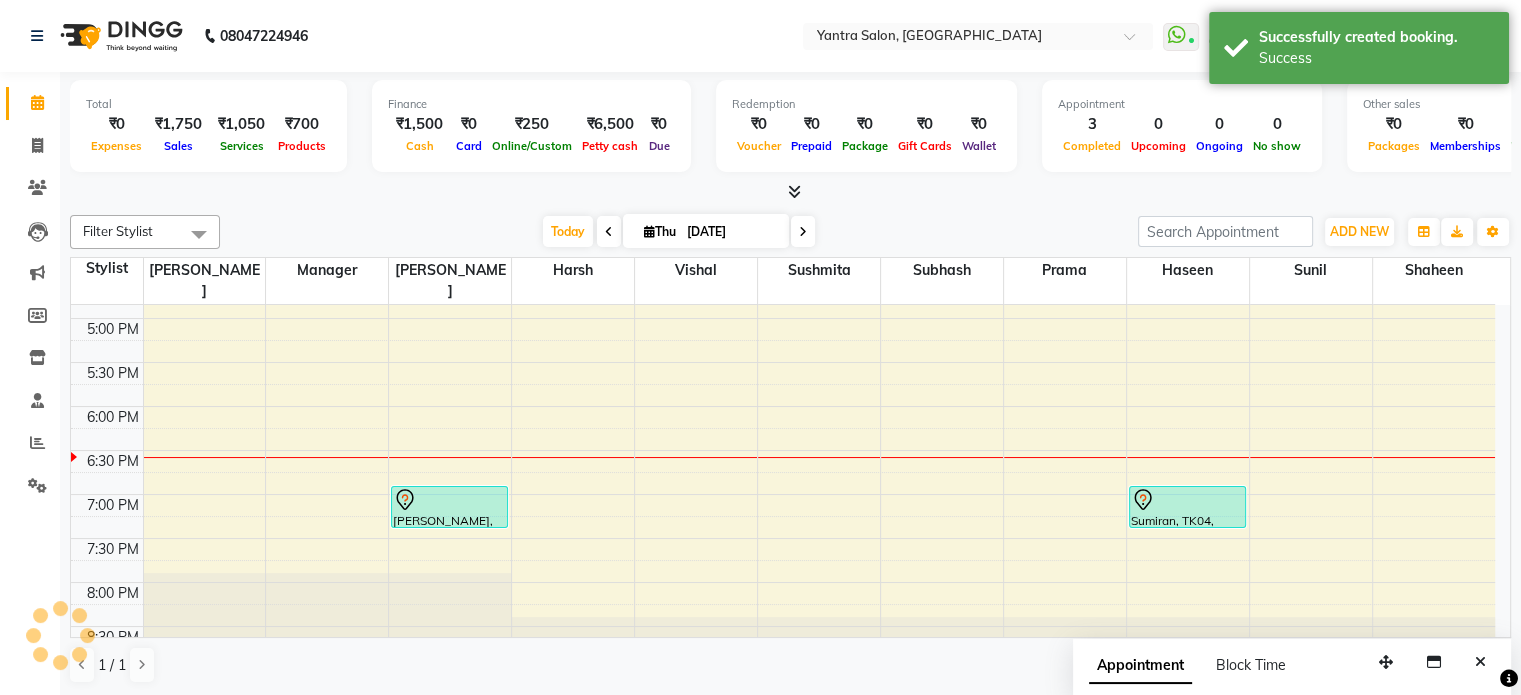 scroll, scrollTop: 0, scrollLeft: 0, axis: both 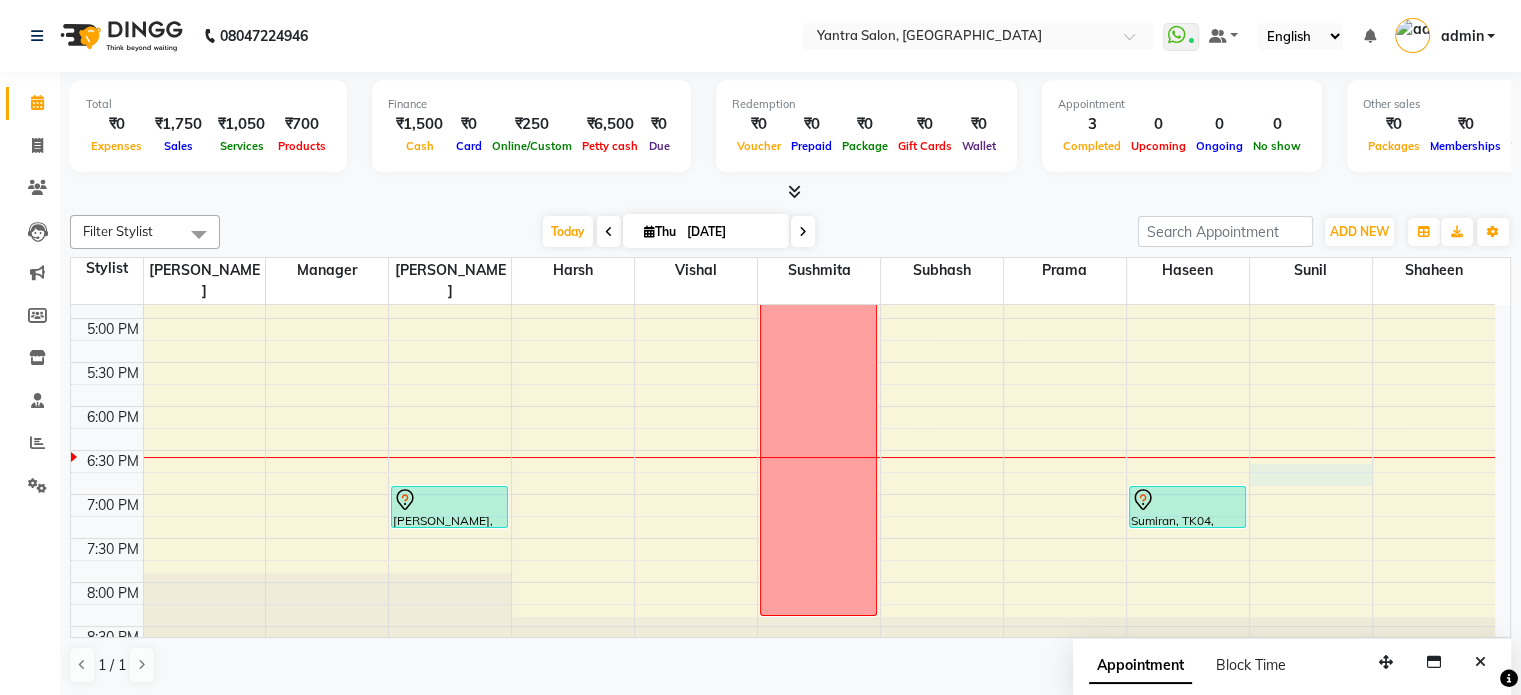 click on "8:00 AM 8:30 AM 9:00 AM 9:30 AM 10:00 AM 10:30 AM 11:00 AM 11:30 AM 12:00 PM 12:30 PM 1:00 PM 1:30 PM 2:00 PM 2:30 PM 3:00 PM 3:30 PM 4:00 PM 4:30 PM 5:00 PM 5:30 PM 6:00 PM 6:30 PM 7:00 PM 7:30 PM 8:00 PM 8:30 PM             [PERSON_NAME], TK05, 07:00 PM-07:30 PM, Pedicure - Regular     [PERSON_NAME], TK01, 02:00 PM-03:00 PM, Hair Cut - [DEMOGRAPHIC_DATA]     [PERSON_NAME], TK02, 12:20 PM-01:10 PM, Hair Cut - [DEMOGRAPHIC_DATA],[PERSON_NAME] Trim  leave      Arti, TK03, 12:50 PM-01:20 PM, Hair Cut - Kids             Sumiran, TK04, 07:00 PM-07:30 PM, Hair Cut - [DEMOGRAPHIC_DATA]" at bounding box center (783, 98) 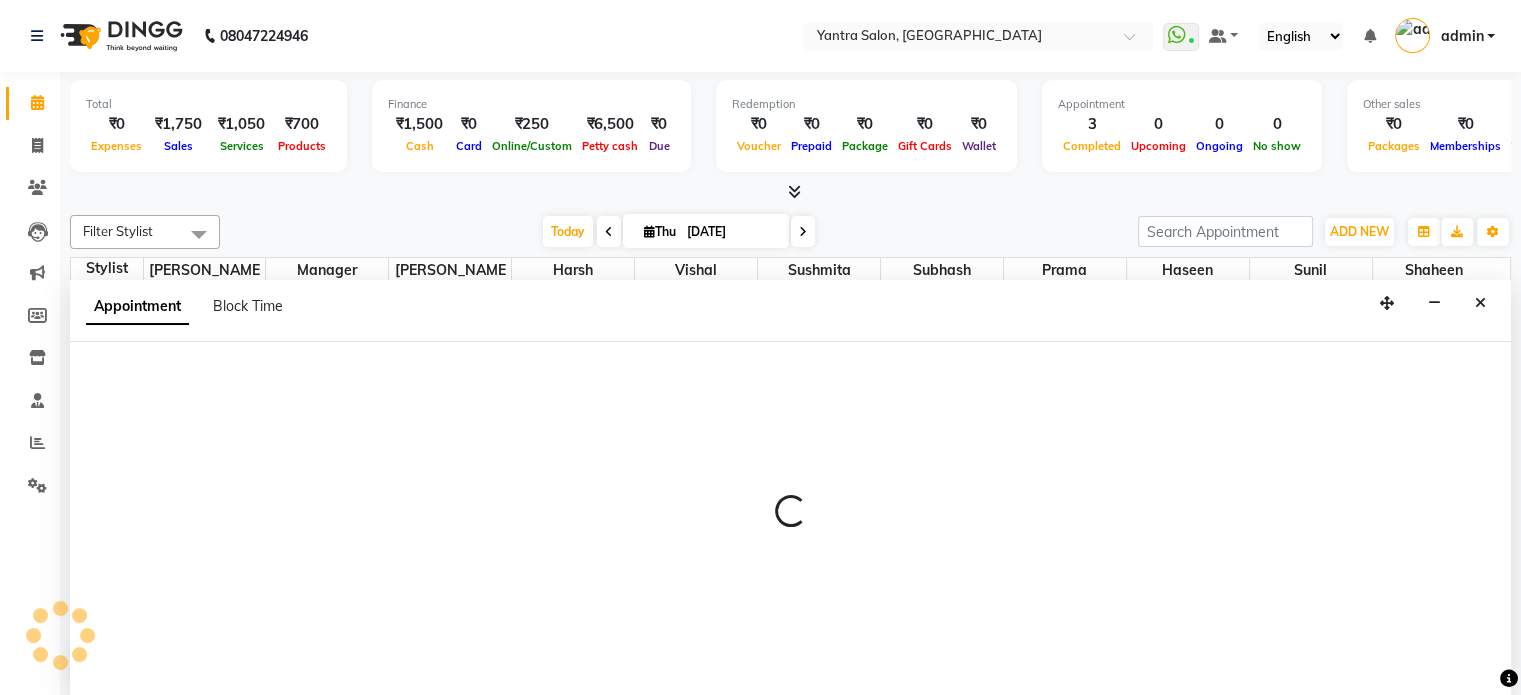 scroll, scrollTop: 0, scrollLeft: 0, axis: both 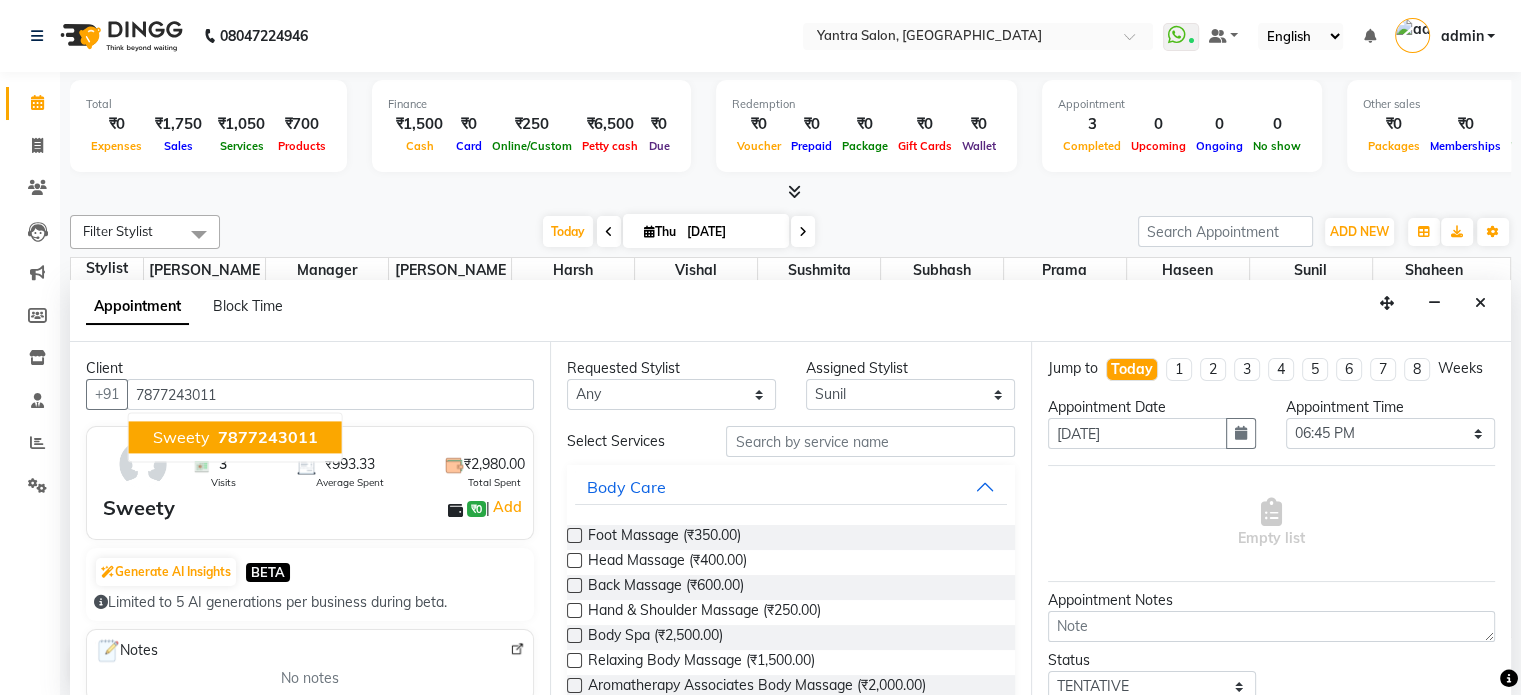 click on "Sweety" at bounding box center (181, 438) 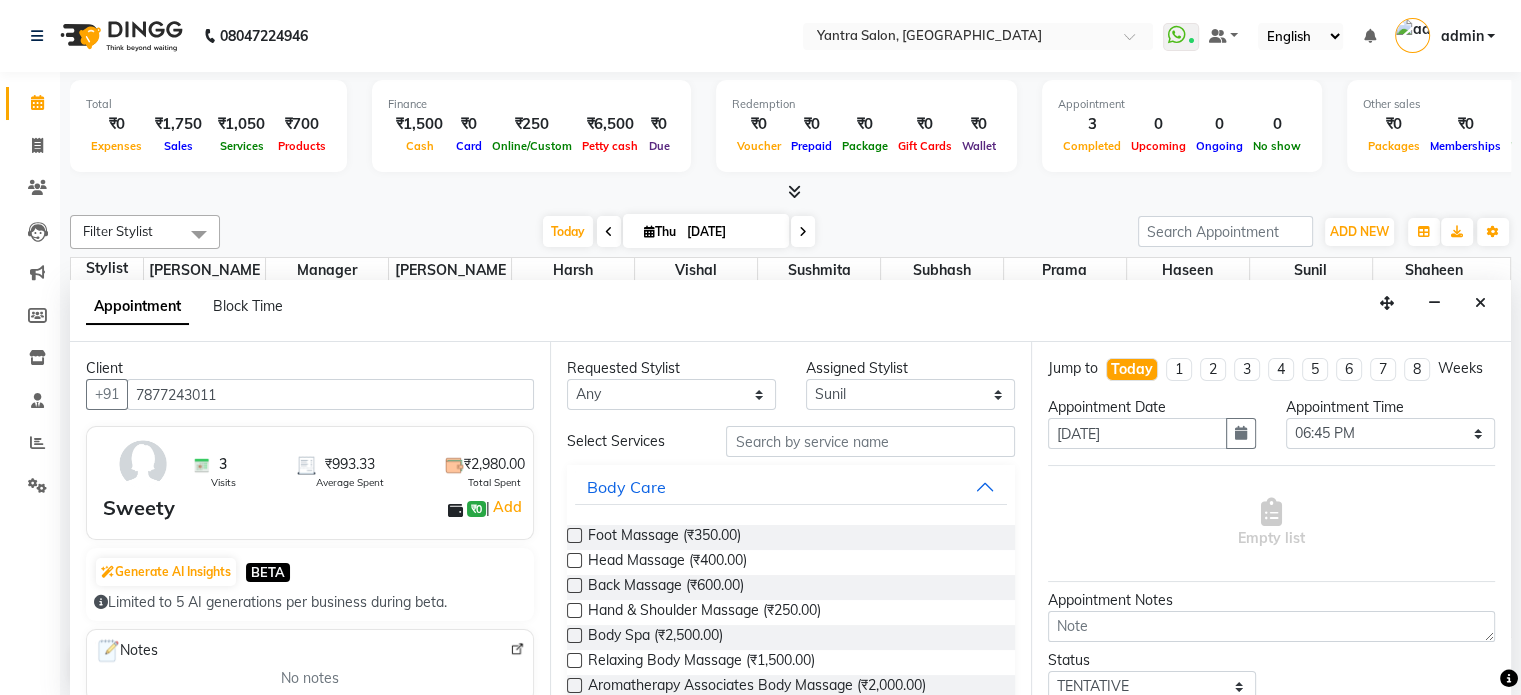 type on "7877243011" 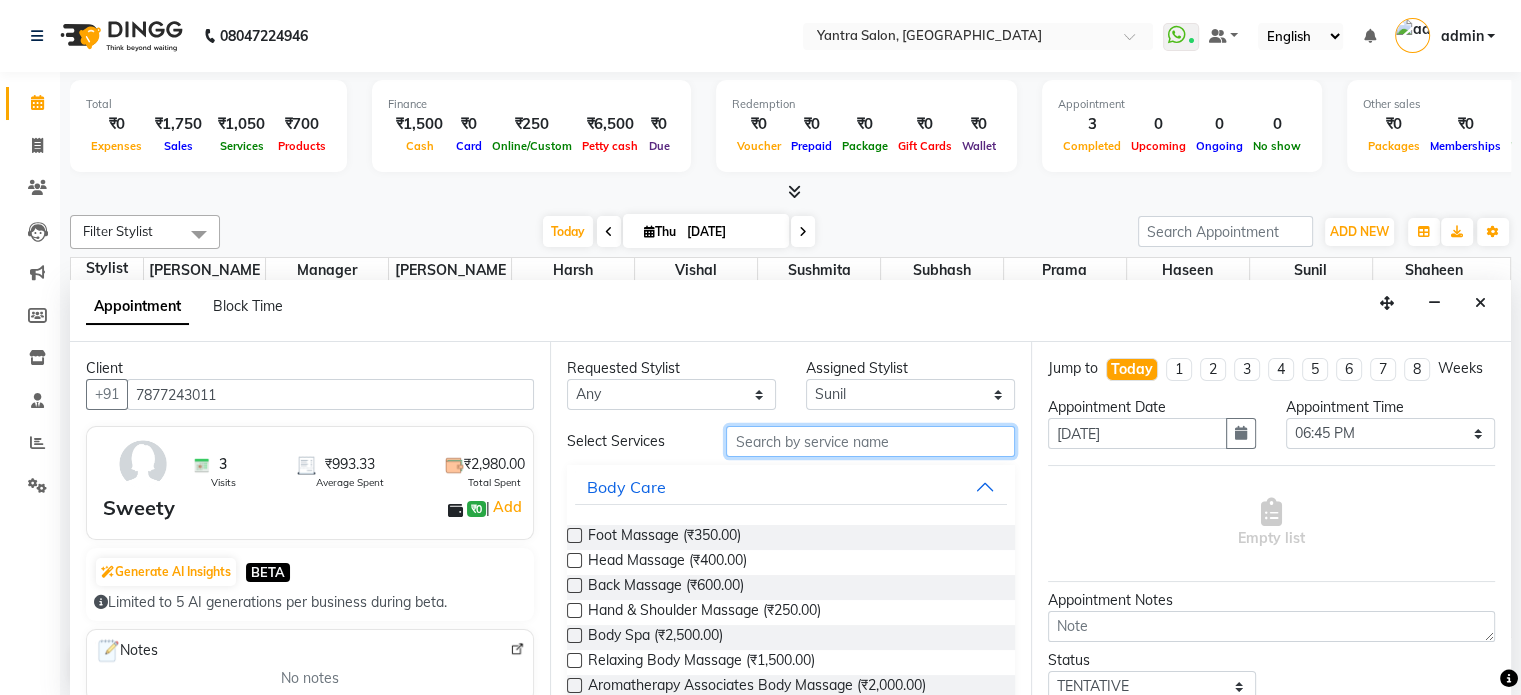 click at bounding box center [870, 441] 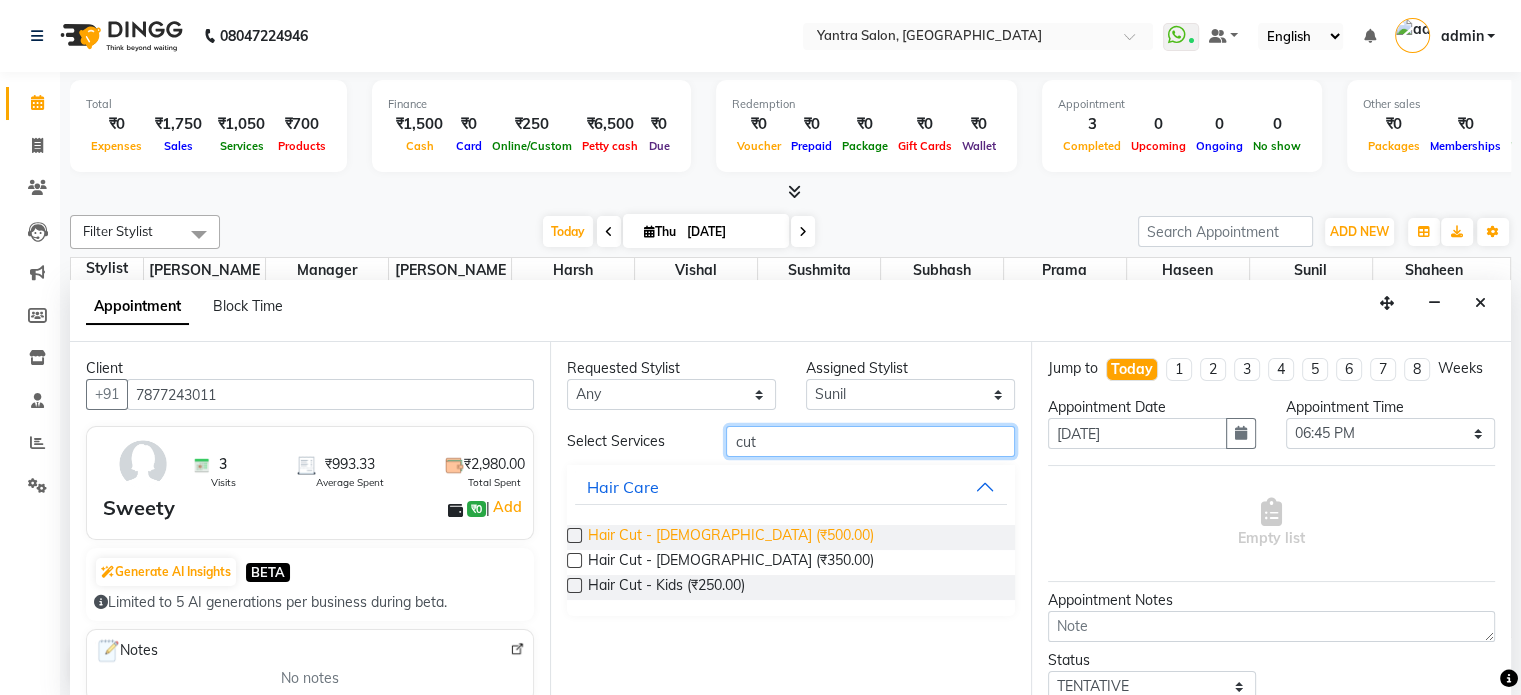 type on "cut" 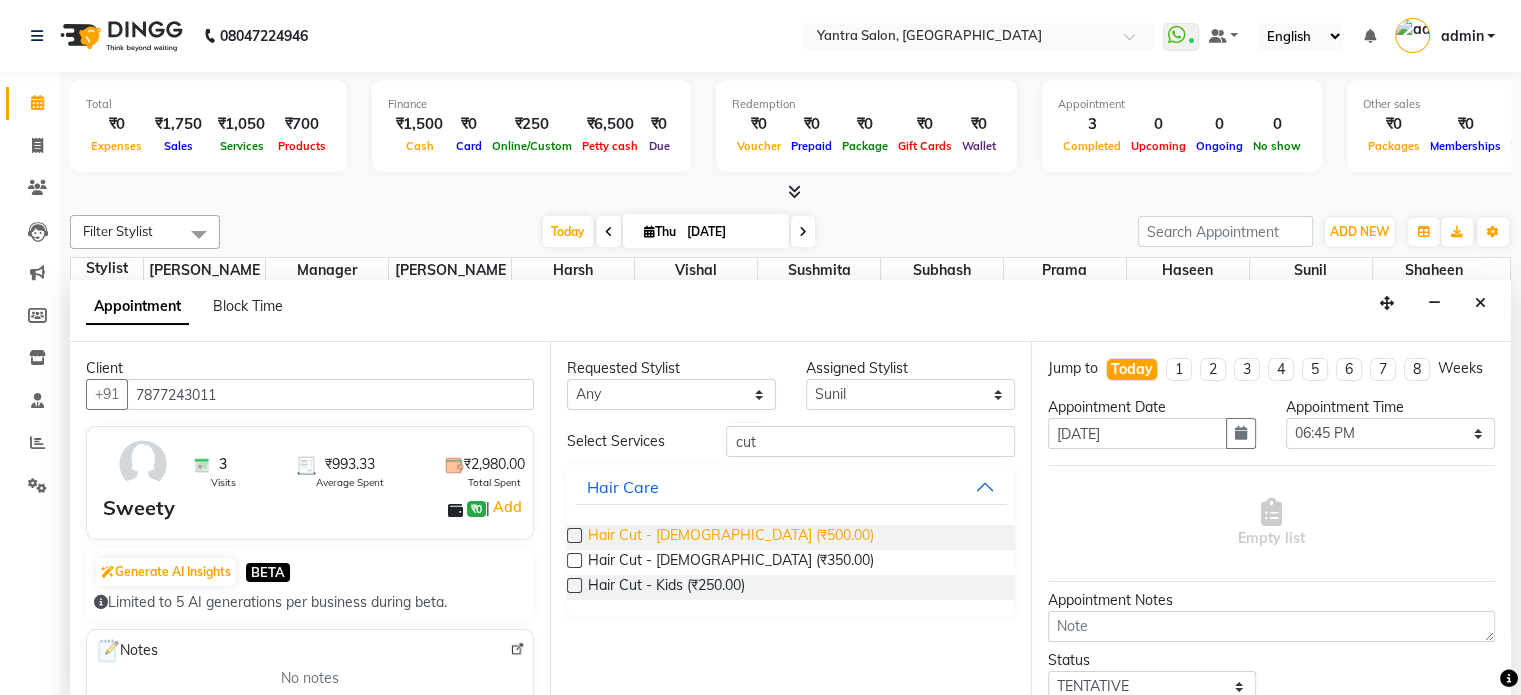 click on "Hair Cut - [DEMOGRAPHIC_DATA] (₹500.00)" at bounding box center (731, 537) 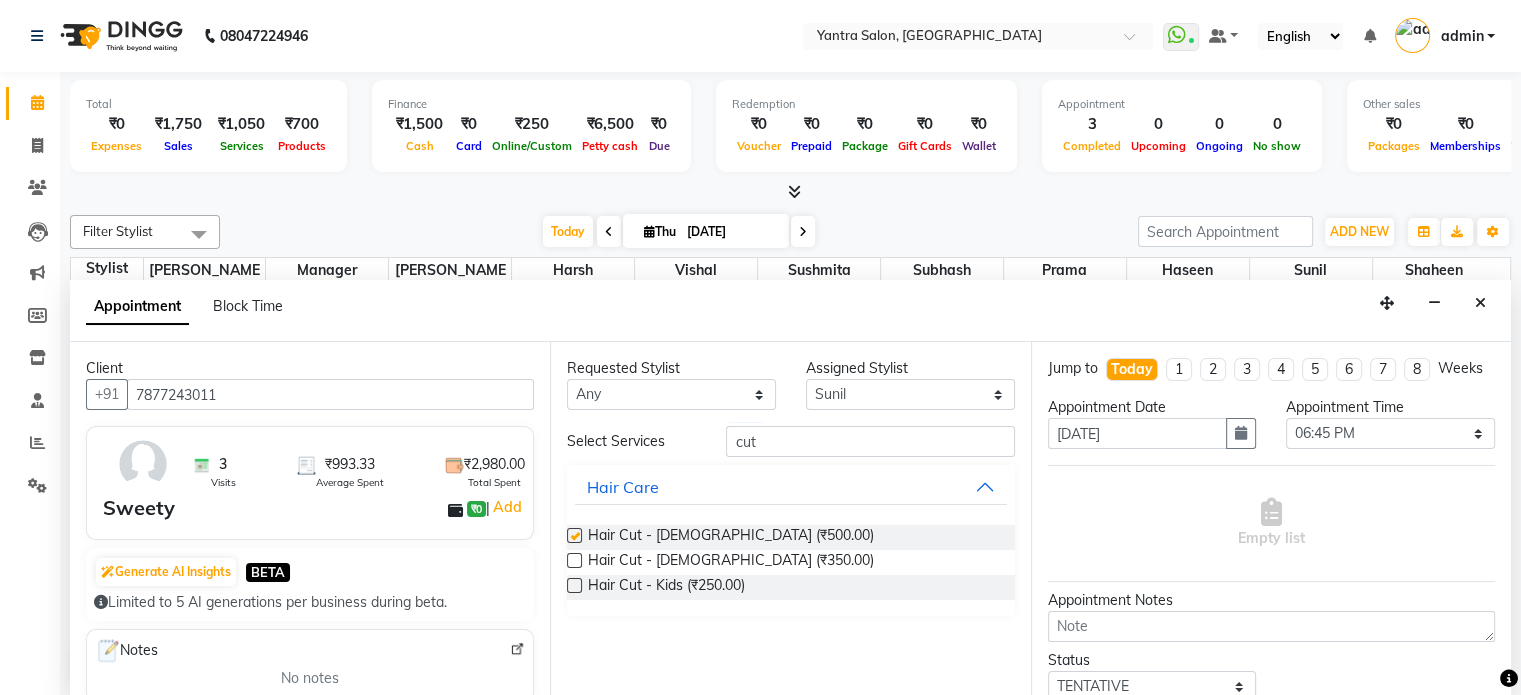 checkbox on "false" 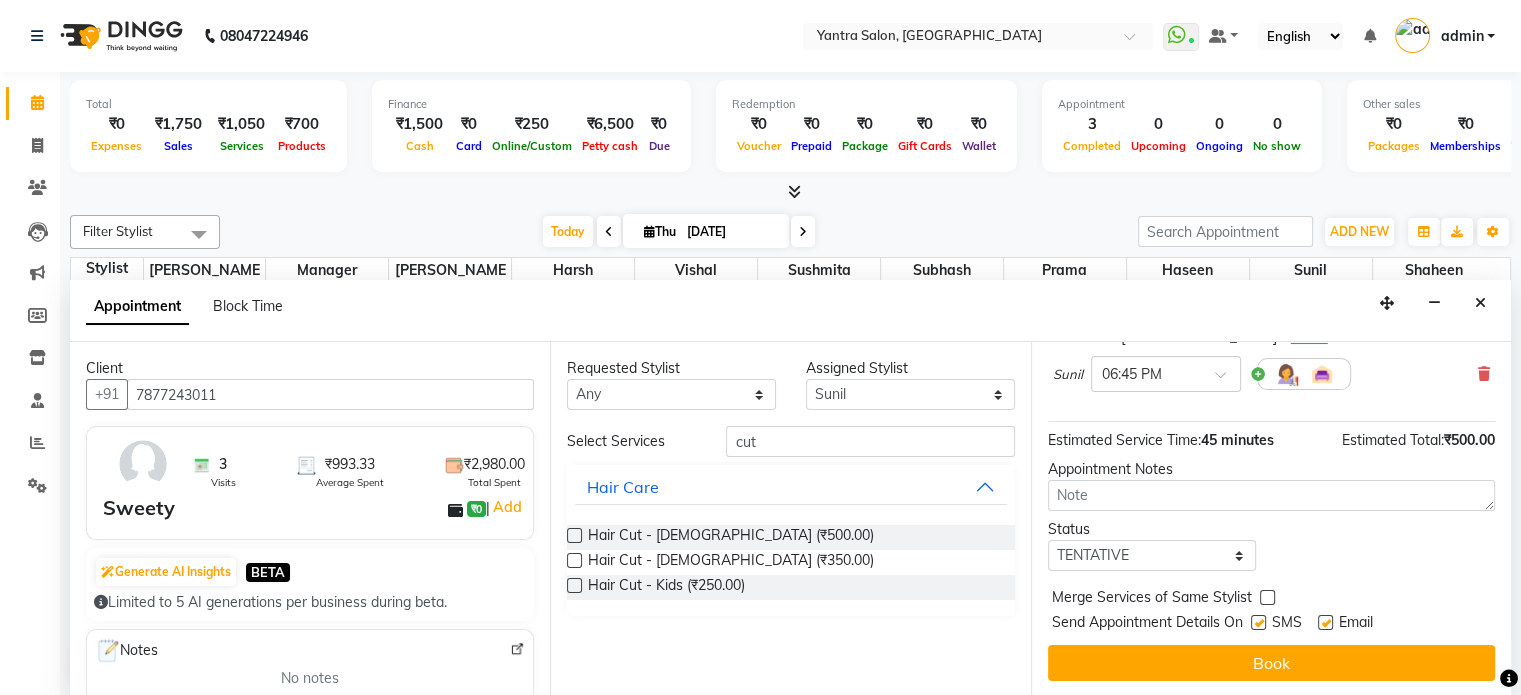 scroll, scrollTop: 170, scrollLeft: 0, axis: vertical 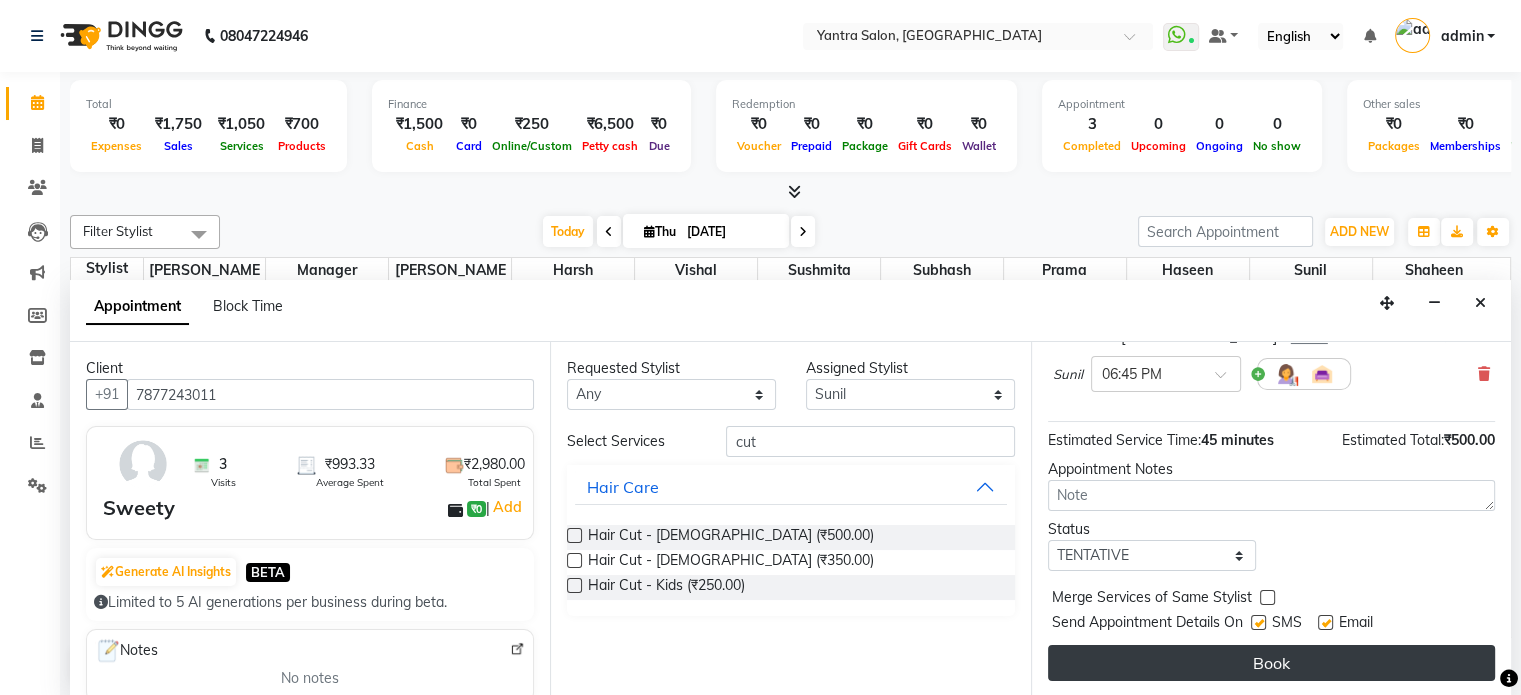 click on "Book" at bounding box center [1271, 663] 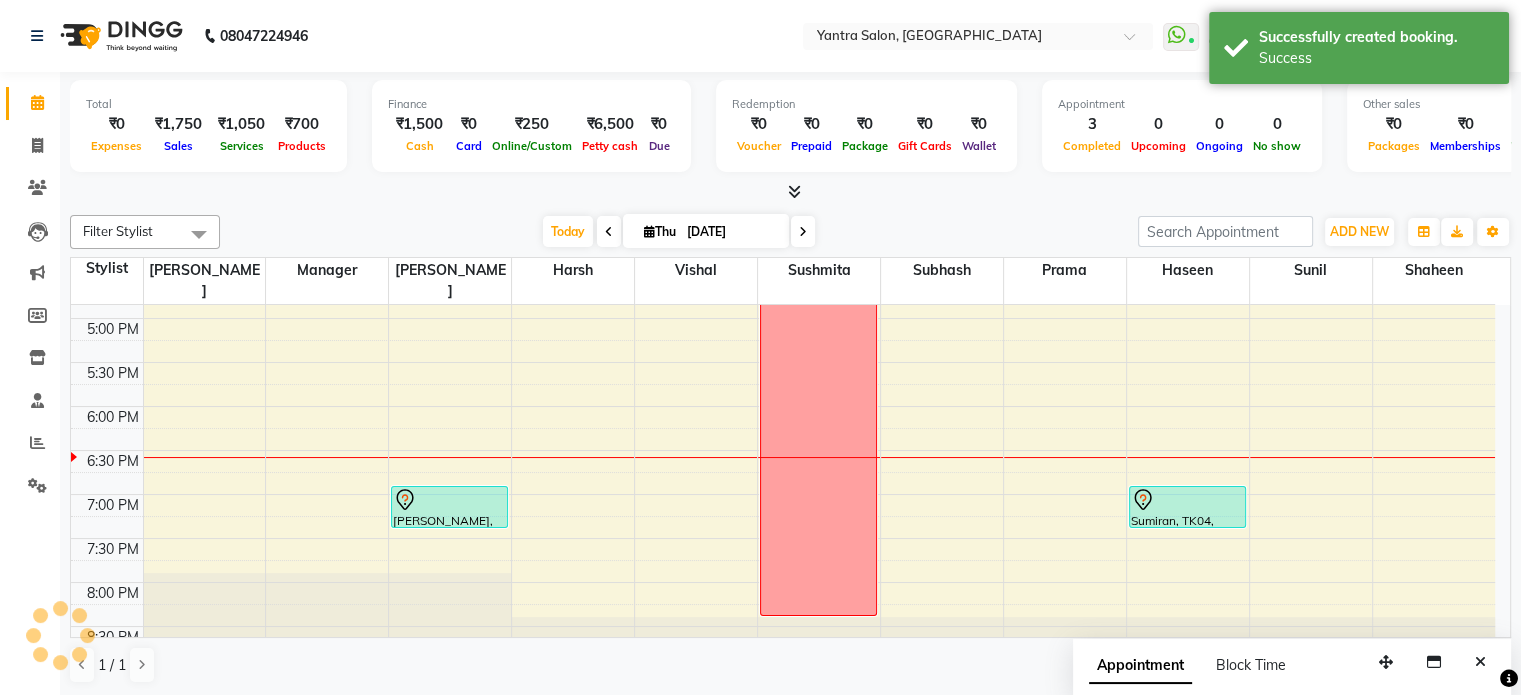 scroll, scrollTop: 0, scrollLeft: 0, axis: both 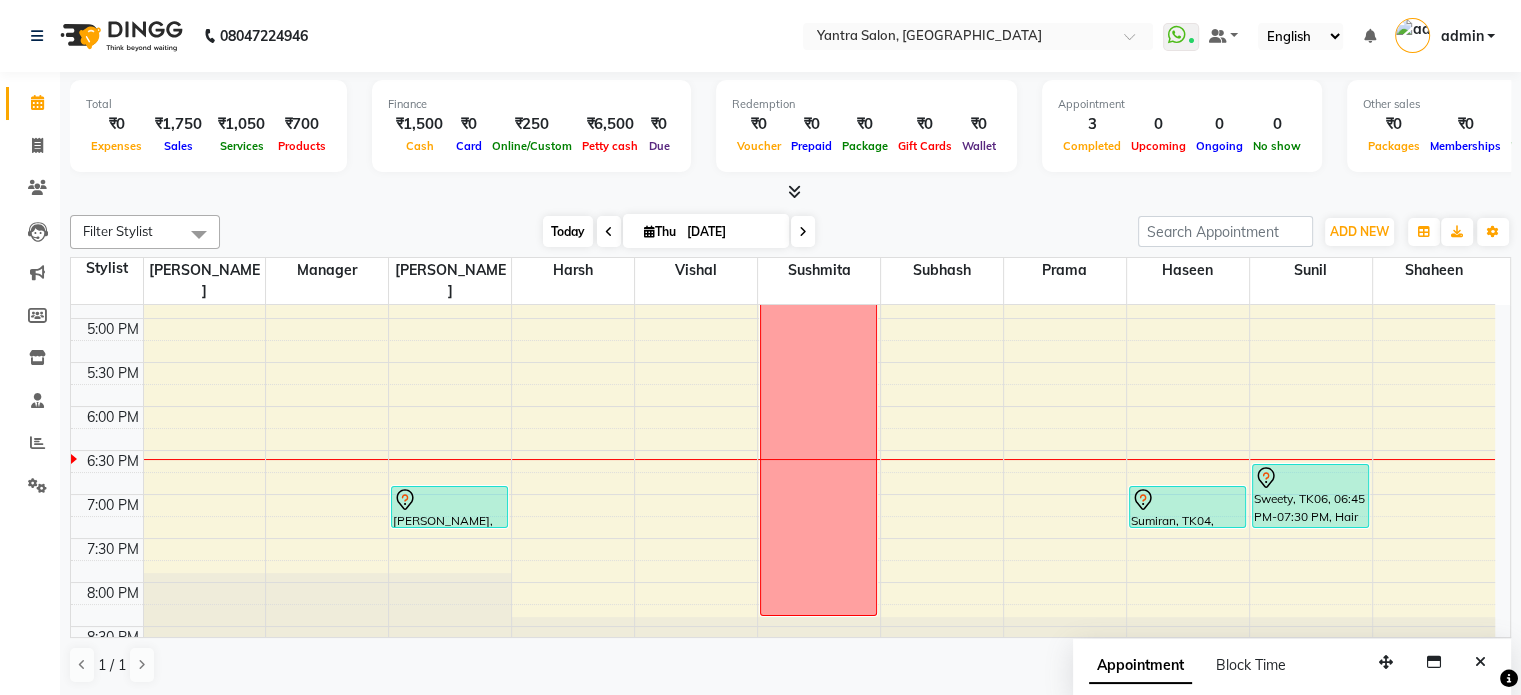click on "Today" at bounding box center (568, 231) 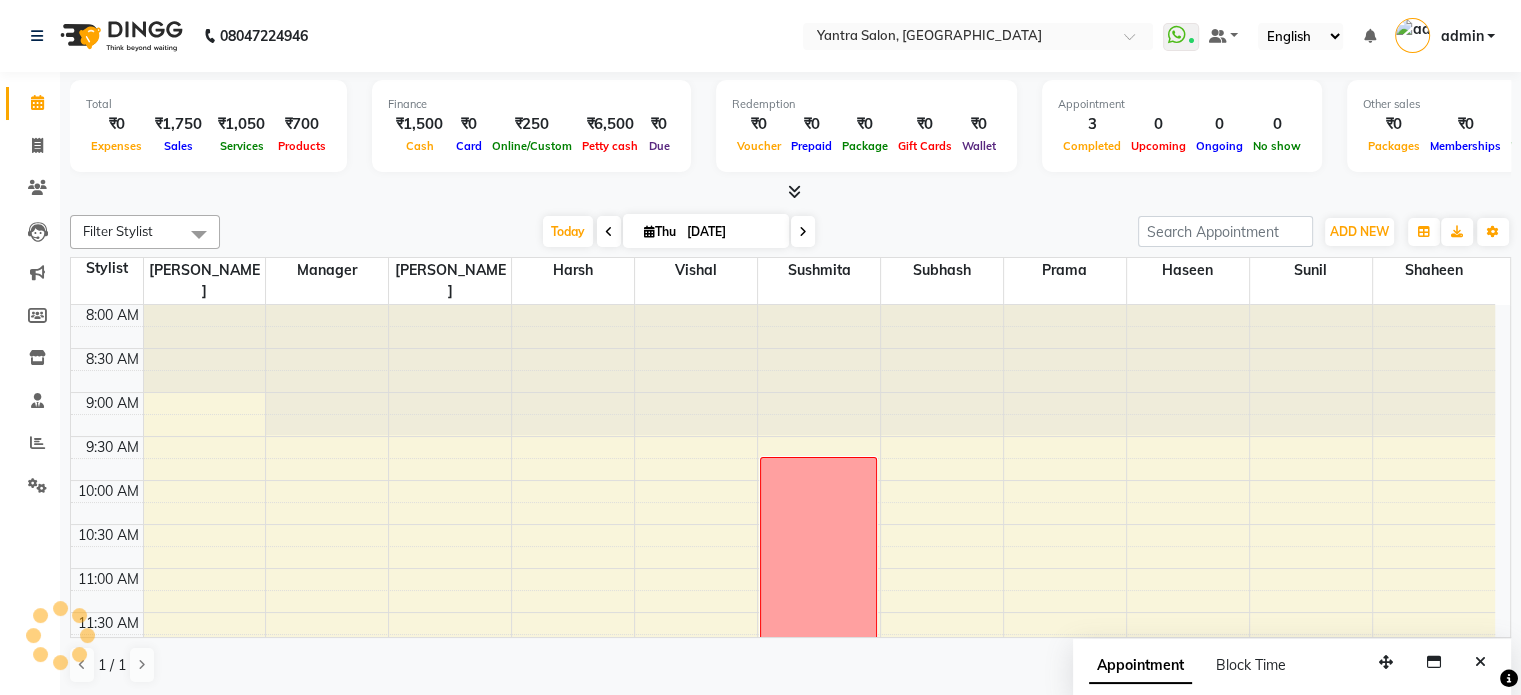 scroll, scrollTop: 778, scrollLeft: 0, axis: vertical 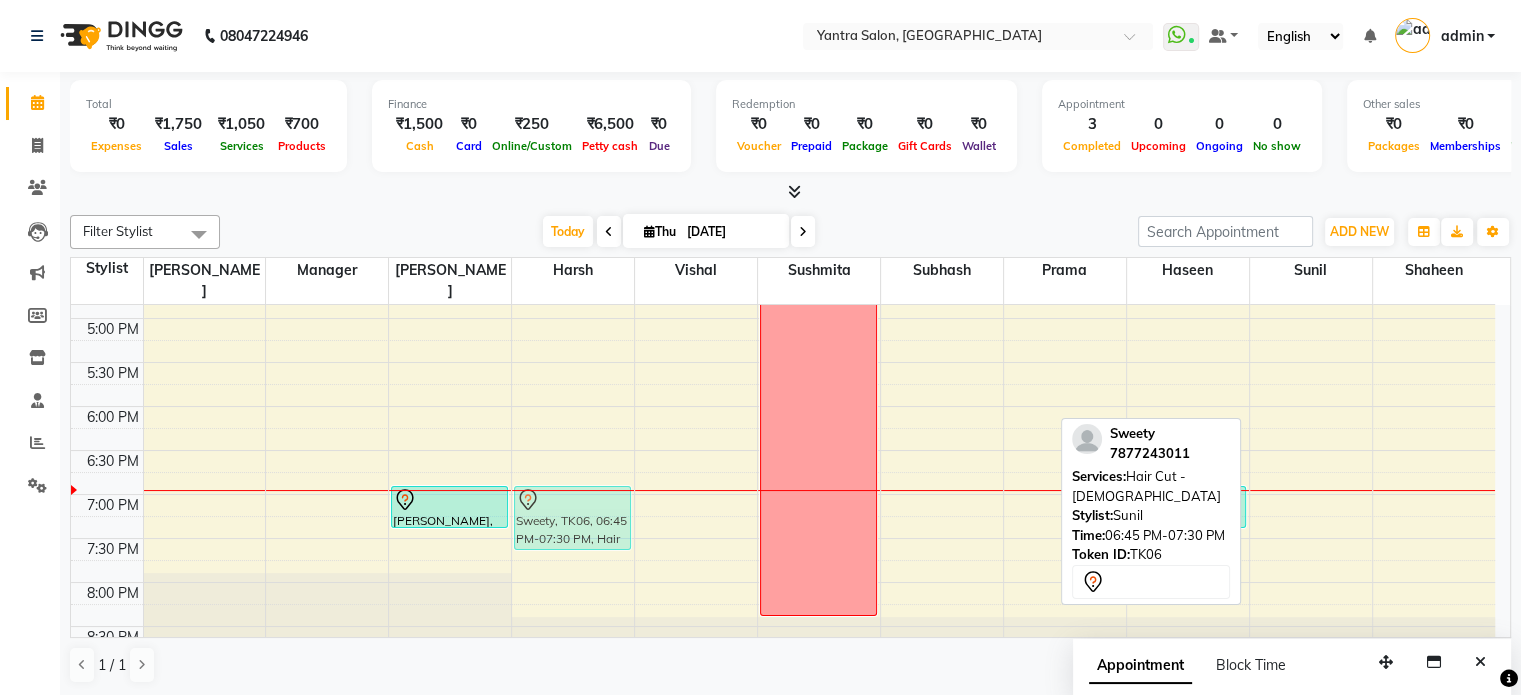 drag, startPoint x: 1295, startPoint y: 487, endPoint x: 552, endPoint y: 507, distance: 743.2691 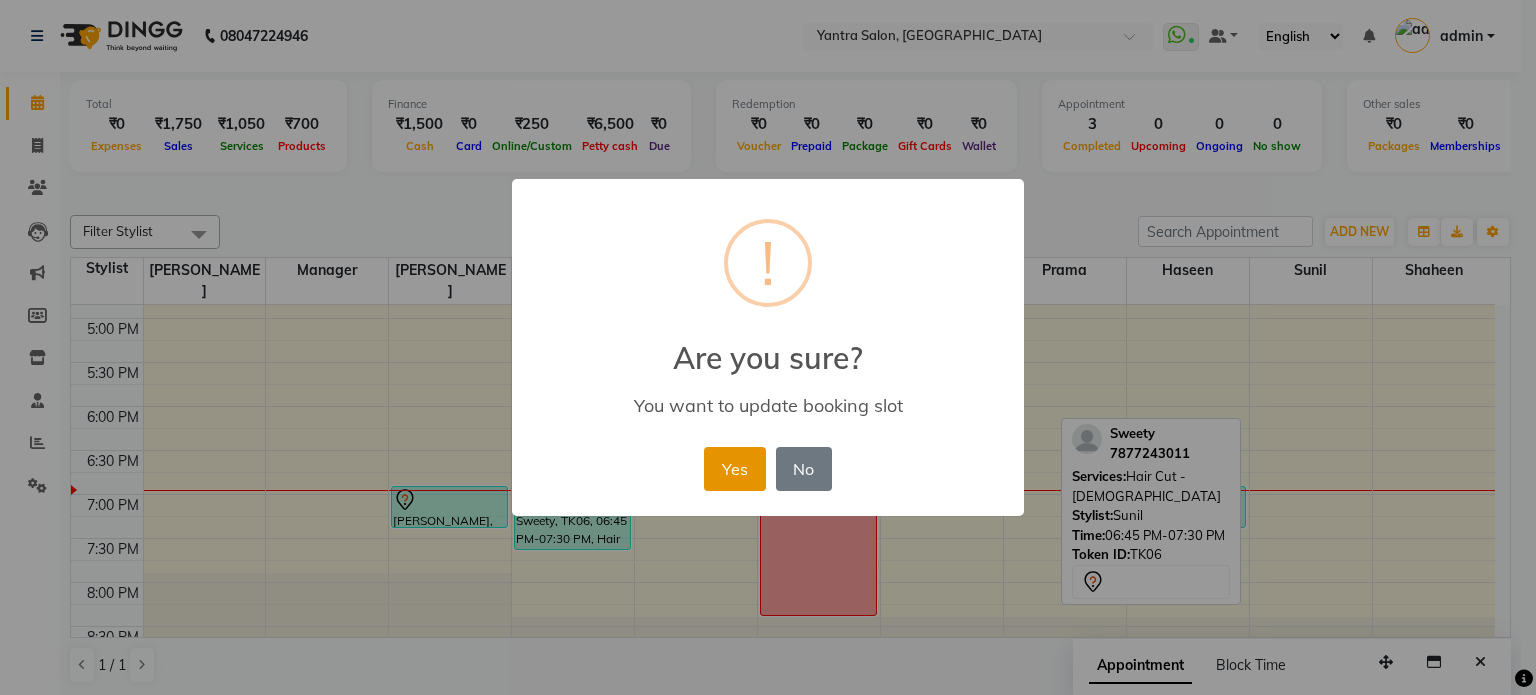 click on "Yes" at bounding box center [734, 469] 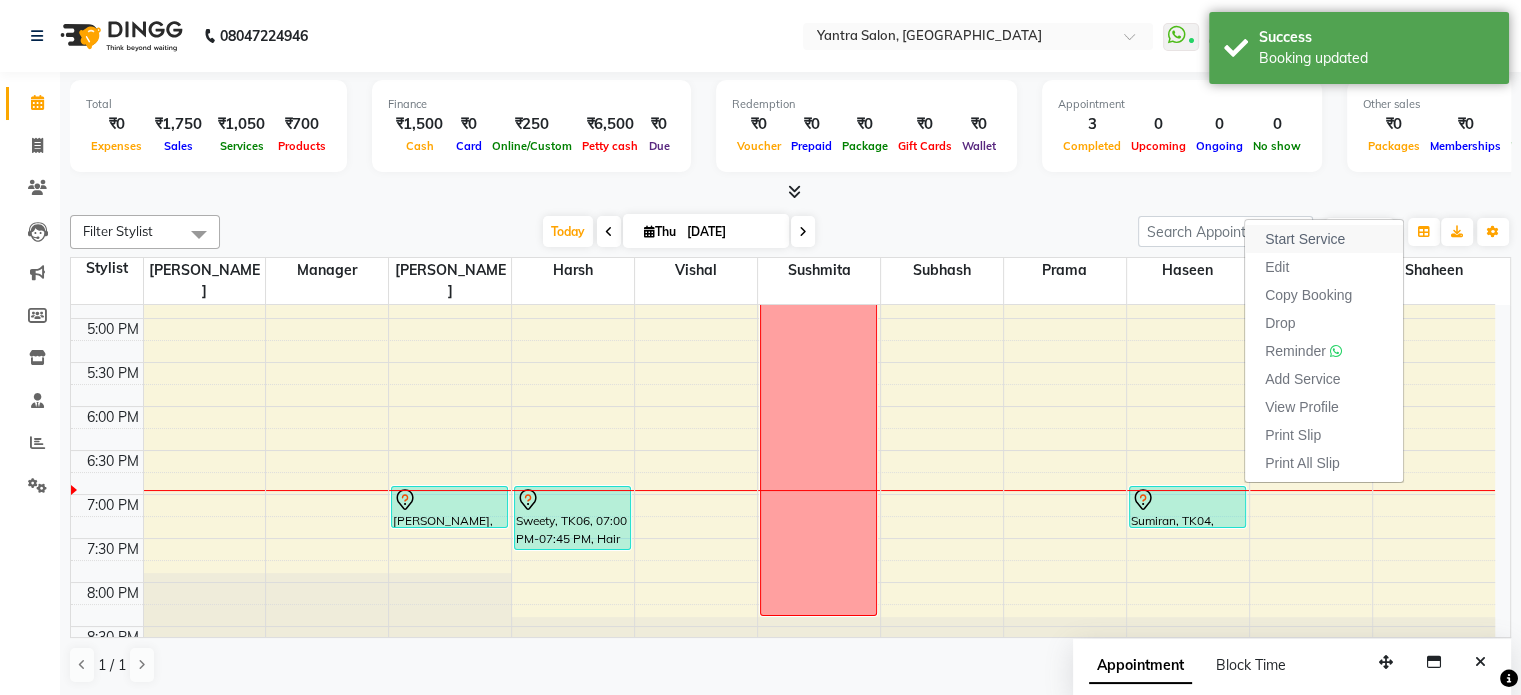click on "Start Service" at bounding box center [1305, 239] 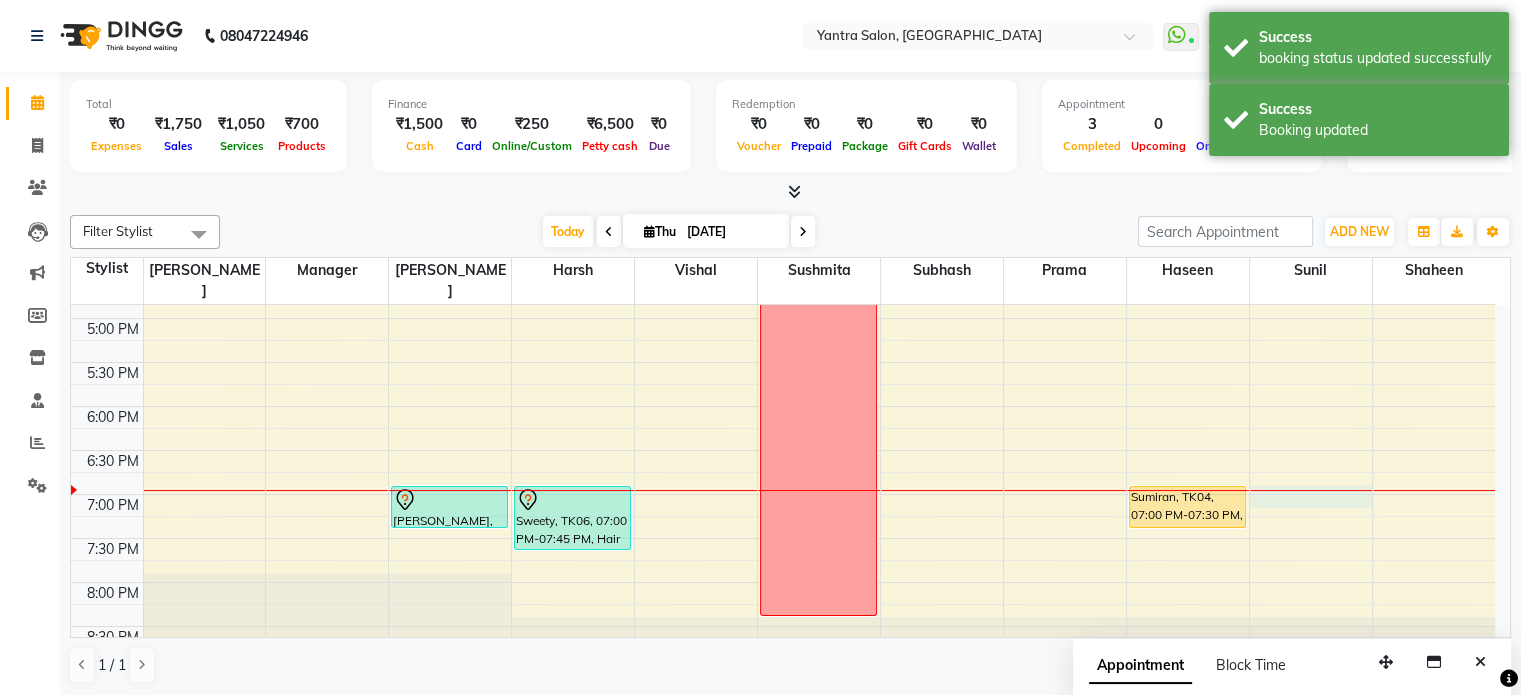 click on "8:00 AM 8:30 AM 9:00 AM 9:30 AM 10:00 AM 10:30 AM 11:00 AM 11:30 AM 12:00 PM 12:30 PM 1:00 PM 1:30 PM 2:00 PM 2:30 PM 3:00 PM 3:30 PM 4:00 PM 4:30 PM 5:00 PM 5:30 PM 6:00 PM 6:30 PM 7:00 PM 7:30 PM 8:00 PM 8:30 PM             [PERSON_NAME], TK05, 07:00 PM-07:30 PM, Pedicure - Regular     [PERSON_NAME], TK01, 02:00 PM-03:00 PM, Hair Cut - [DEMOGRAPHIC_DATA]             Sweety, TK06, 07:00 PM-07:45 PM, Hair Cut - [DEMOGRAPHIC_DATA]     [PERSON_NAME], TK02, 12:20 PM-01:10 PM, Hair Cut - [DEMOGRAPHIC_DATA],[PERSON_NAME] Trim  leave      [GEOGRAPHIC_DATA], TK03, 12:50 PM-01:20 PM, Hair Cut - Kids    Sumiran, TK04, 07:00 PM-07:30 PM, Hair Cut - [DEMOGRAPHIC_DATA]" at bounding box center [783, 98] 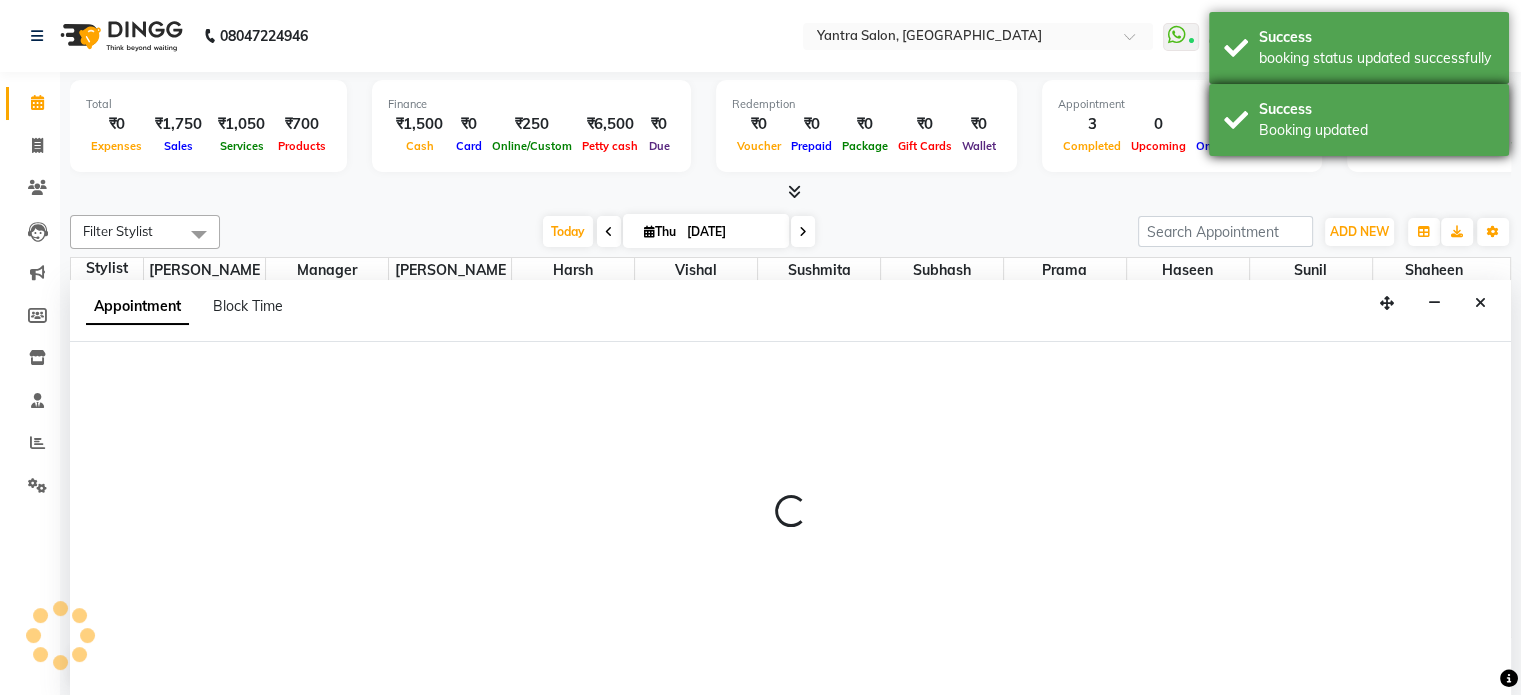 drag, startPoint x: 1433, startPoint y: 130, endPoint x: 1414, endPoint y: 124, distance: 19.924858 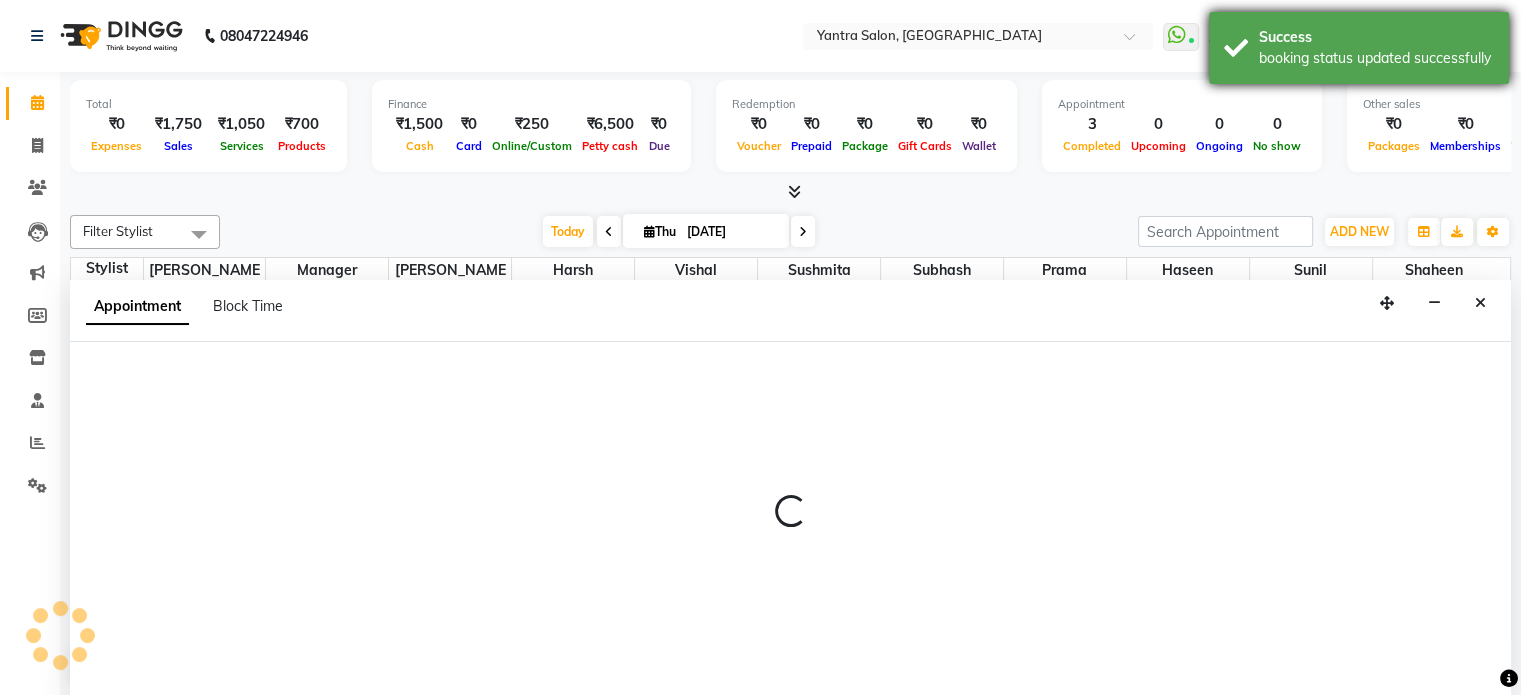 click on "Success" at bounding box center (1376, 37) 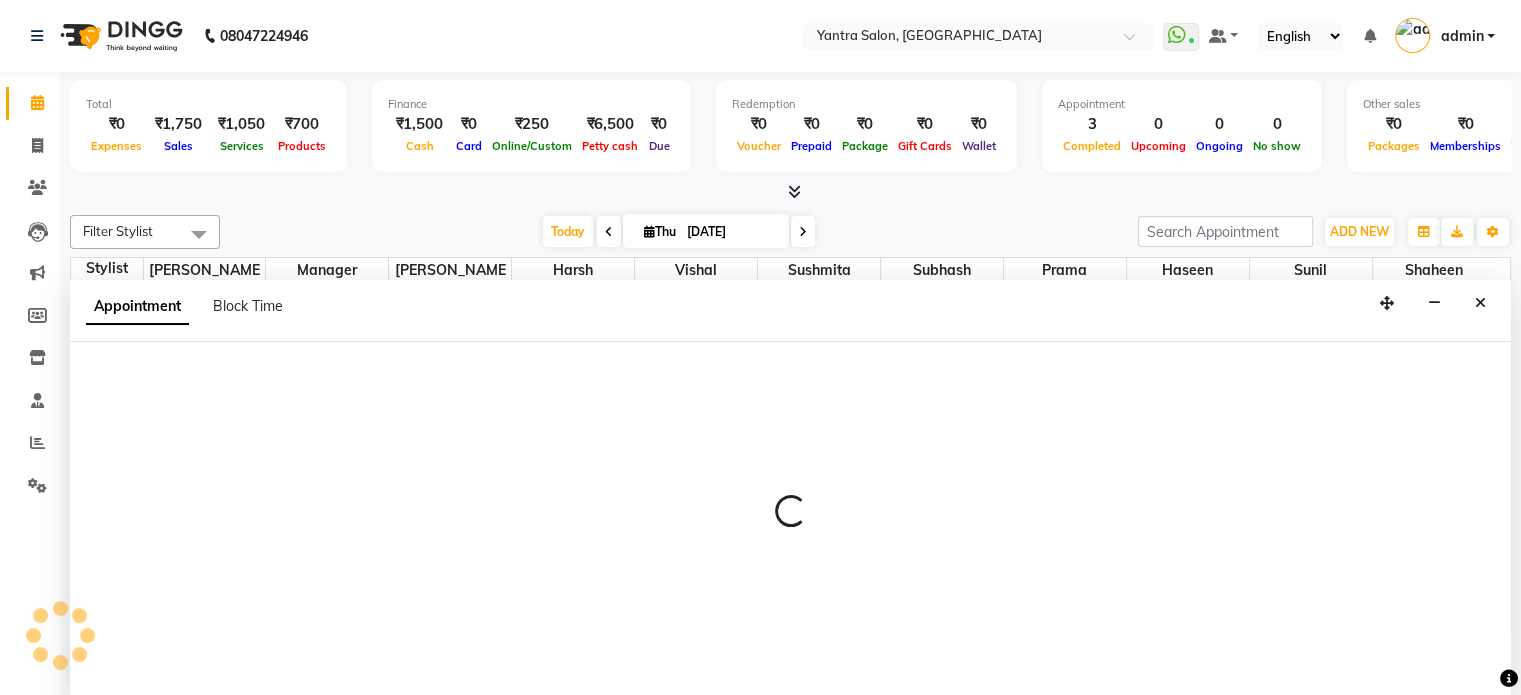select on "76999" 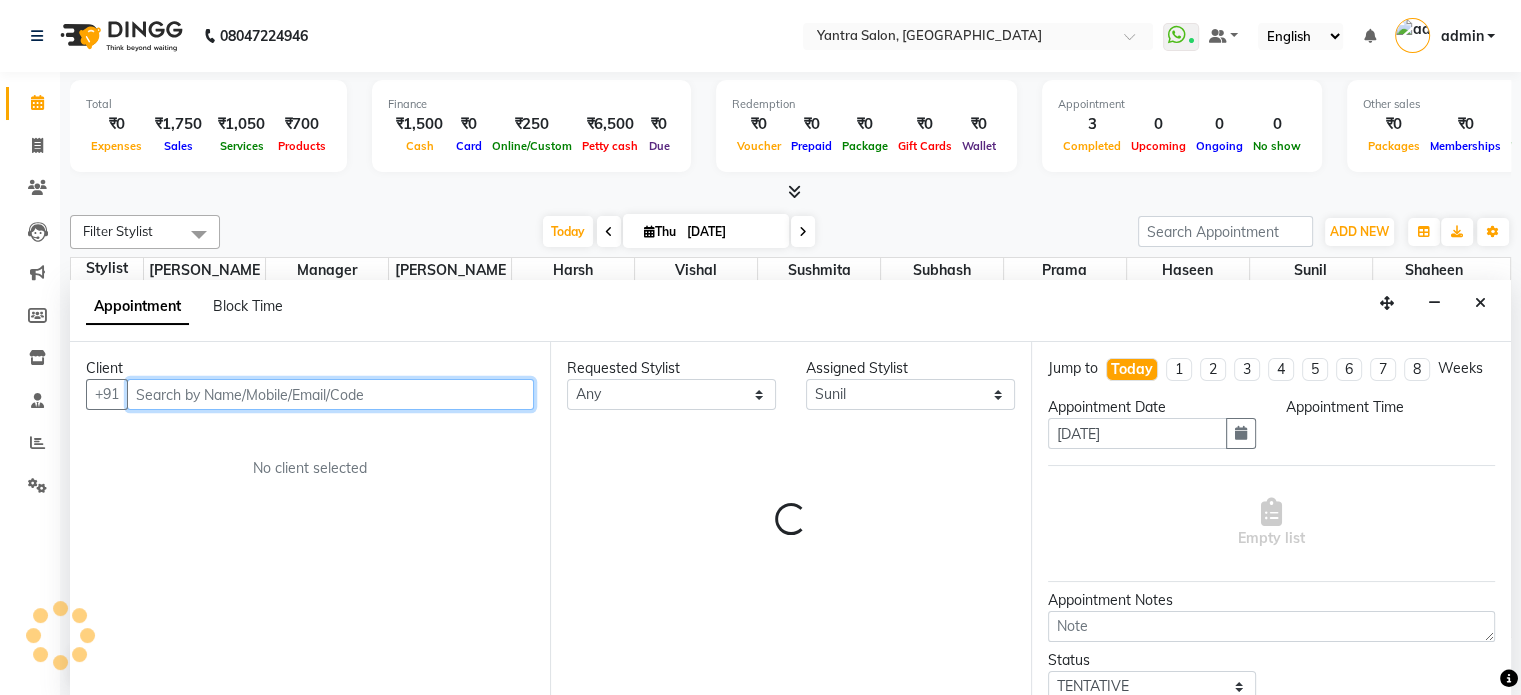 select on "1140" 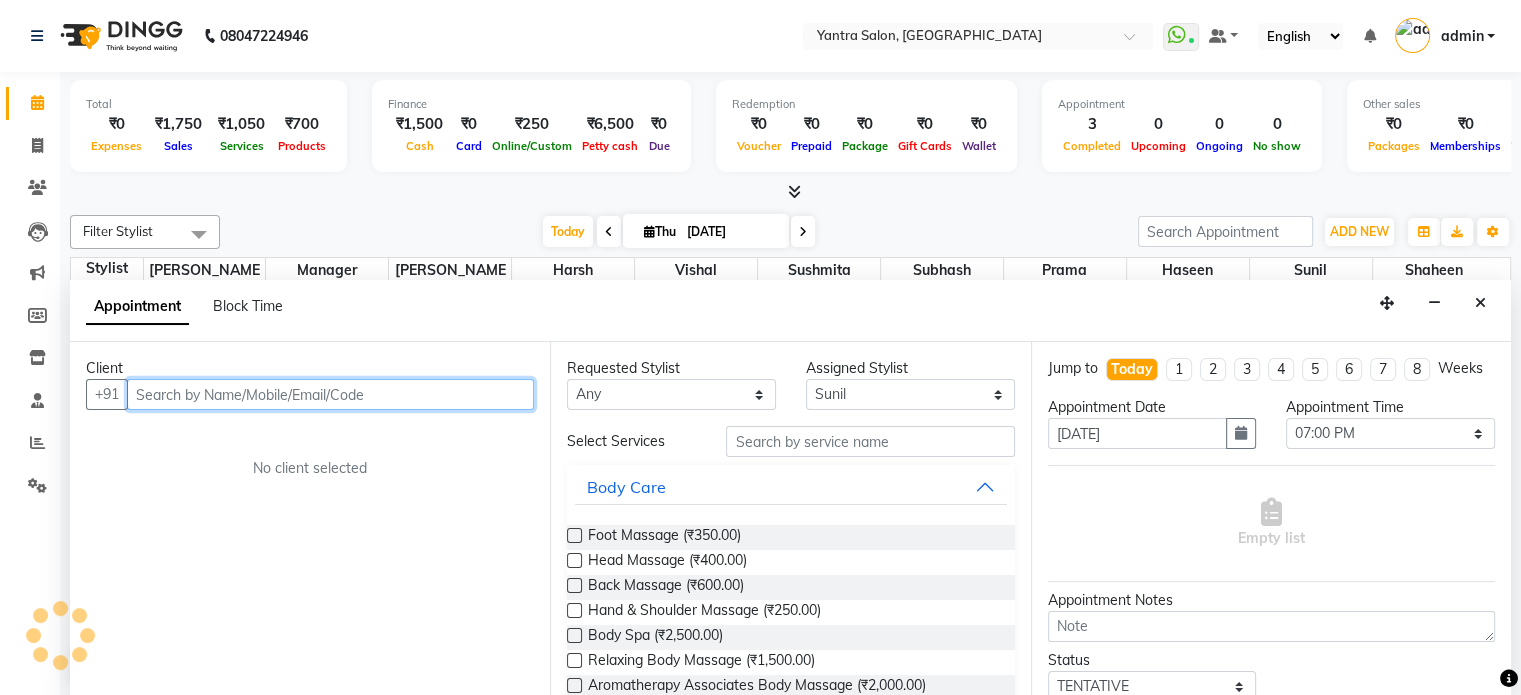 paste on "[PHONE_NUMBER]" 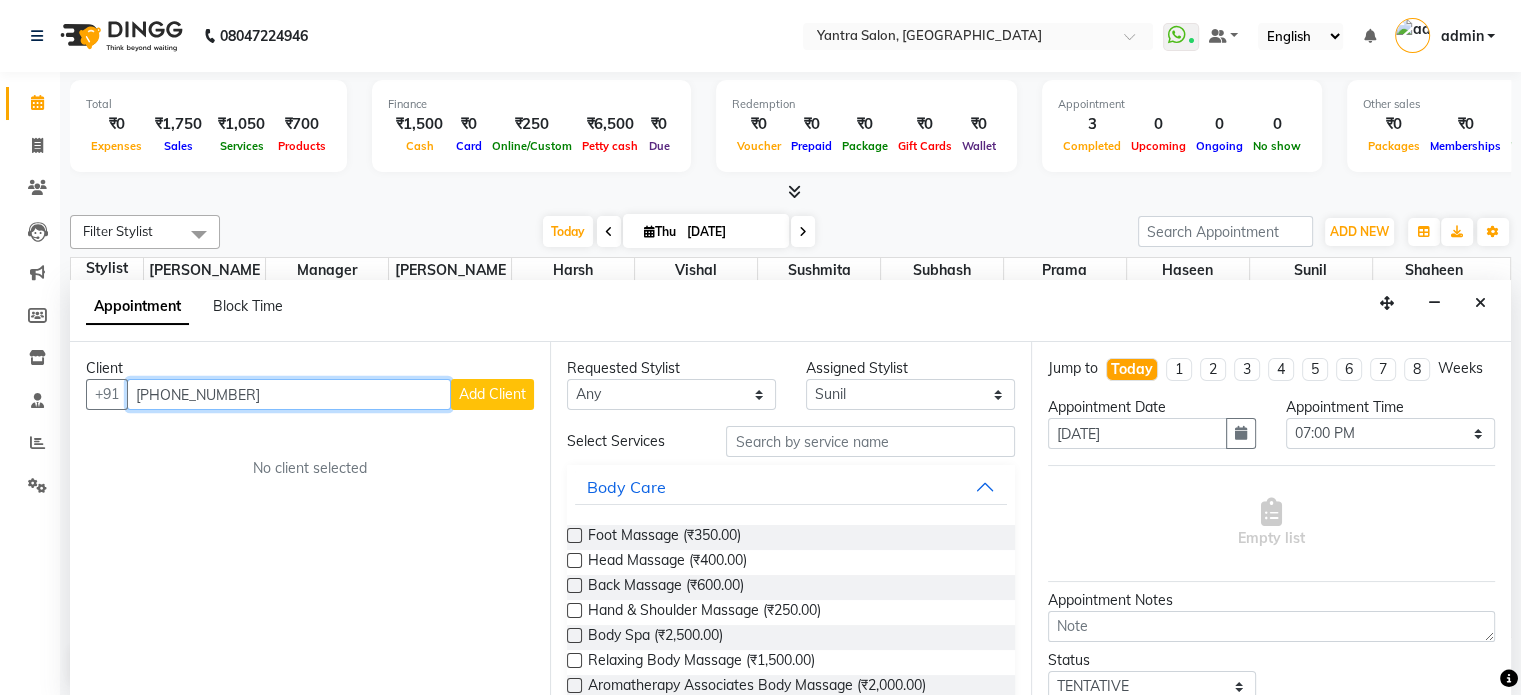 click on "[PHONE_NUMBER]" at bounding box center (289, 394) 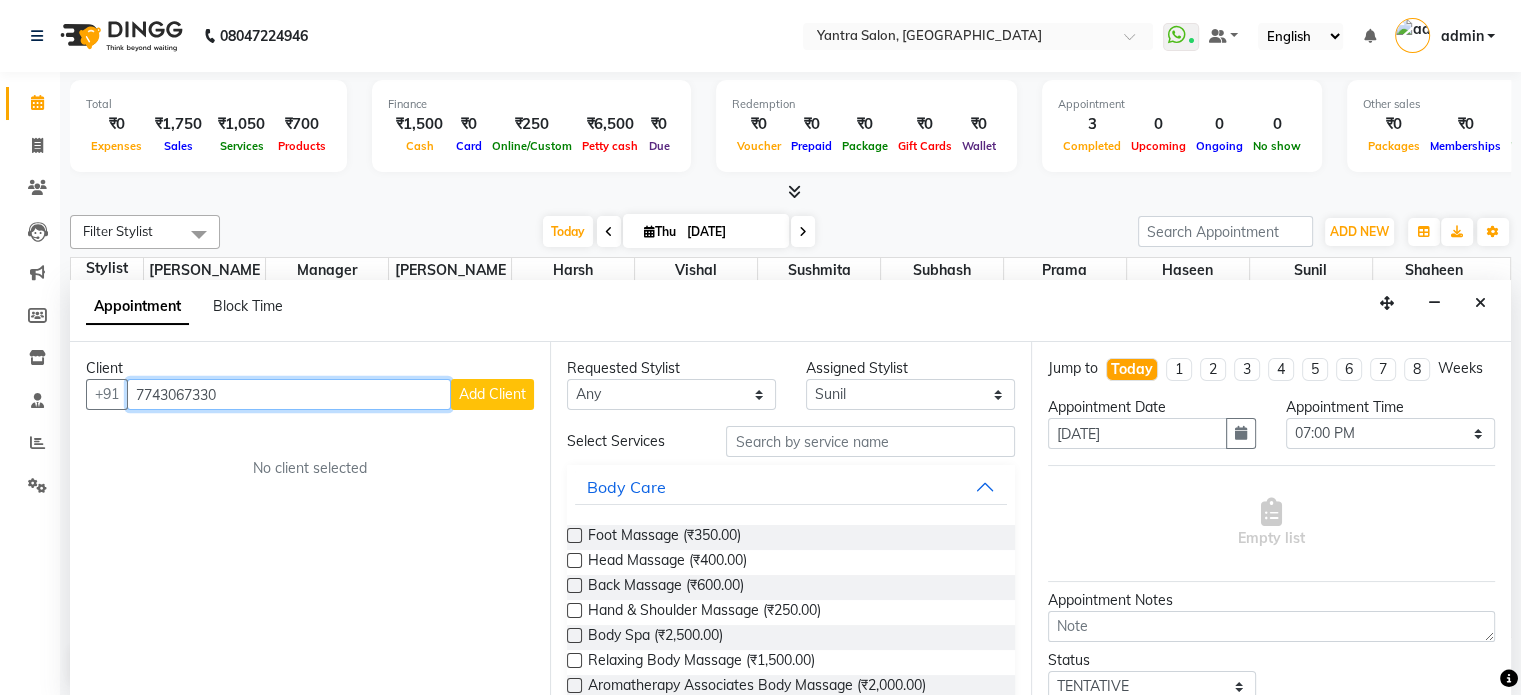 type on "7743067330" 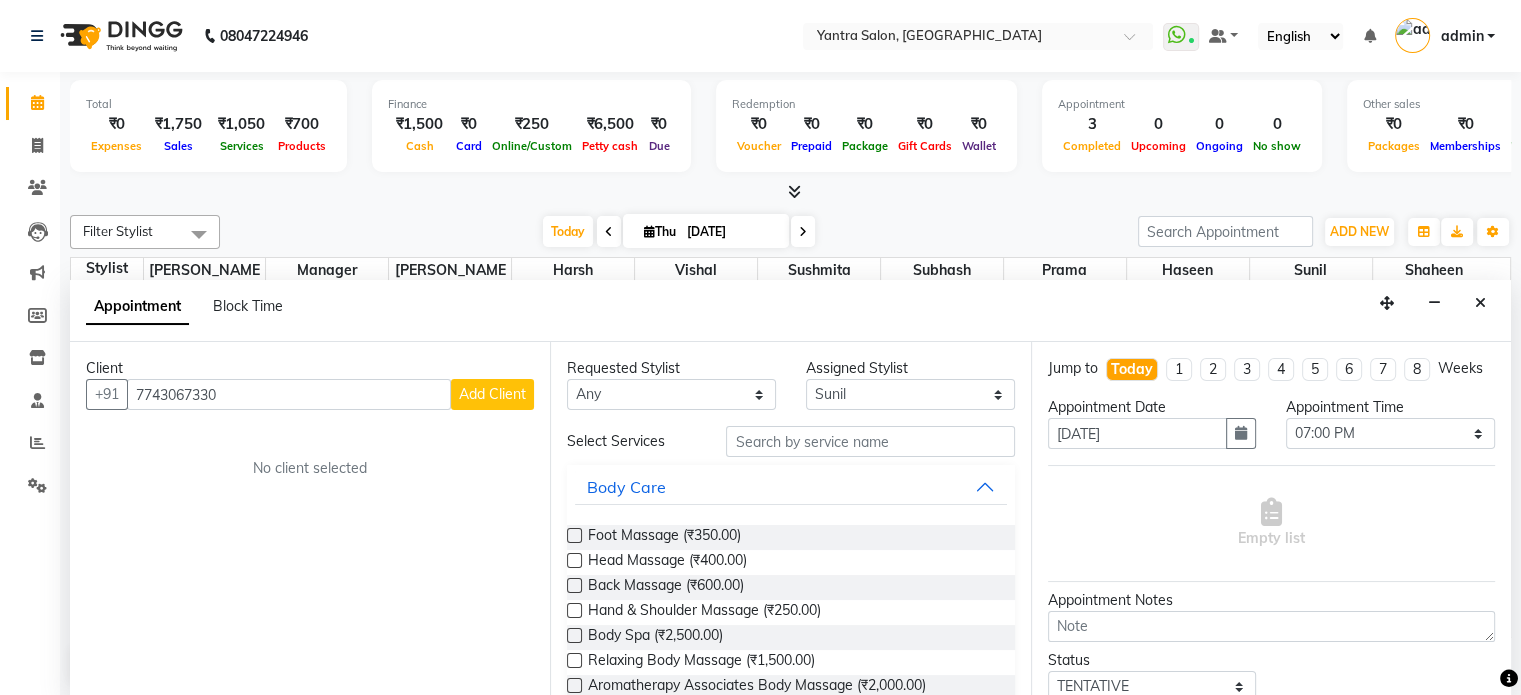 click on "Add Client" at bounding box center [492, 394] 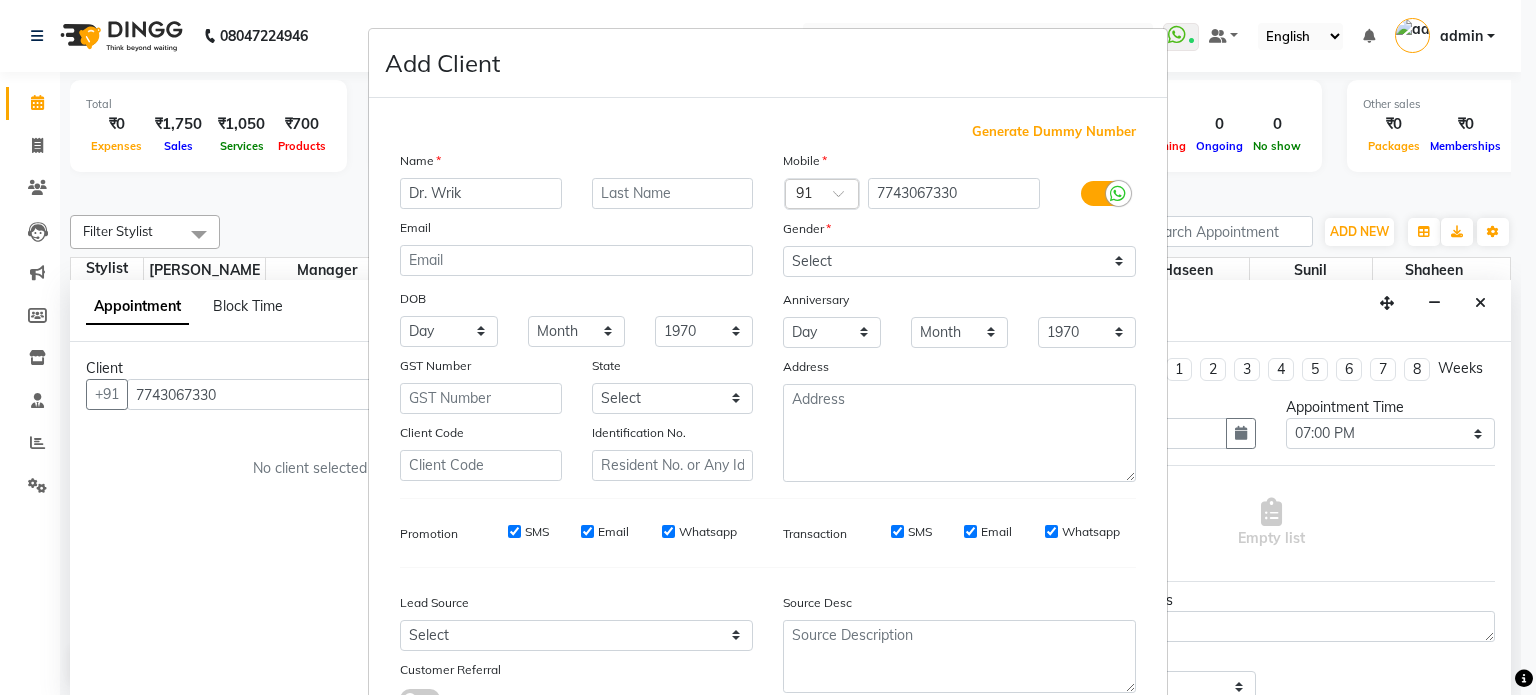 type on "Dr. Wrik" 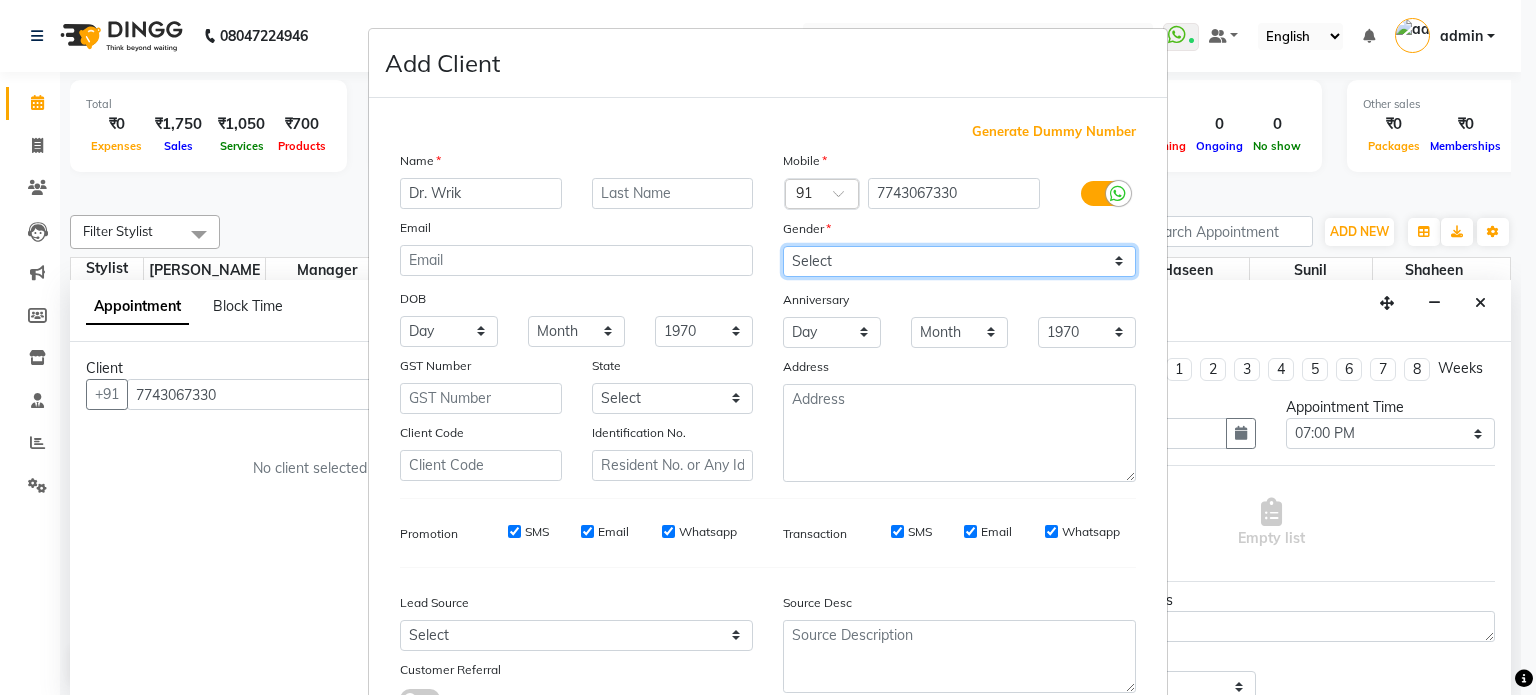 drag, startPoint x: 842, startPoint y: 263, endPoint x: 843, endPoint y: 273, distance: 10.049875 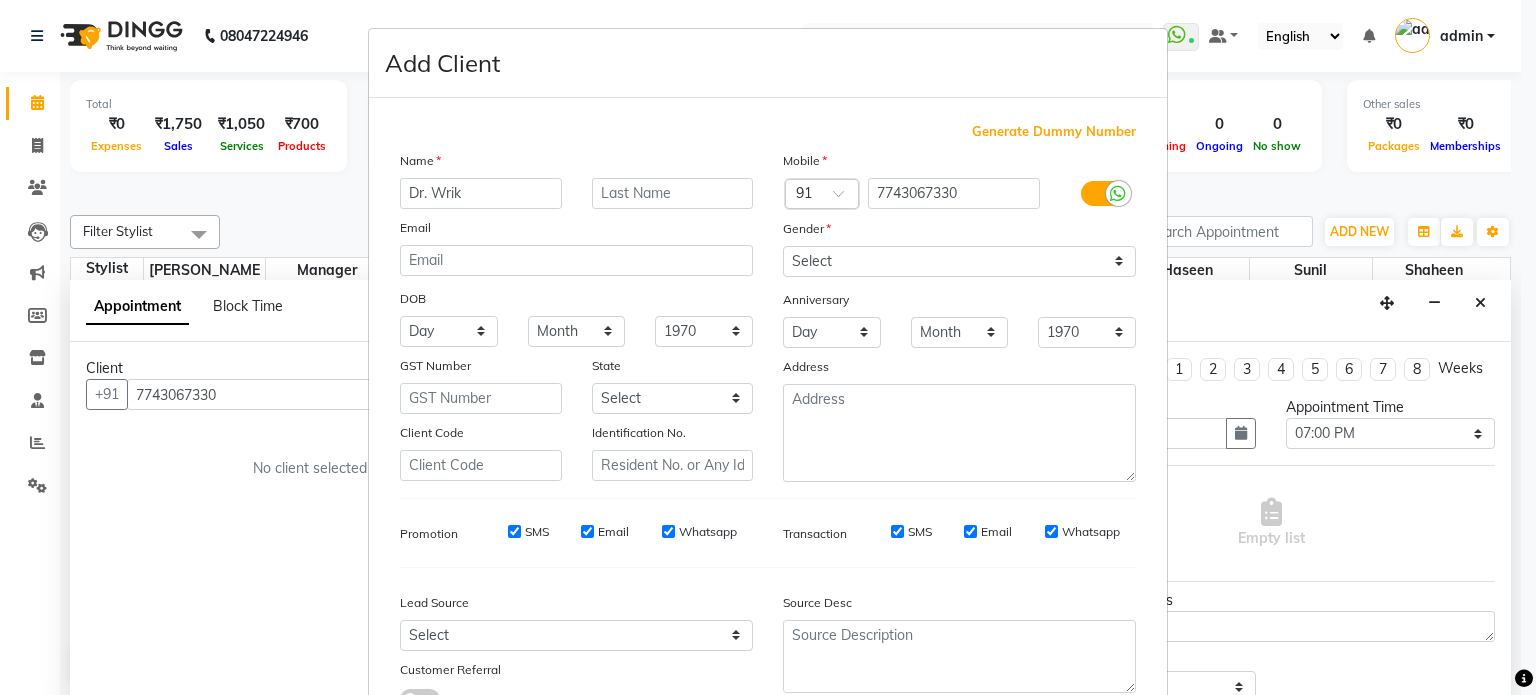 click on "SMS" at bounding box center [920, 532] 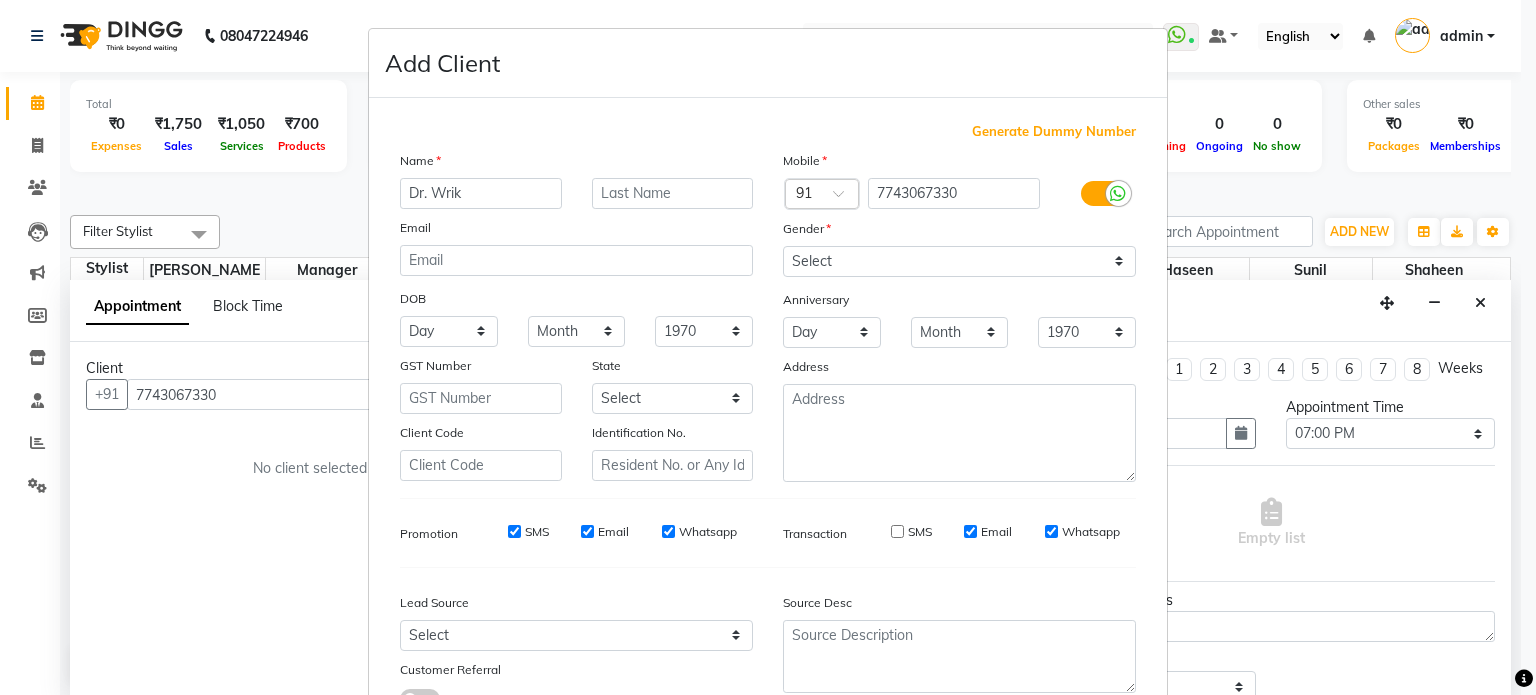 click on "SMS" at bounding box center (537, 532) 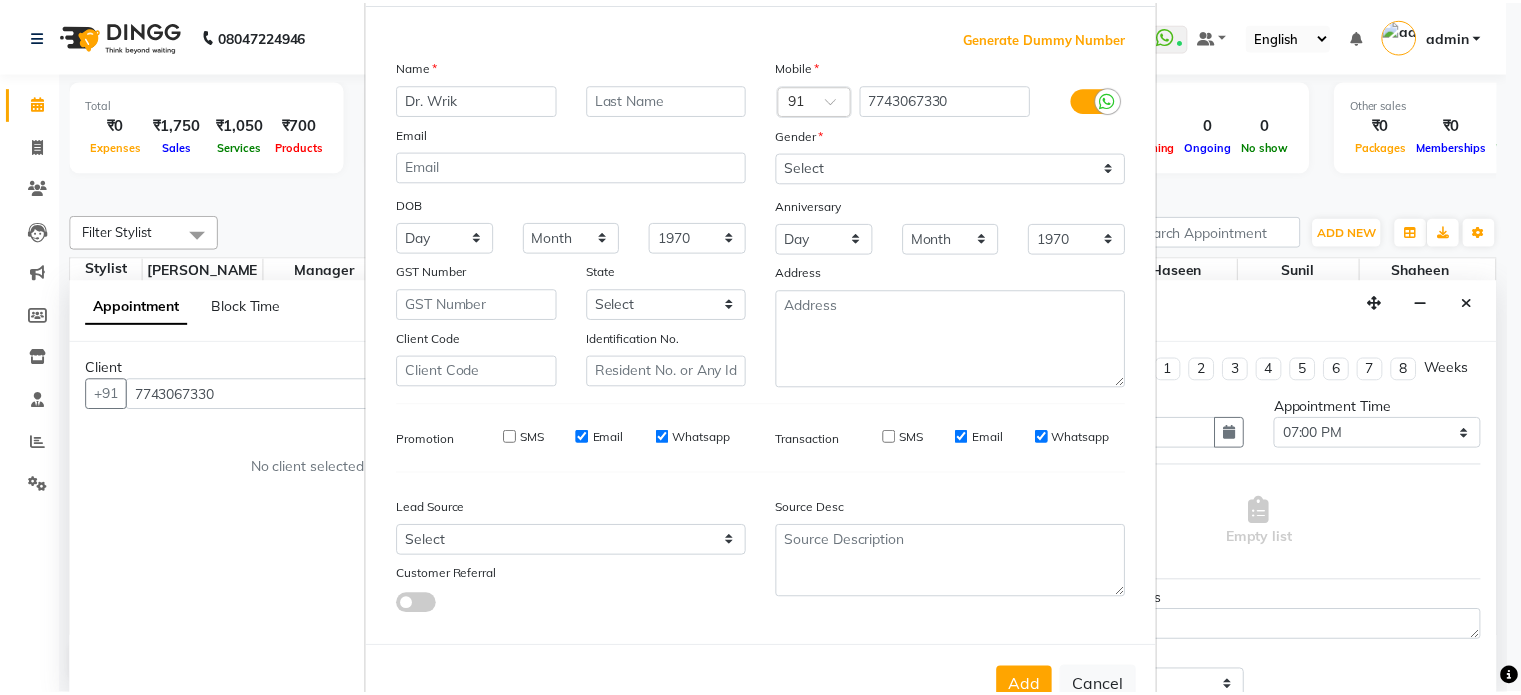 scroll, scrollTop: 161, scrollLeft: 0, axis: vertical 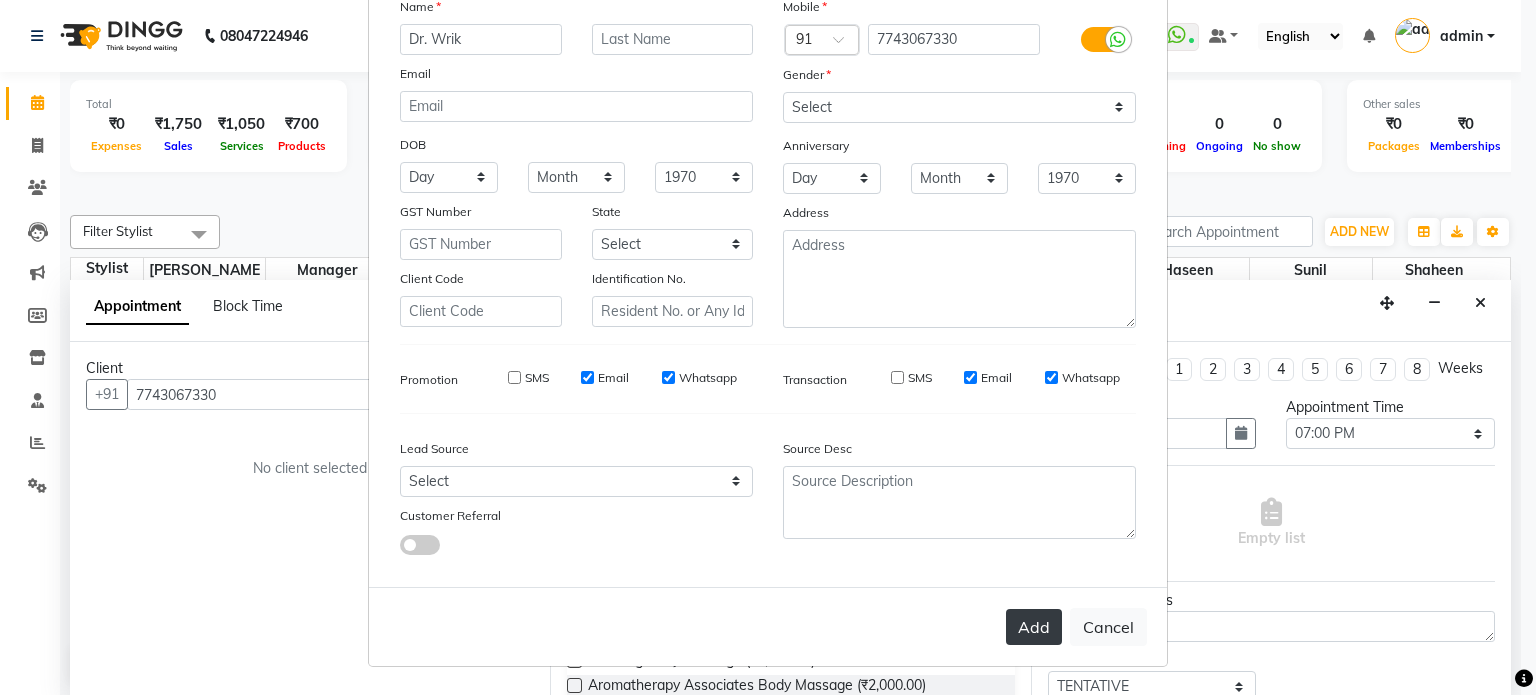 click on "Add" at bounding box center [1034, 627] 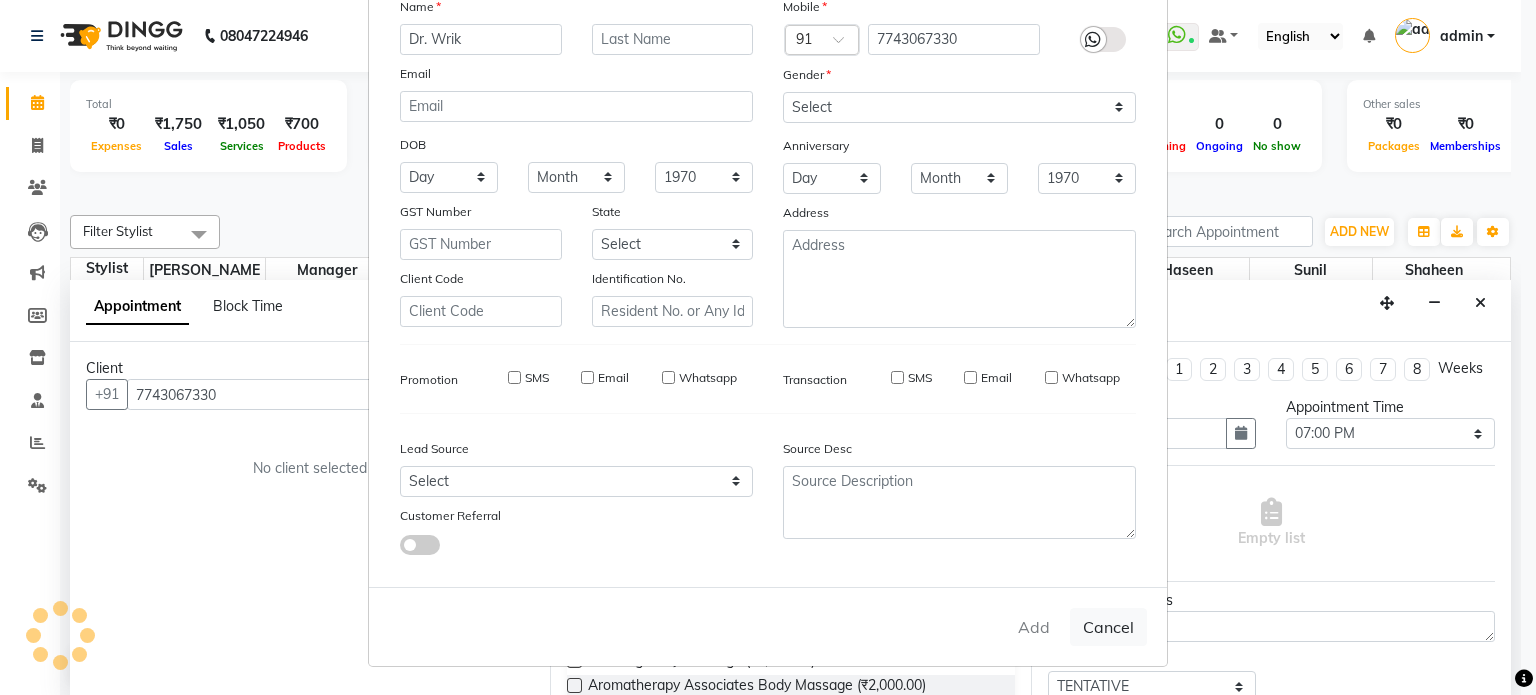 type 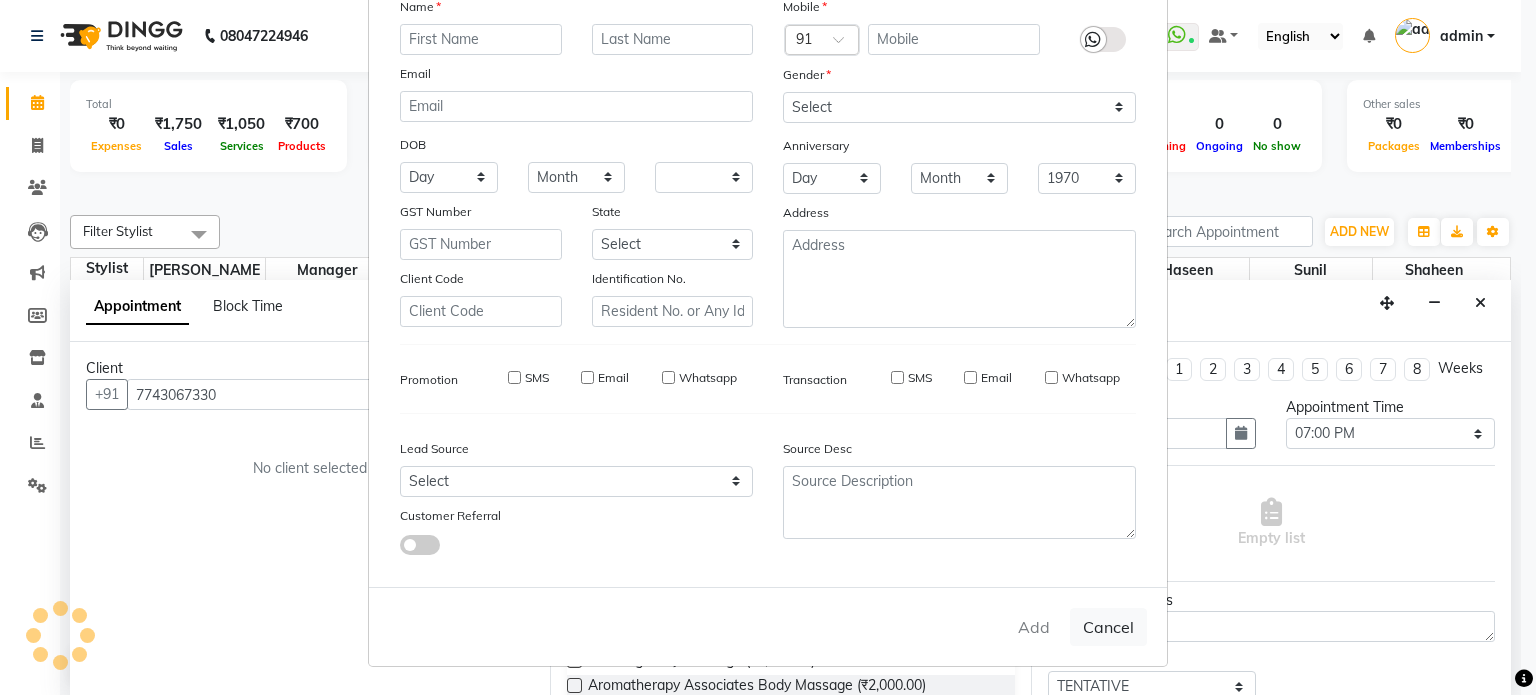 select 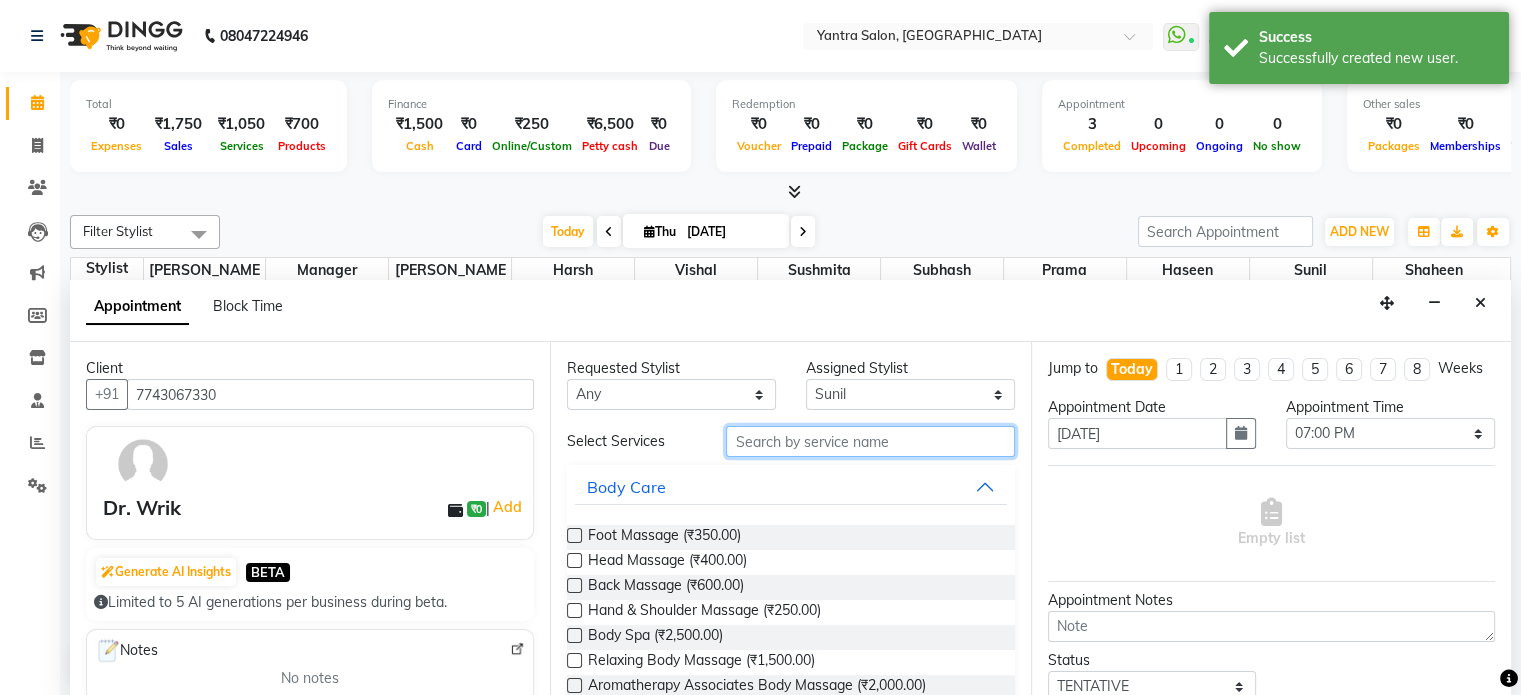 click at bounding box center (870, 441) 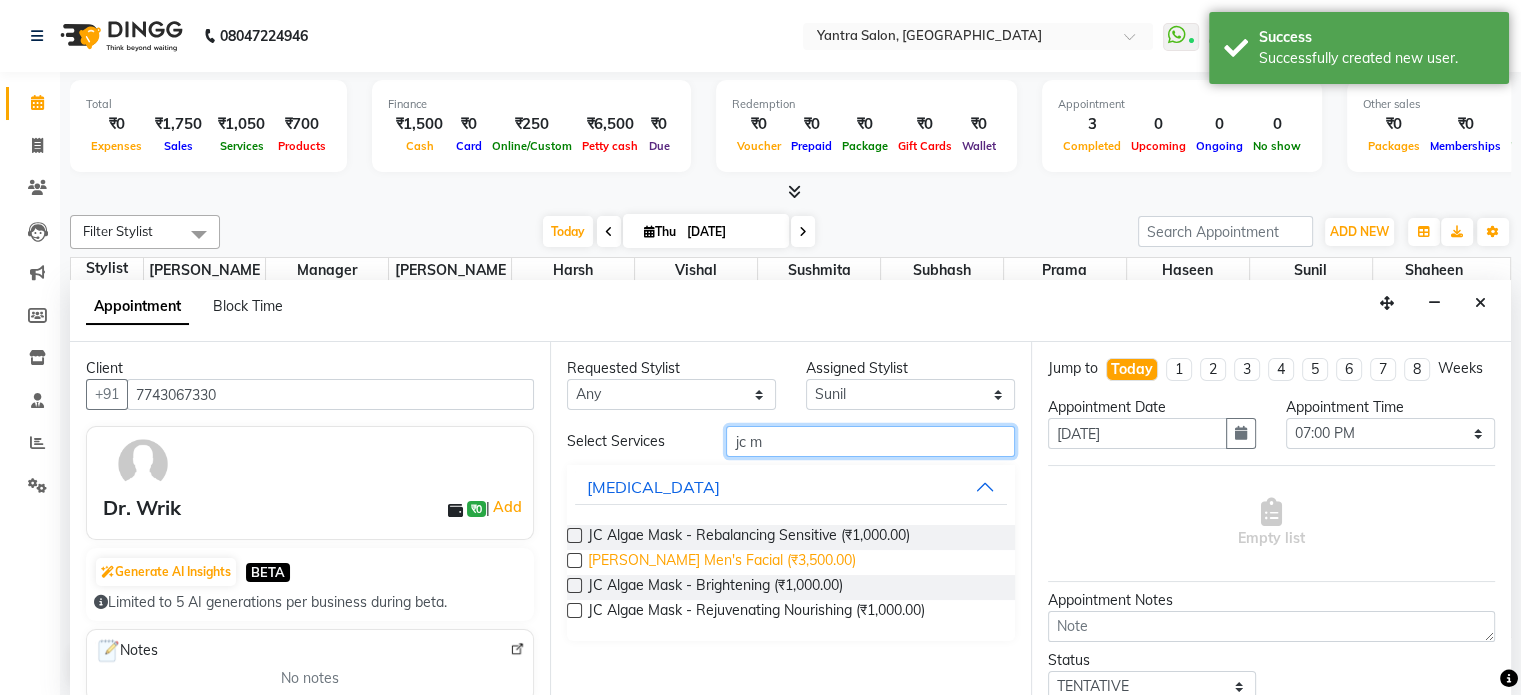 type on "jc m" 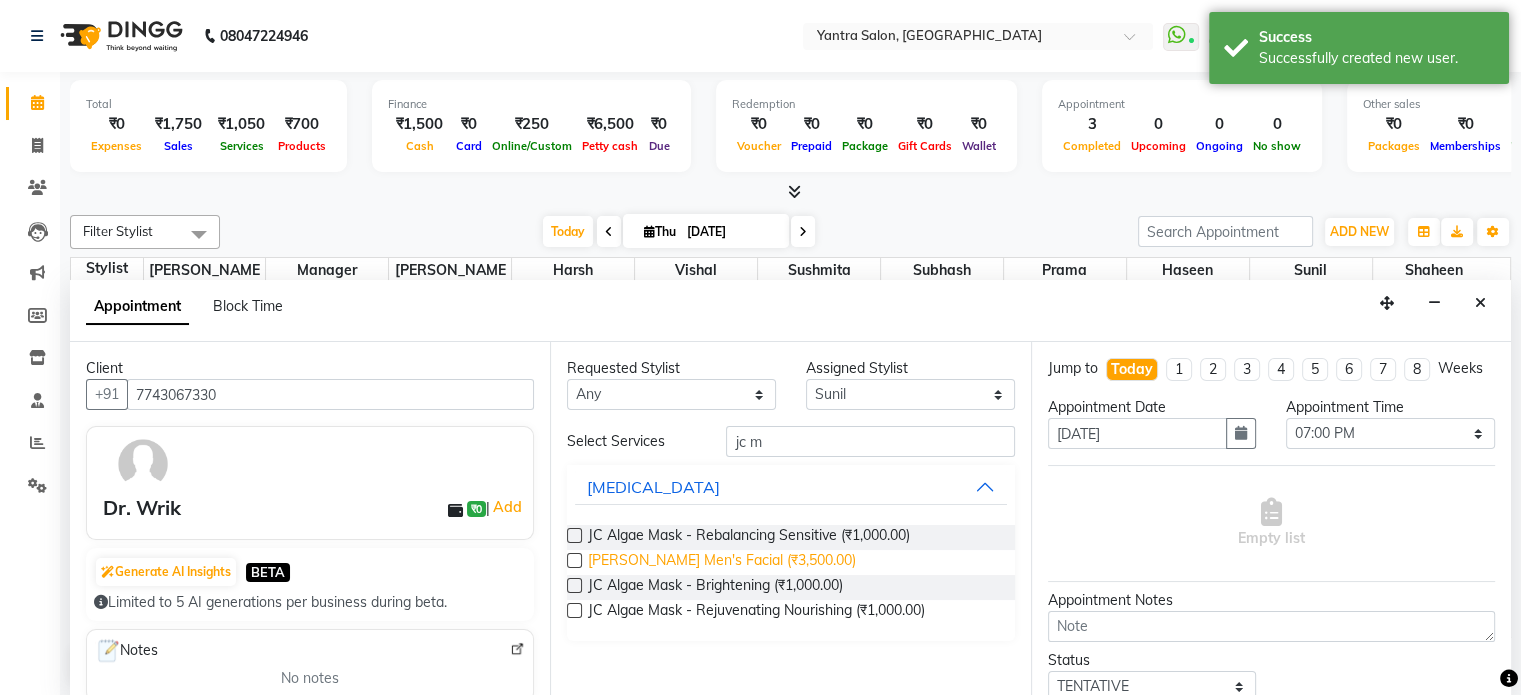 click on "[PERSON_NAME] Men's Facial (₹3,500.00)" at bounding box center (722, 562) 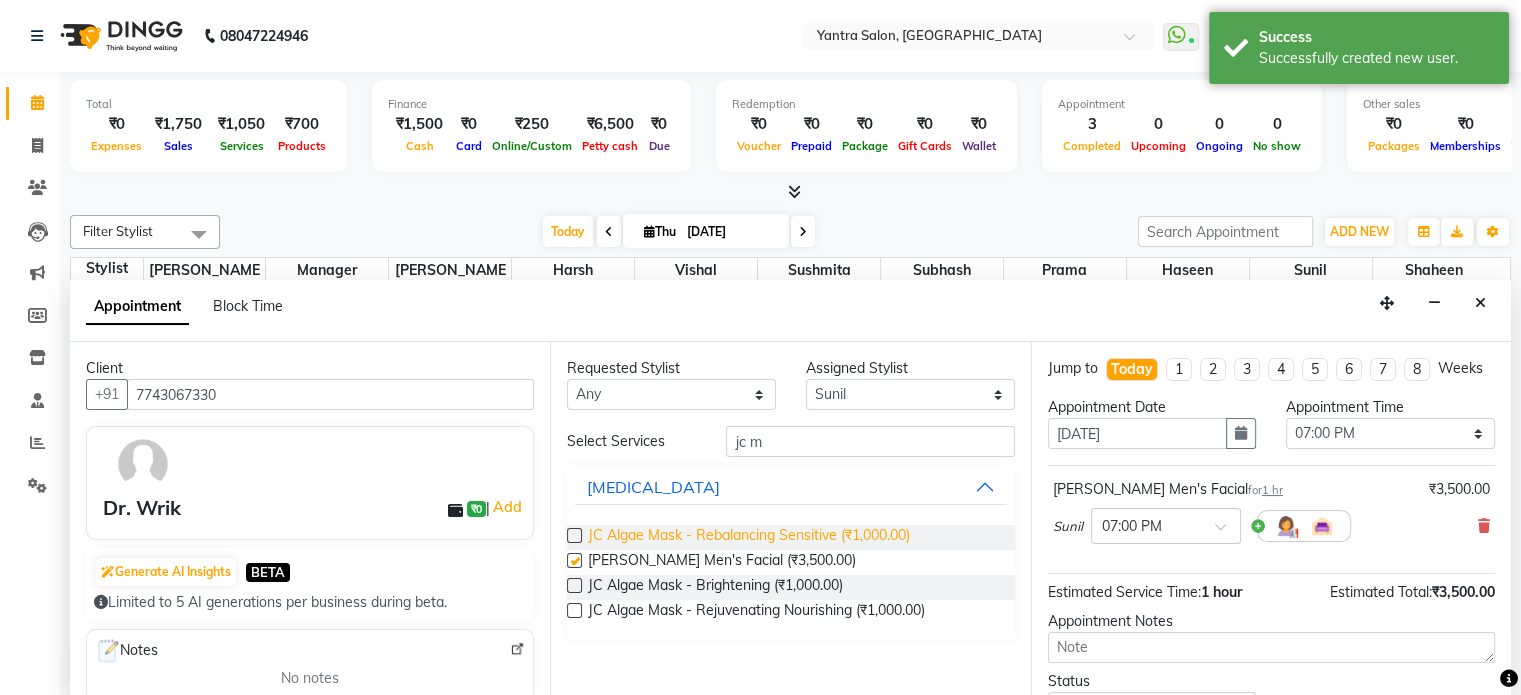 checkbox on "false" 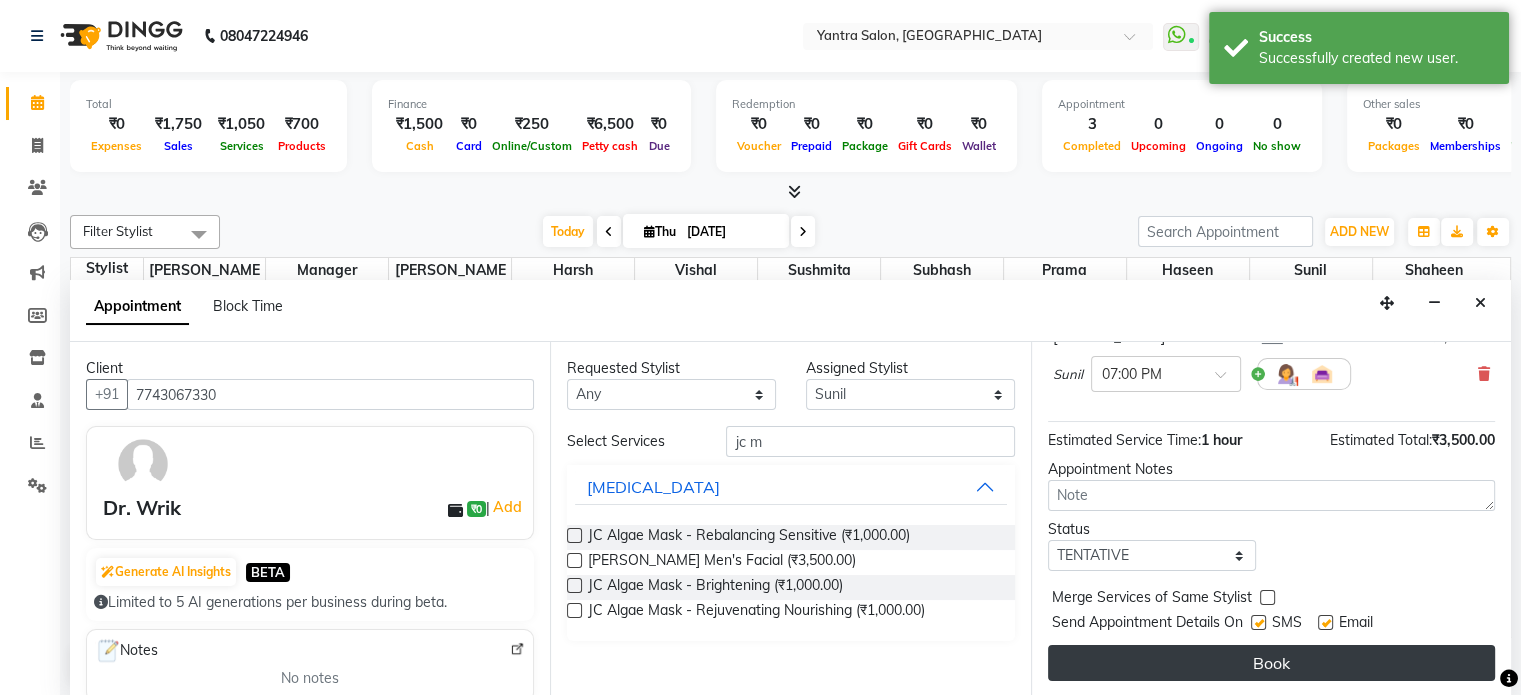 scroll, scrollTop: 170, scrollLeft: 0, axis: vertical 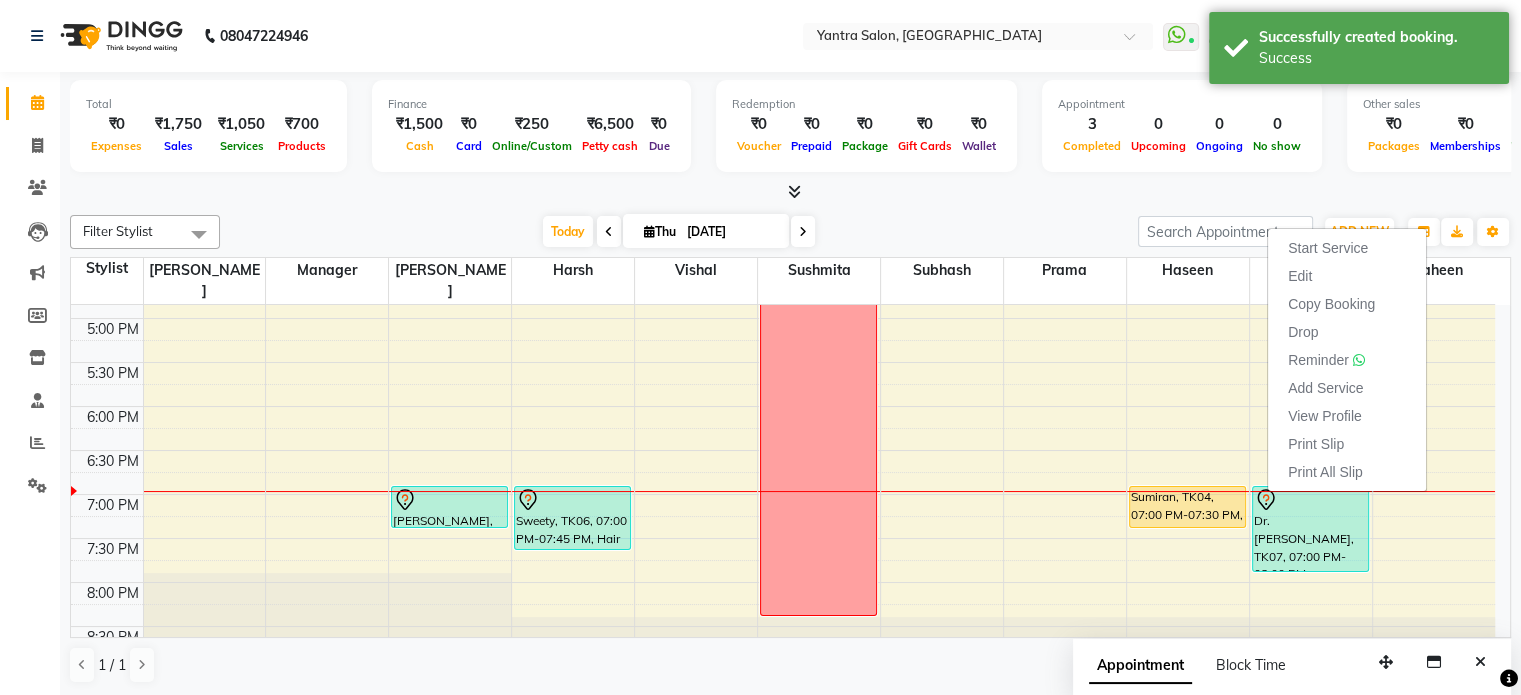 click on "Start Service" at bounding box center (1328, 248) 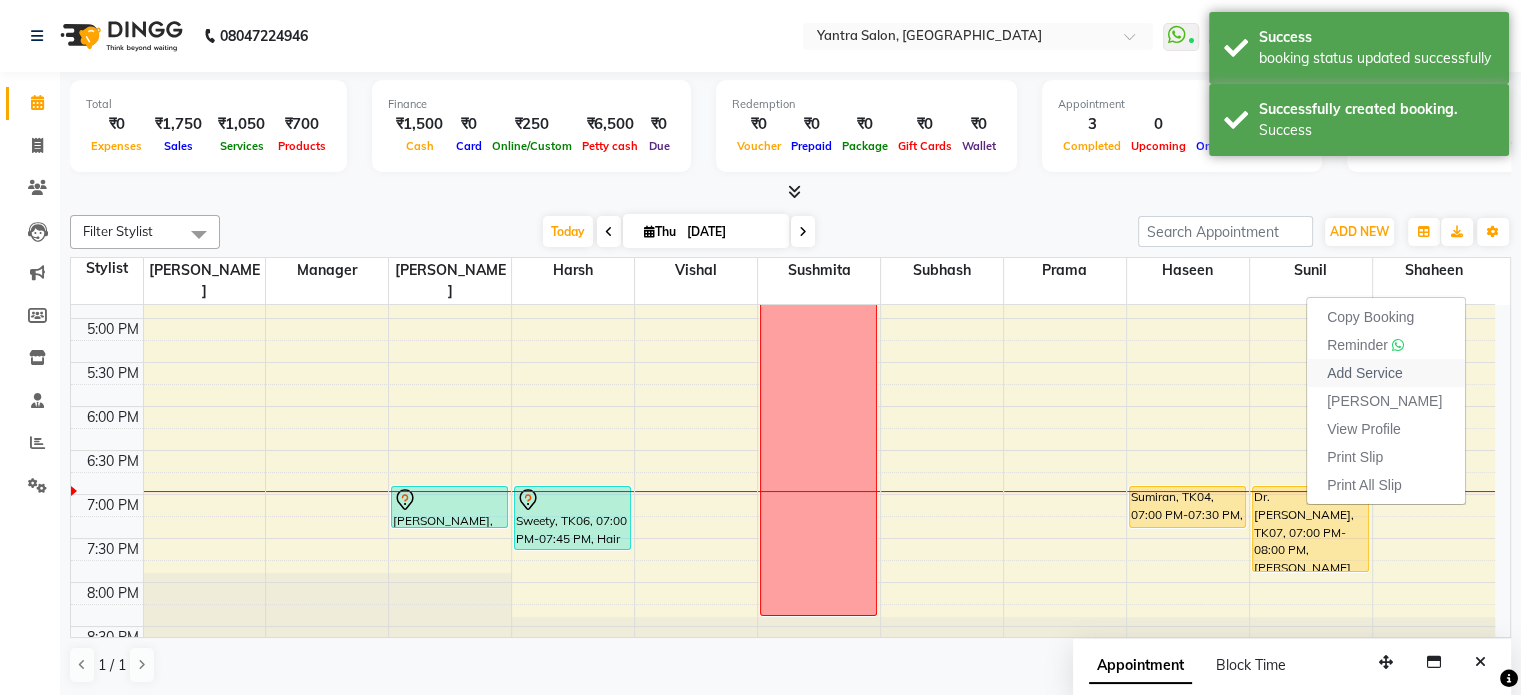 click on "Add Service" at bounding box center [1364, 373] 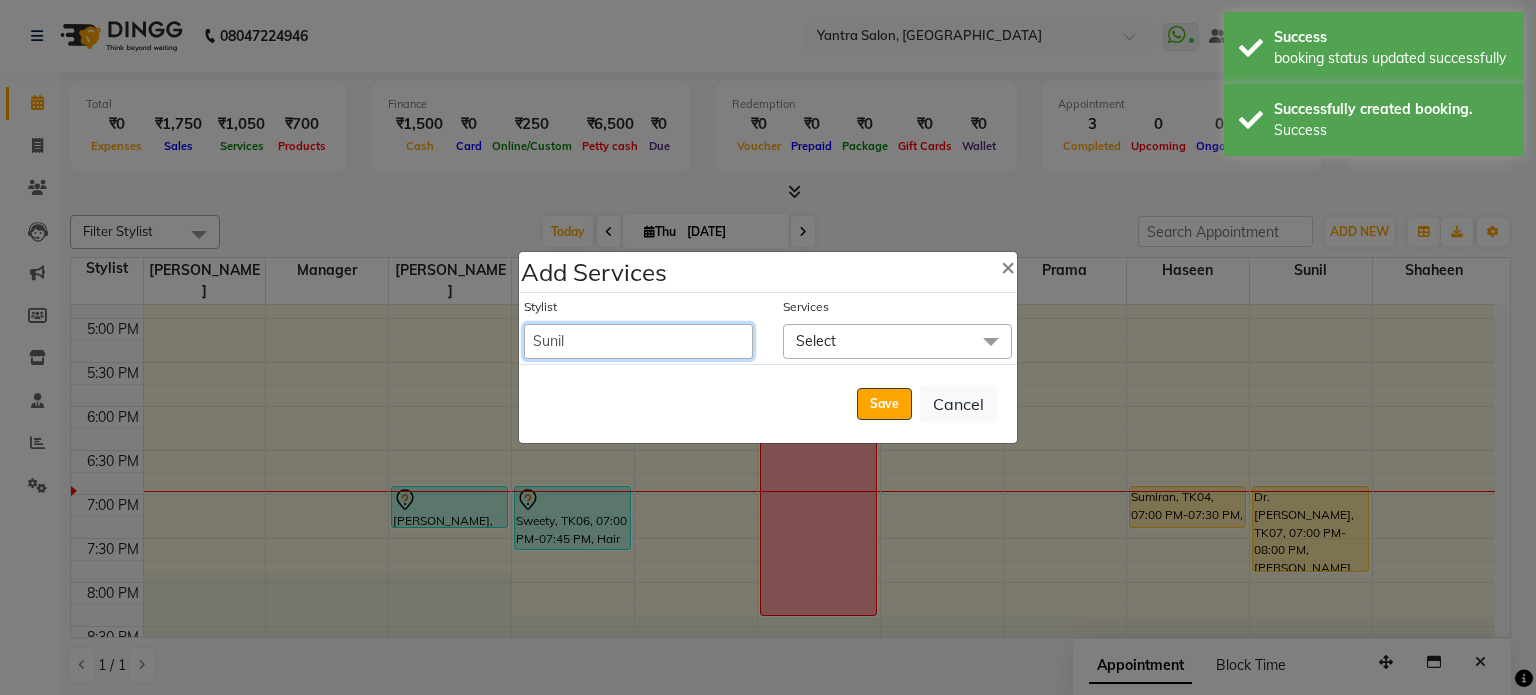 drag, startPoint x: 651, startPoint y: 351, endPoint x: 636, endPoint y: 354, distance: 15.297058 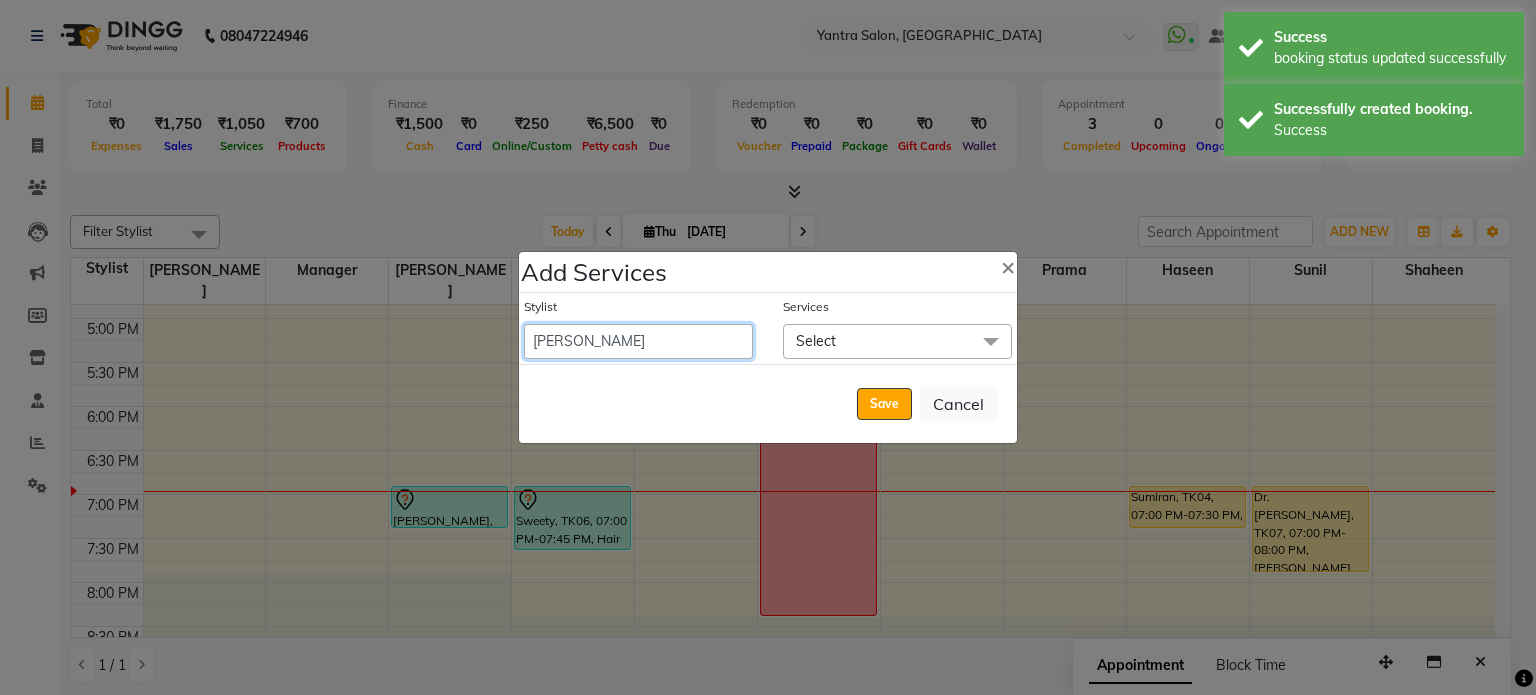 click on "admin   [PERSON_NAME]   Manager   [PERSON_NAME]   Prama   [PERSON_NAME]   [PERSON_NAME]   [PERSON_NAME]   [PERSON_NAME]   Varun    Vishal" at bounding box center (638, 341) 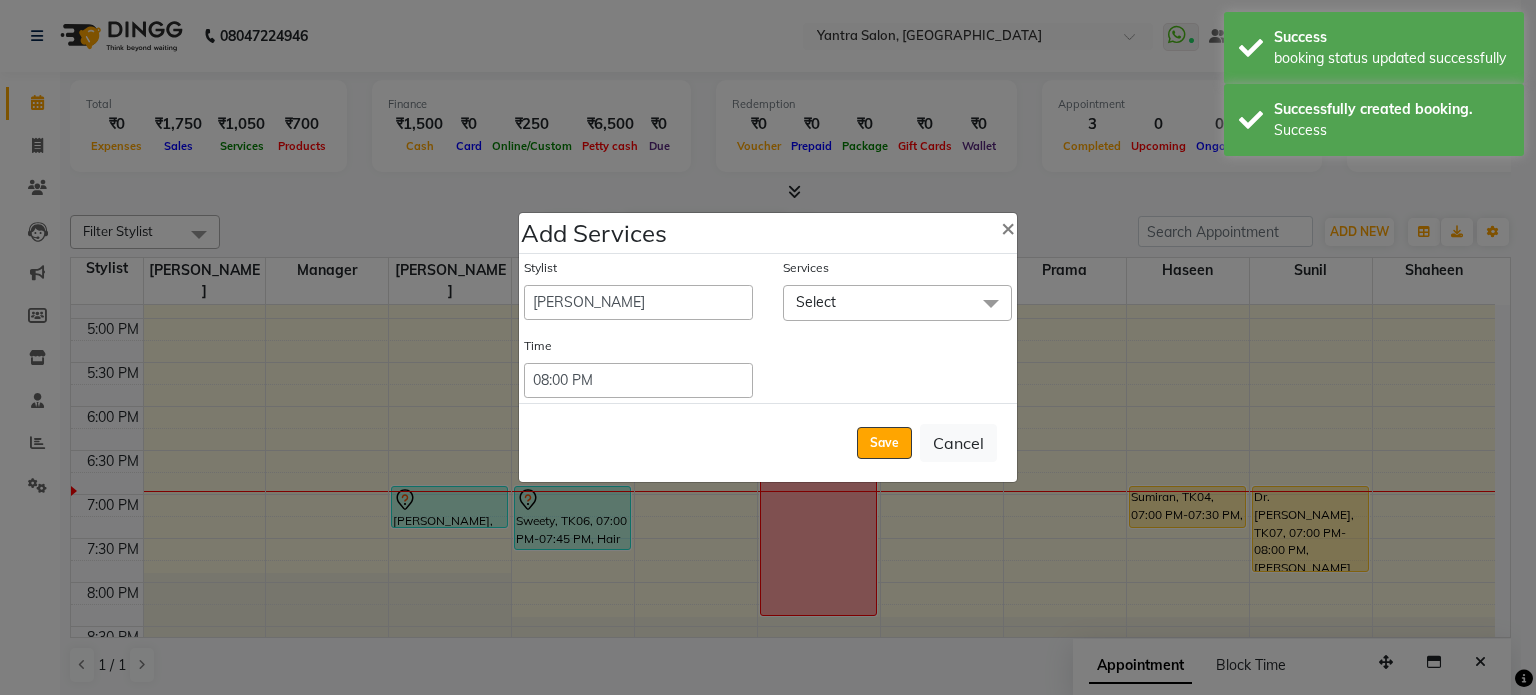 click on "Select" 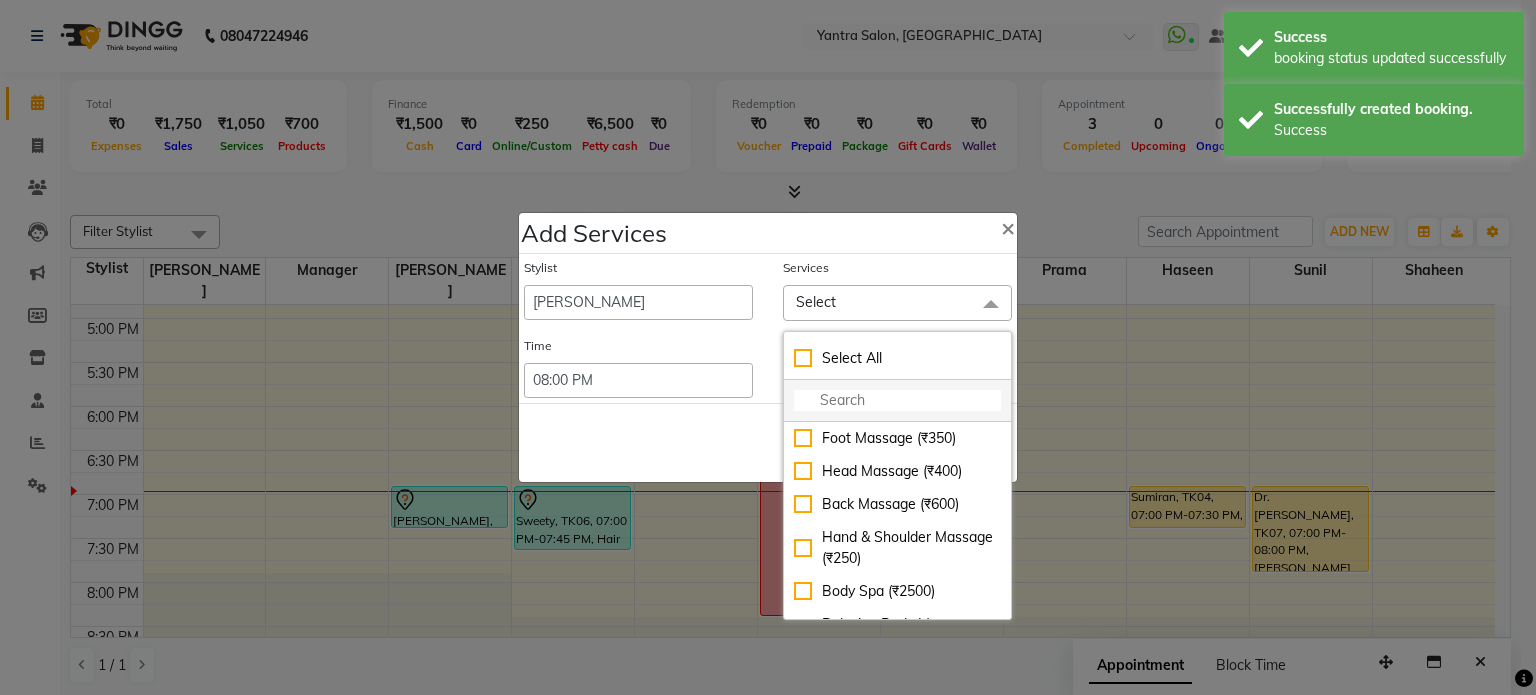 click 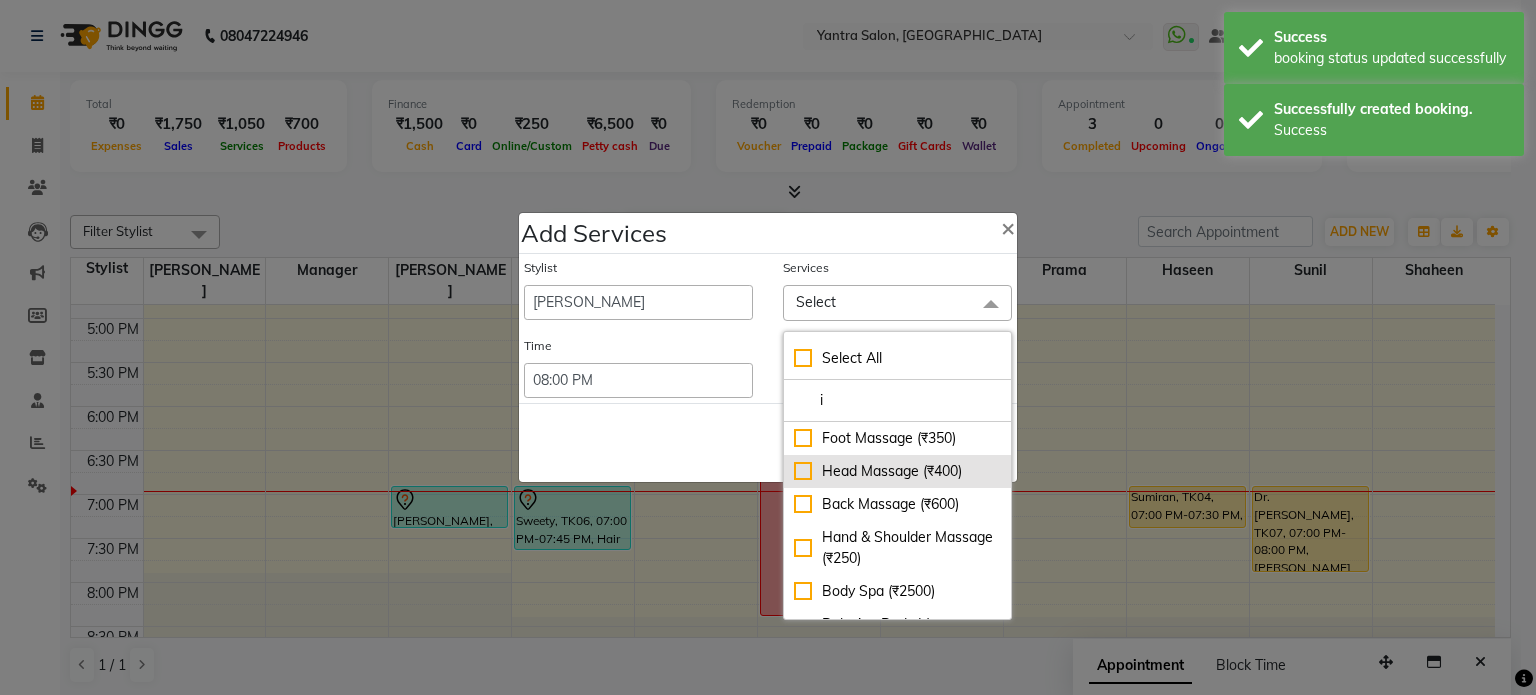 type on "in" 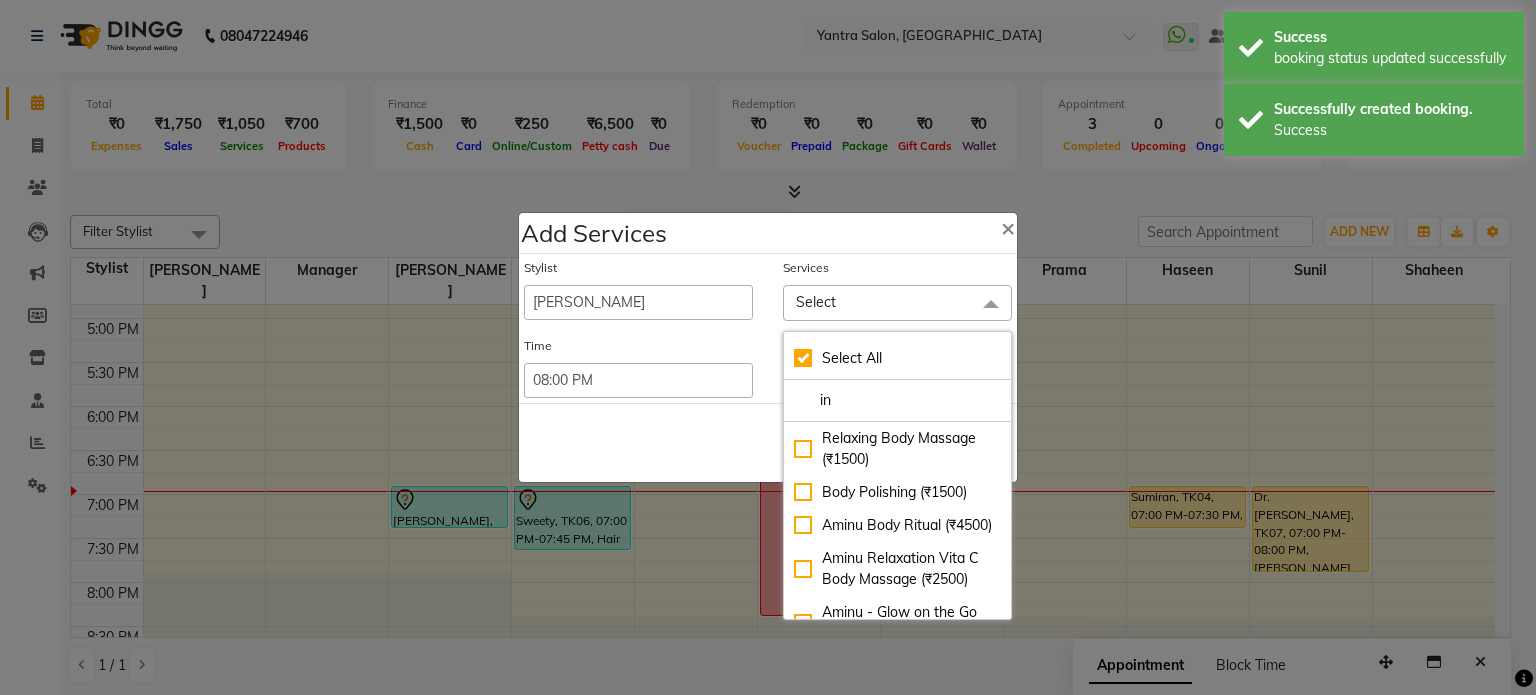 checkbox on "true" 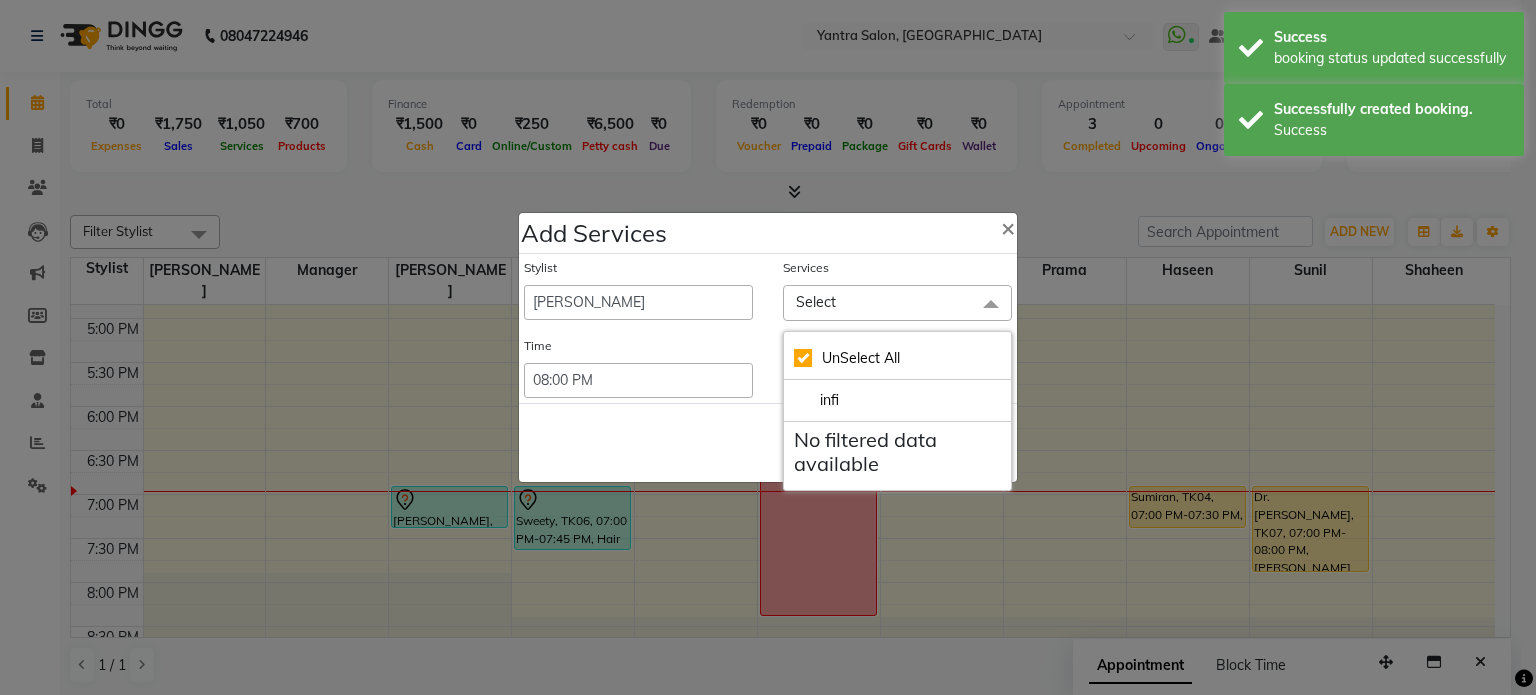 type on "inf" 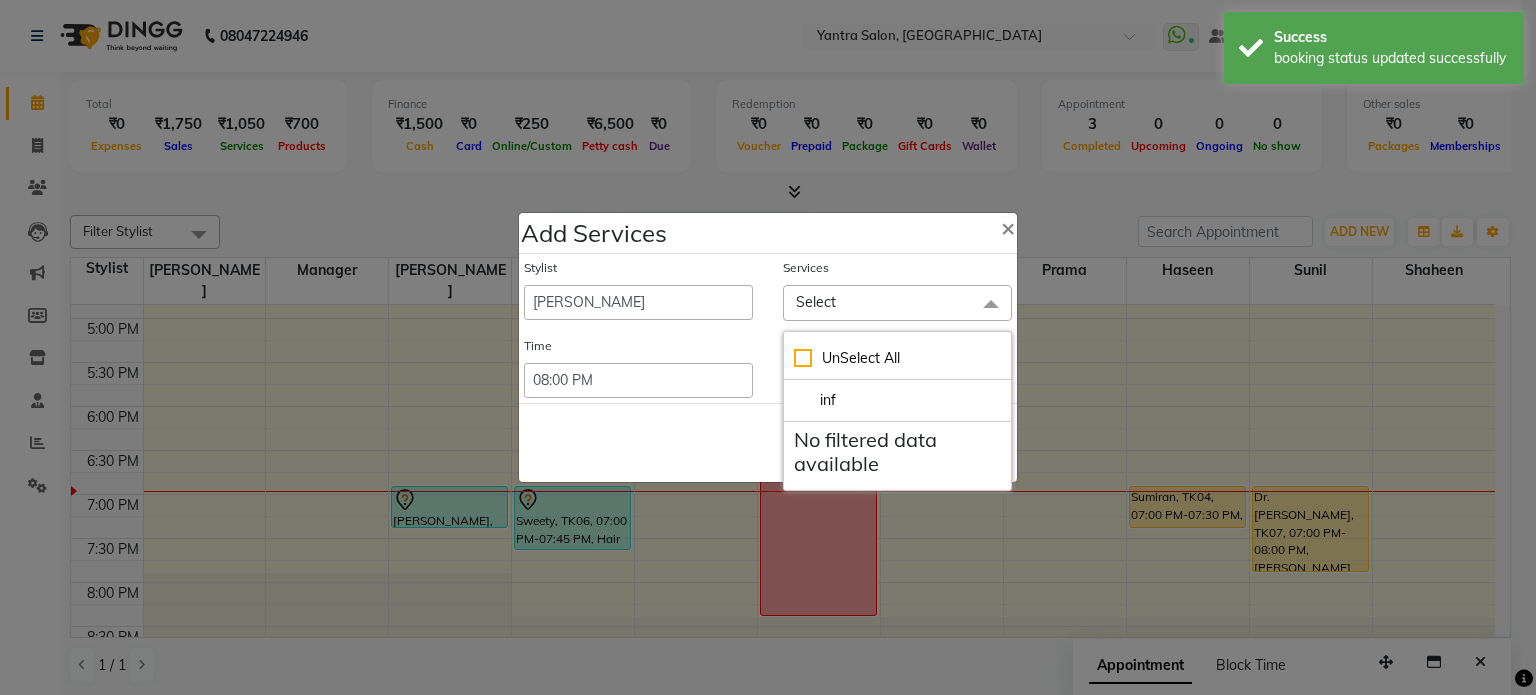checkbox on "false" 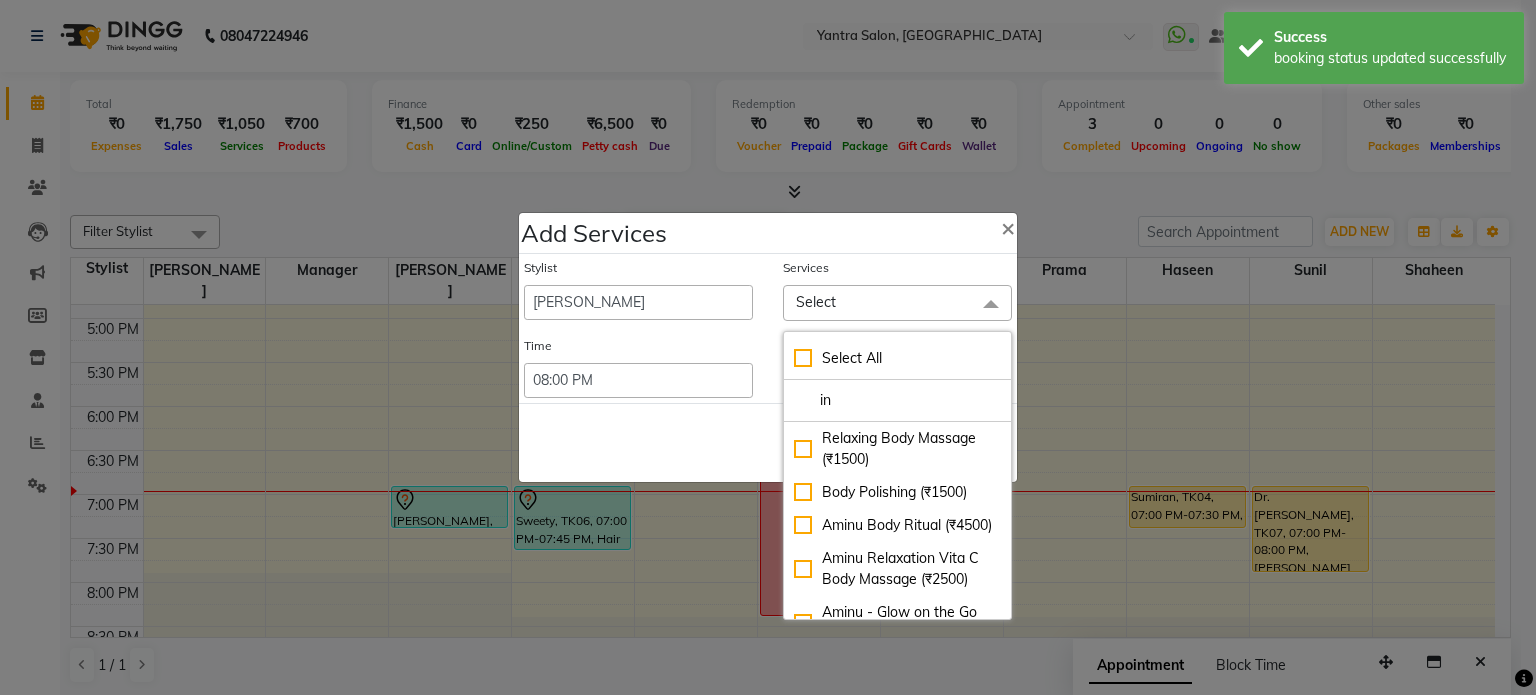 type on "i" 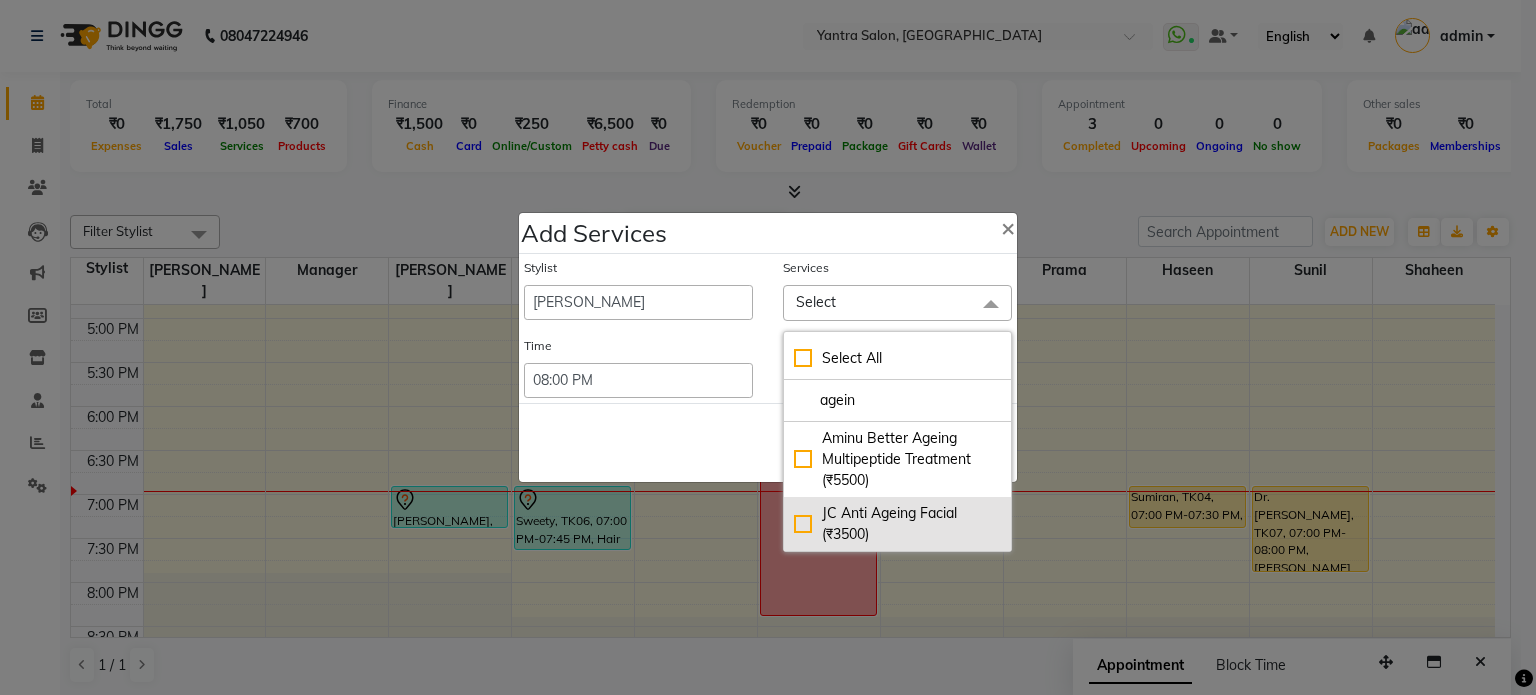 type on "agein" 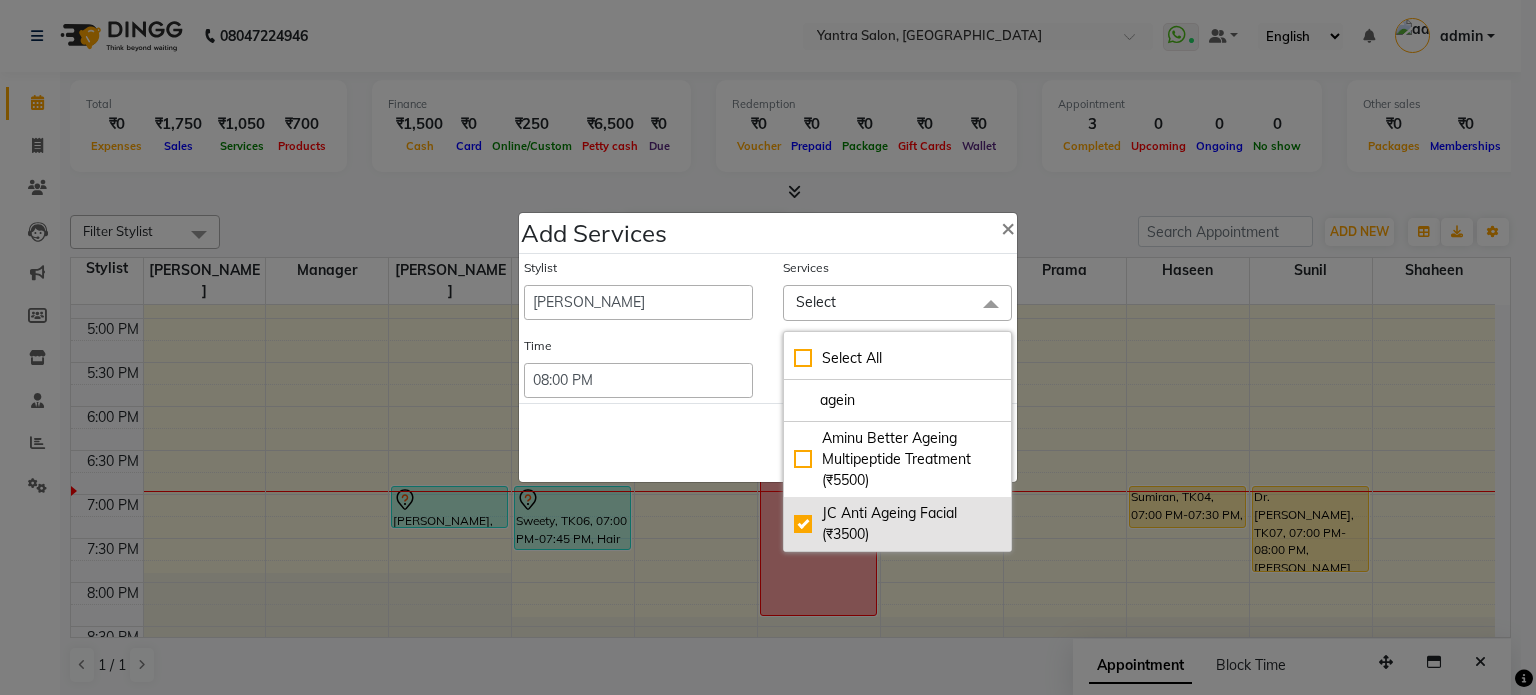 checkbox on "true" 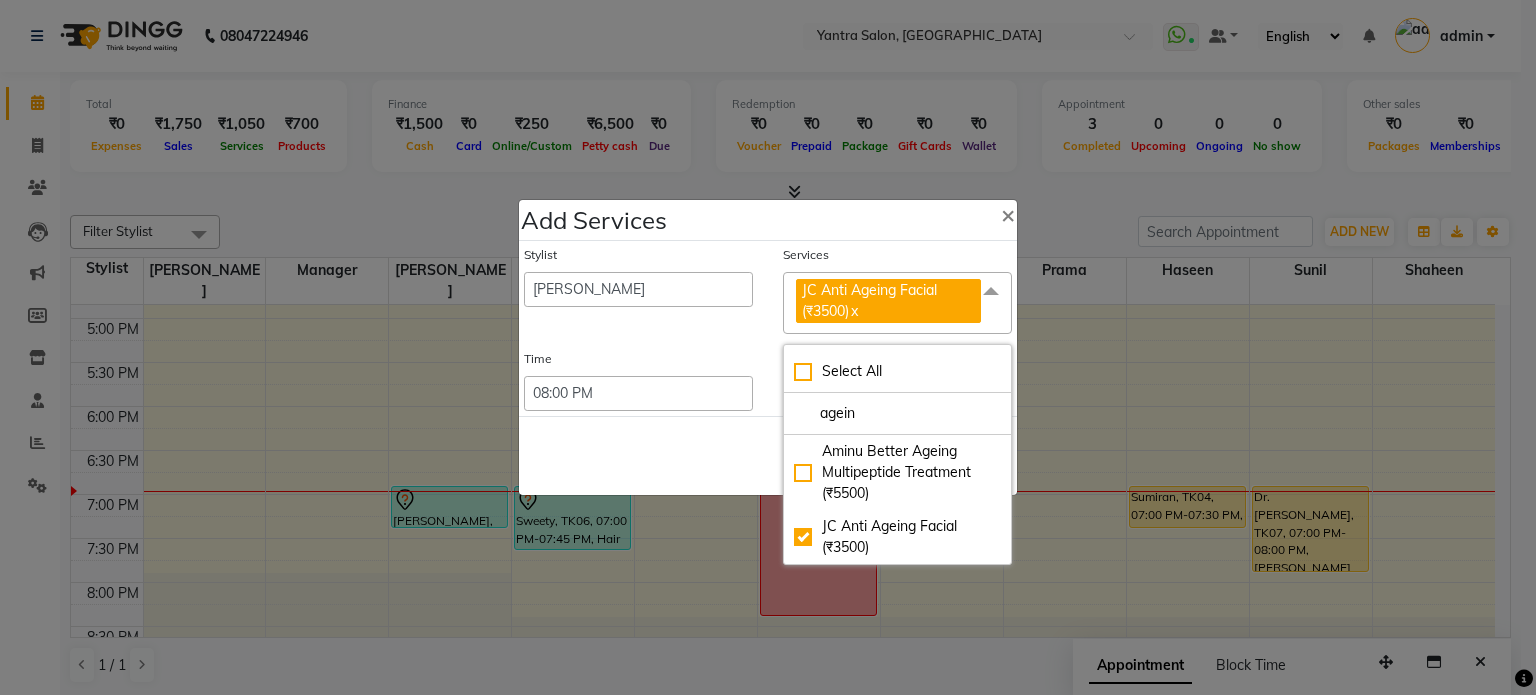 click on "Save   Cancel" 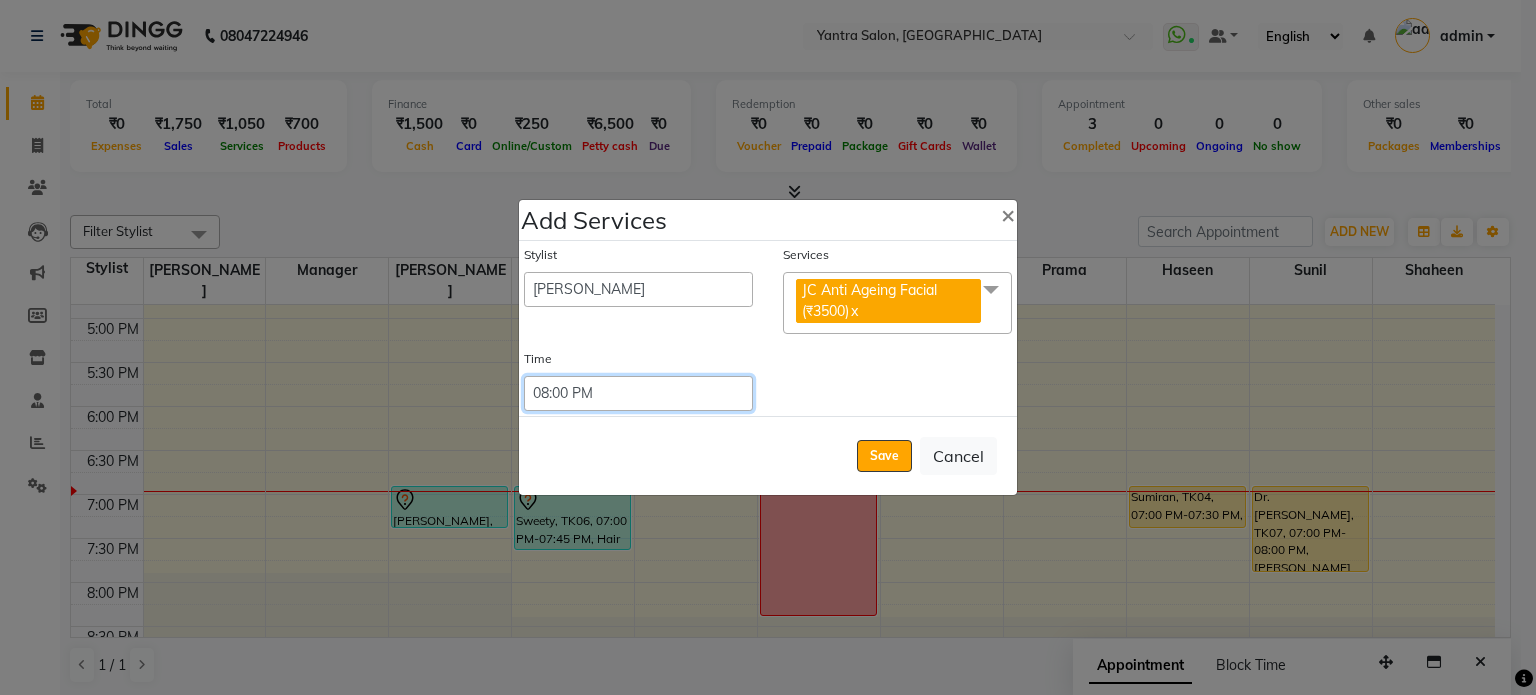 click on "Select 09:00 AM  09:15 AM  09:30 AM  09:45 AM  10:00 AM  10:15 AM  10:30 AM  10:45 AM  11:00 AM  11:15 AM  11:30 AM  11:45 AM  12:00 PM  12:15 PM  12:30 PM  12:45 PM  01:00 PM  01:15 PM  01:30 PM  01:45 PM  02:00 PM  02:15 PM  02:30 PM  02:45 PM  03:00 PM  03:15 PM  03:30 PM  03:45 PM  04:00 PM  04:15 PM  04:30 PM  04:45 PM  05:00 PM  05:15 PM  05:30 PM  05:45 PM  06:00 PM  06:15 PM  06:30 PM  06:45 PM  07:00 PM  07:15 PM  07:30 PM  07:45 PM  08:00 PM  08:15 PM  08:30 PM  08:45 PM  09:00 PM  09:15 PM  09:30 PM  09:45 PM  10:00 PM  10:15 PM  10:30 PM  10:45 PM  11:00 PM  11:15 PM  11:30 PM  11:45 PM  12:00 PM  12:15 PM  12:30 PM  12:45 PM" at bounding box center [638, 393] 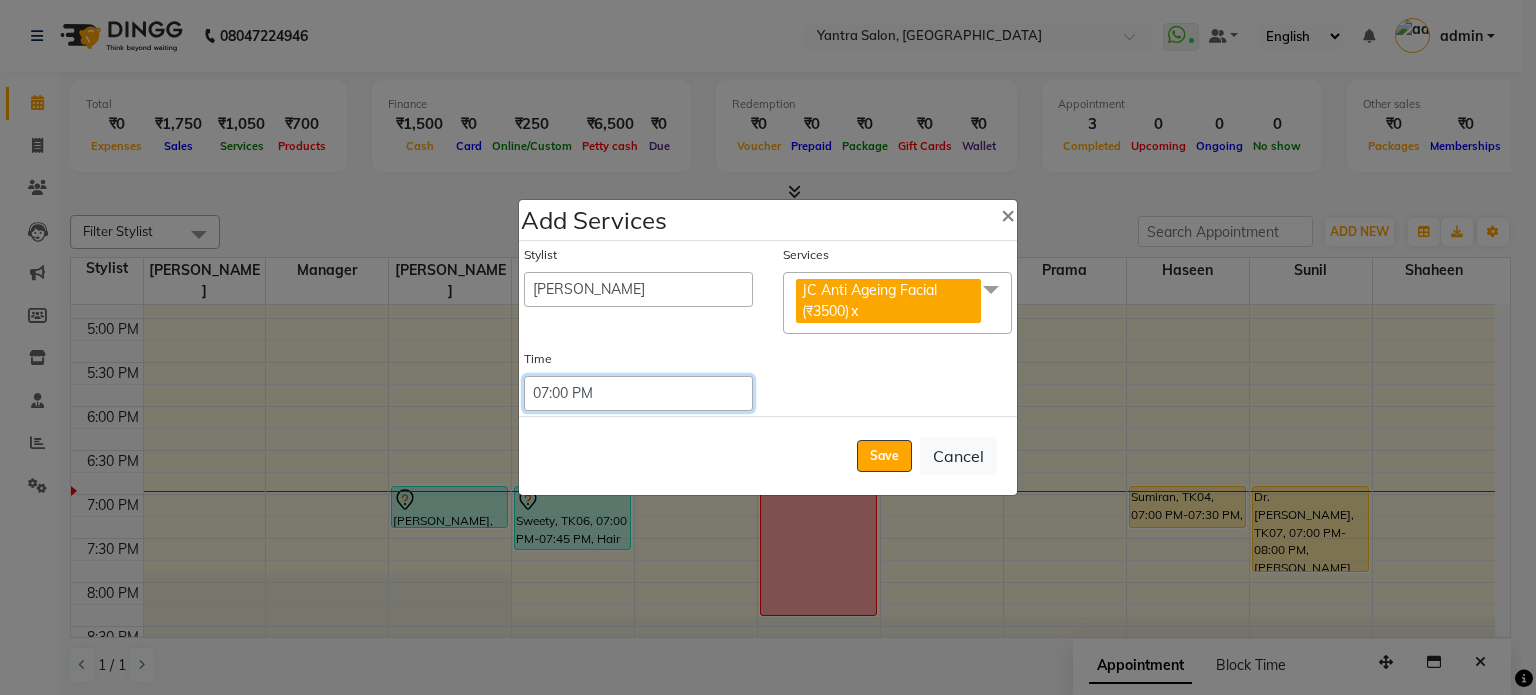 click on "Select 09:00 AM  09:15 AM  09:30 AM  09:45 AM  10:00 AM  10:15 AM  10:30 AM  10:45 AM  11:00 AM  11:15 AM  11:30 AM  11:45 AM  12:00 PM  12:15 PM  12:30 PM  12:45 PM  01:00 PM  01:15 PM  01:30 PM  01:45 PM  02:00 PM  02:15 PM  02:30 PM  02:45 PM  03:00 PM  03:15 PM  03:30 PM  03:45 PM  04:00 PM  04:15 PM  04:30 PM  04:45 PM  05:00 PM  05:15 PM  05:30 PM  05:45 PM  06:00 PM  06:15 PM  06:30 PM  06:45 PM  07:00 PM  07:15 PM  07:30 PM  07:45 PM  08:00 PM  08:15 PM  08:30 PM  08:45 PM  09:00 PM  09:15 PM  09:30 PM  09:45 PM  10:00 PM  10:15 PM  10:30 PM  10:45 PM  11:00 PM  11:15 PM  11:30 PM  11:45 PM  12:00 PM  12:15 PM  12:30 PM  12:45 PM" at bounding box center (638, 393) 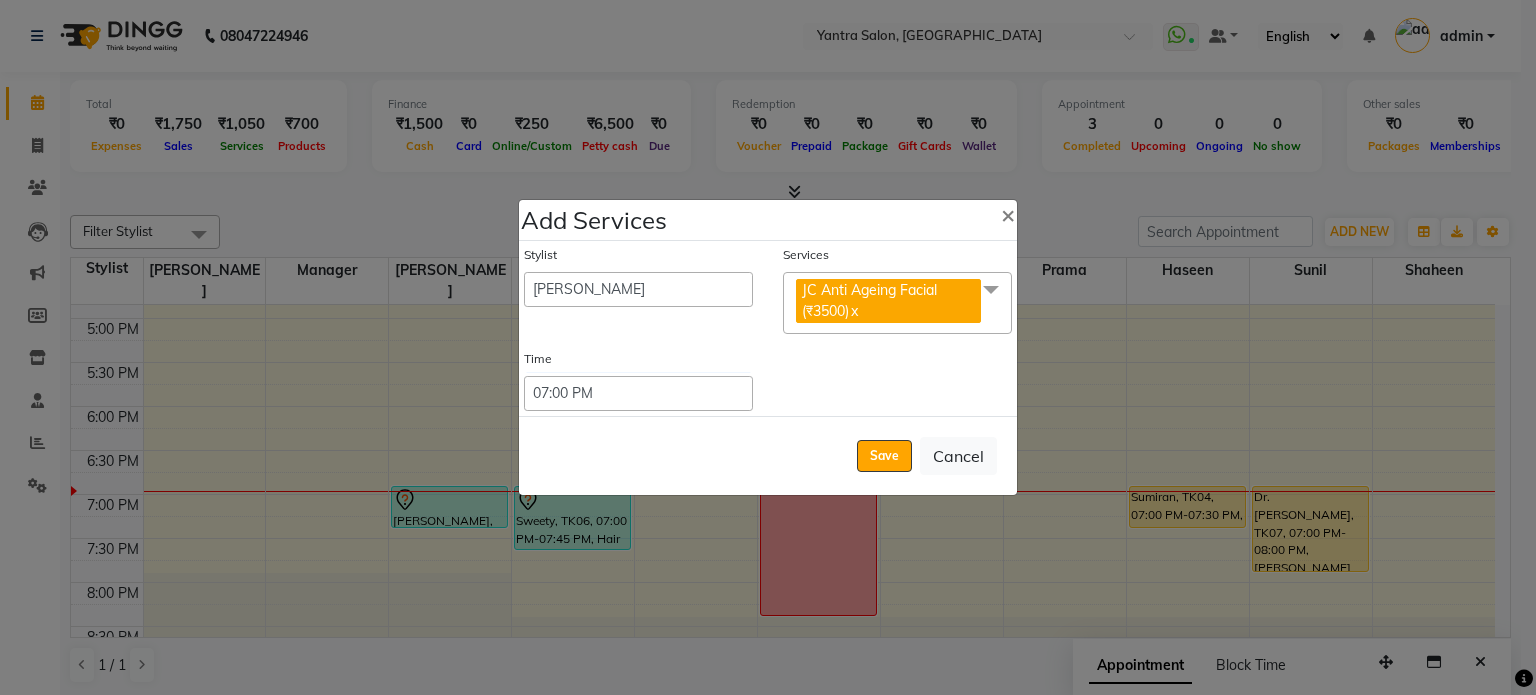 click on "Save   Cancel" 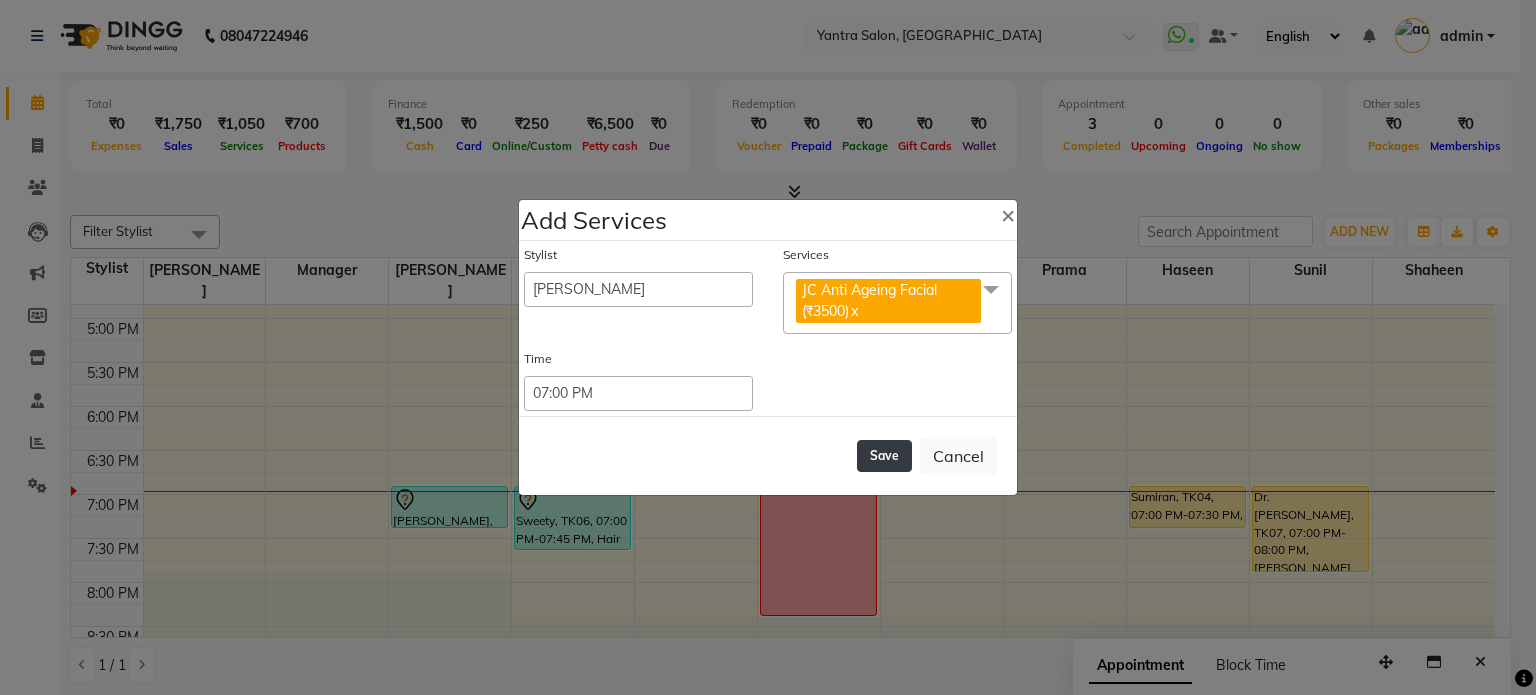 click on "Save" 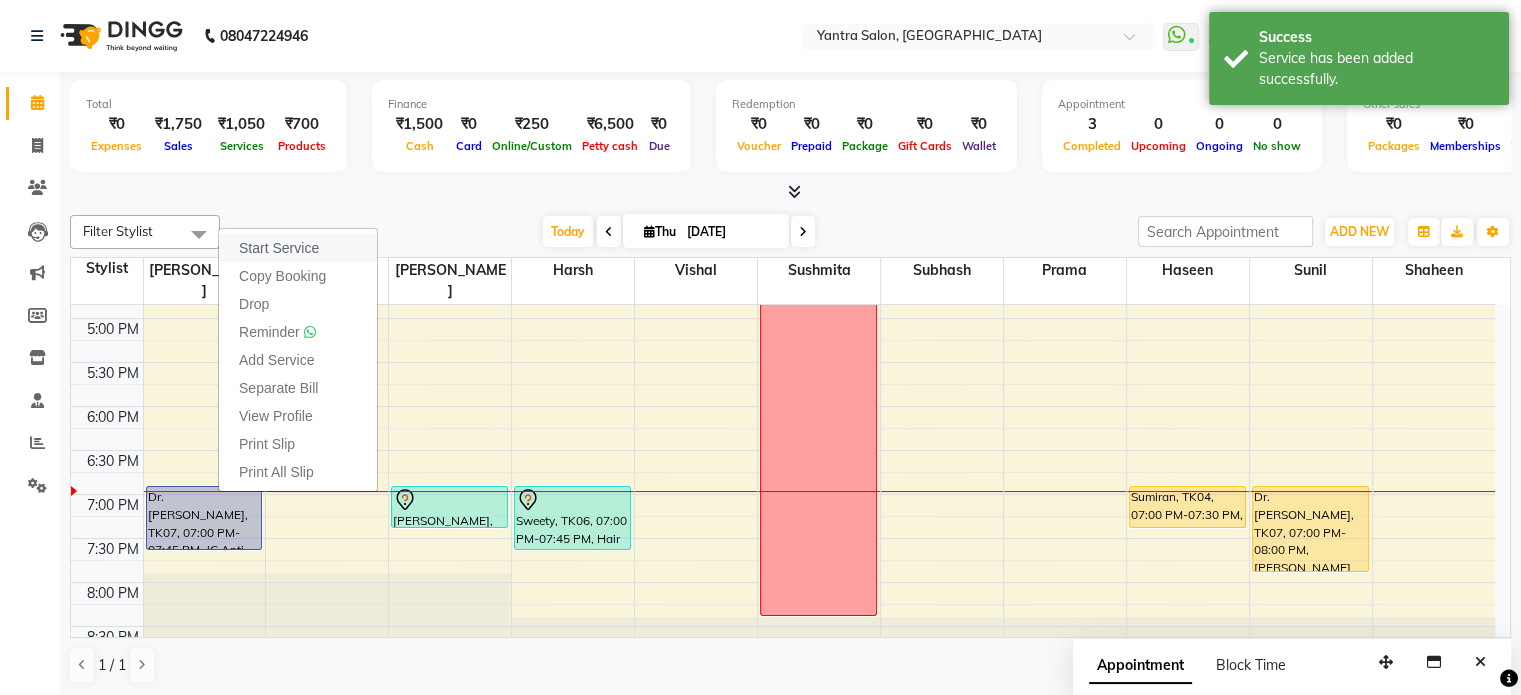 click on "Start Service" at bounding box center (279, 248) 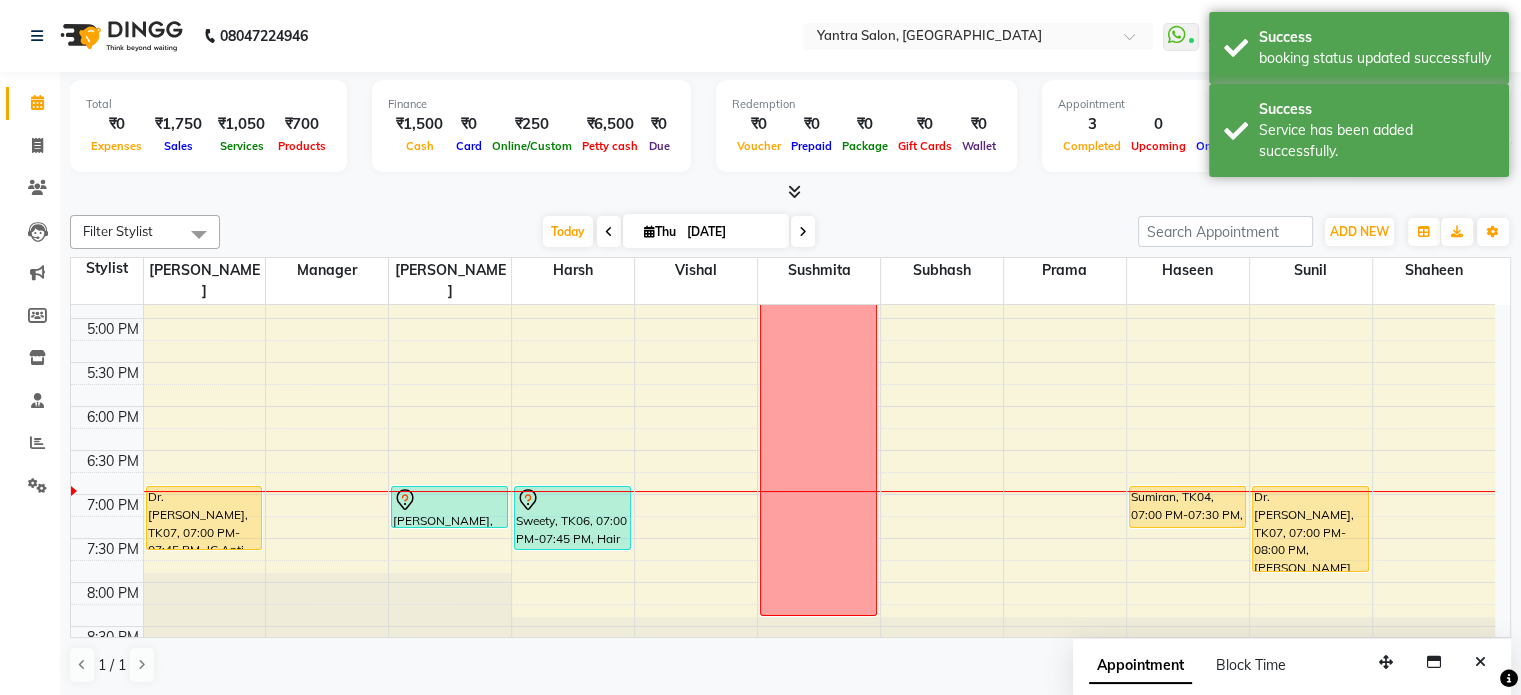 scroll, scrollTop: 0, scrollLeft: 0, axis: both 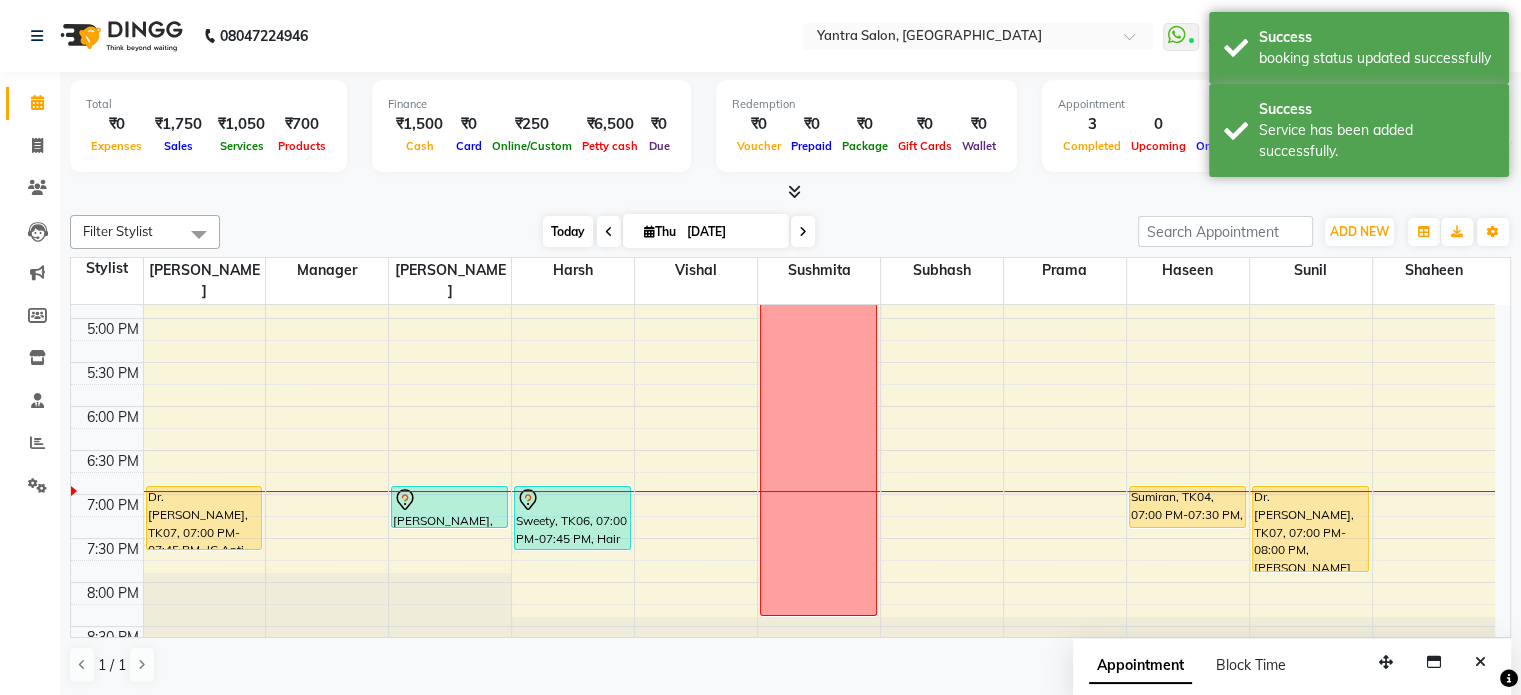click on "Today" at bounding box center [568, 231] 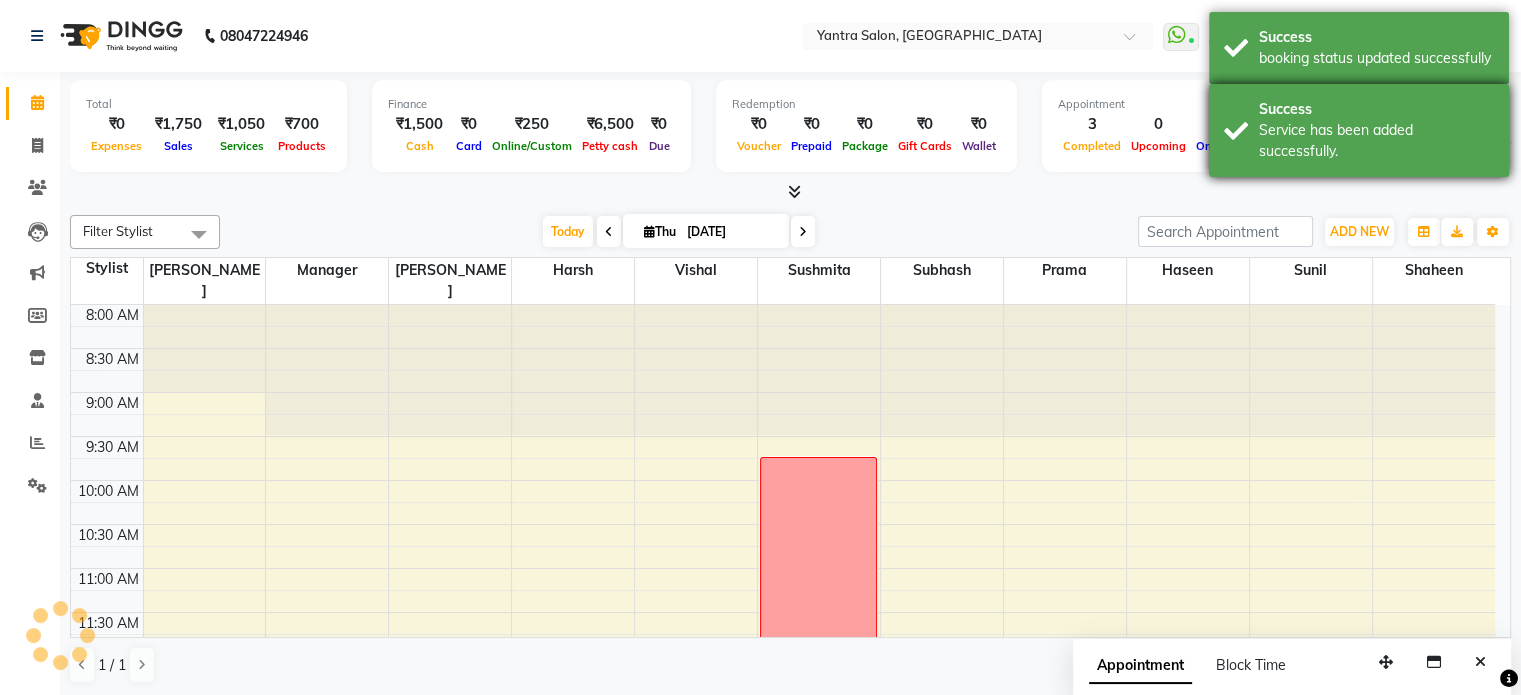 scroll, scrollTop: 778, scrollLeft: 0, axis: vertical 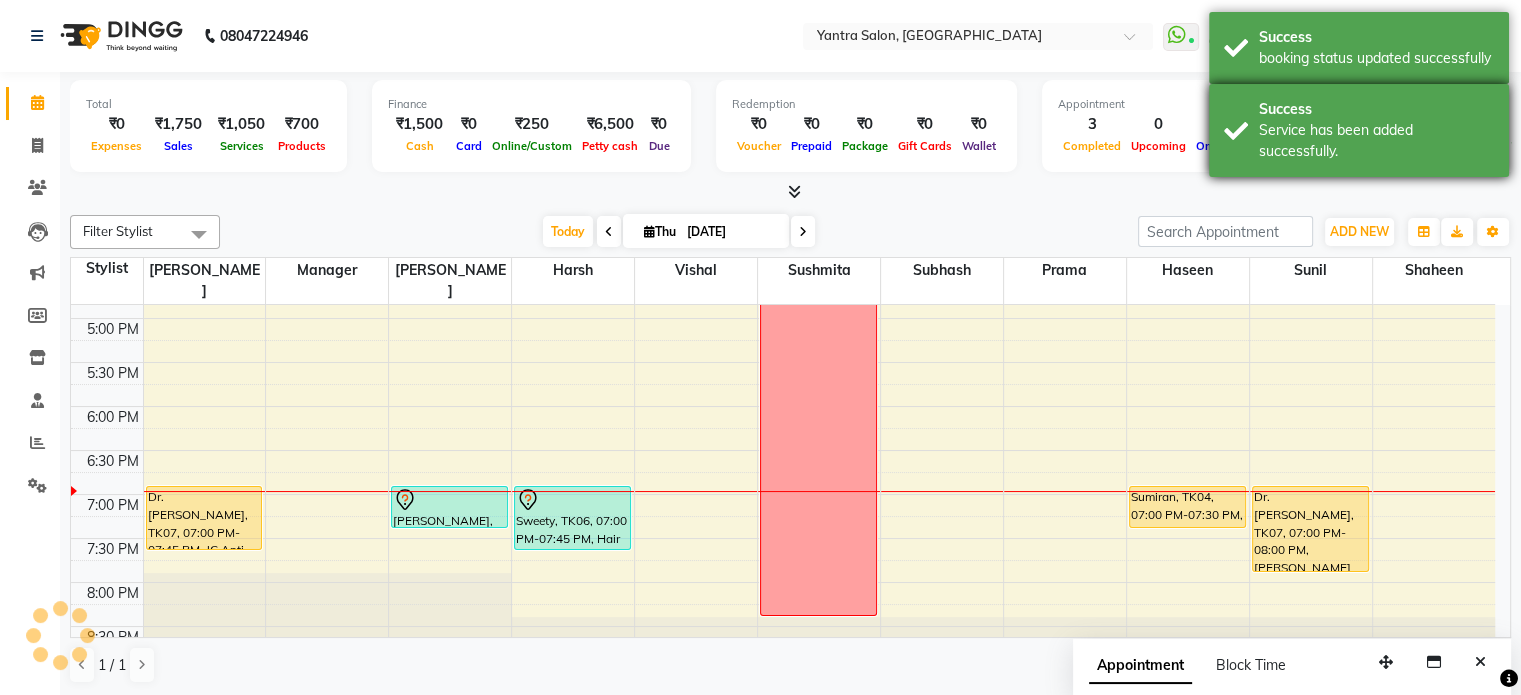 click on "Success   Service has been added successfully." at bounding box center (1359, 130) 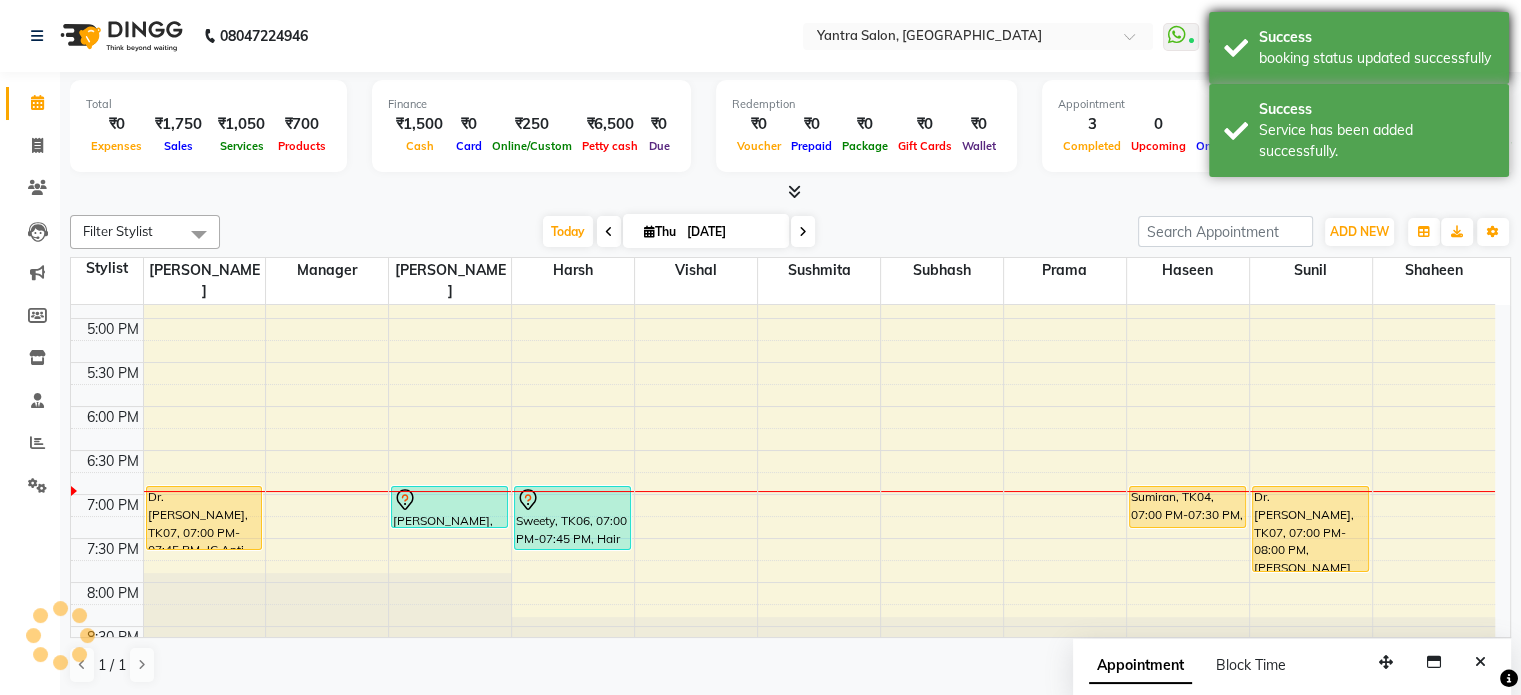 click on "booking status updated successfully" at bounding box center (1376, 58) 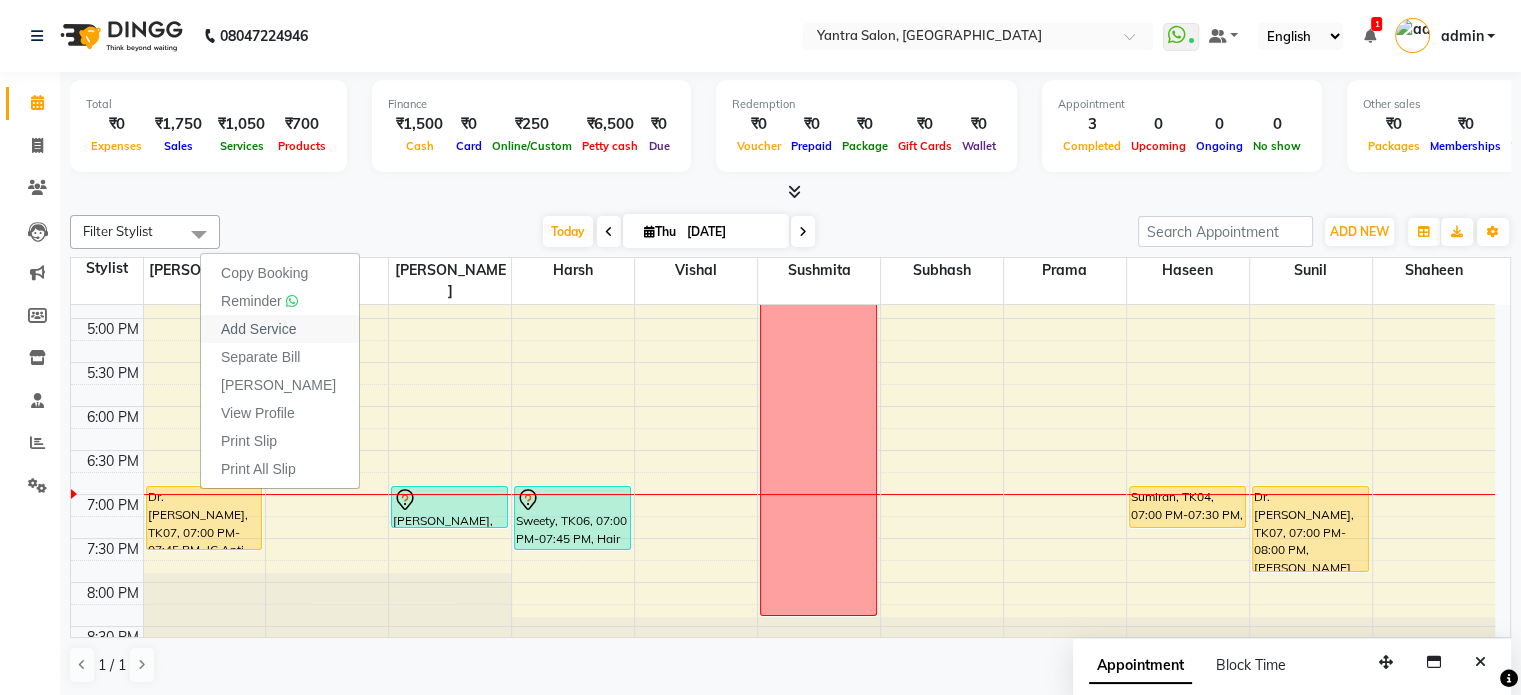 click on "Add Service" at bounding box center (258, 329) 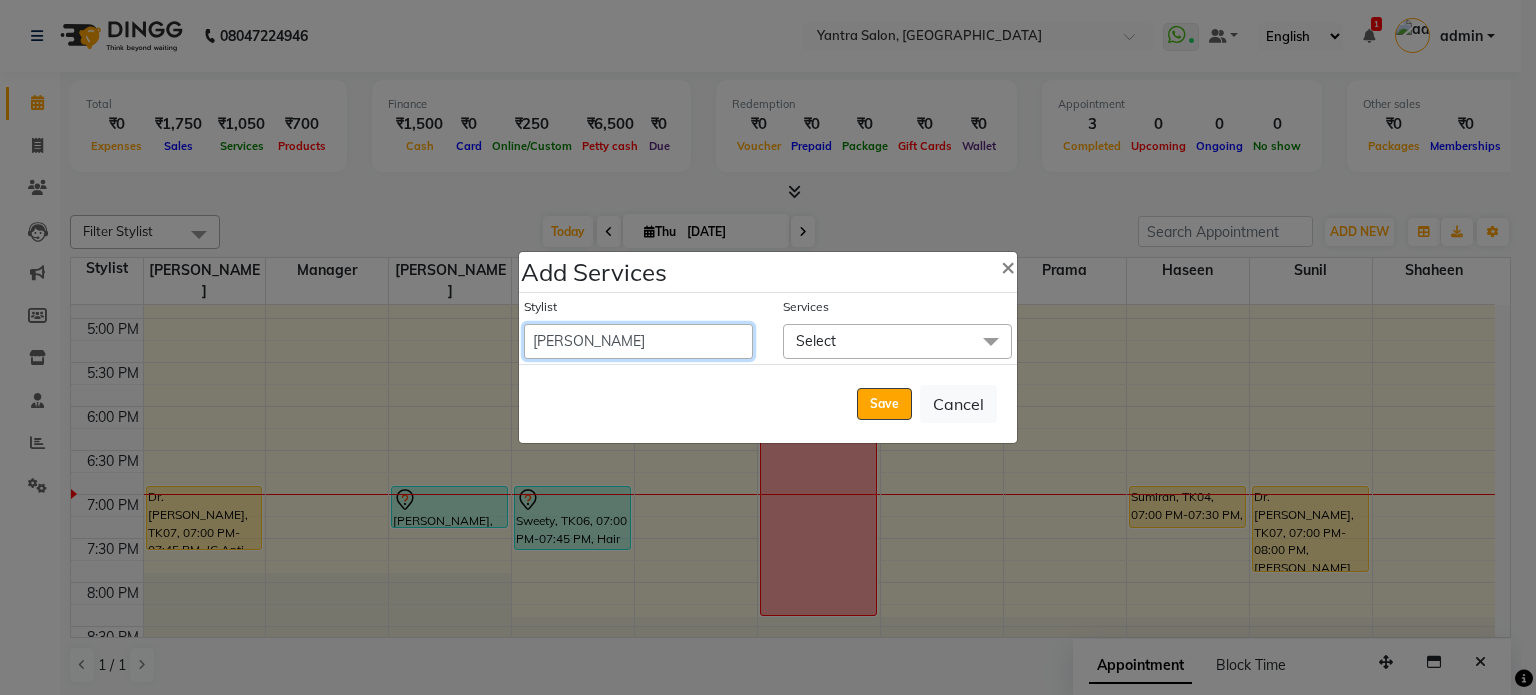 drag, startPoint x: 621, startPoint y: 333, endPoint x: 624, endPoint y: 343, distance: 10.440307 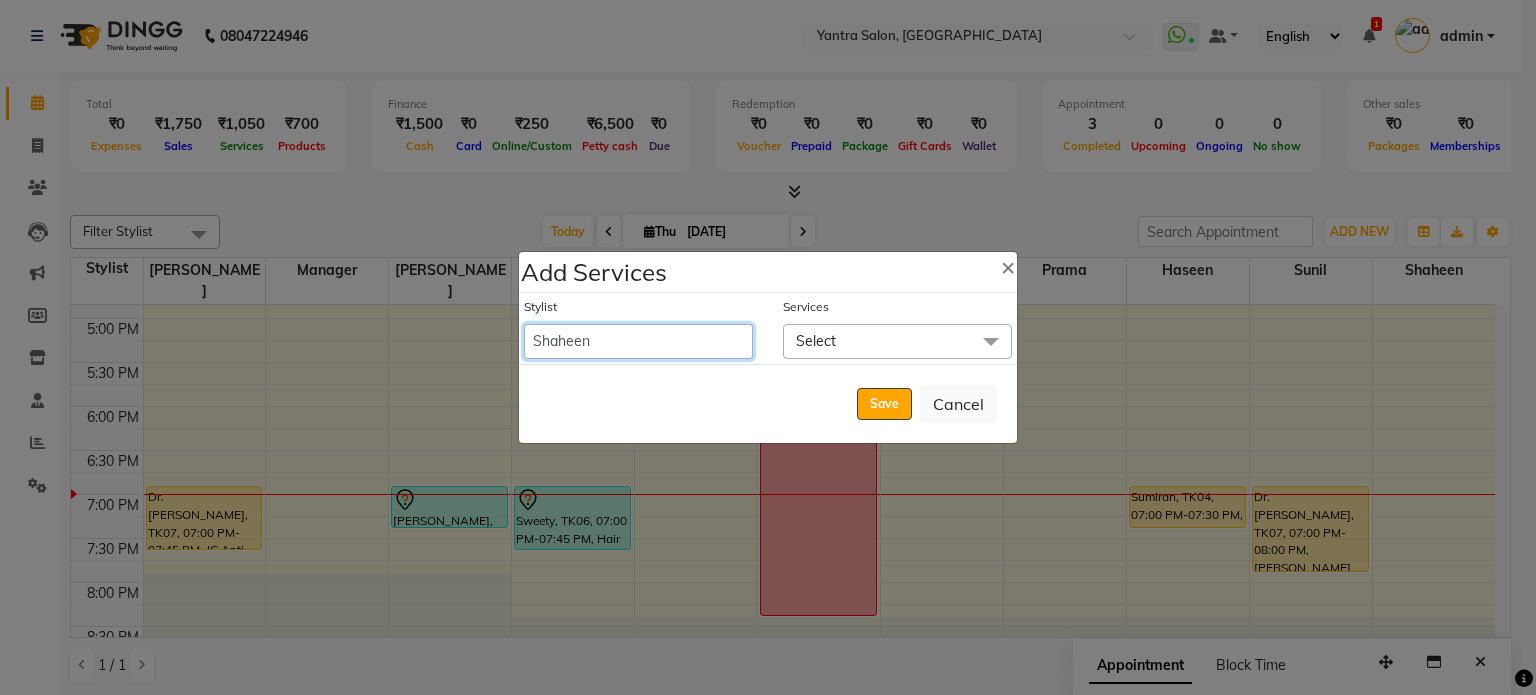 click on "admin   [PERSON_NAME]   Manager   [PERSON_NAME]   Prama   [PERSON_NAME]   [PERSON_NAME]   [PERSON_NAME]   [PERSON_NAME]   Varun    Vishal" at bounding box center (638, 341) 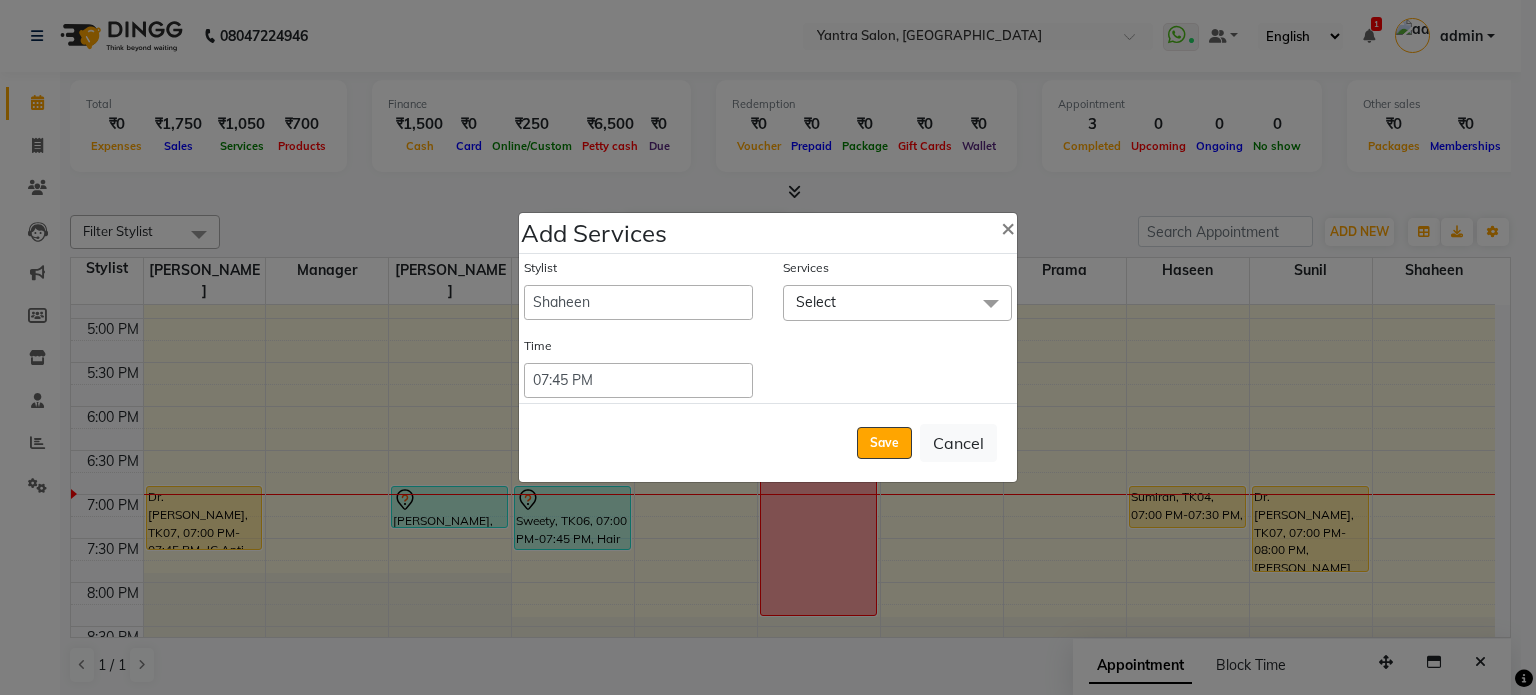click on "Select" 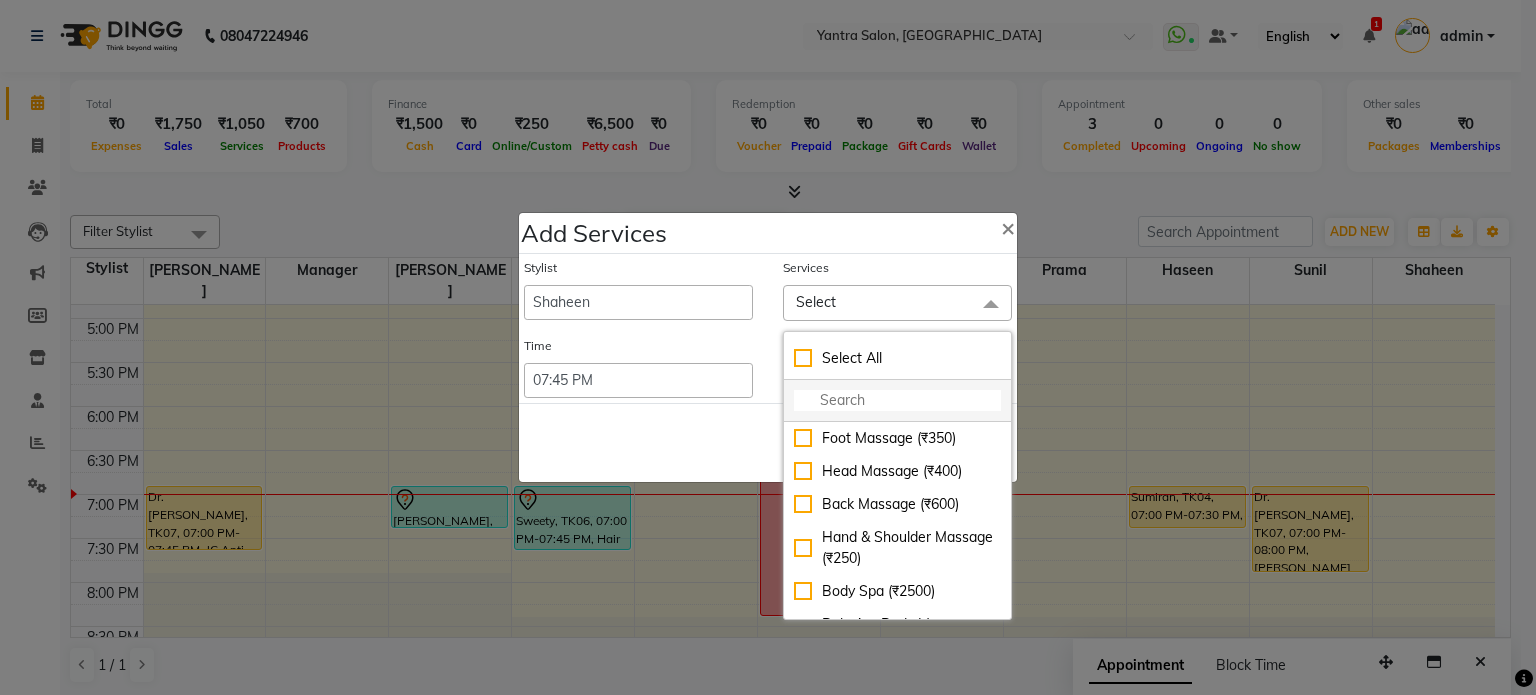 click 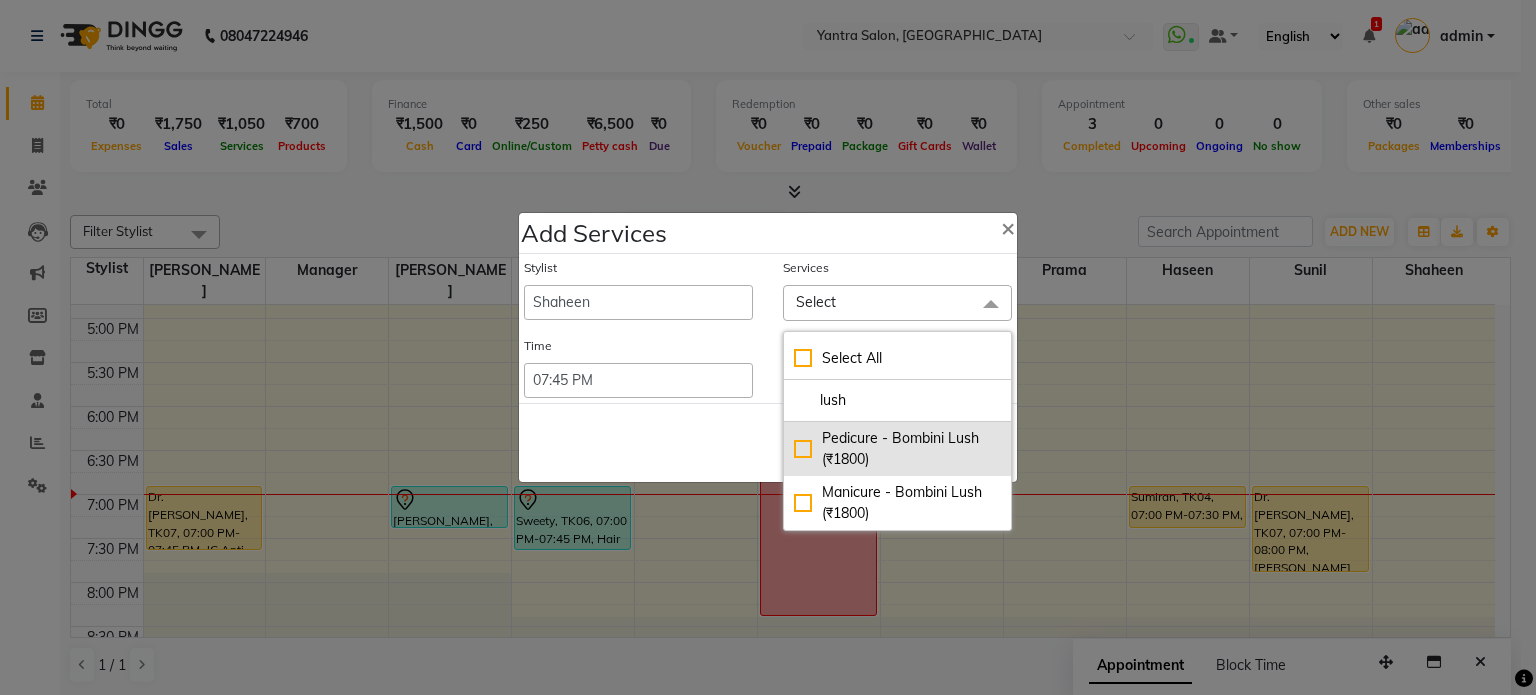 type on "lush" 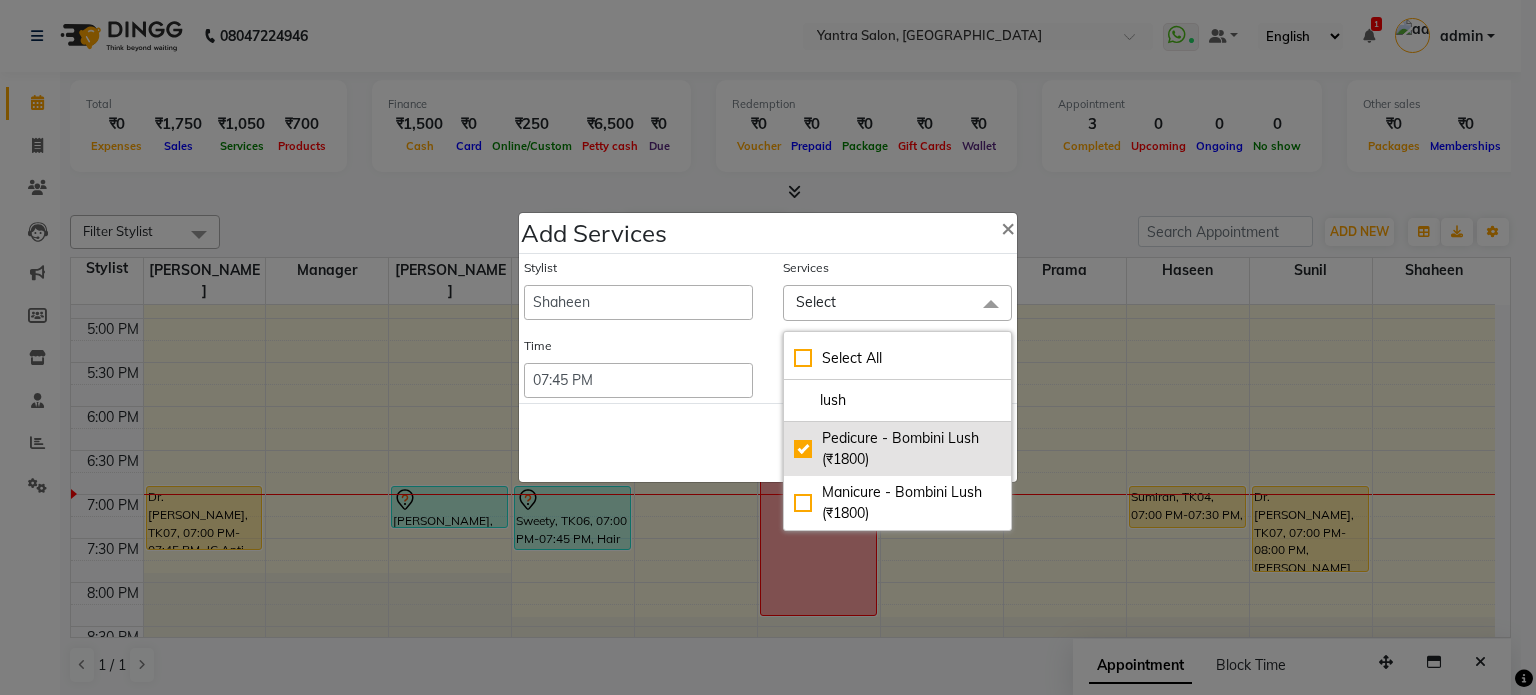 checkbox on "true" 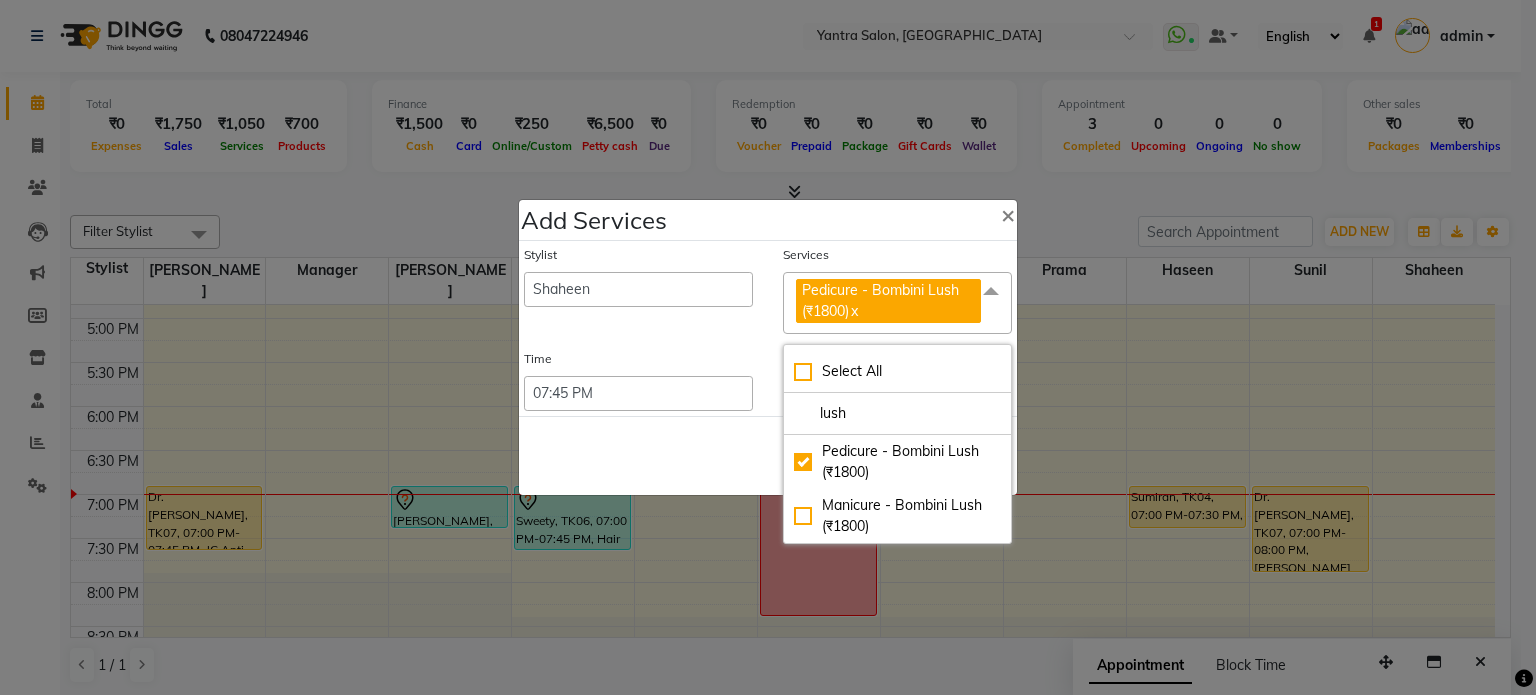click on "Save   Cancel" 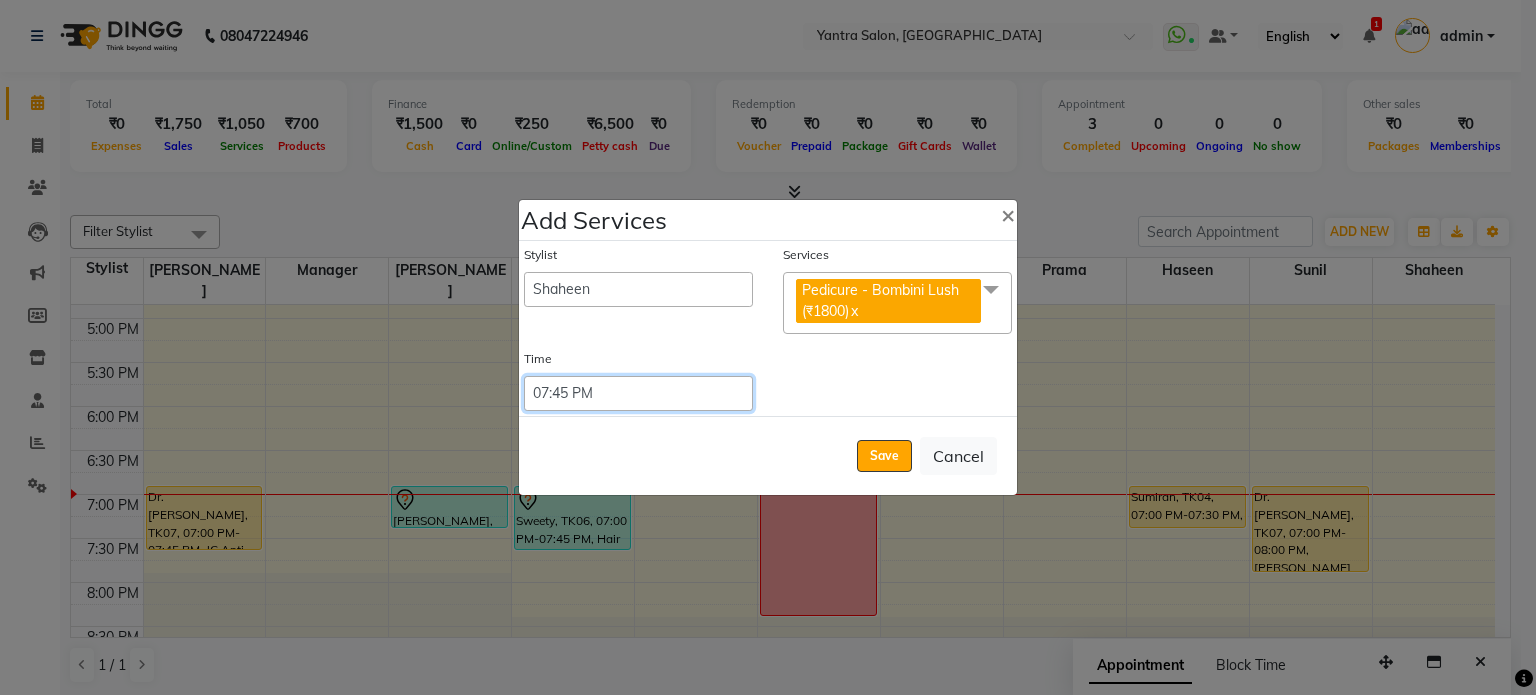 click on "Select 09:00 AM  09:15 AM  09:30 AM  09:45 AM  10:00 AM  10:15 AM  10:30 AM  10:45 AM  11:00 AM  11:15 AM  11:30 AM  11:45 AM  12:00 PM  12:15 PM  12:30 PM  12:45 PM  01:00 PM  01:15 PM  01:30 PM  01:45 PM  02:00 PM  02:15 PM  02:30 PM  02:45 PM  03:00 PM  03:15 PM  03:30 PM  03:45 PM  04:00 PM  04:15 PM  04:30 PM  04:45 PM  05:00 PM  05:15 PM  05:30 PM  05:45 PM  06:00 PM  06:15 PM  06:30 PM  06:45 PM  07:00 PM  07:15 PM  07:30 PM  07:45 PM  08:00 PM  08:15 PM  08:30 PM  08:45 PM  09:00 PM  09:15 PM  09:30 PM  09:45 PM  10:00 PM  10:15 PM  10:30 PM  10:45 PM  11:00 PM  11:15 PM  11:30 PM  11:45 PM  12:00 PM  12:15 PM  12:30 PM  12:45 PM" at bounding box center [638, 393] 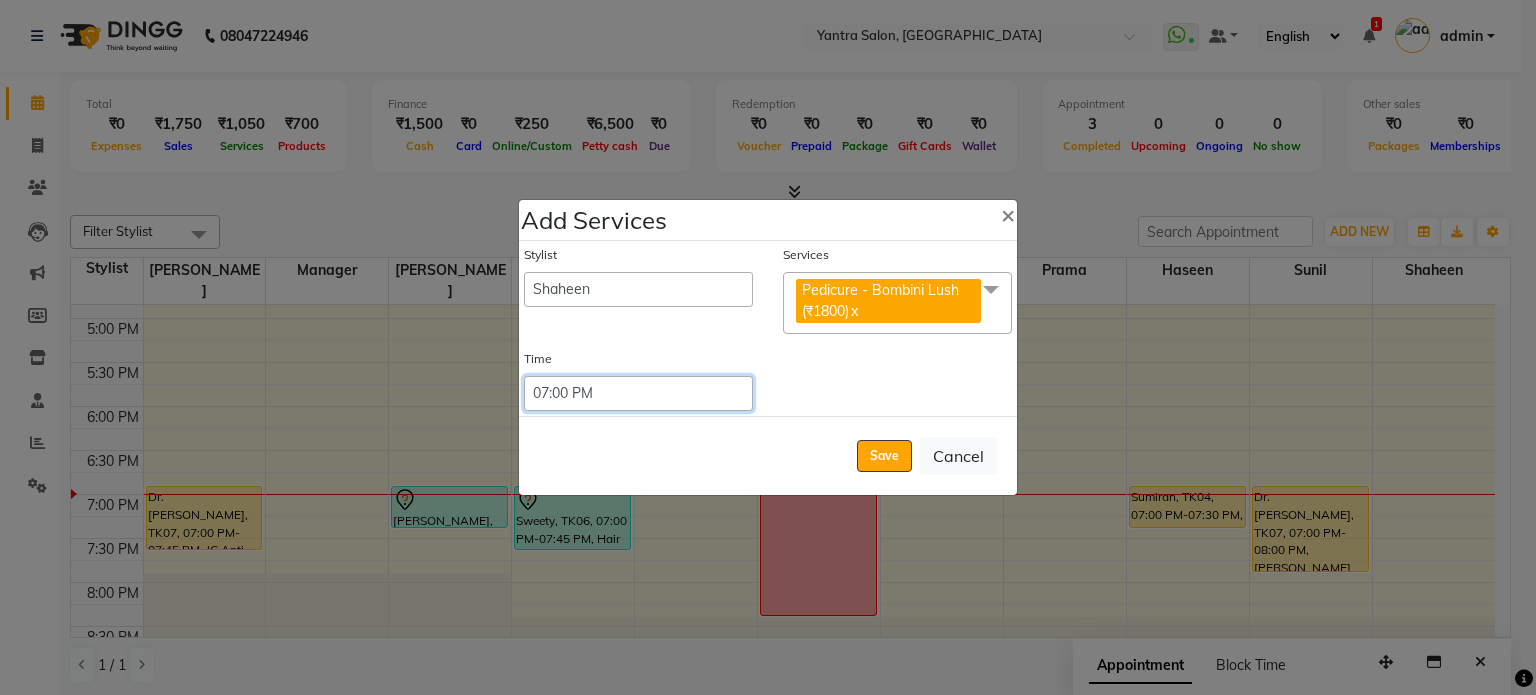 click on "Select 09:00 AM  09:15 AM  09:30 AM  09:45 AM  10:00 AM  10:15 AM  10:30 AM  10:45 AM  11:00 AM  11:15 AM  11:30 AM  11:45 AM  12:00 PM  12:15 PM  12:30 PM  12:45 PM  01:00 PM  01:15 PM  01:30 PM  01:45 PM  02:00 PM  02:15 PM  02:30 PM  02:45 PM  03:00 PM  03:15 PM  03:30 PM  03:45 PM  04:00 PM  04:15 PM  04:30 PM  04:45 PM  05:00 PM  05:15 PM  05:30 PM  05:45 PM  06:00 PM  06:15 PM  06:30 PM  06:45 PM  07:00 PM  07:15 PM  07:30 PM  07:45 PM  08:00 PM  08:15 PM  08:30 PM  08:45 PM  09:00 PM  09:15 PM  09:30 PM  09:45 PM  10:00 PM  10:15 PM  10:30 PM  10:45 PM  11:00 PM  11:15 PM  11:30 PM  11:45 PM  12:00 PM  12:15 PM  12:30 PM  12:45 PM" at bounding box center (638, 393) 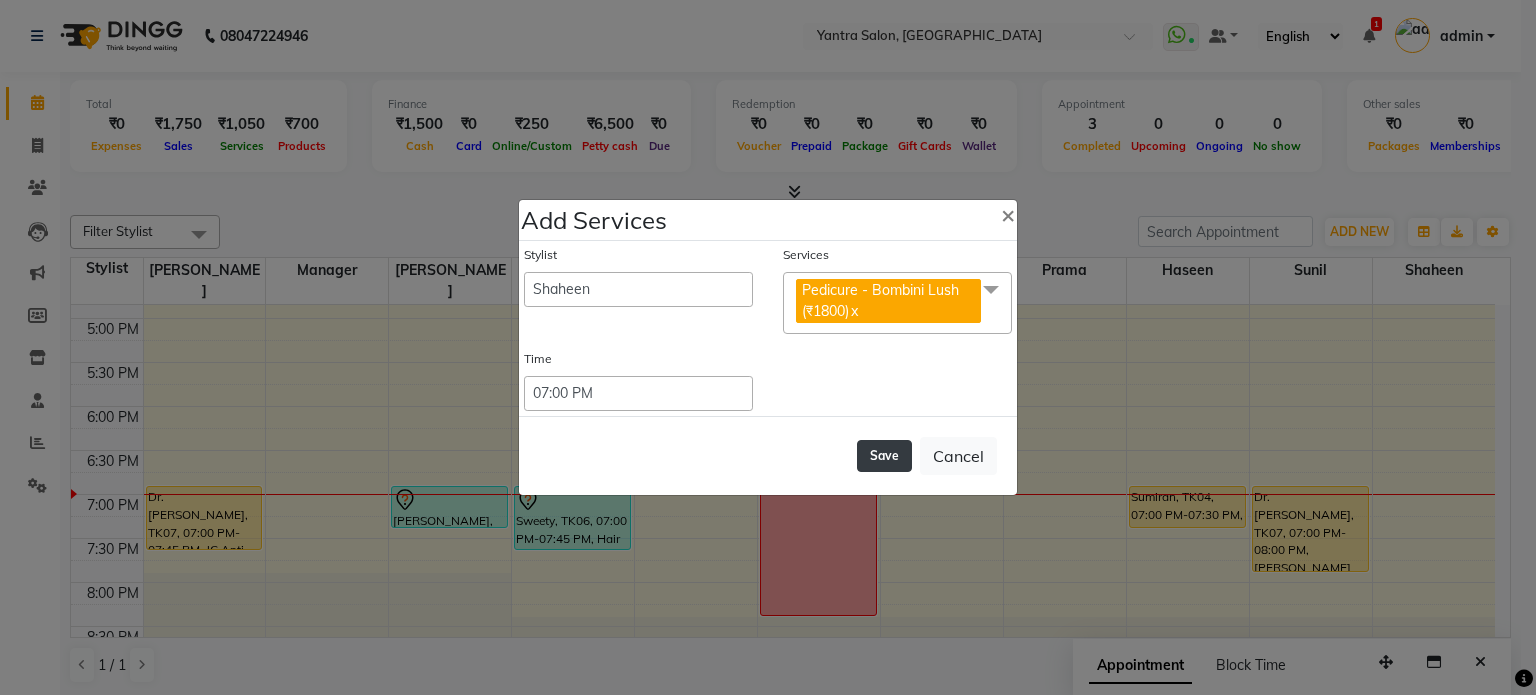 click on "Save" 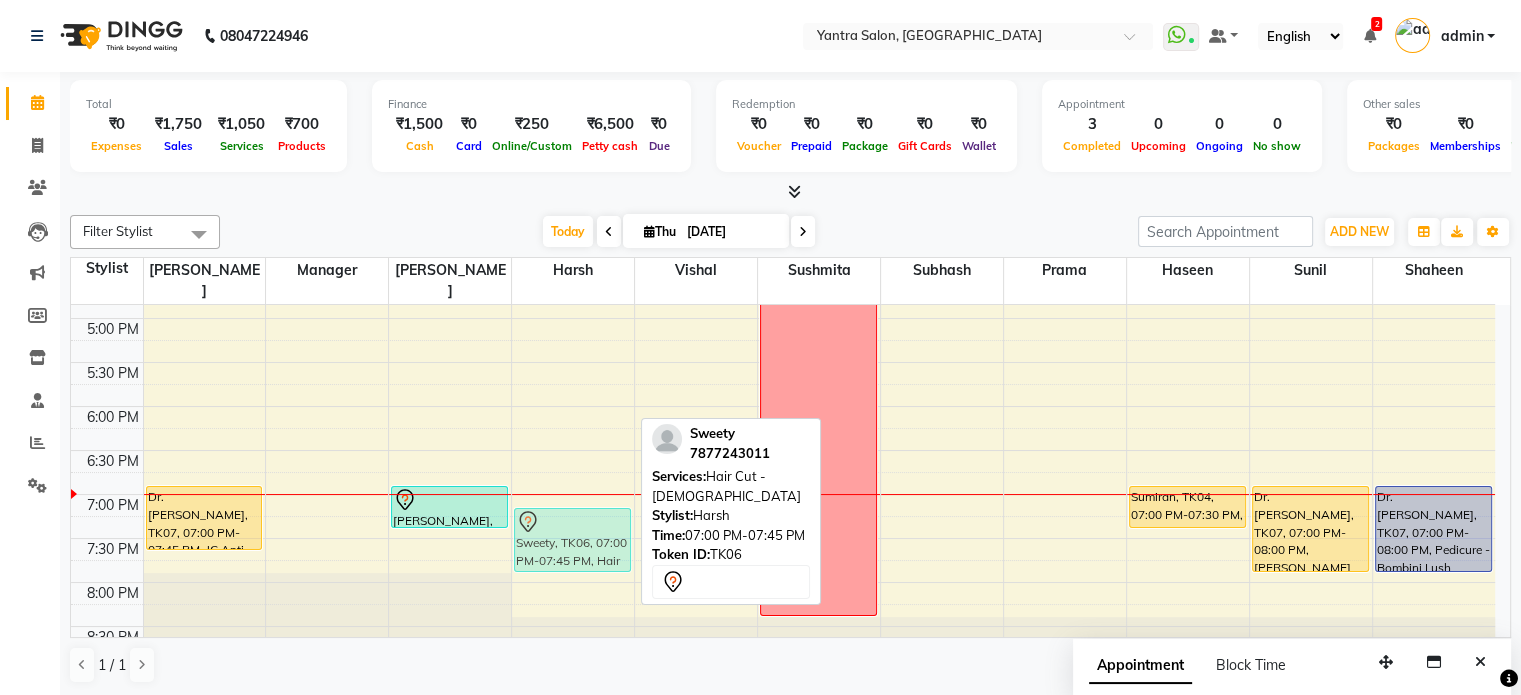 drag, startPoint x: 563, startPoint y: 495, endPoint x: 563, endPoint y: 522, distance: 27 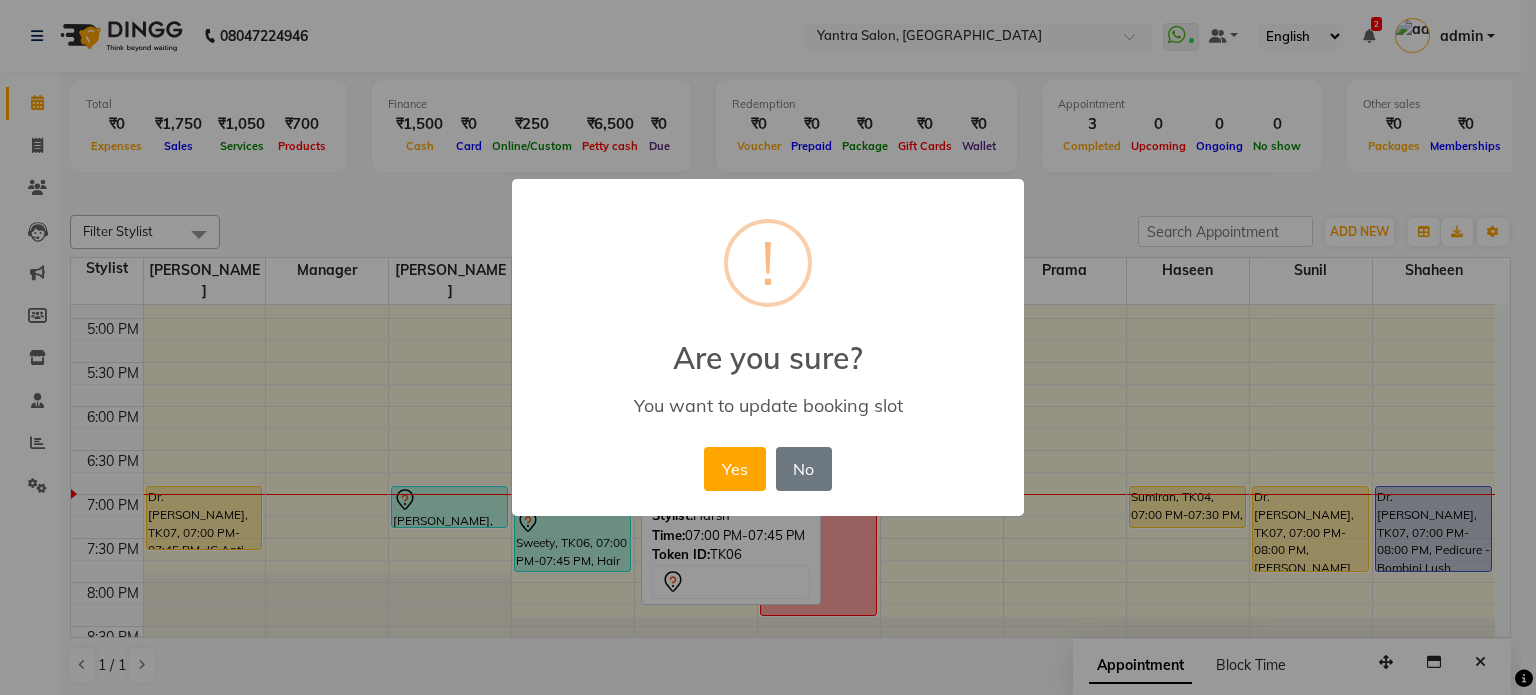 click on "Yes No No" at bounding box center [767, 469] 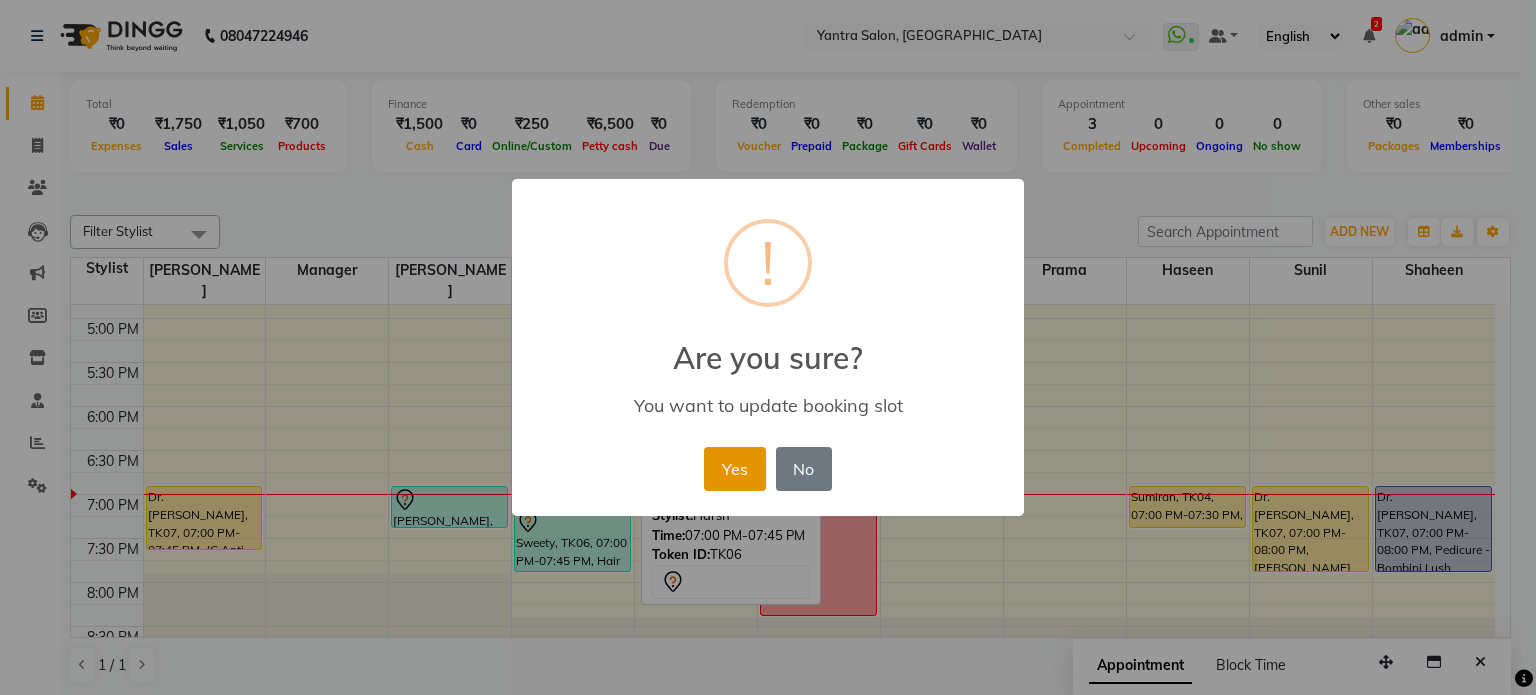 click on "Yes" at bounding box center (734, 469) 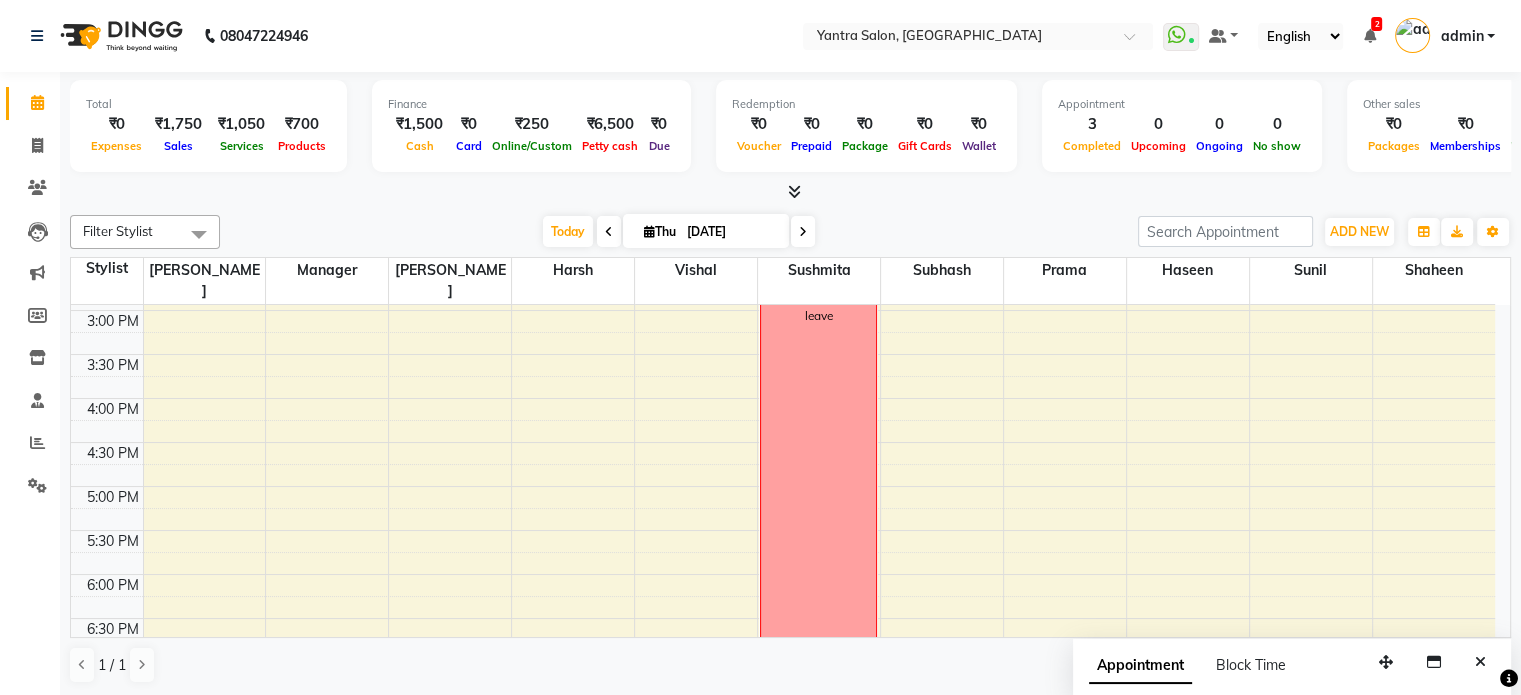 scroll, scrollTop: 378, scrollLeft: 0, axis: vertical 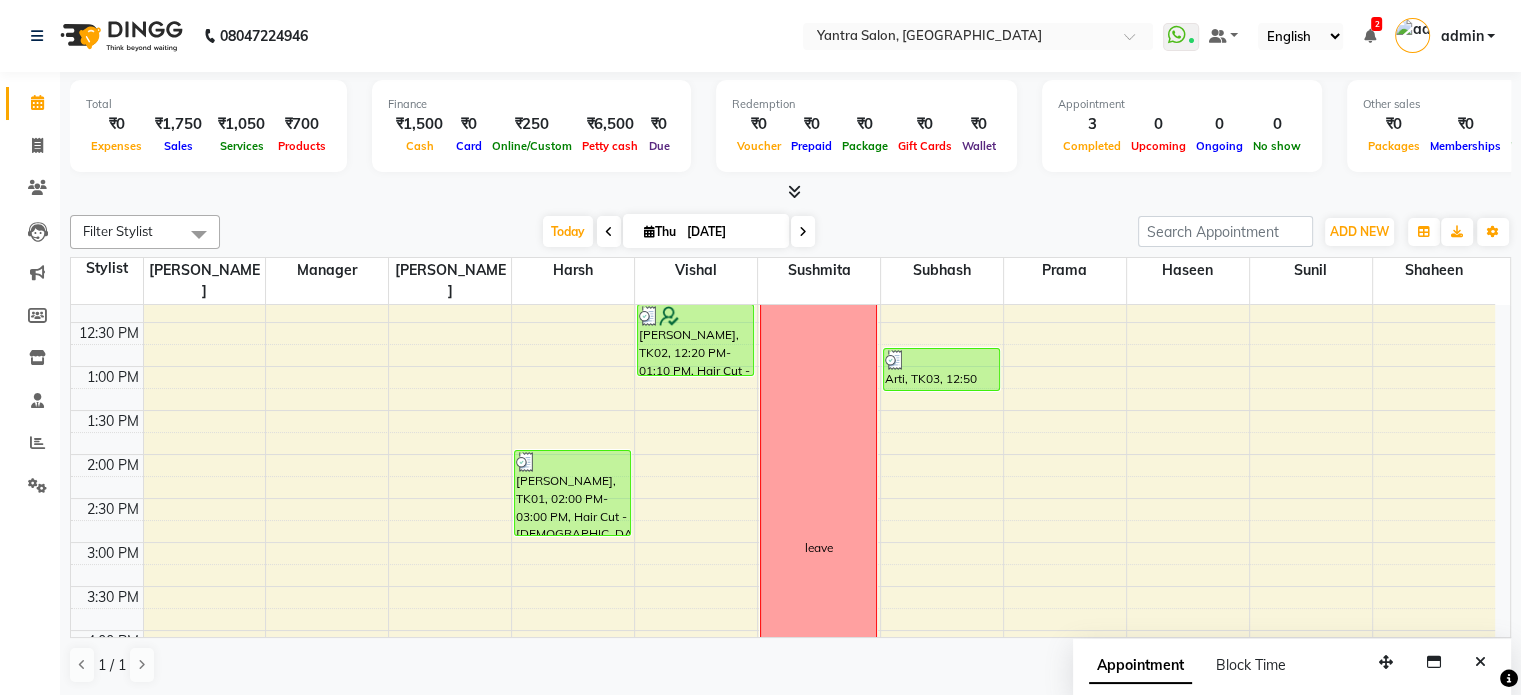 click on "8:00 AM 8:30 AM 9:00 AM 9:30 AM 10:00 AM 10:30 AM 11:00 AM 11:30 AM 12:00 PM 12:30 PM 1:00 PM 1:30 PM 2:00 PM 2:30 PM 3:00 PM 3:30 PM 4:00 PM 4:30 PM 5:00 PM 5:30 PM 6:00 PM 6:30 PM 7:00 PM 7:30 PM 8:00 PM 8:30 PM    Dr. Wrik, TK07, 07:00 PM-07:45 PM, JC Anti Ageing Facial (₹3500)             [PERSON_NAME], TK05, 07:00 PM-07:30 PM, Pedicure - Regular     [PERSON_NAME], TK01, 02:00 PM-03:00 PM, Hair Cut - [DEMOGRAPHIC_DATA]             Sweety, TK06, 07:15 PM-08:00 PM, Hair Cut - [DEMOGRAPHIC_DATA]     [PERSON_NAME], TK02, 12:20 PM-01:10 PM, Hair Cut - [DEMOGRAPHIC_DATA],[PERSON_NAME] Trim  leave      Arti, TK03, 12:50 PM-01:20 PM, Hair Cut - Kids    Sumiran, TK04, 07:00 PM-07:30 PM, Hair Cut - [DEMOGRAPHIC_DATA]    Dr. [PERSON_NAME], TK07, 07:00 PM-08:00 PM, [PERSON_NAME] Men's Facial    Dr. [PERSON_NAME], TK07, 07:00 PM-08:00 PM, Pedicure - Bombini Lush (₹1800)" at bounding box center (783, 498) 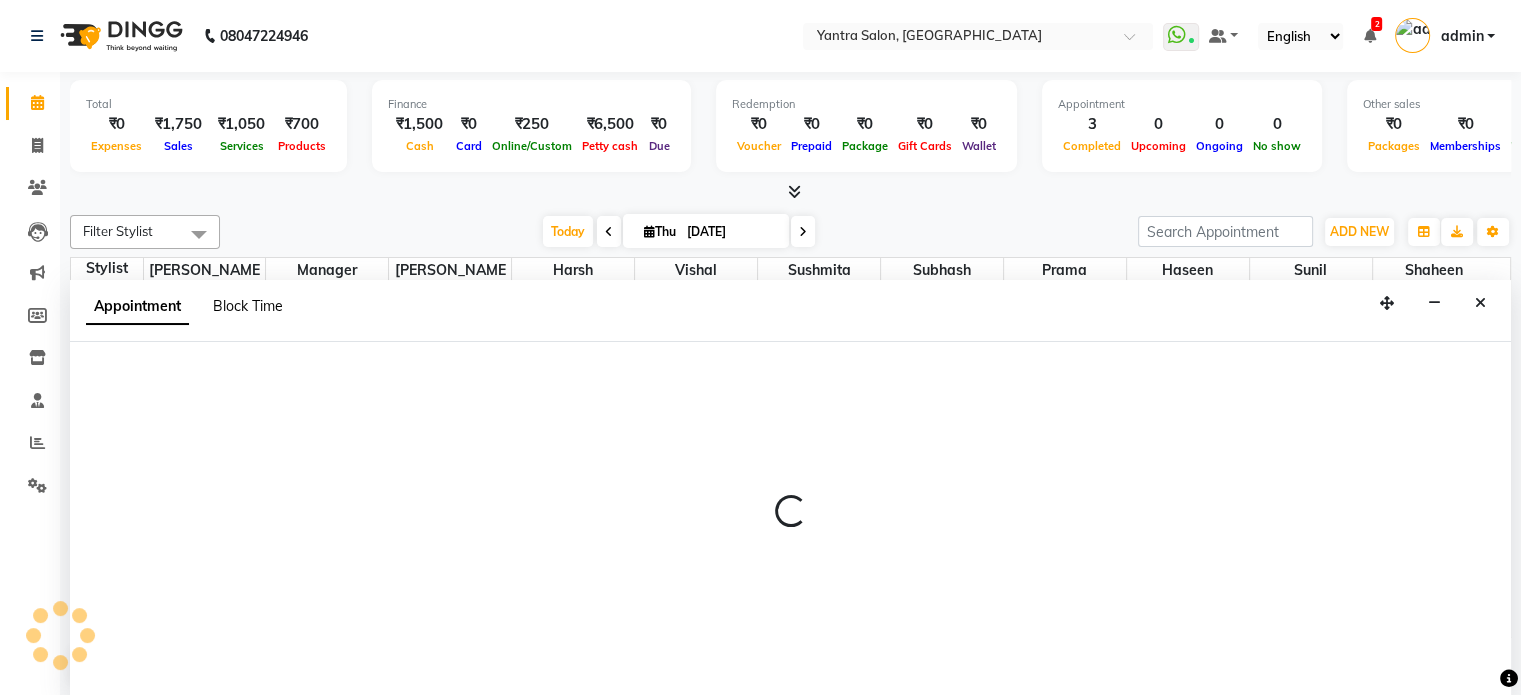 click on "Block Time" at bounding box center [248, 306] 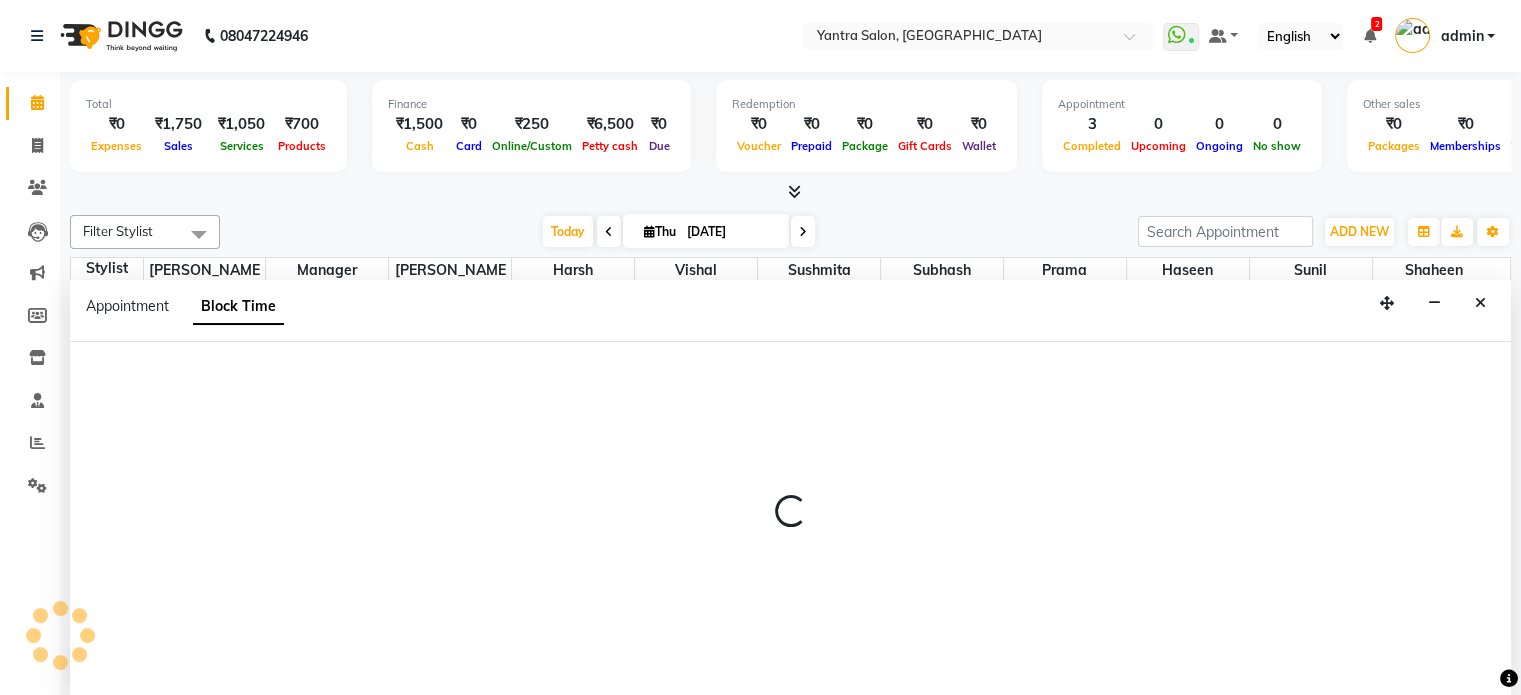 select on "62196" 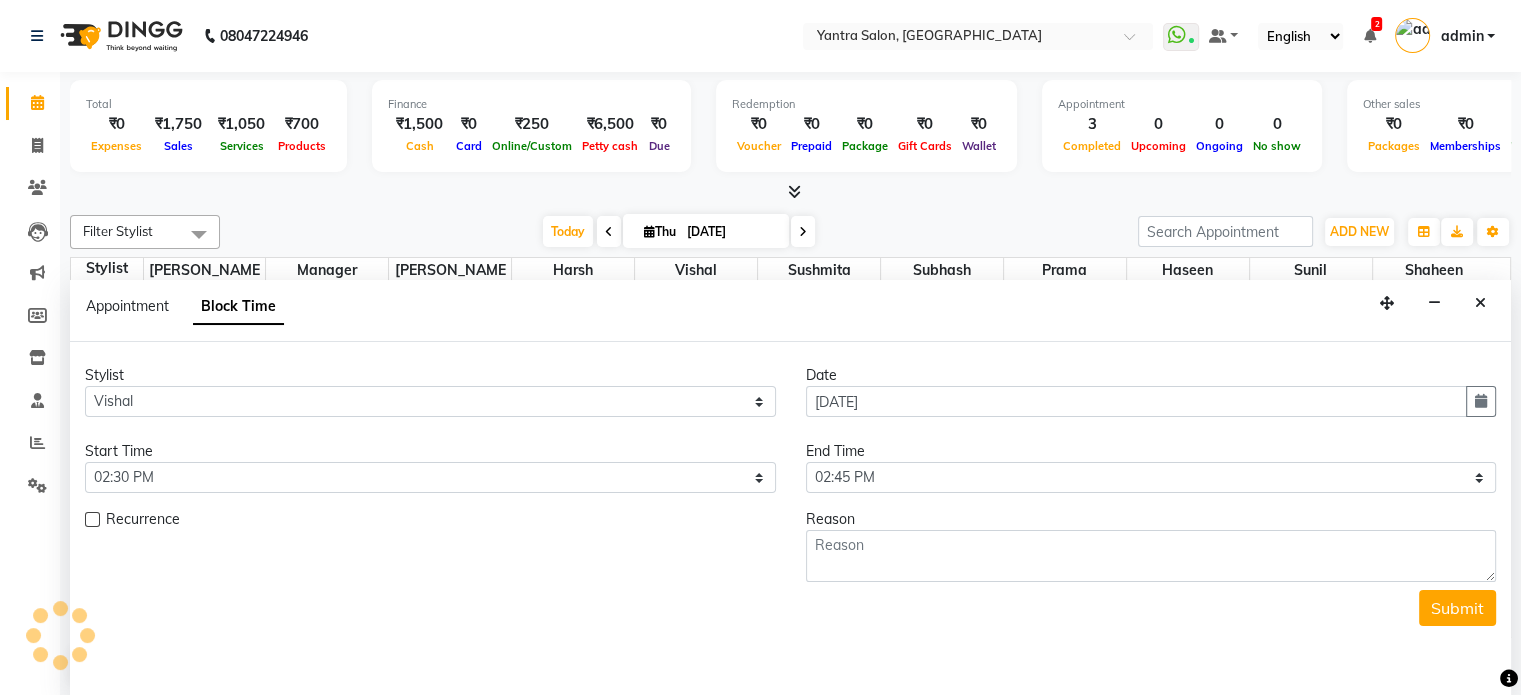 scroll, scrollTop: 778, scrollLeft: 0, axis: vertical 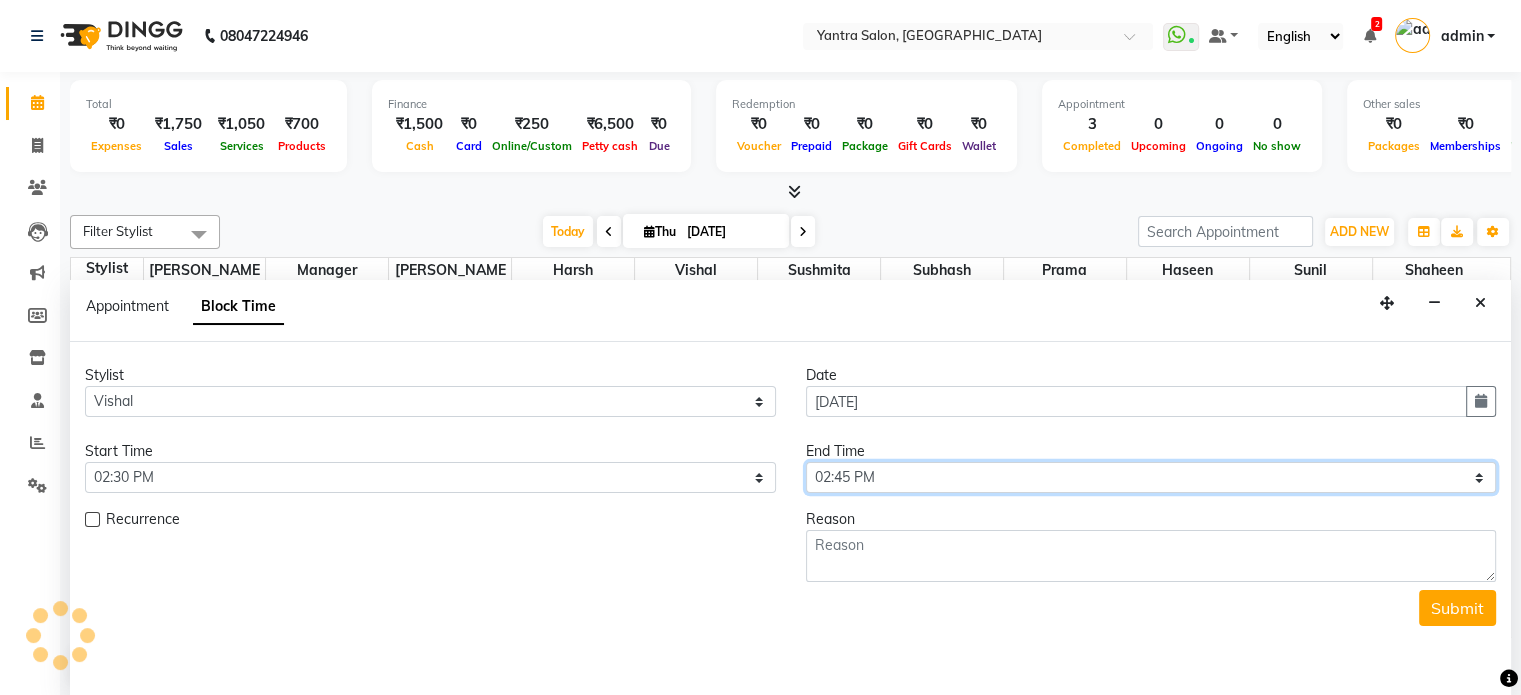 click on "Select 09:00 AM 09:15 AM 09:30 AM 09:45 AM 10:00 AM 10:15 AM 10:30 AM 10:45 AM 11:00 AM 11:15 AM 11:30 AM 11:45 AM 12:00 PM 12:15 PM 12:30 PM 12:45 PM 01:00 PM 01:15 PM 01:30 PM 01:45 PM 02:00 PM 02:15 PM 02:30 PM 02:45 PM 03:00 PM 03:15 PM 03:30 PM 03:45 PM 04:00 PM 04:15 PM 04:30 PM 04:45 PM 05:00 PM 05:15 PM 05:30 PM 05:45 PM 06:00 PM 06:15 PM 06:30 PM 06:45 PM 07:00 PM 07:15 PM 07:30 PM 07:45 PM 08:00 PM 08:15 PM 08:30 PM" at bounding box center [1151, 477] 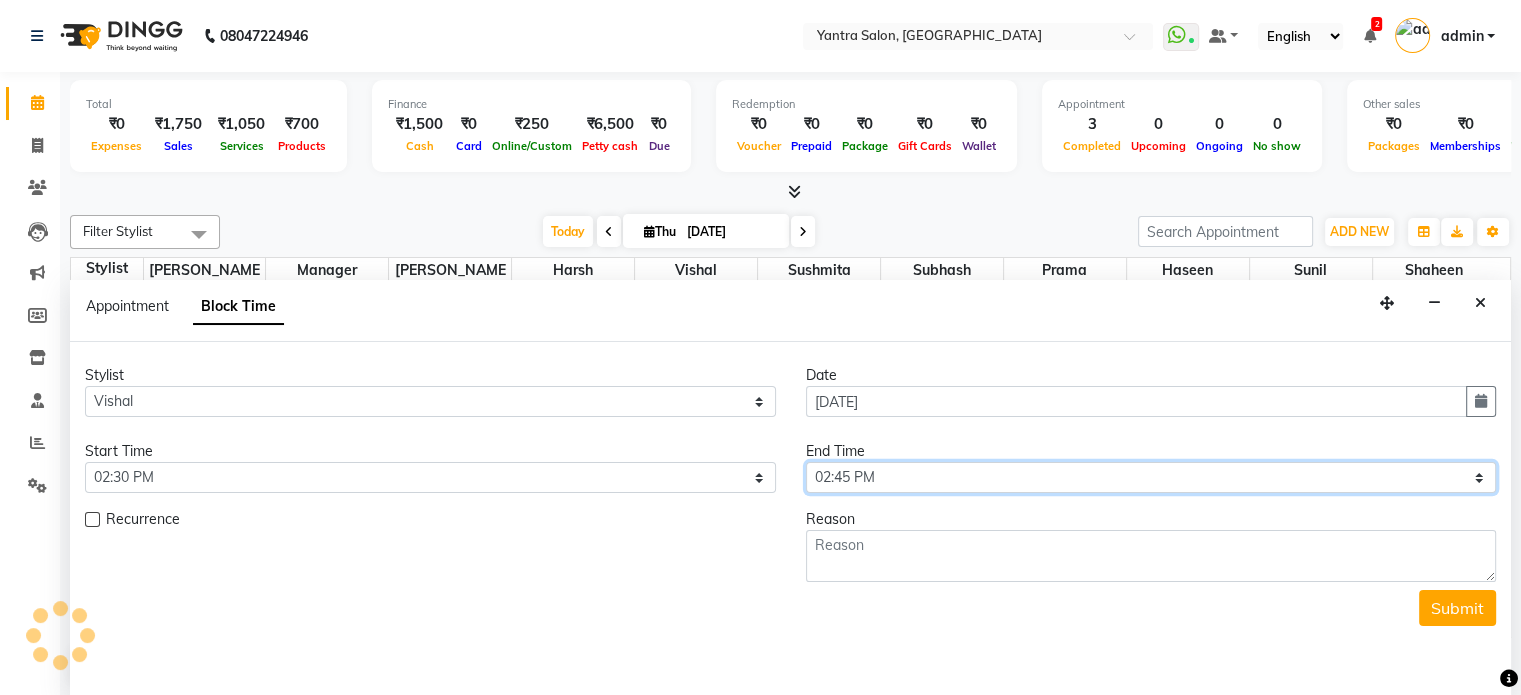 click on "Select 09:00 AM 09:15 AM 09:30 AM 09:45 AM 10:00 AM 10:15 AM 10:30 AM 10:45 AM 11:00 AM 11:15 AM 11:30 AM 11:45 AM 12:00 PM 12:15 PM 12:30 PM 12:45 PM 01:00 PM 01:15 PM 01:30 PM 01:45 PM 02:00 PM 02:15 PM 02:30 PM 02:45 PM 03:00 PM 03:15 PM 03:30 PM 03:45 PM 04:00 PM 04:15 PM 04:30 PM 04:45 PM 05:00 PM 05:15 PM 05:30 PM 05:45 PM 06:00 PM 06:15 PM 06:30 PM 06:45 PM 07:00 PM 07:15 PM 07:30 PM 07:45 PM 08:00 PM 08:15 PM 08:30 PM" at bounding box center [1151, 477] 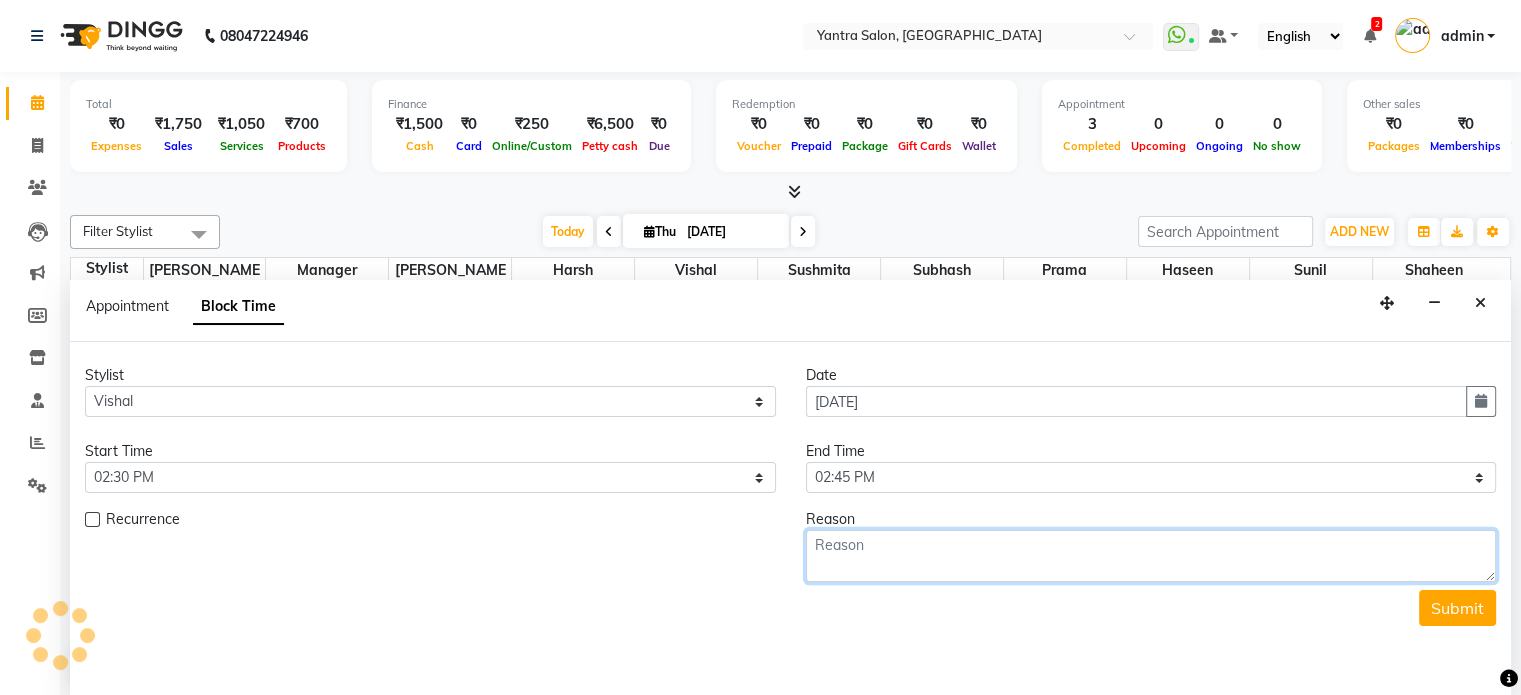 click at bounding box center (1151, 556) 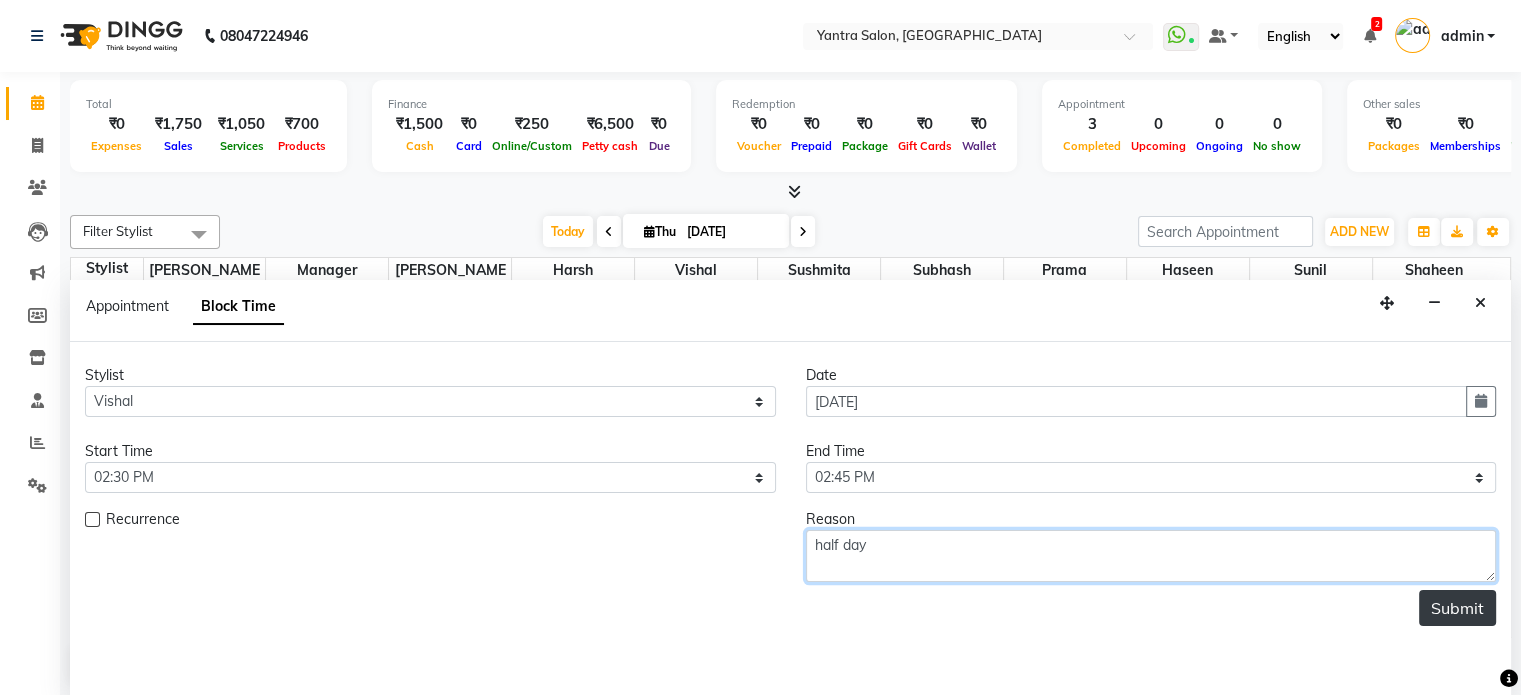 type on "half day" 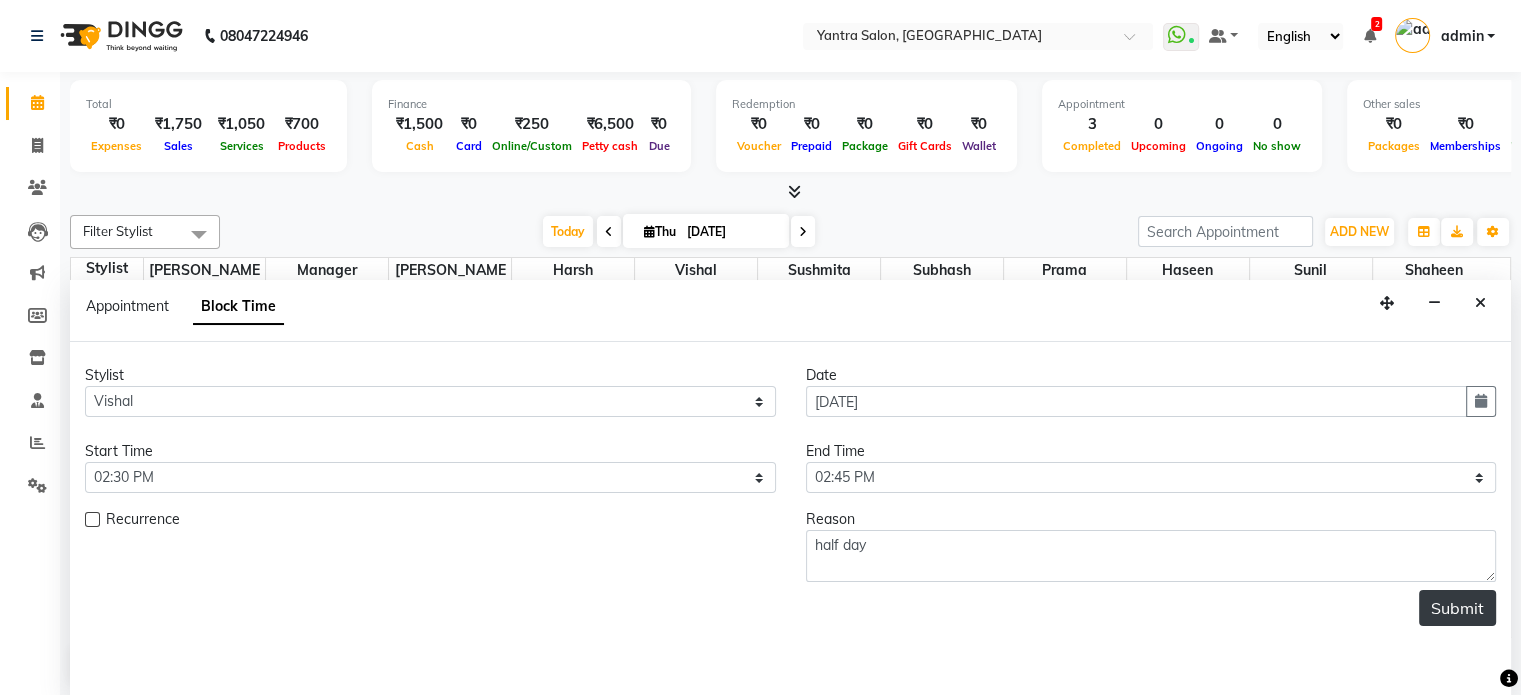 click on "Submit" at bounding box center (1457, 608) 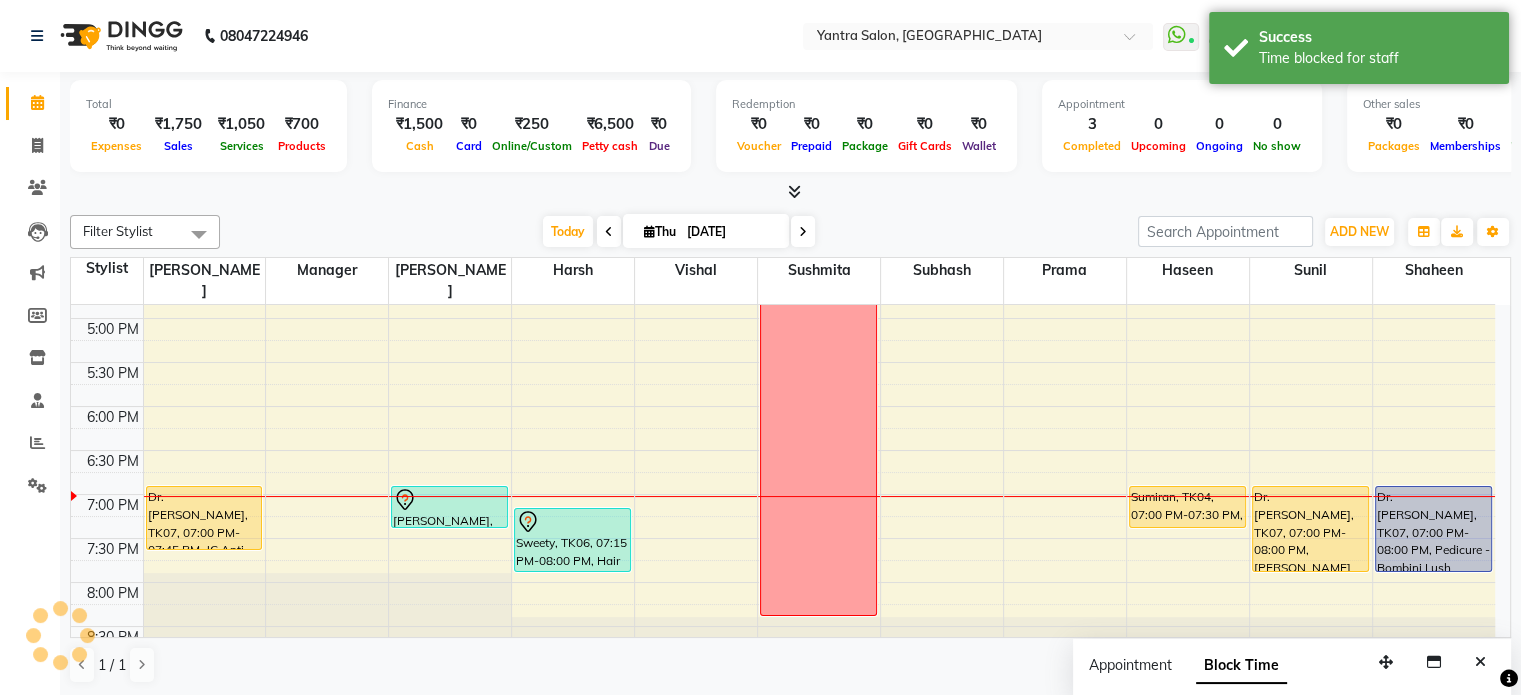 scroll, scrollTop: 0, scrollLeft: 0, axis: both 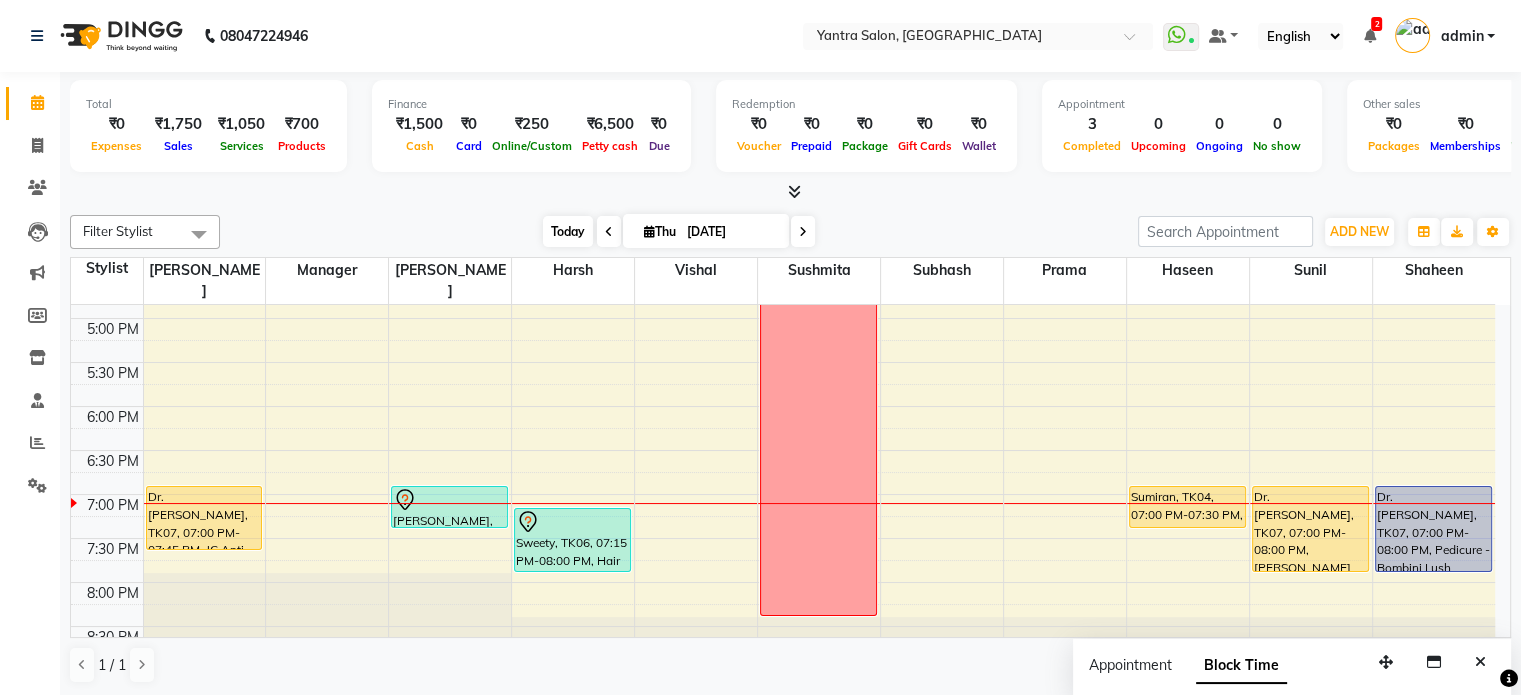 click on "Today" at bounding box center [568, 231] 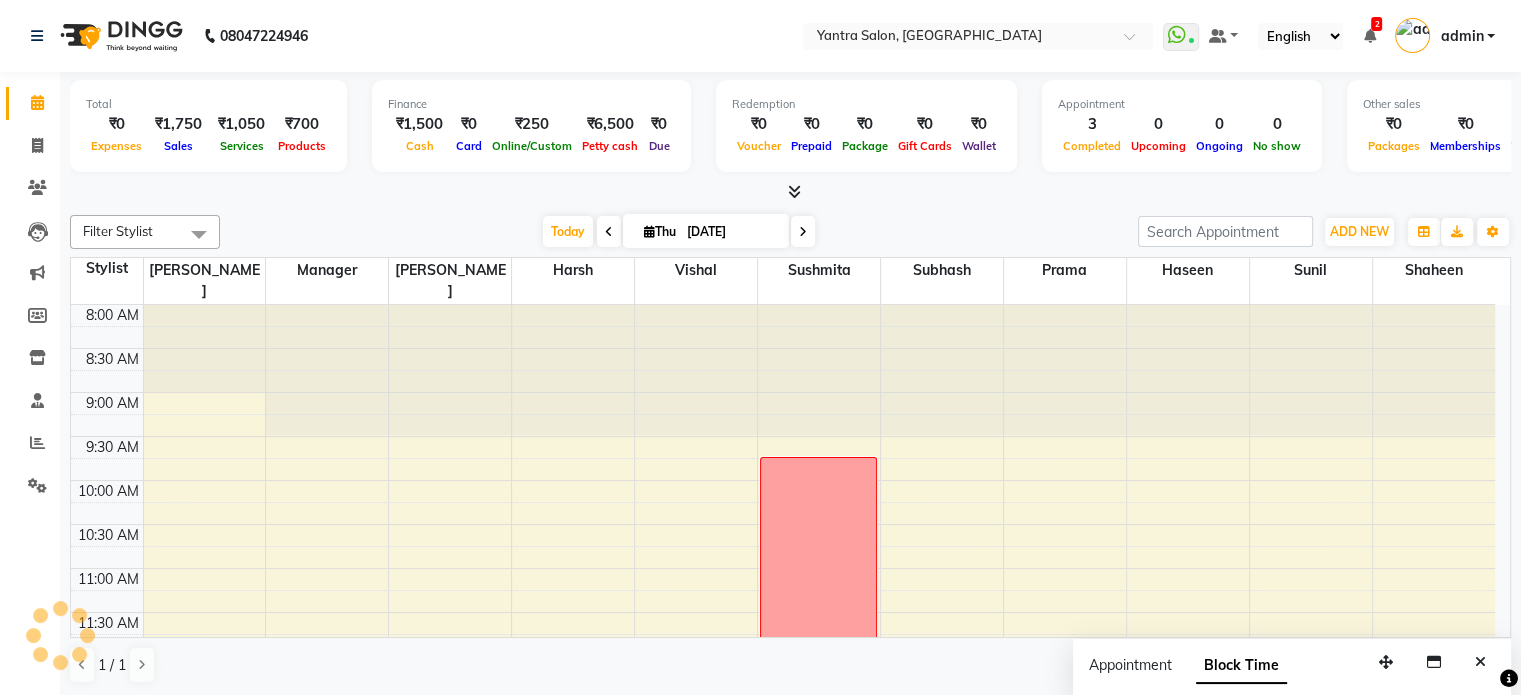 scroll, scrollTop: 778, scrollLeft: 0, axis: vertical 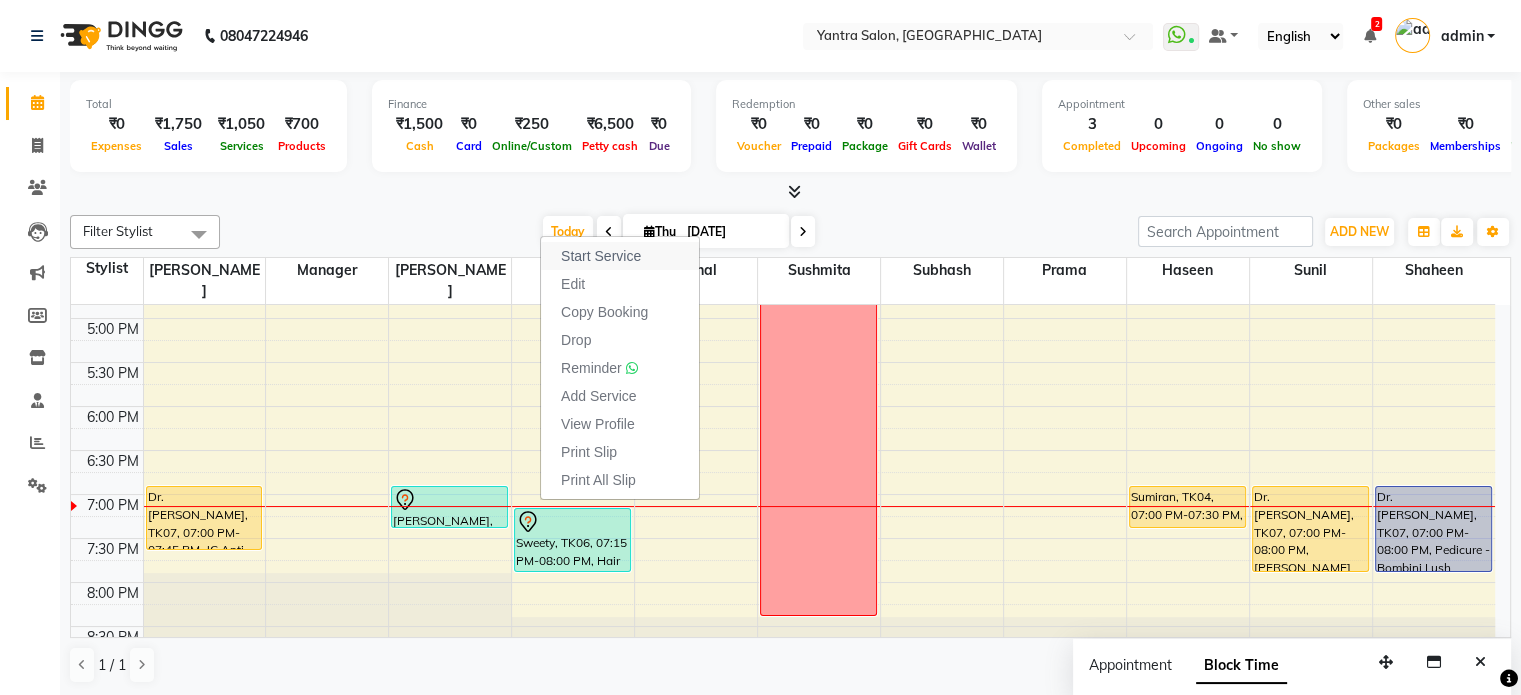 click on "Start Service" at bounding box center (601, 256) 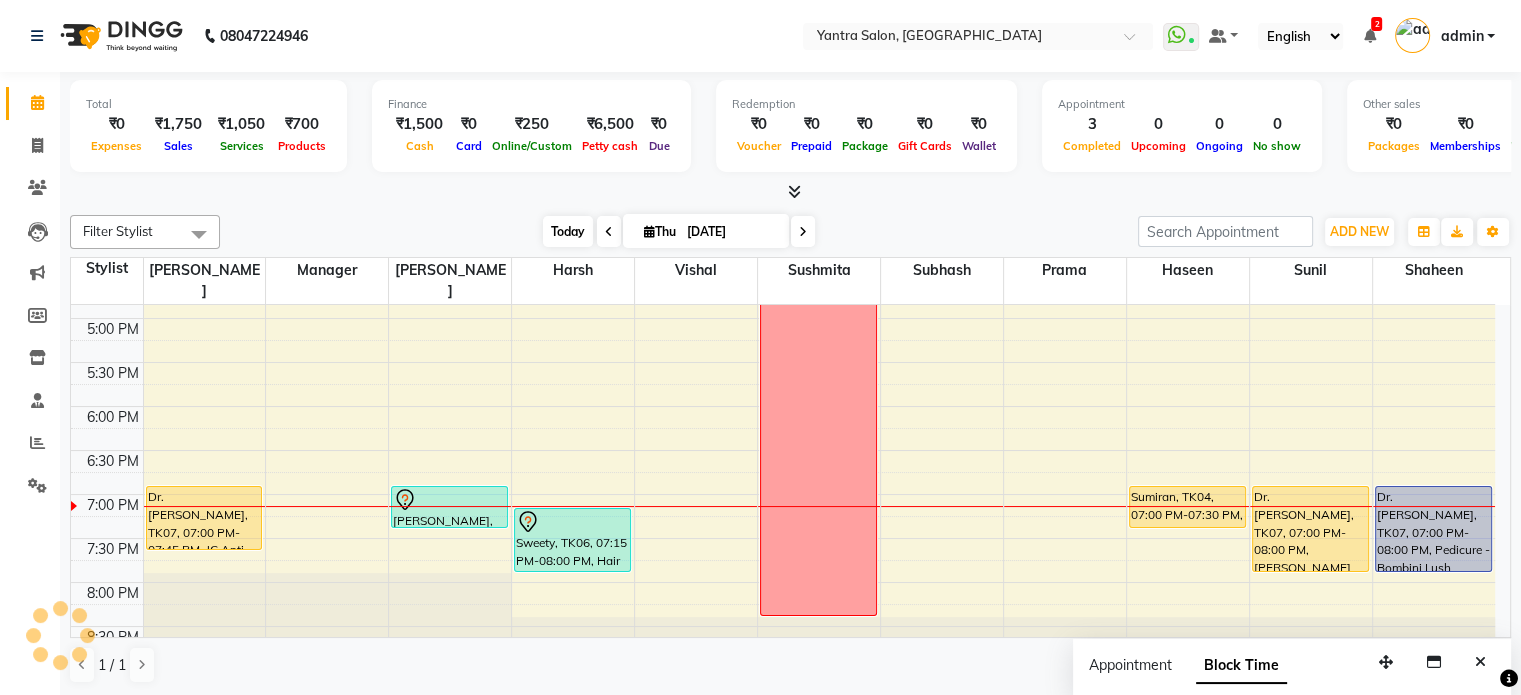 click on "Today" at bounding box center (568, 231) 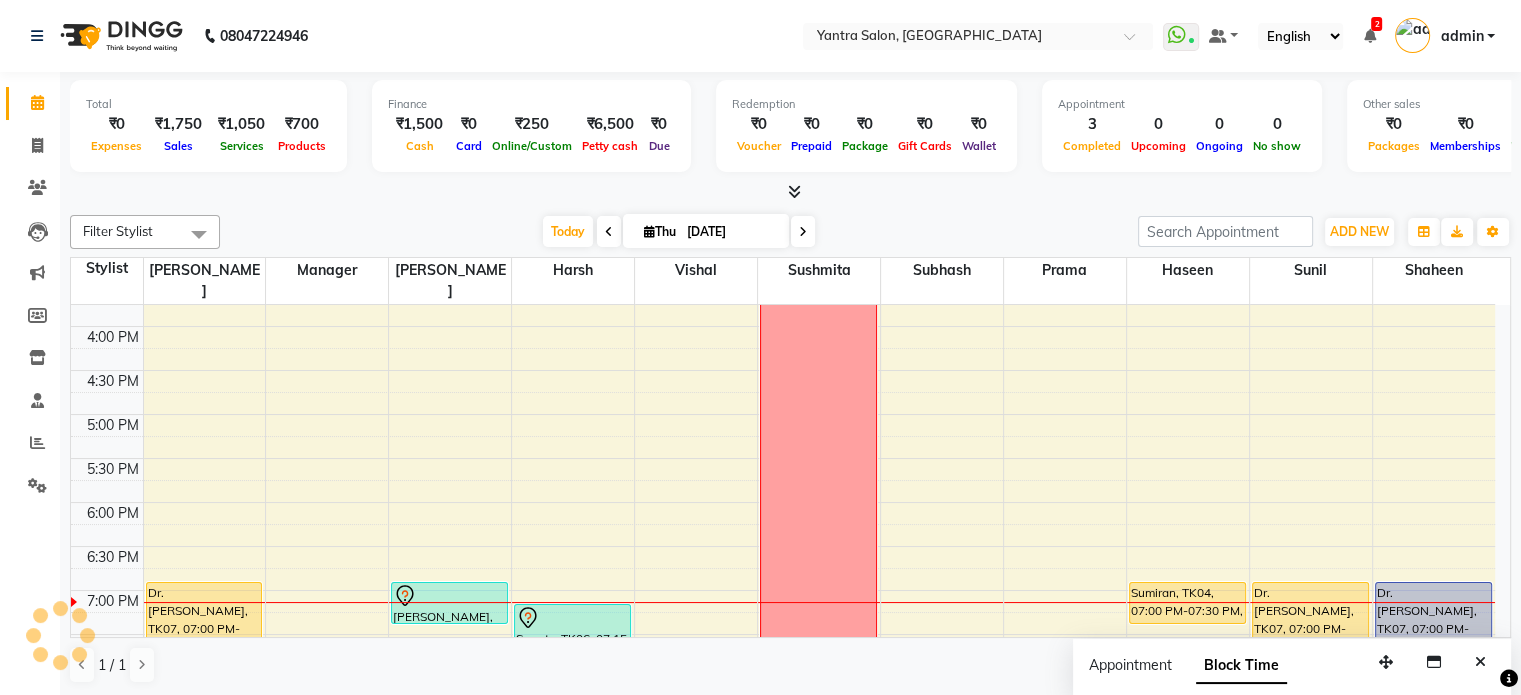 scroll, scrollTop: 778, scrollLeft: 0, axis: vertical 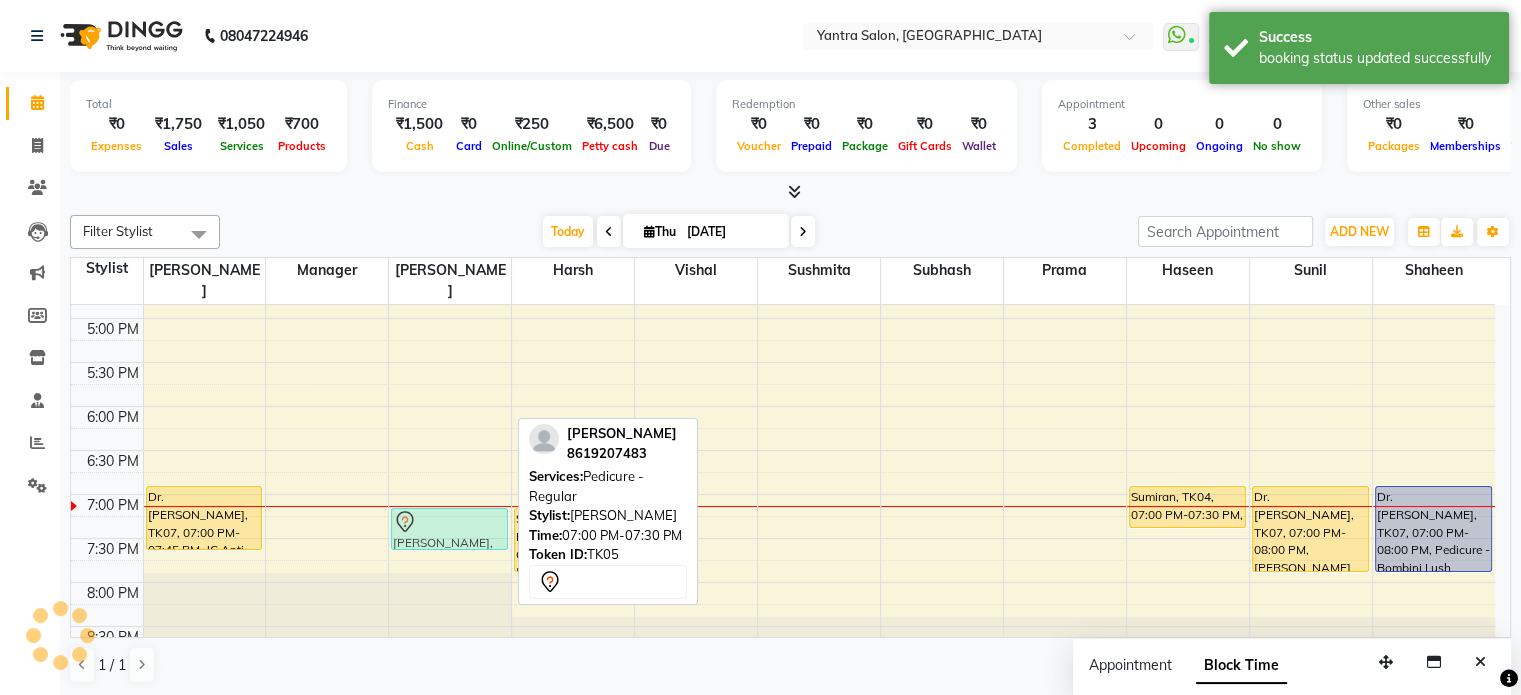 drag, startPoint x: 438, startPoint y: 488, endPoint x: 438, endPoint y: 503, distance: 15 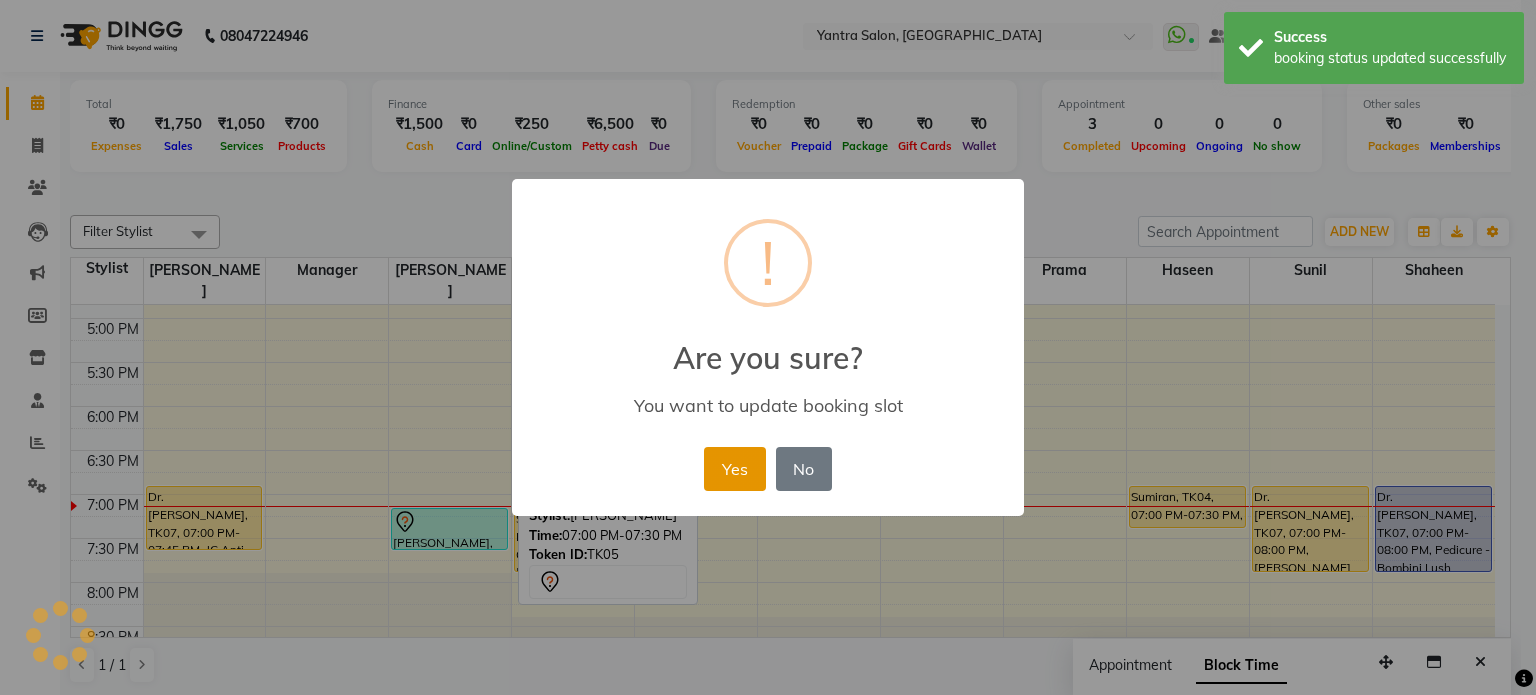 click on "Yes" at bounding box center [734, 469] 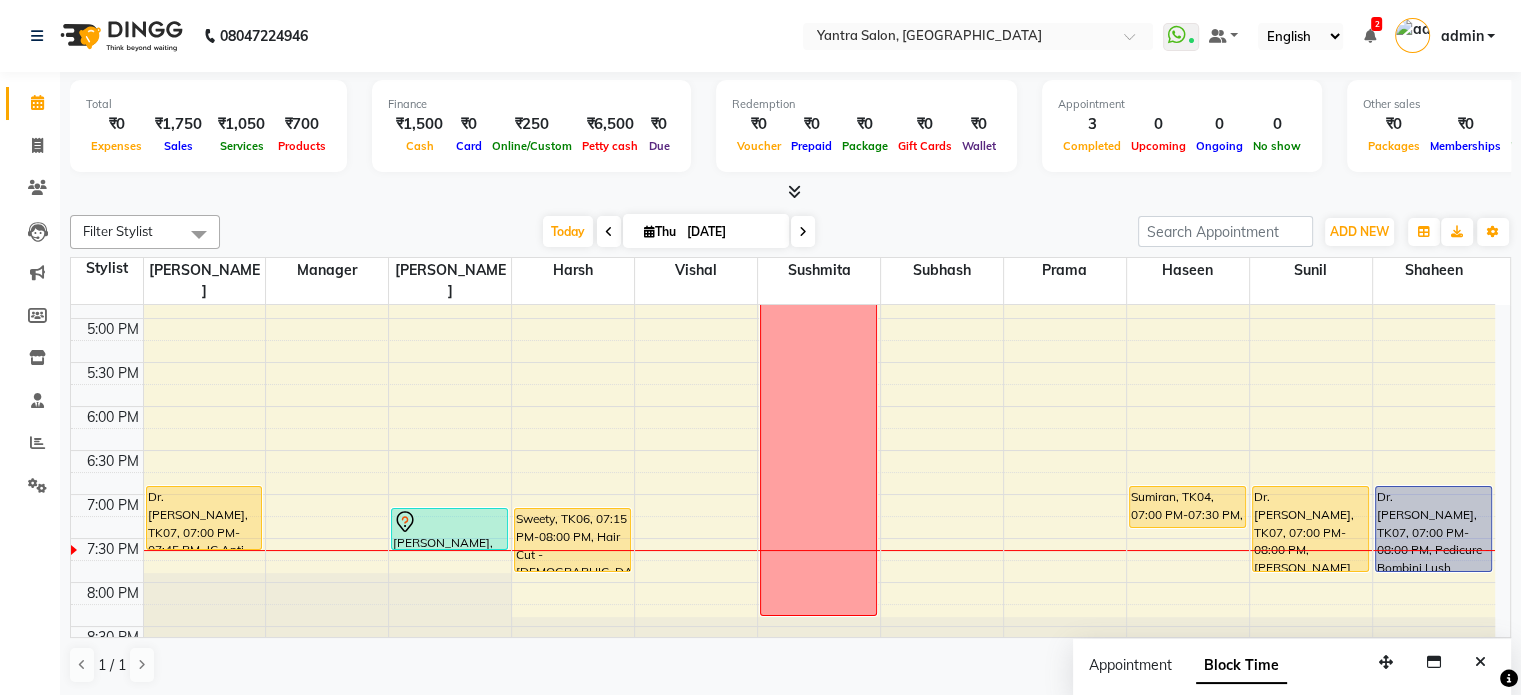 drag, startPoint x: 454, startPoint y: 249, endPoint x: 460, endPoint y: 238, distance: 12.529964 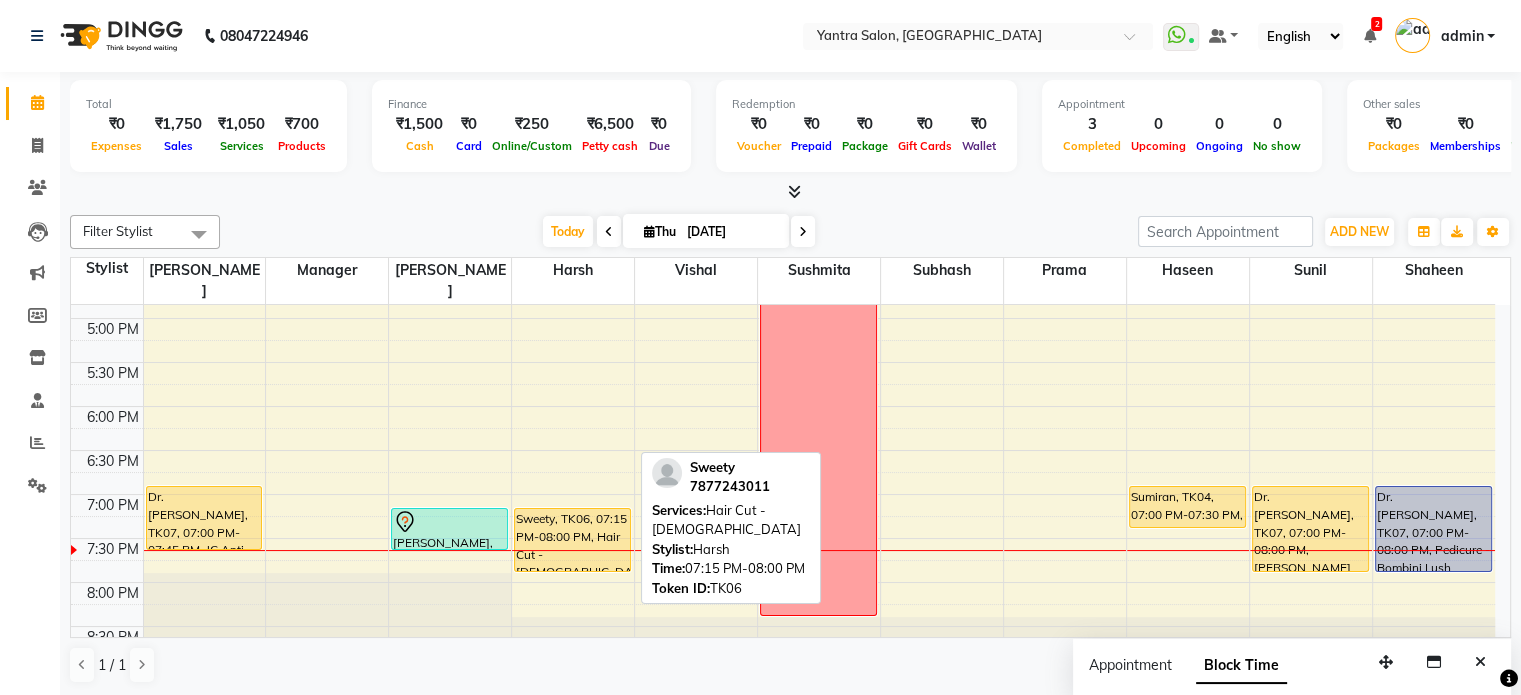 click on "Sweety, TK06, 07:15 PM-08:00 PM, Hair Cut - [DEMOGRAPHIC_DATA]" at bounding box center (572, 540) 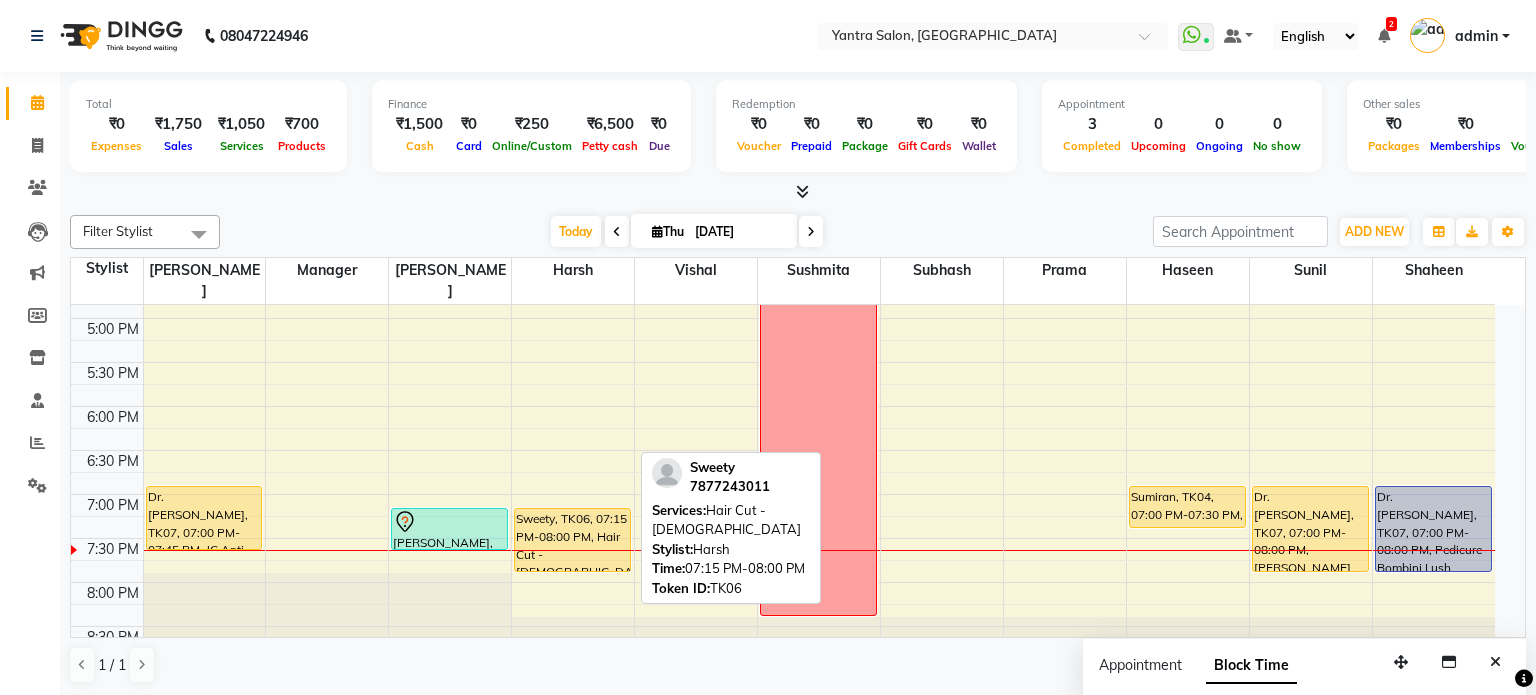 select on "1" 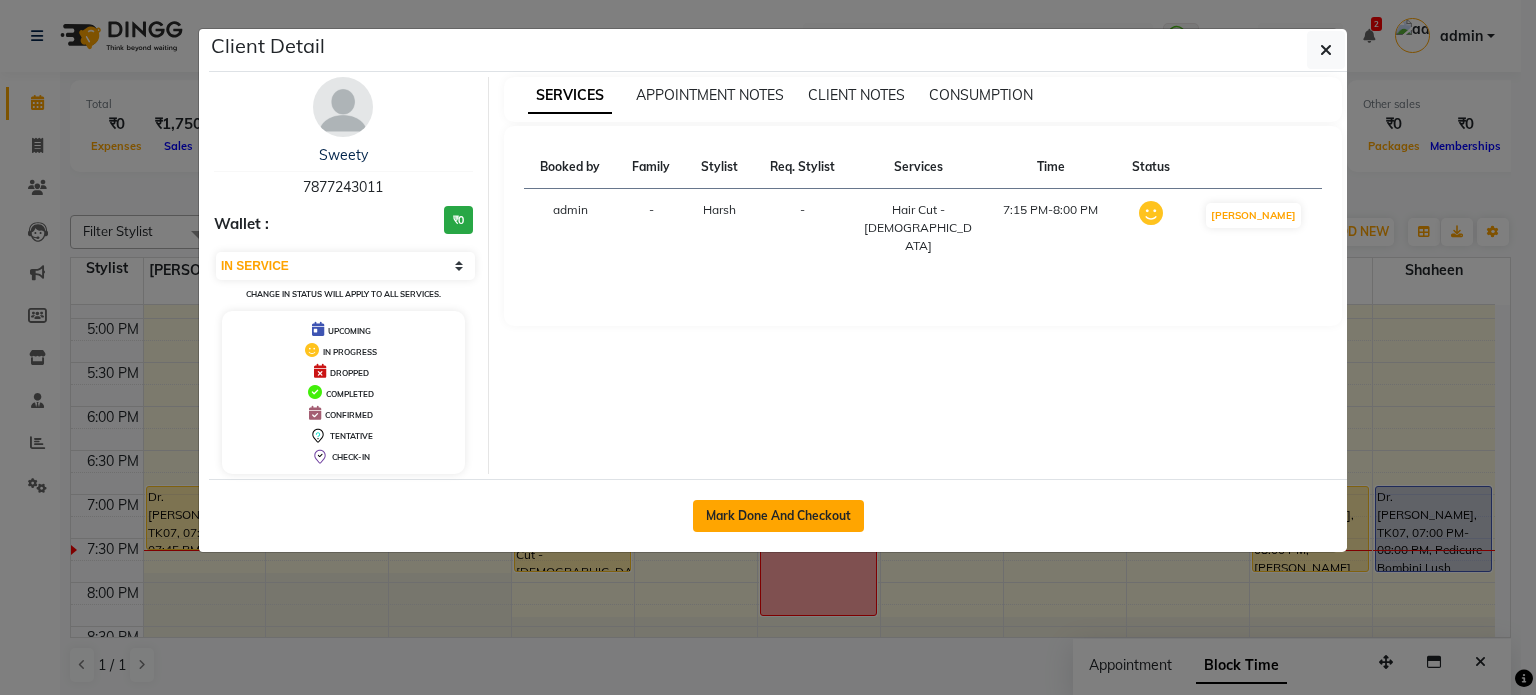 click on "Mark Done And Checkout" 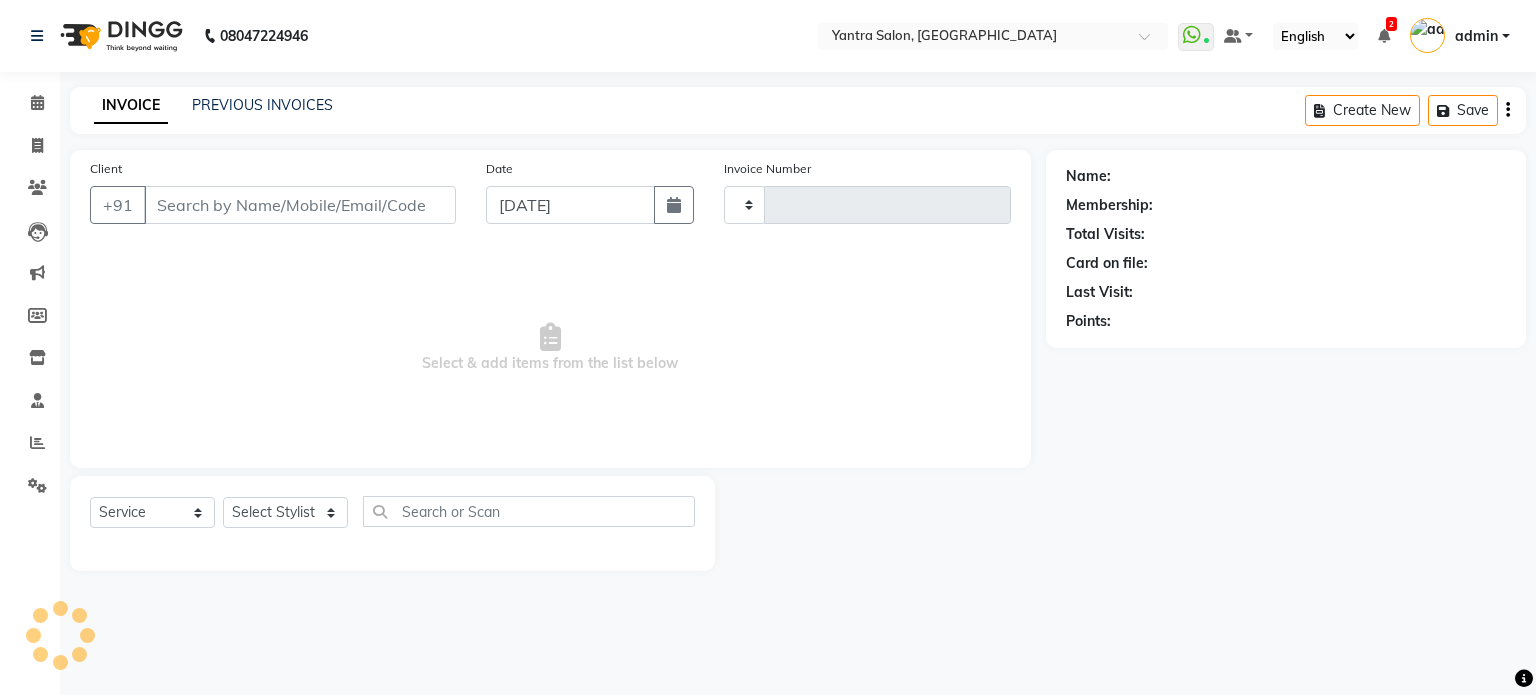 type on "1637" 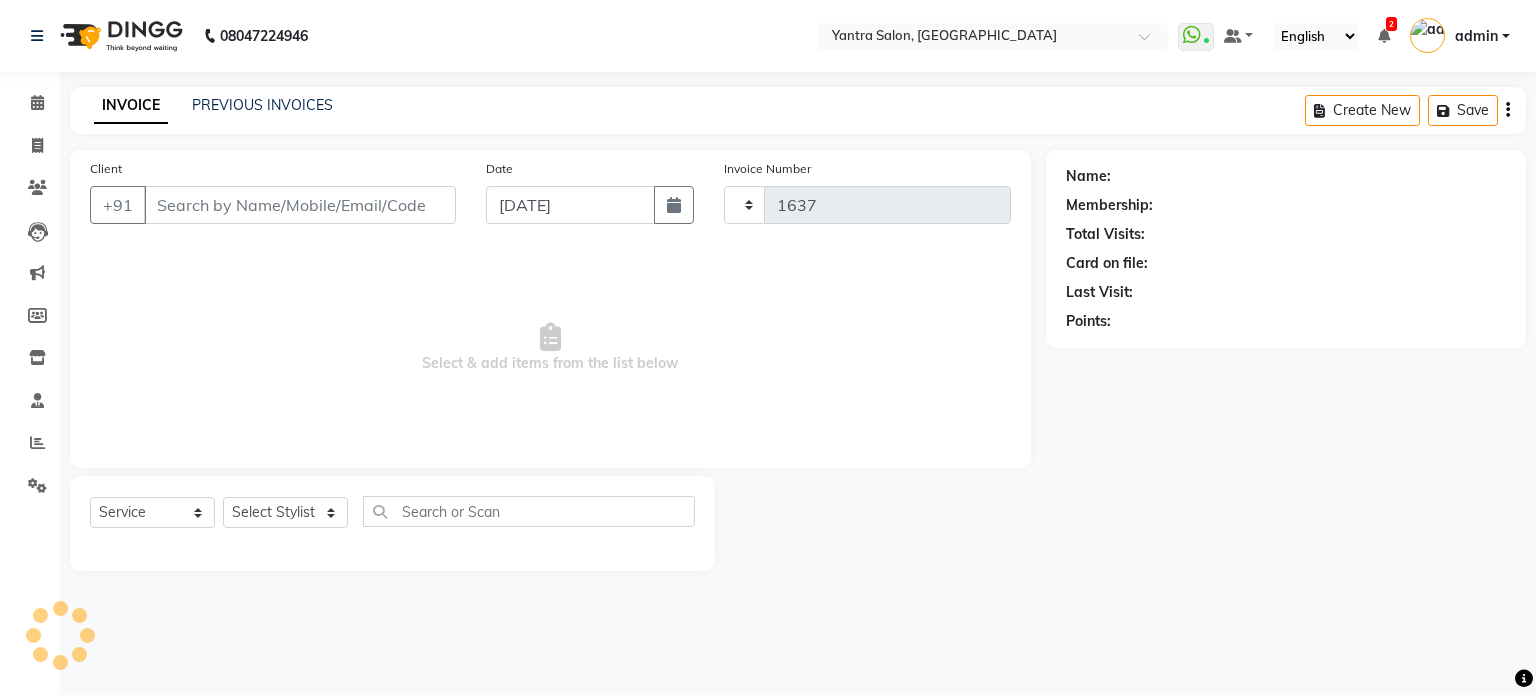 select on "6253" 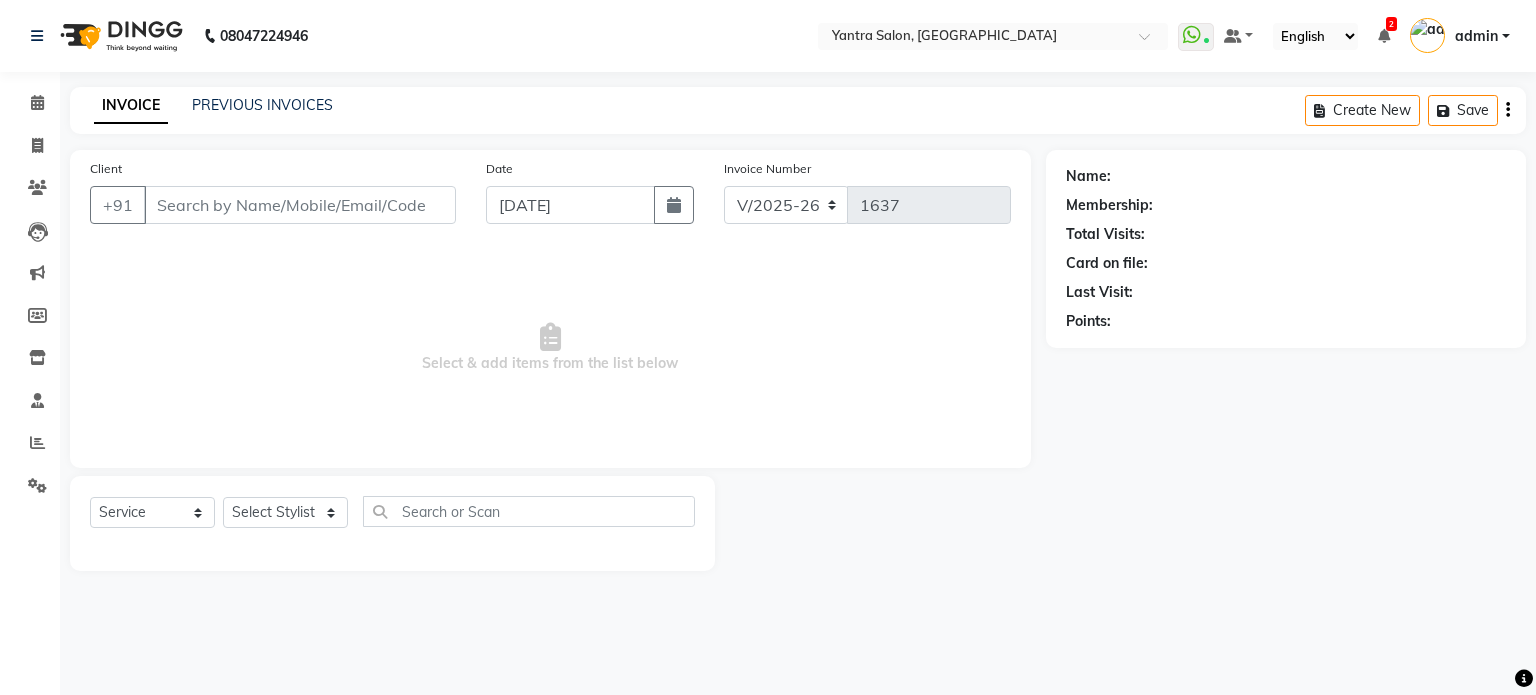 type on "7877243011" 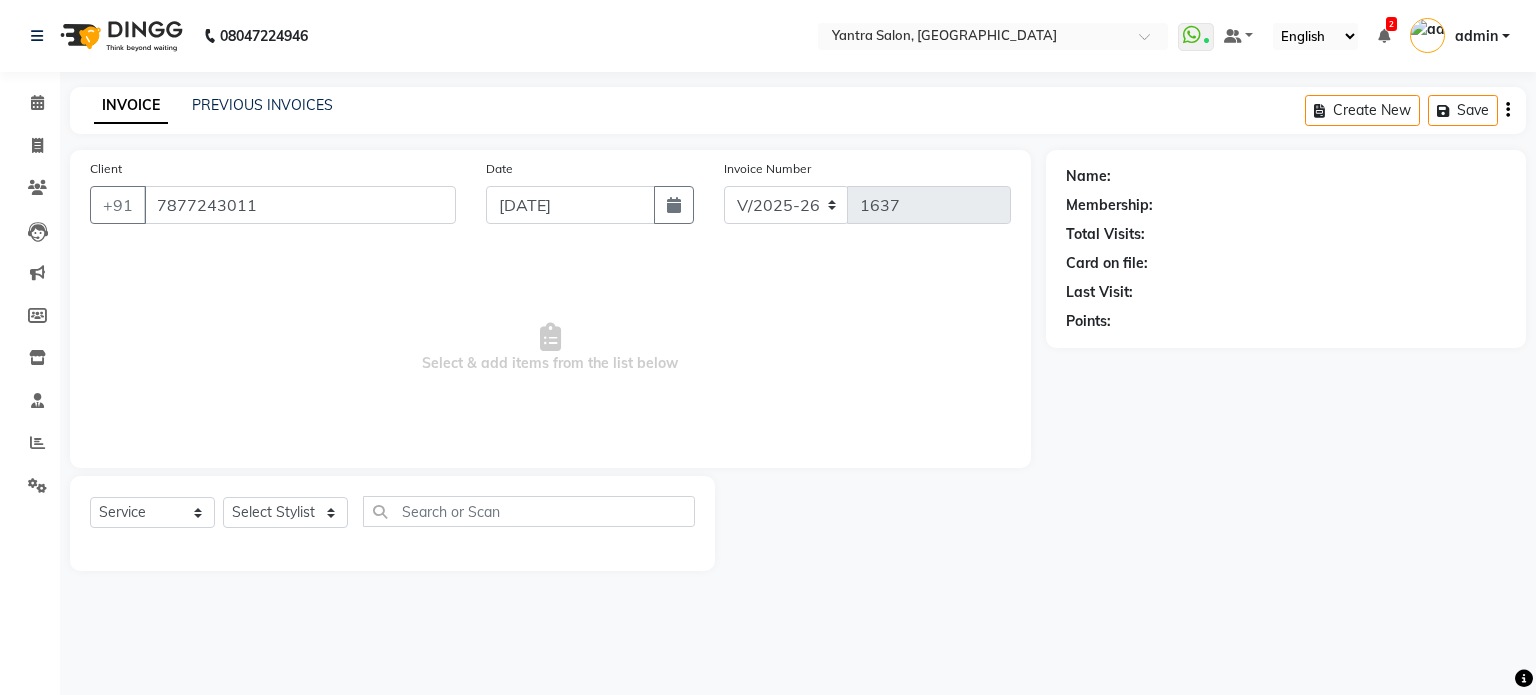 select on "52611" 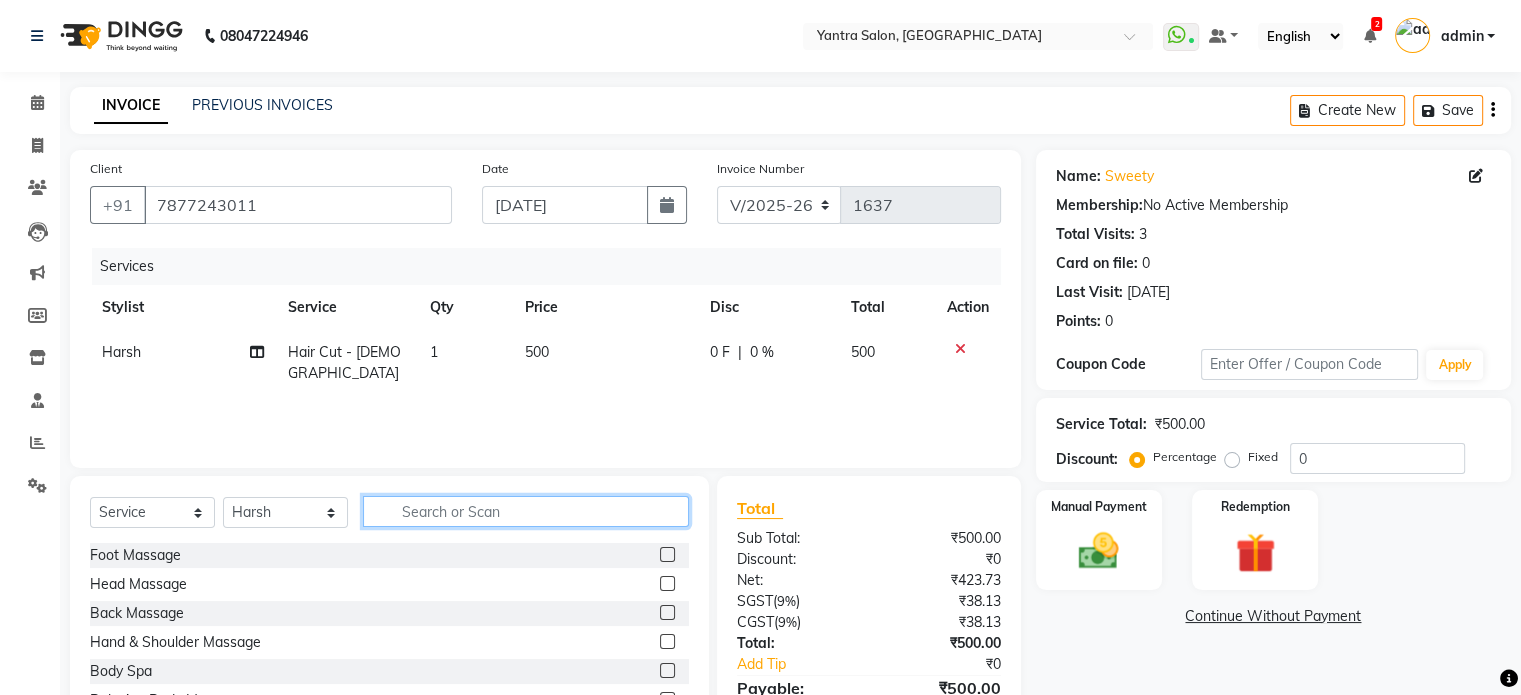 click 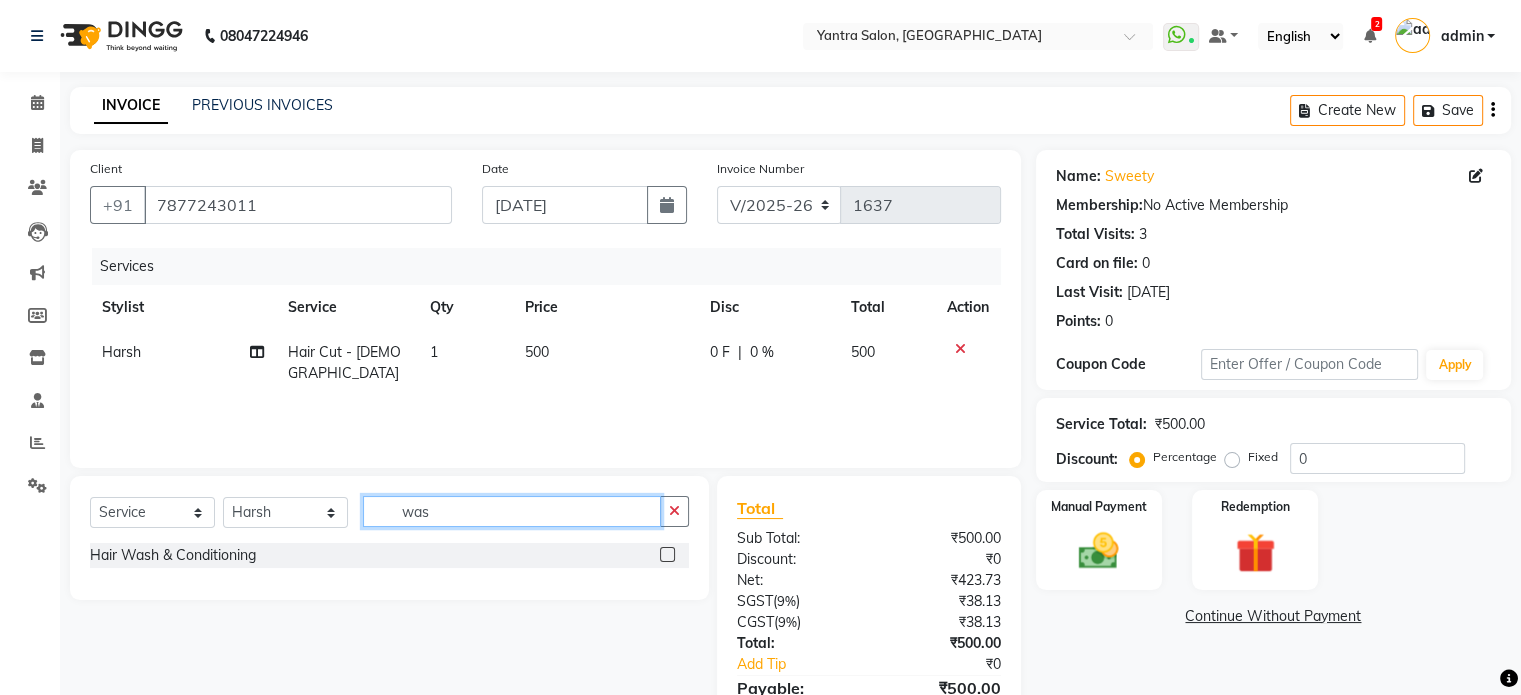 type on "was" 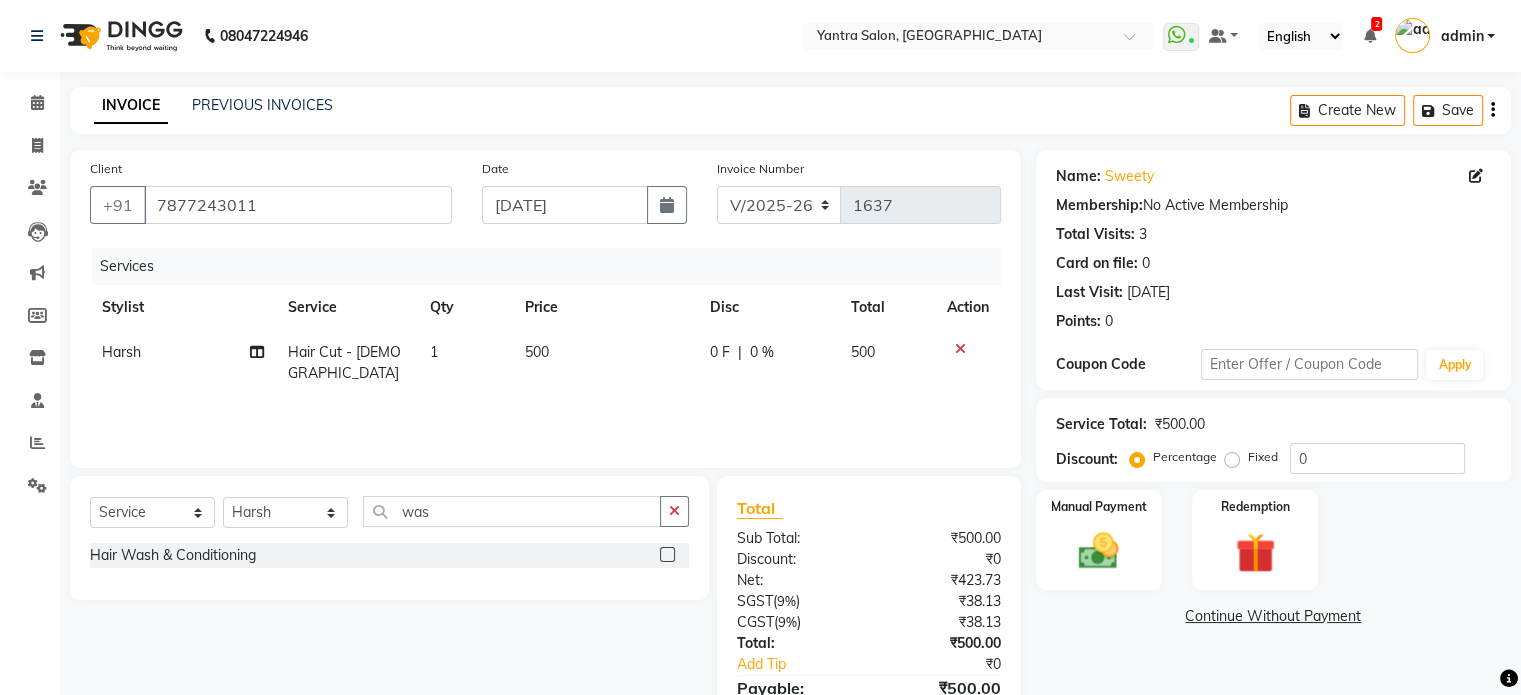 click 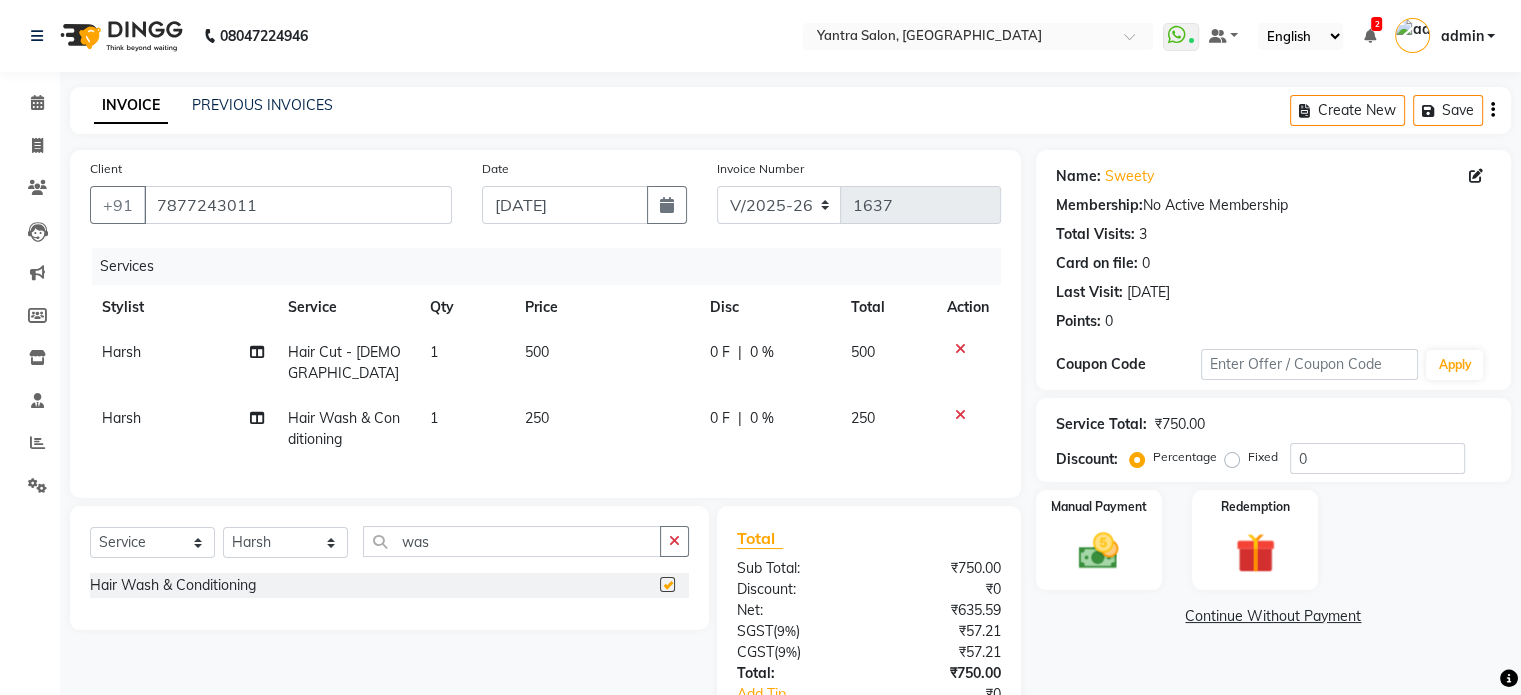 checkbox on "false" 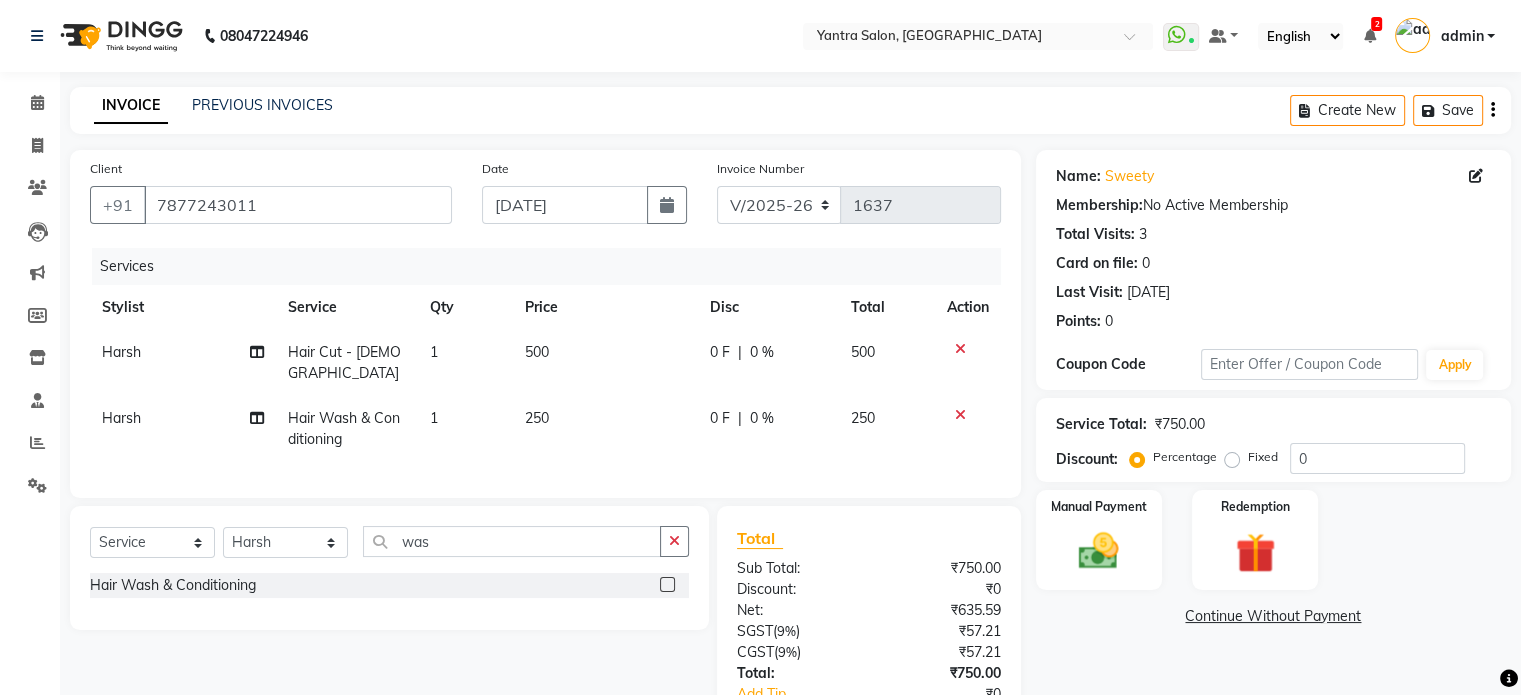 scroll, scrollTop: 129, scrollLeft: 0, axis: vertical 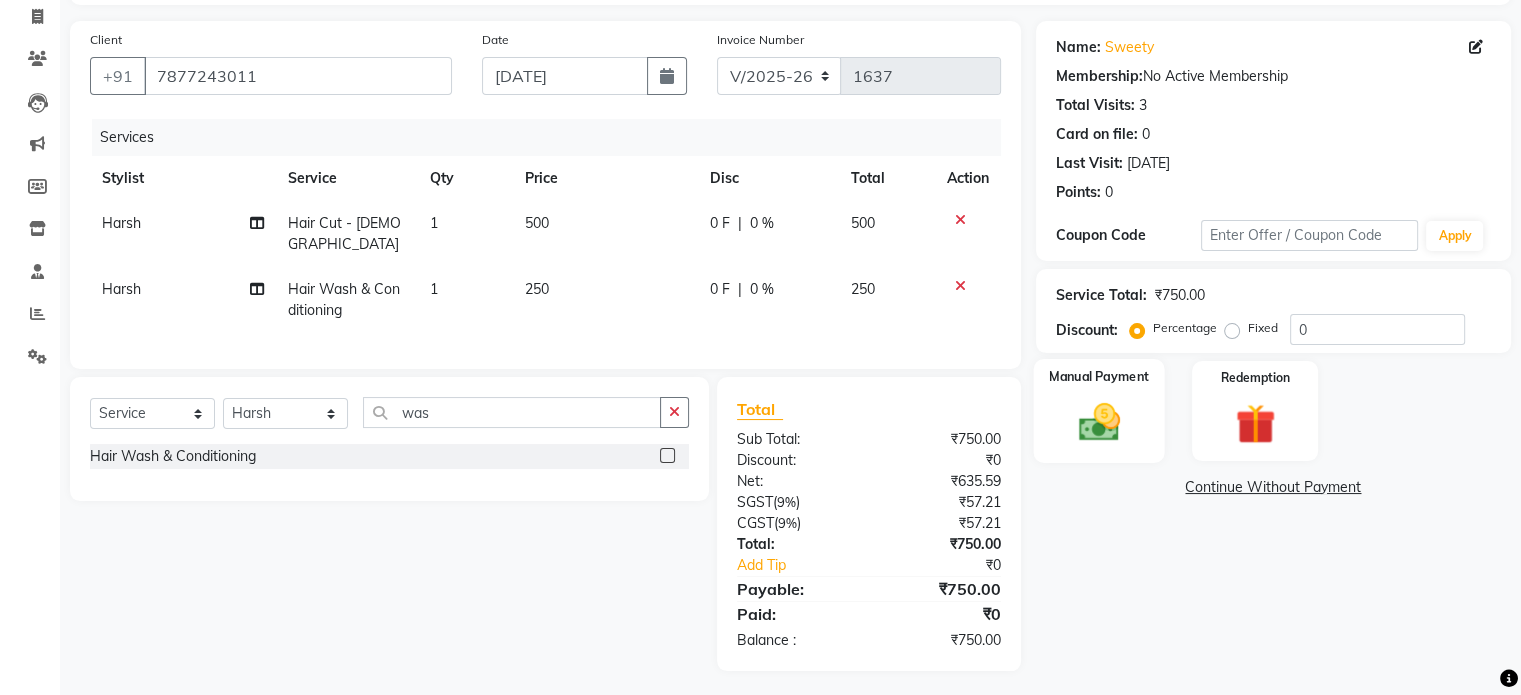 click 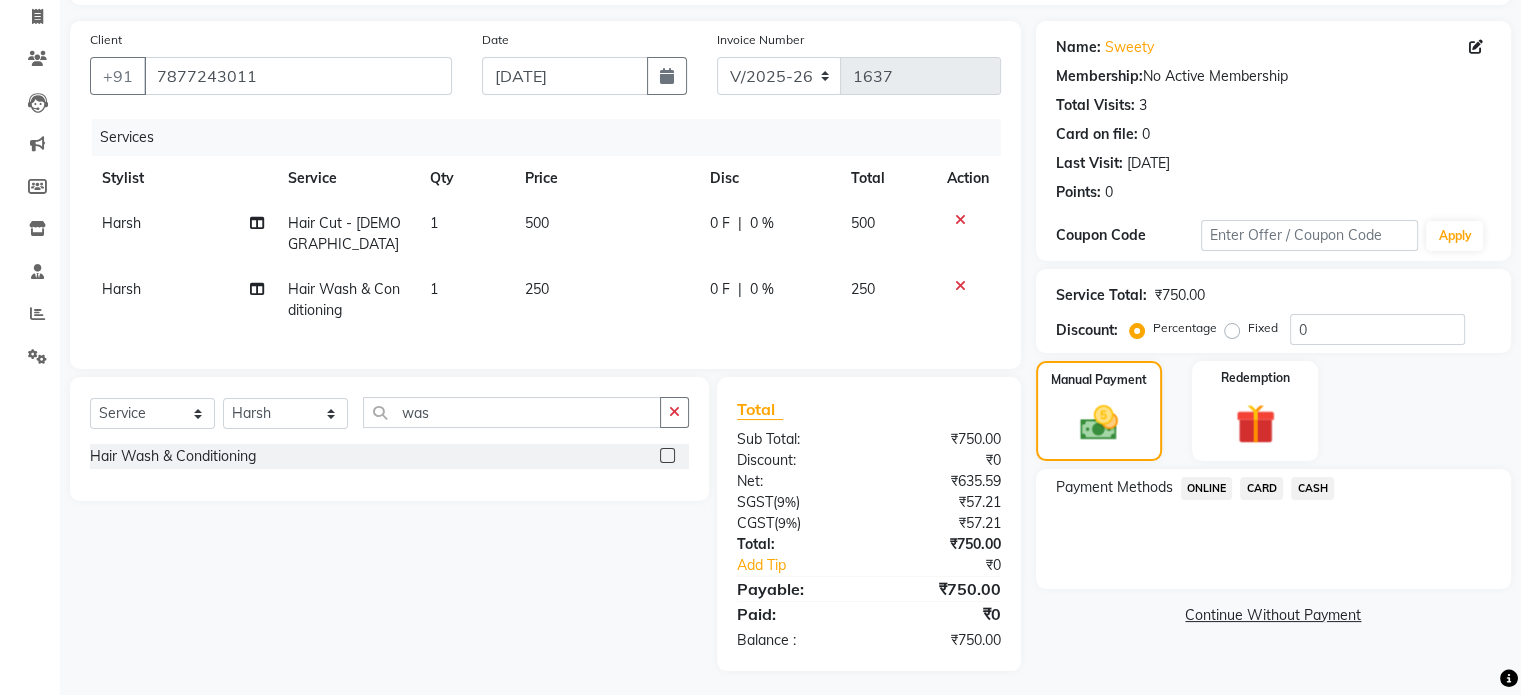 click on "ONLINE" 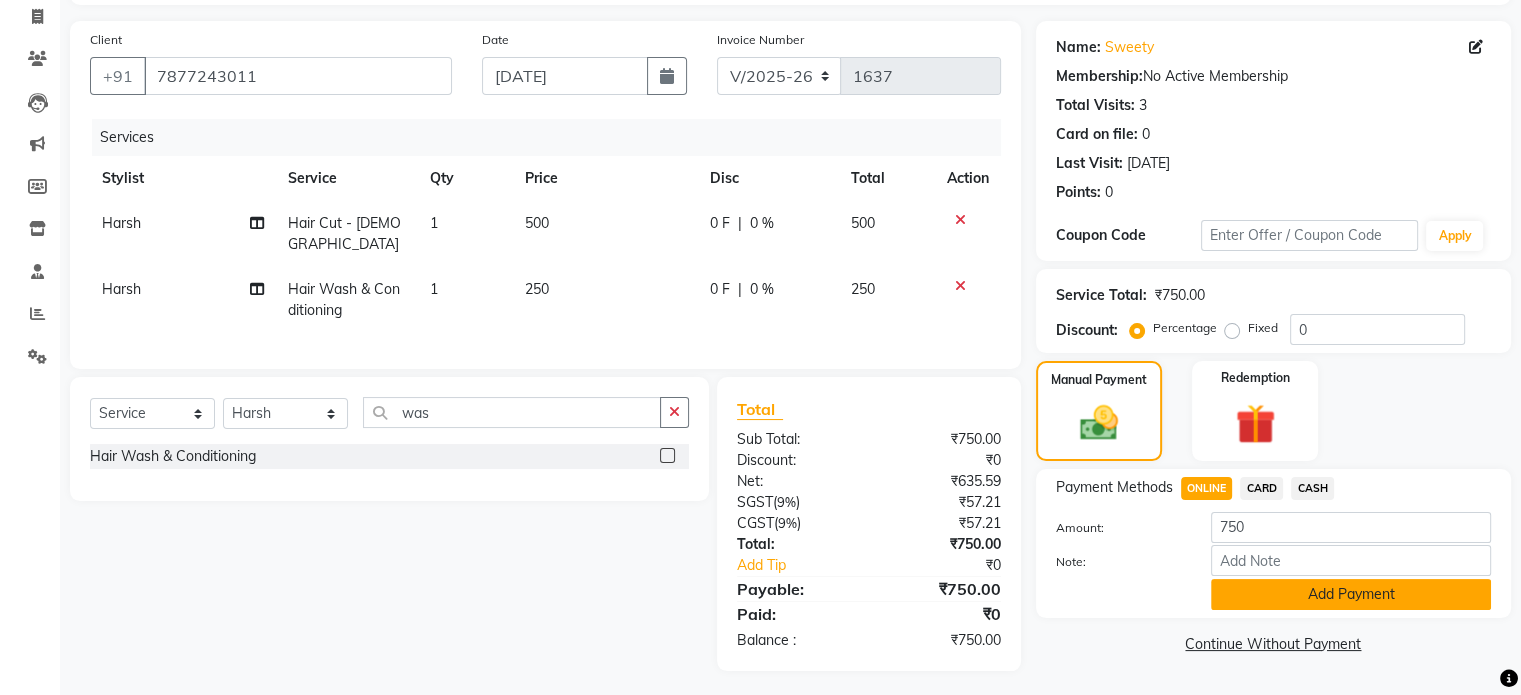 drag, startPoint x: 1241, startPoint y: 586, endPoint x: 1184, endPoint y: 570, distance: 59.20304 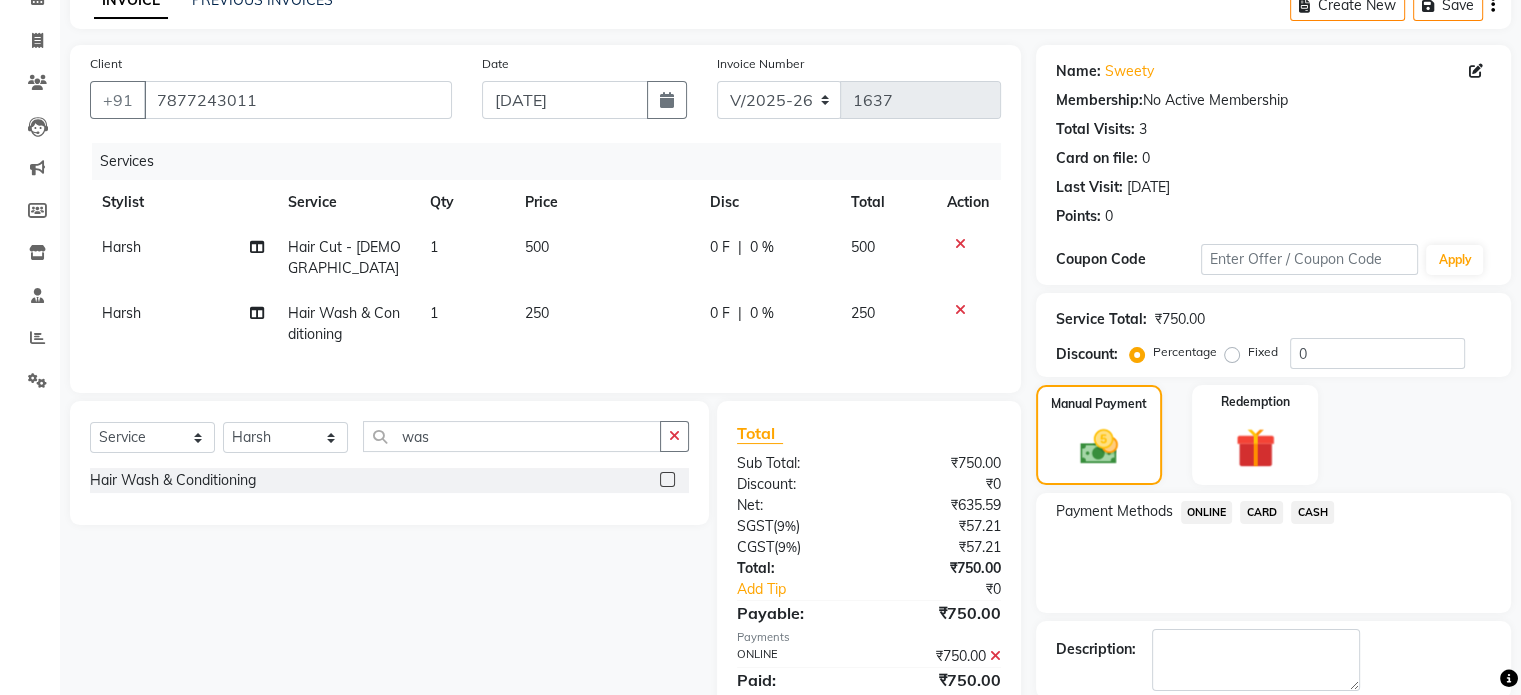 scroll, scrollTop: 205, scrollLeft: 0, axis: vertical 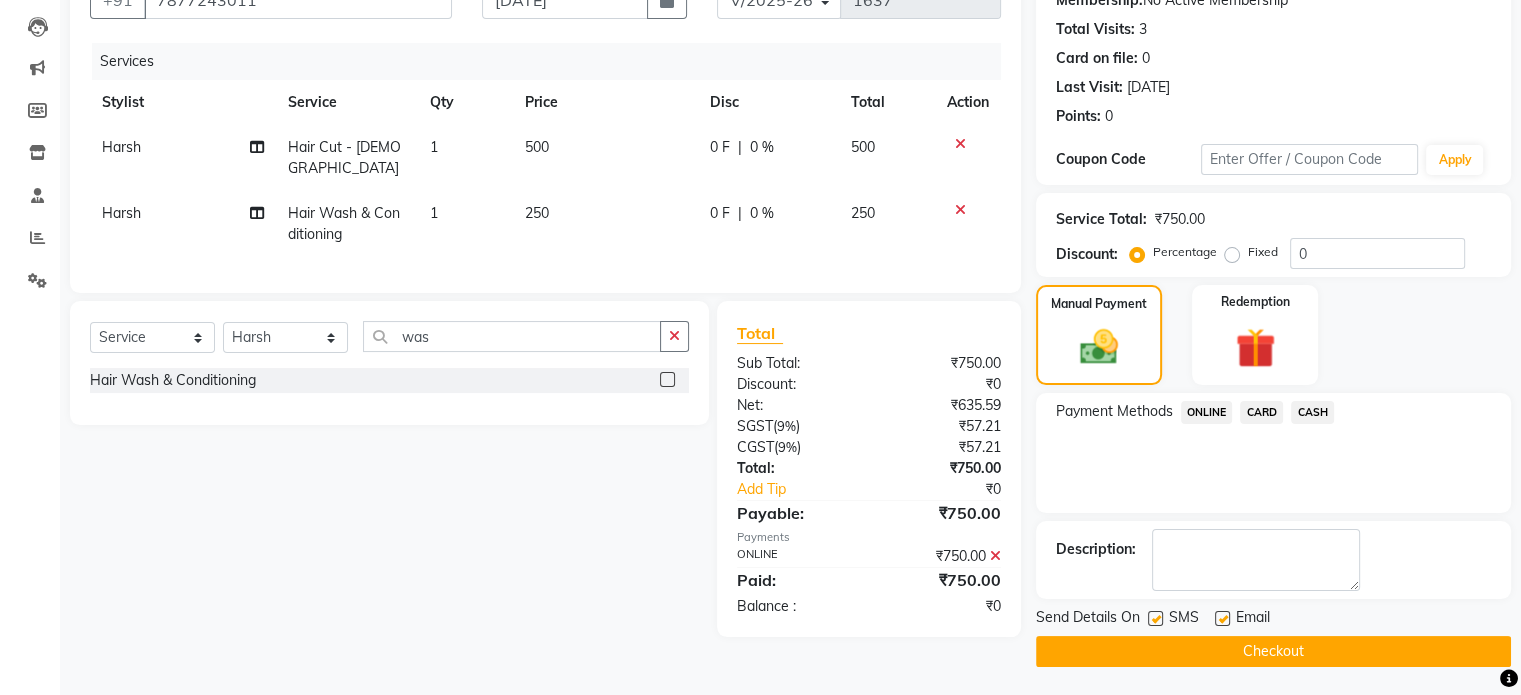 click on "Checkout" 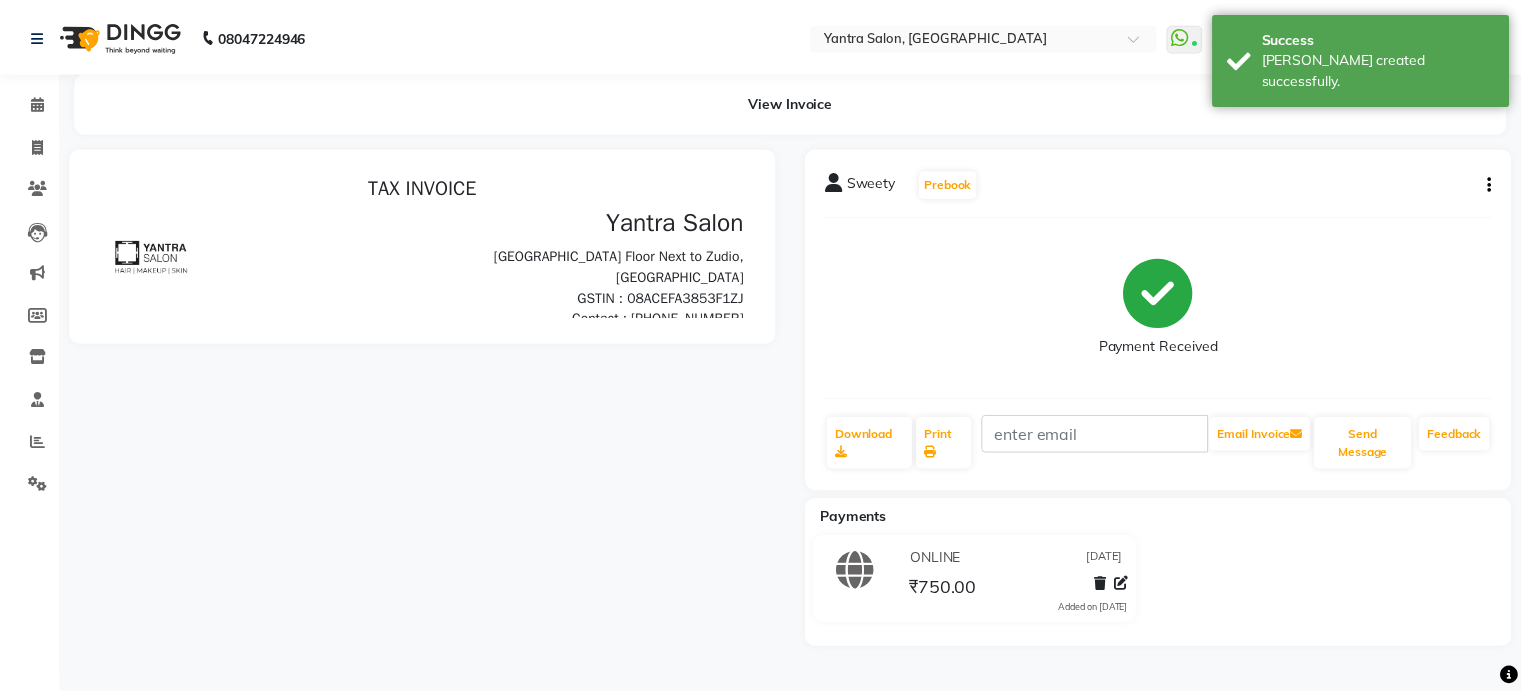scroll, scrollTop: 0, scrollLeft: 0, axis: both 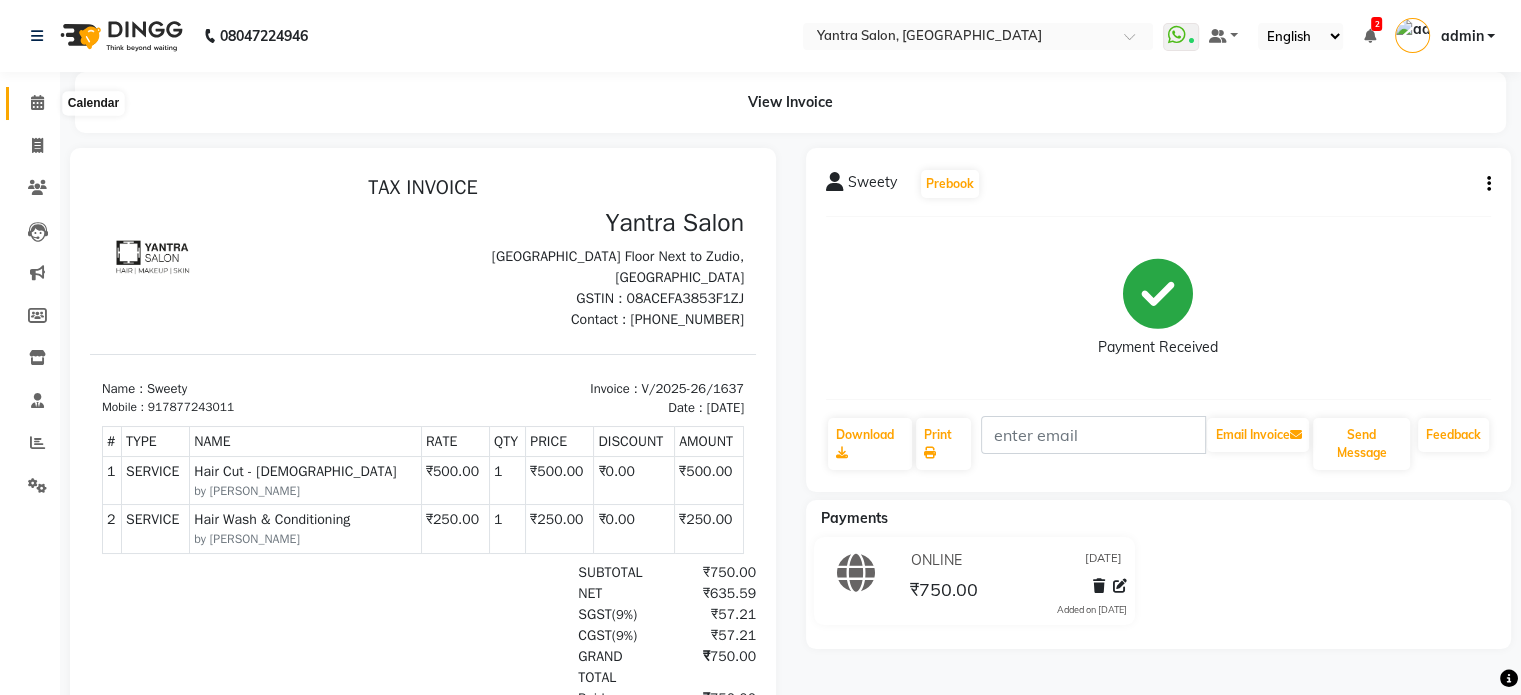 click 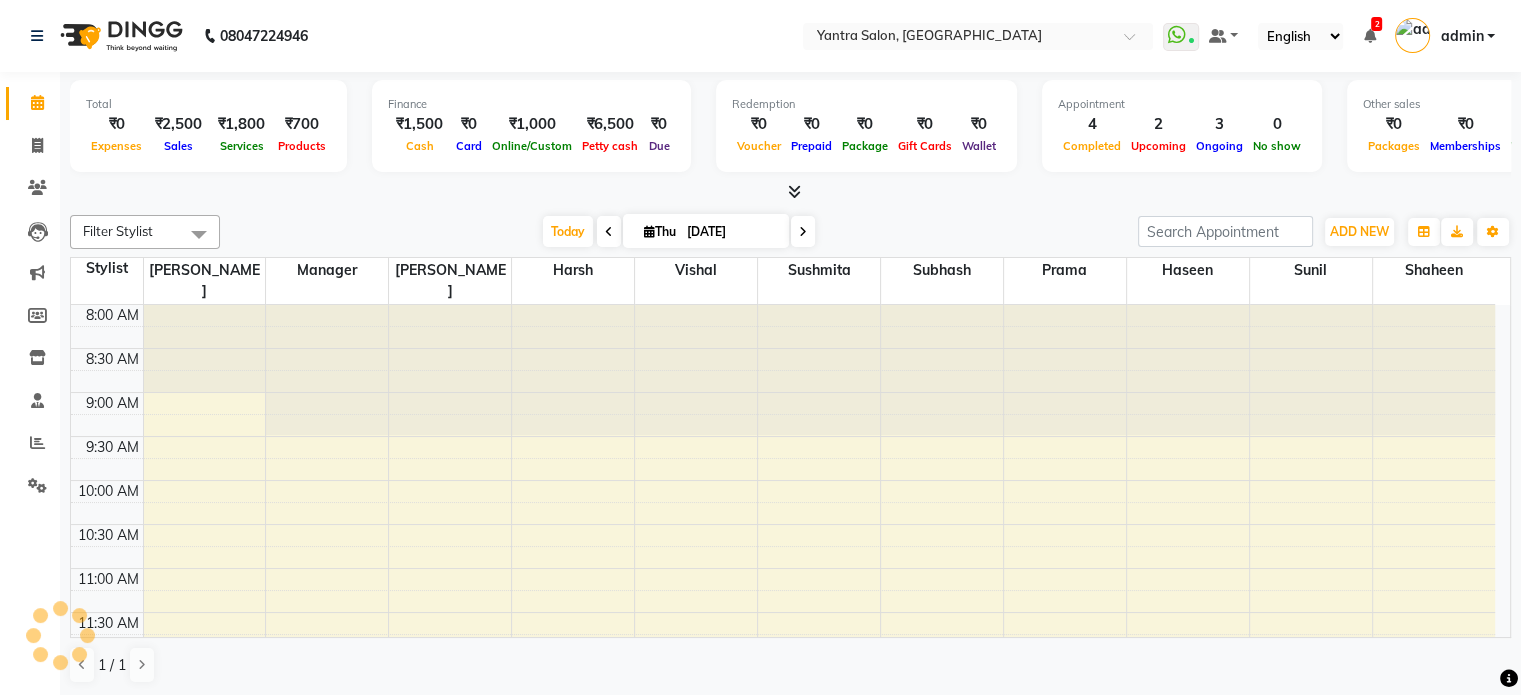 scroll, scrollTop: 740, scrollLeft: 0, axis: vertical 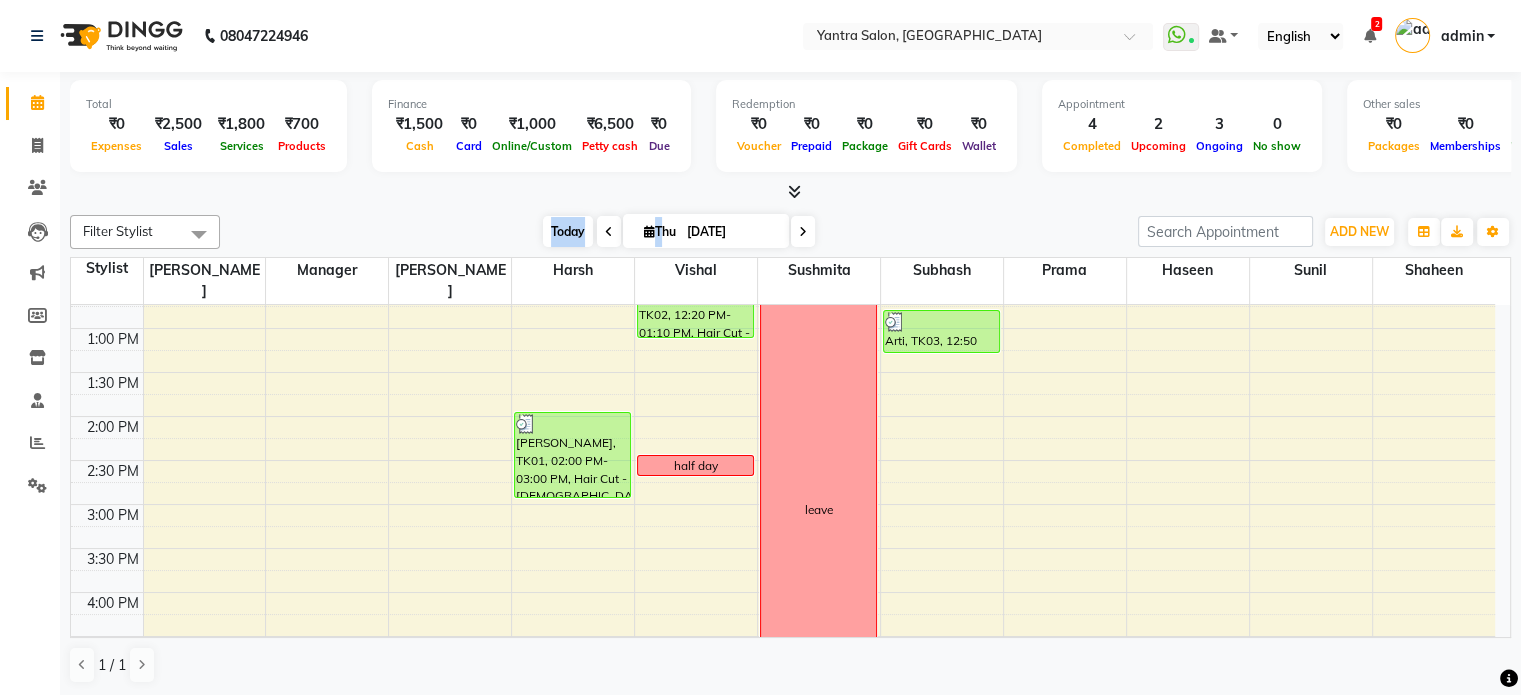 click on "Today" at bounding box center [568, 231] 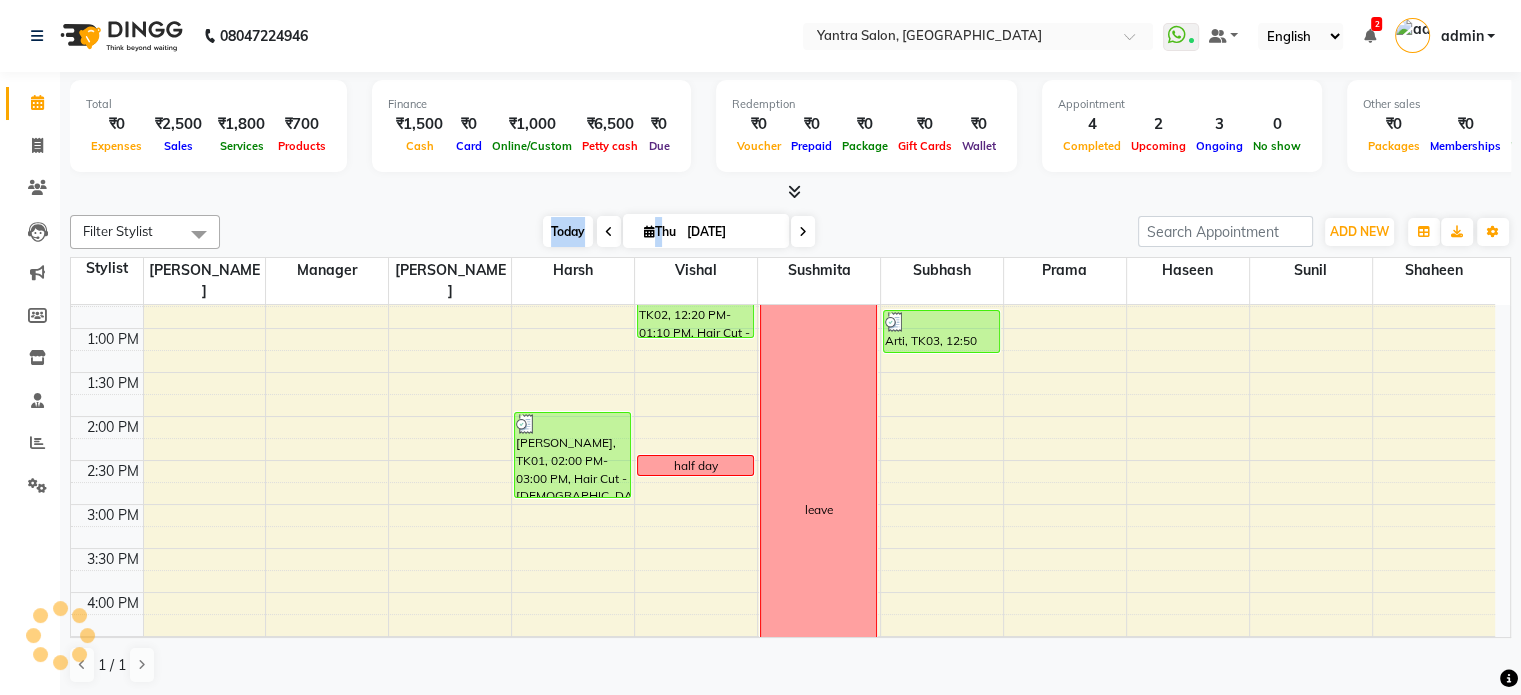 scroll, scrollTop: 0, scrollLeft: 0, axis: both 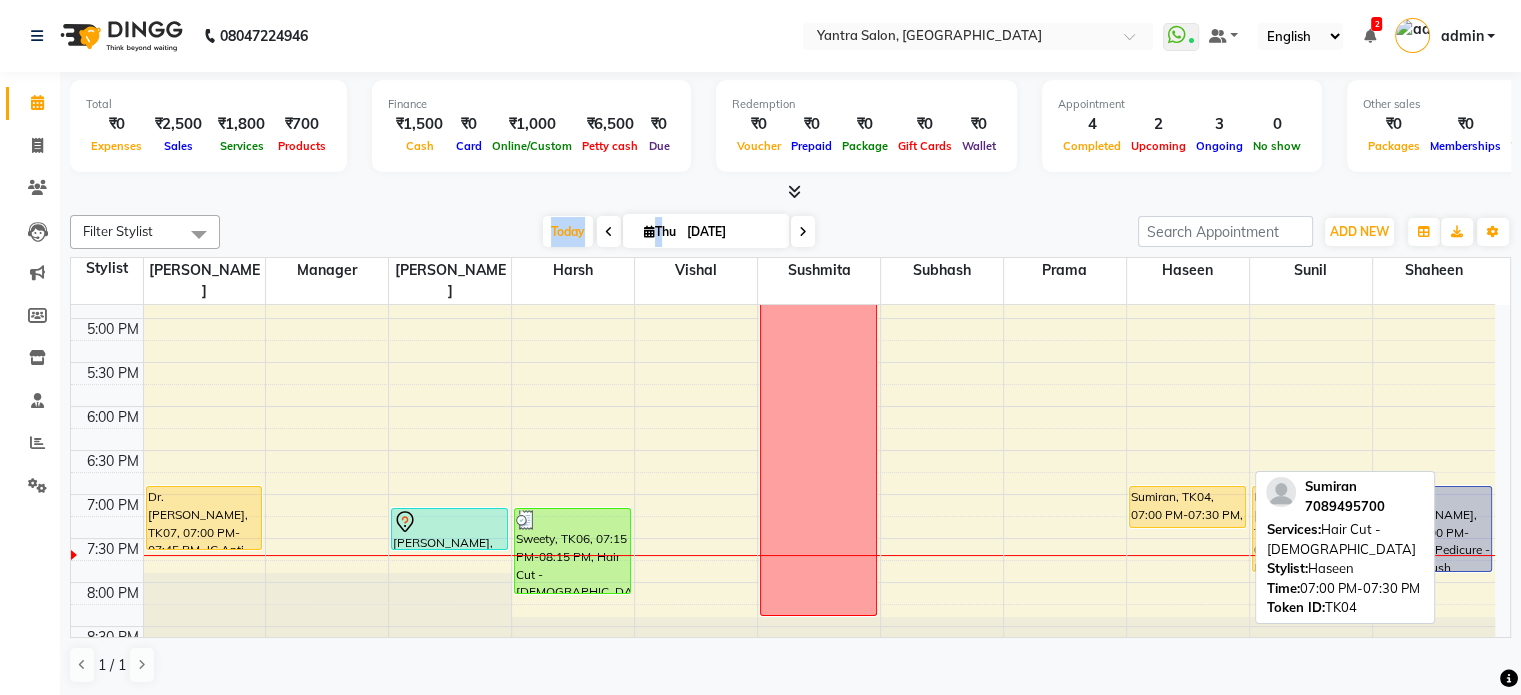 click on "Sumiran, TK04, 07:00 PM-07:30 PM, Hair Cut - [DEMOGRAPHIC_DATA]" at bounding box center [1187, 507] 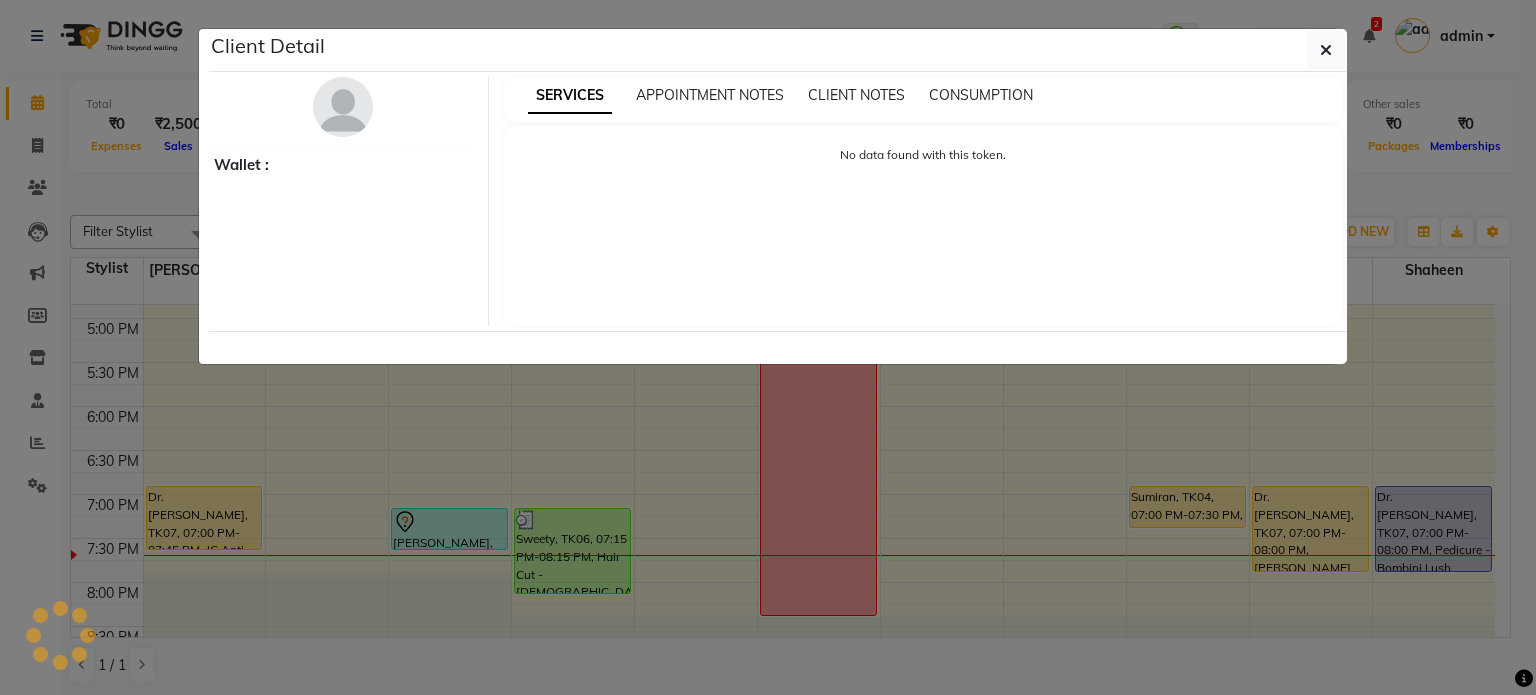 select on "1" 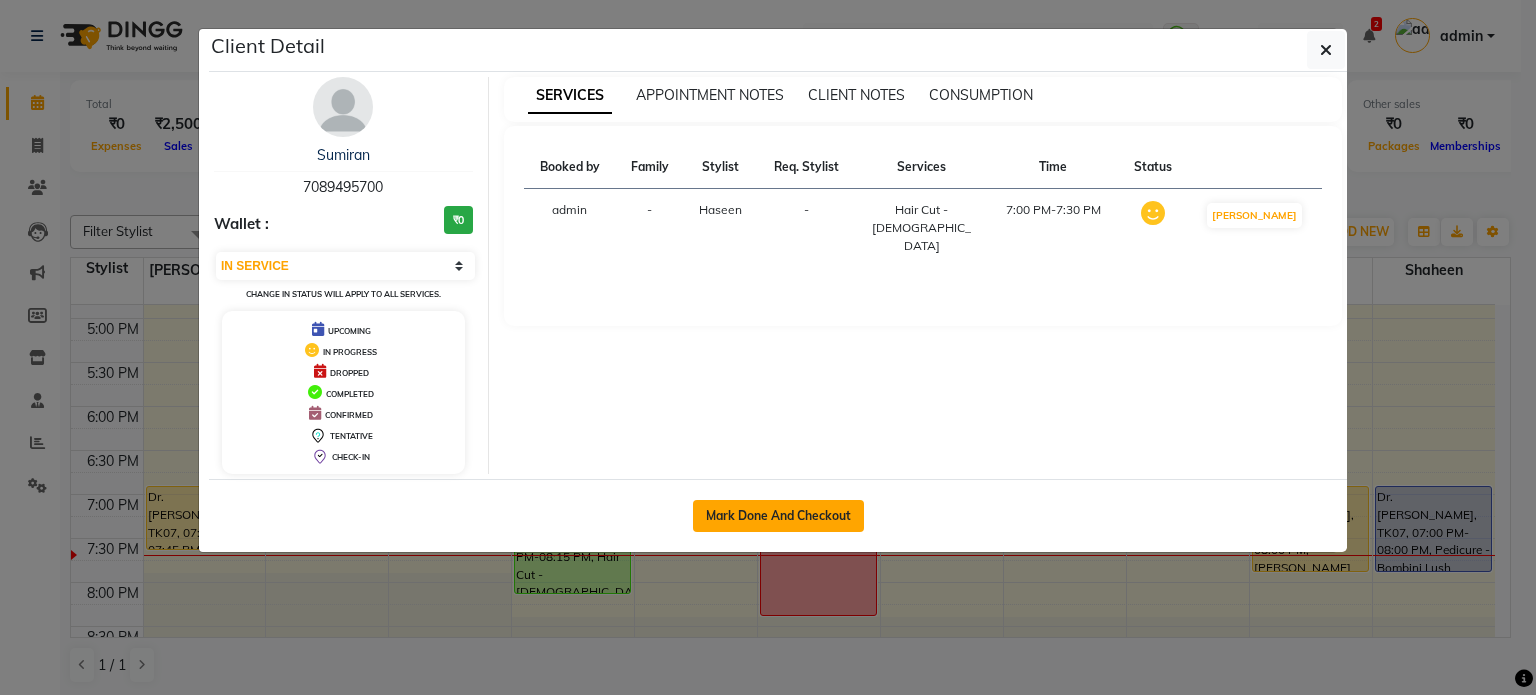 click on "Mark Done And Checkout" 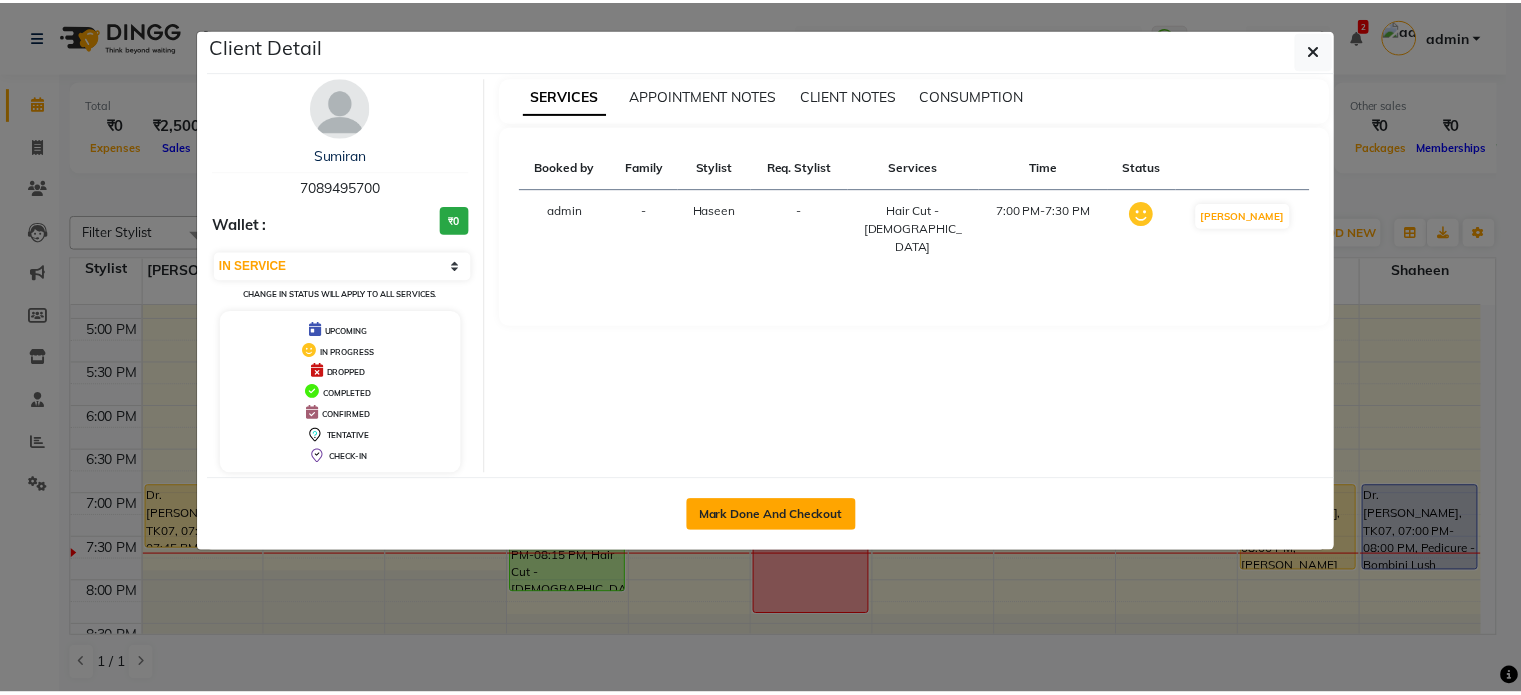 scroll, scrollTop: 0, scrollLeft: 0, axis: both 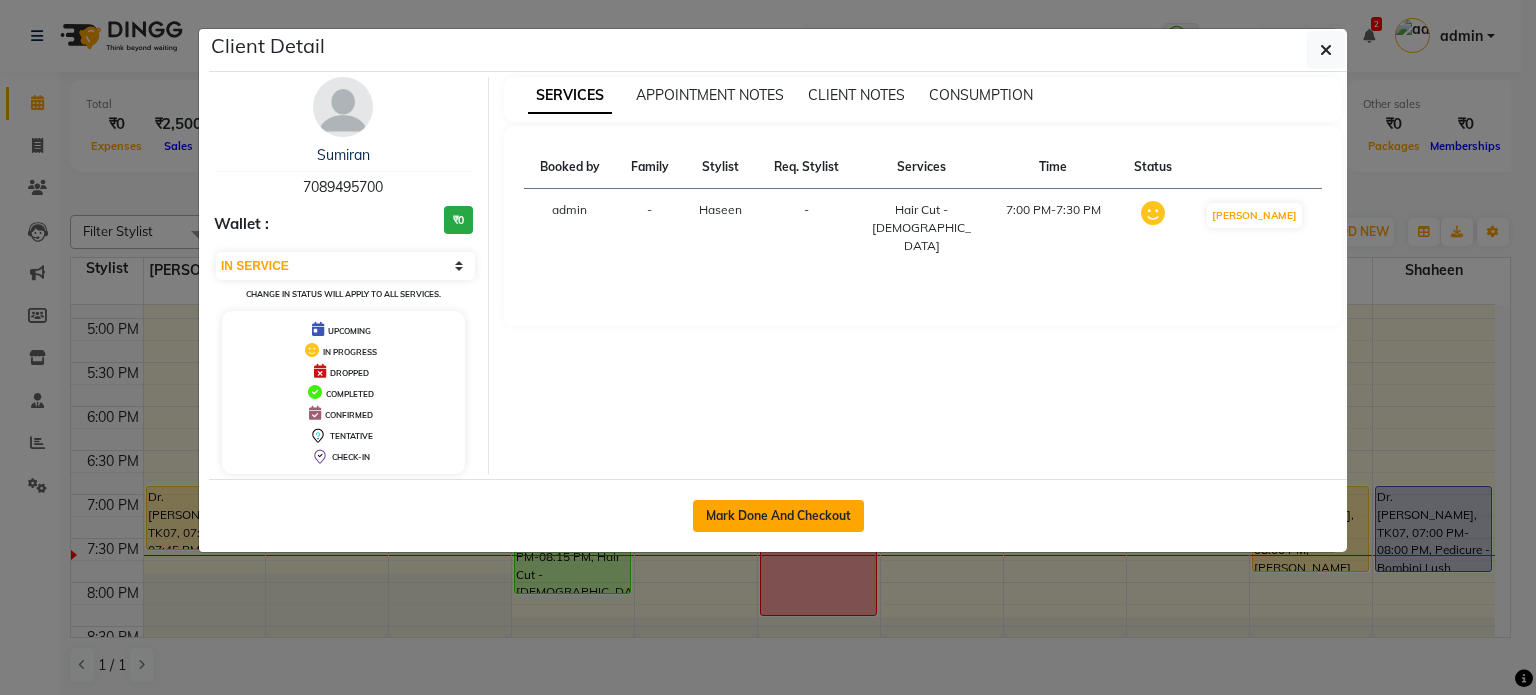 select on "service" 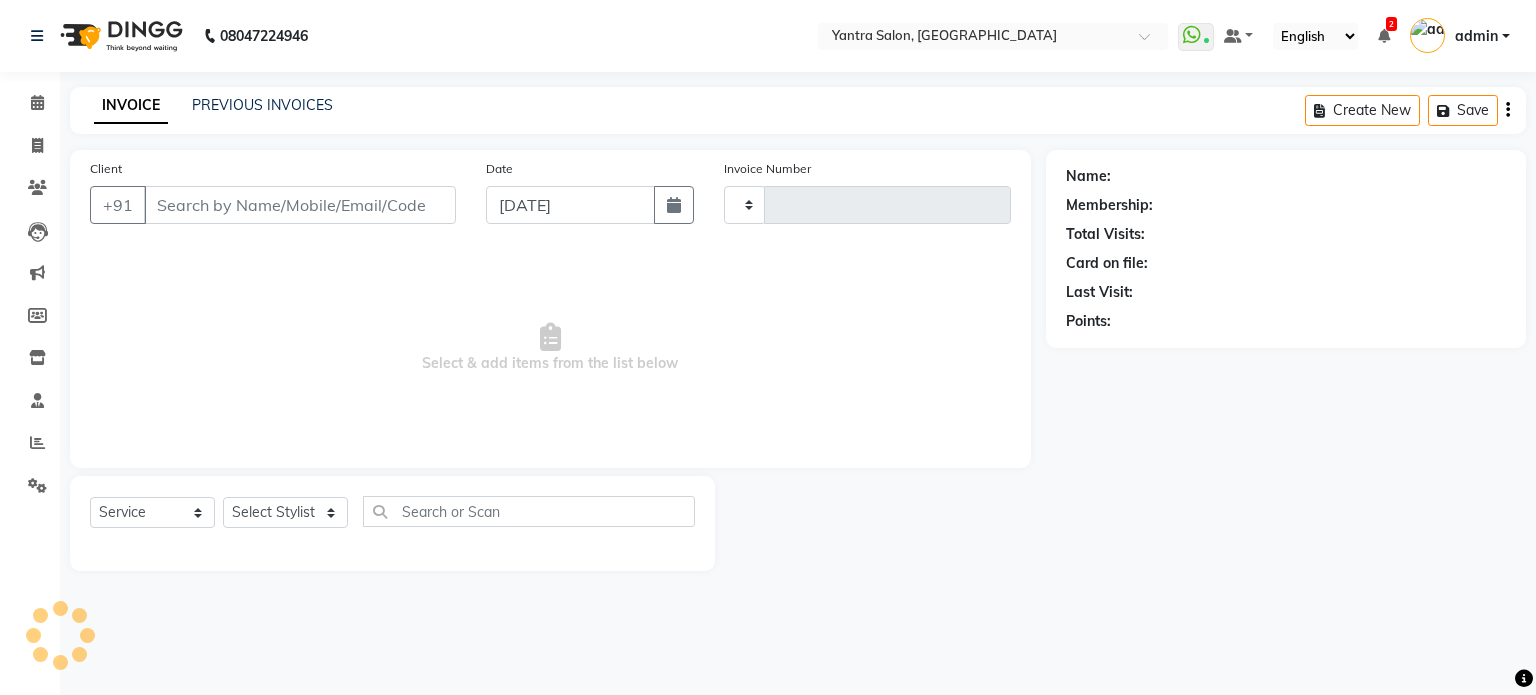 type on "1638" 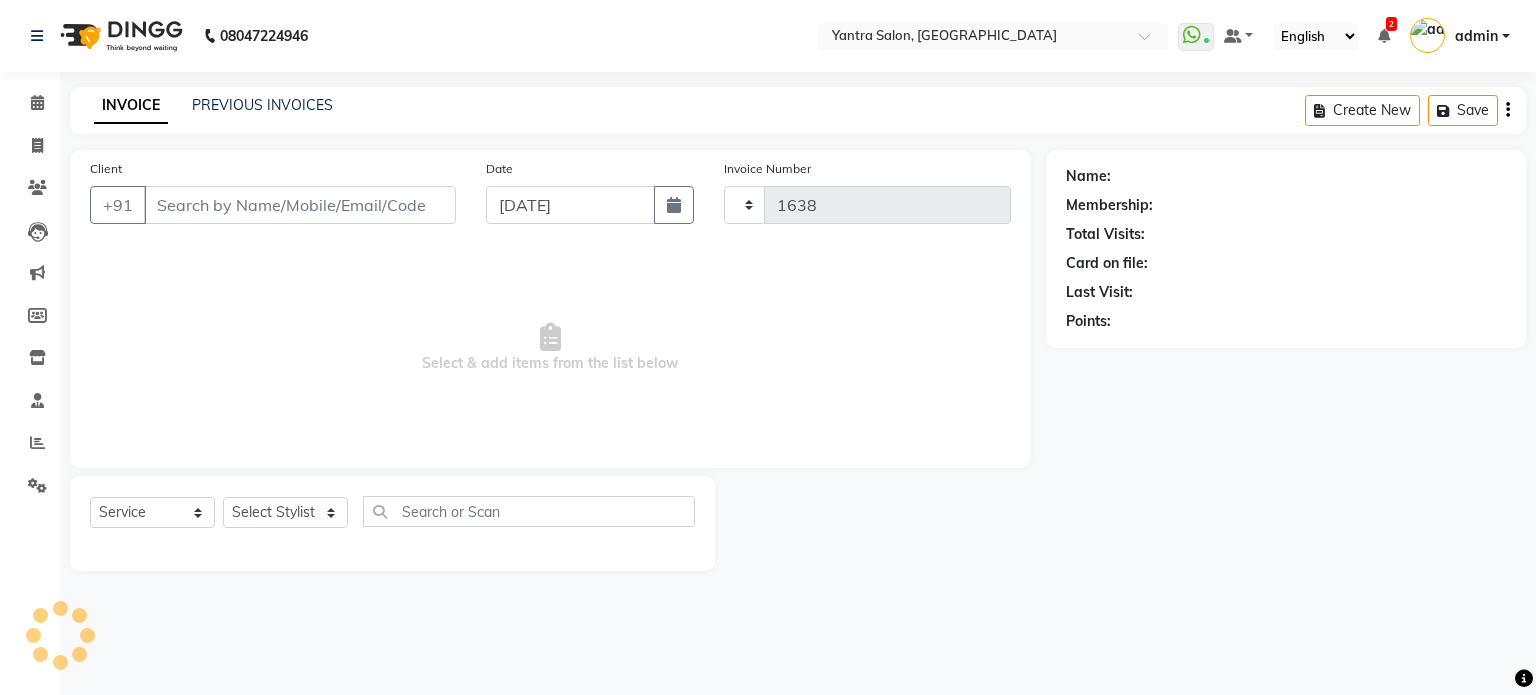 select on "6253" 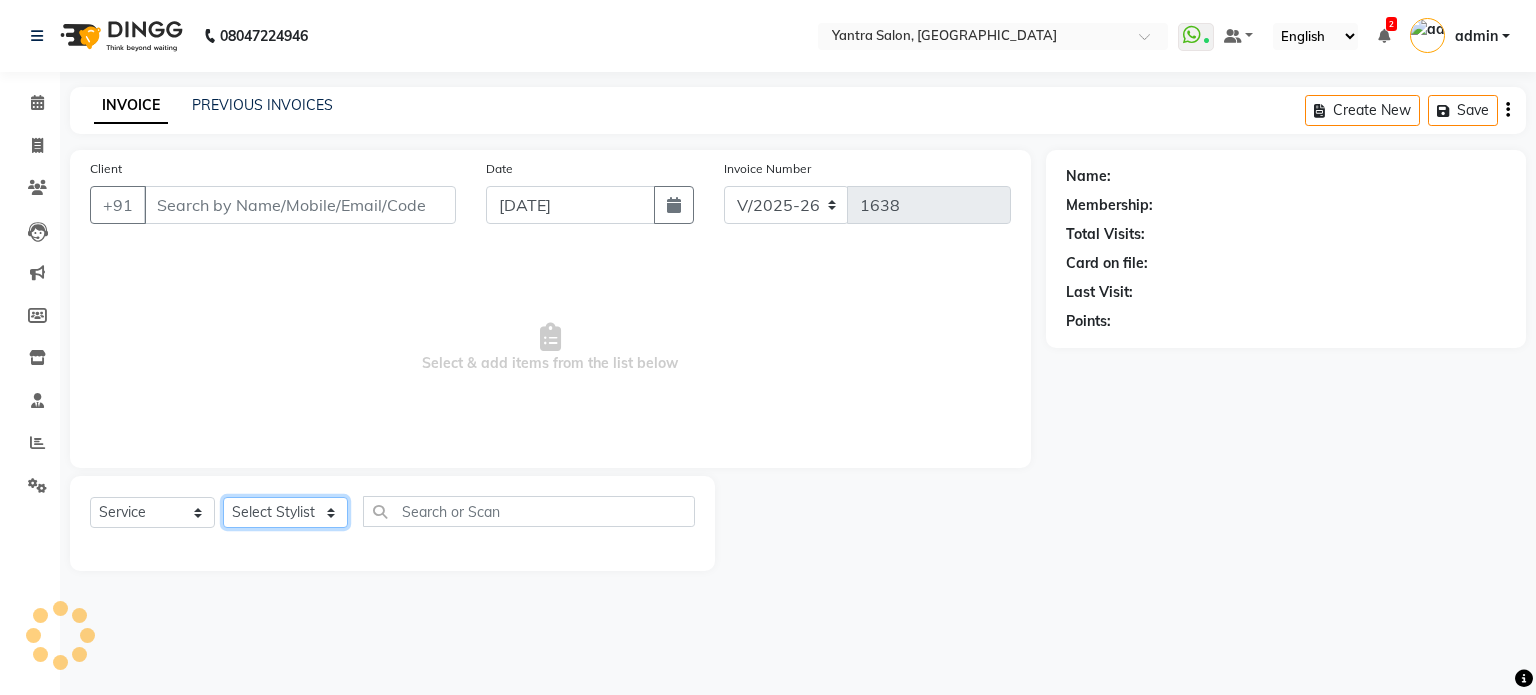 click on "Select Stylist" 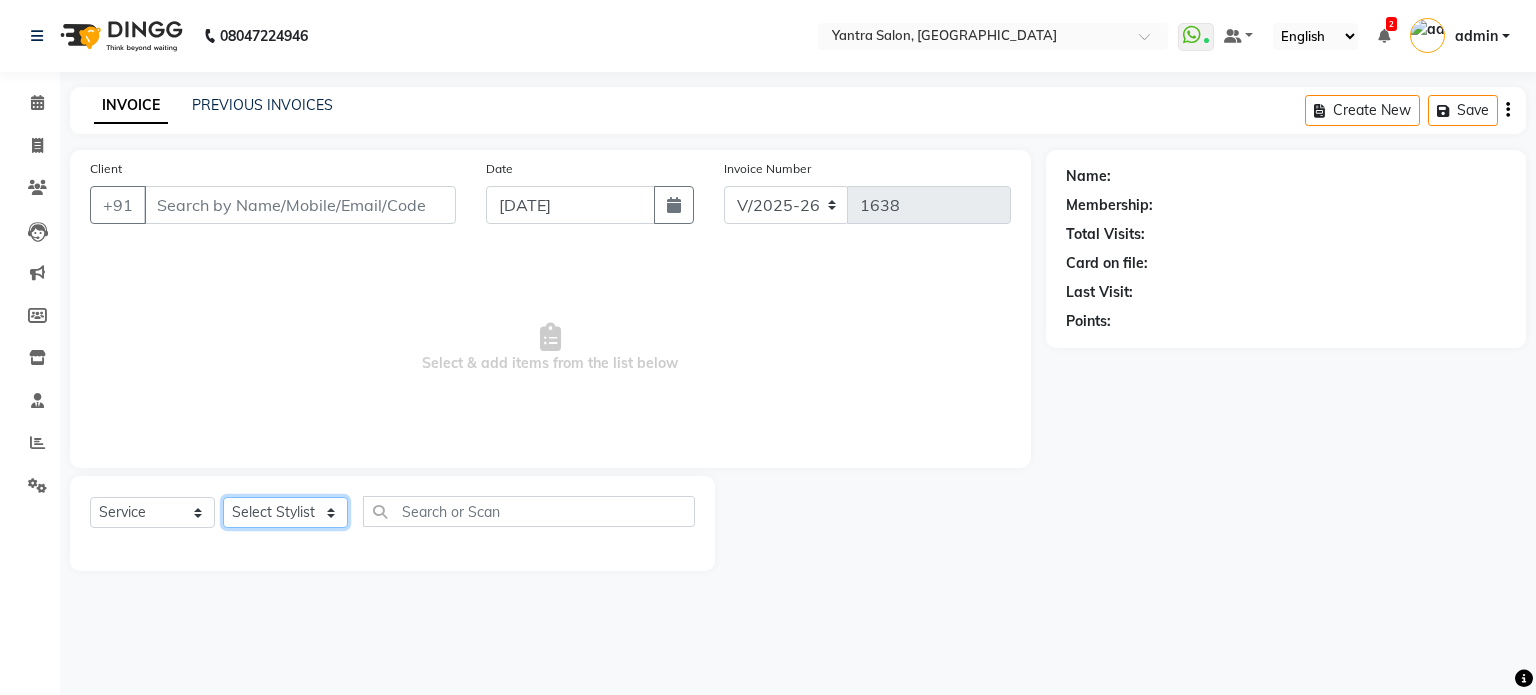 click on "Select Stylist admin [PERSON_NAME] Manager [PERSON_NAME] Prama [PERSON_NAME] [PERSON_NAME] [PERSON_NAME] [PERSON_NAME] Varun  Vishal" 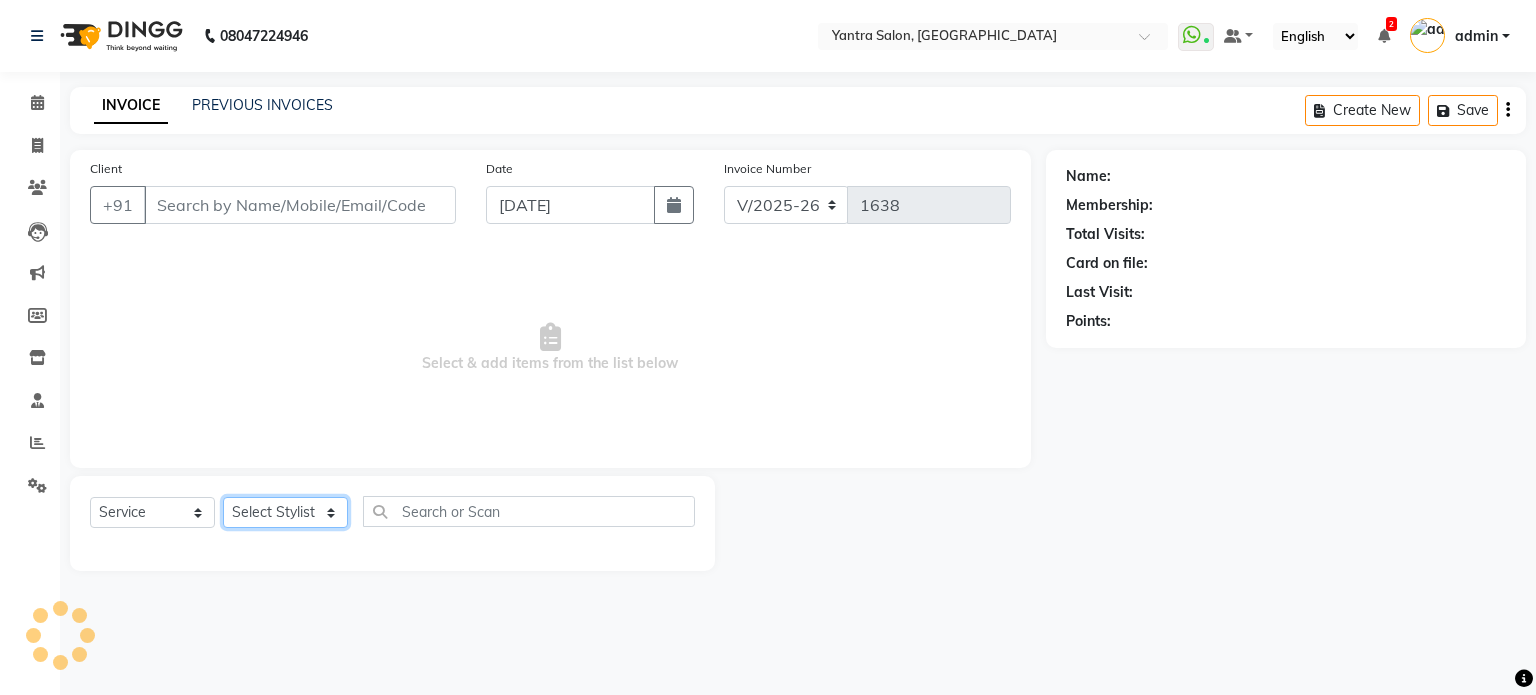 type on "7089495700" 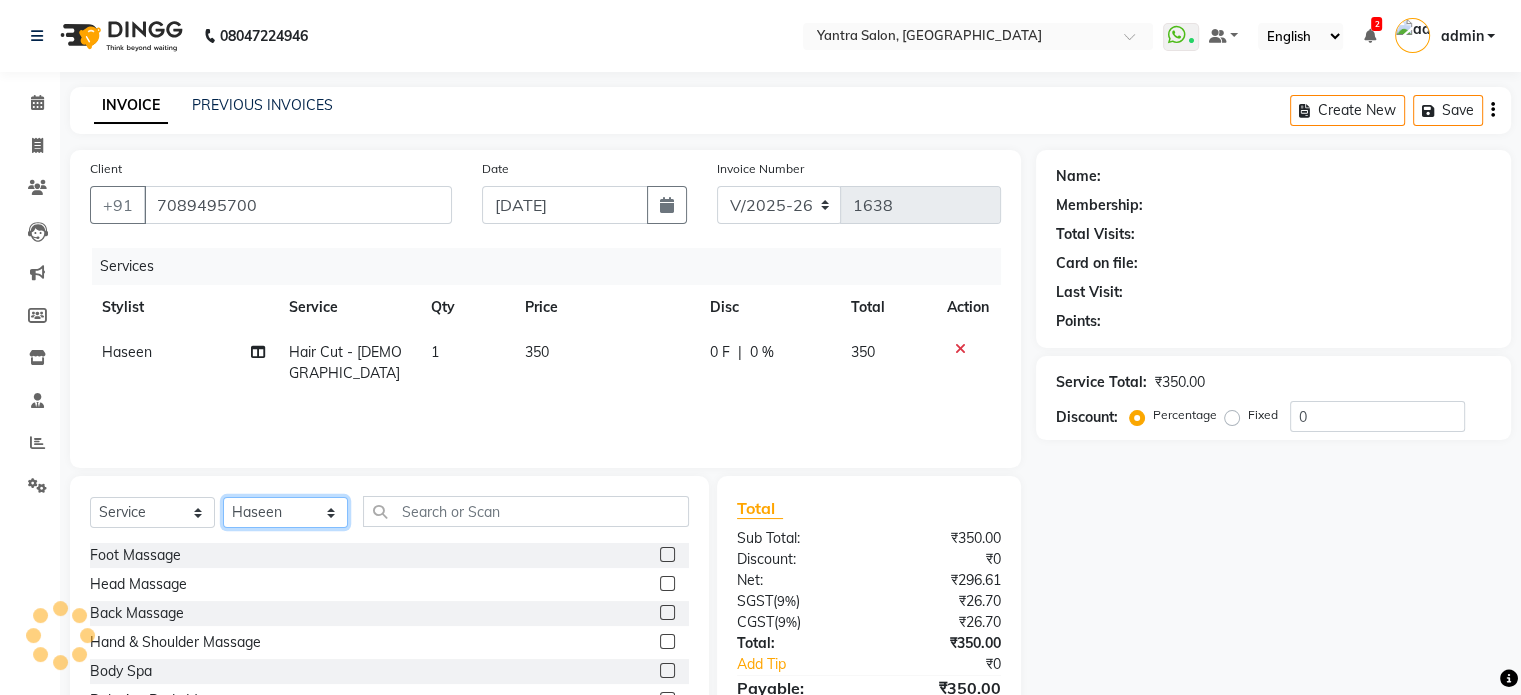 click on "Select Stylist admin [PERSON_NAME] Manager [PERSON_NAME] Prama [PERSON_NAME] [PERSON_NAME] [PERSON_NAME] [PERSON_NAME] Varun  Vishal" 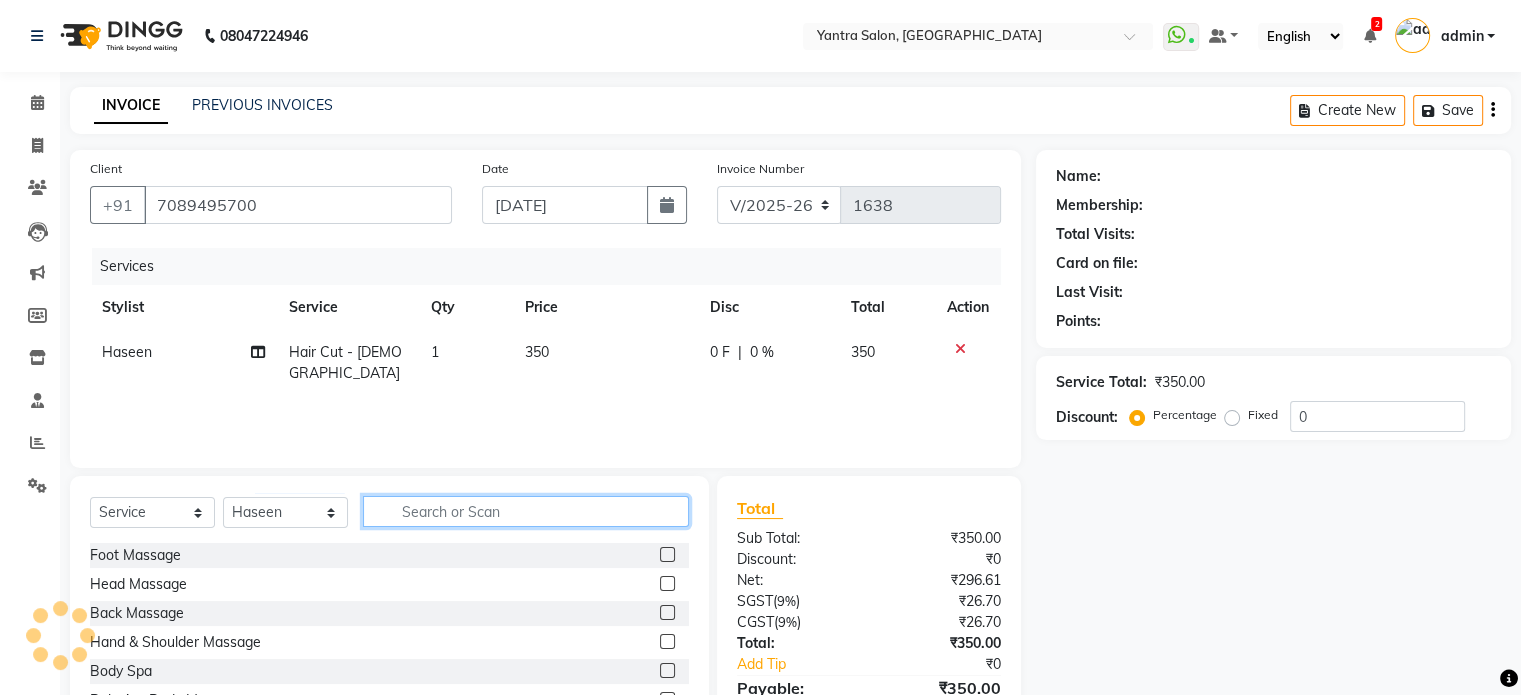 click 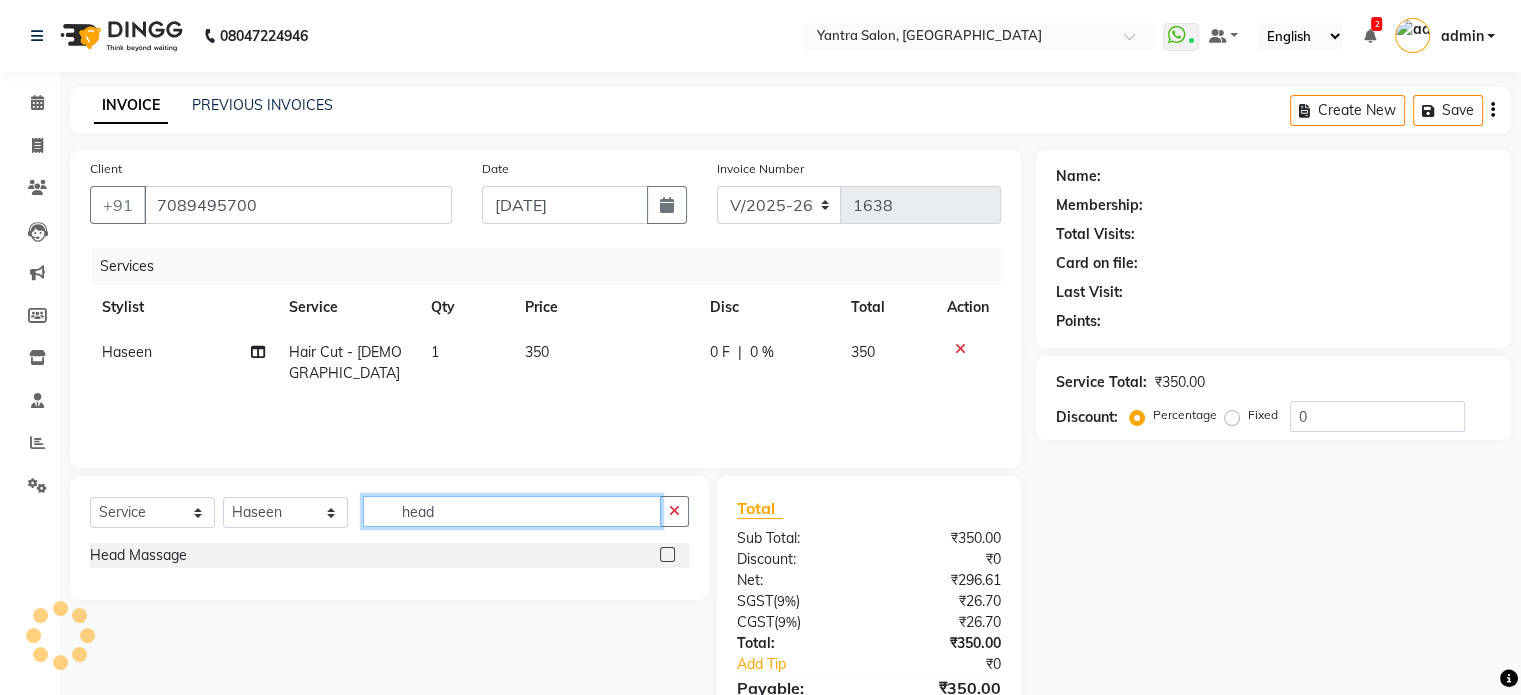 type on "head" 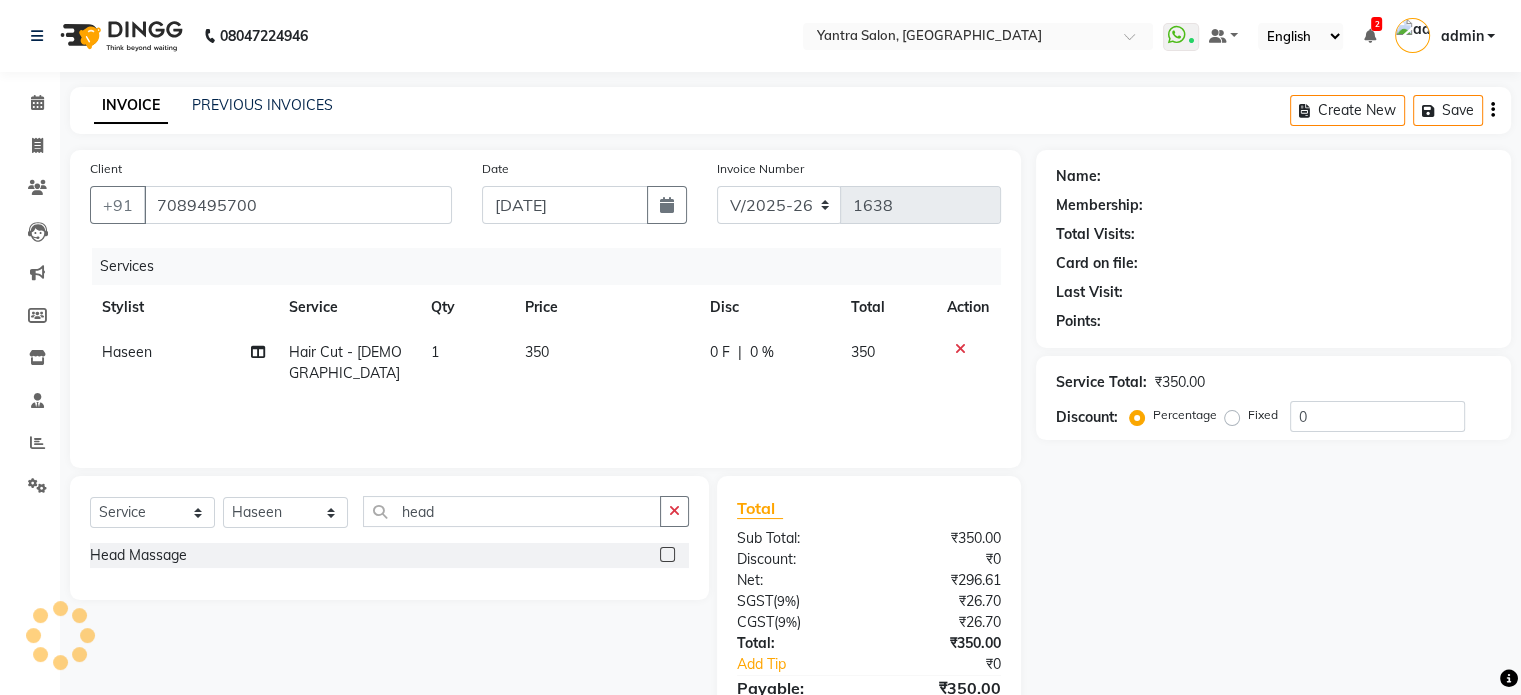 click 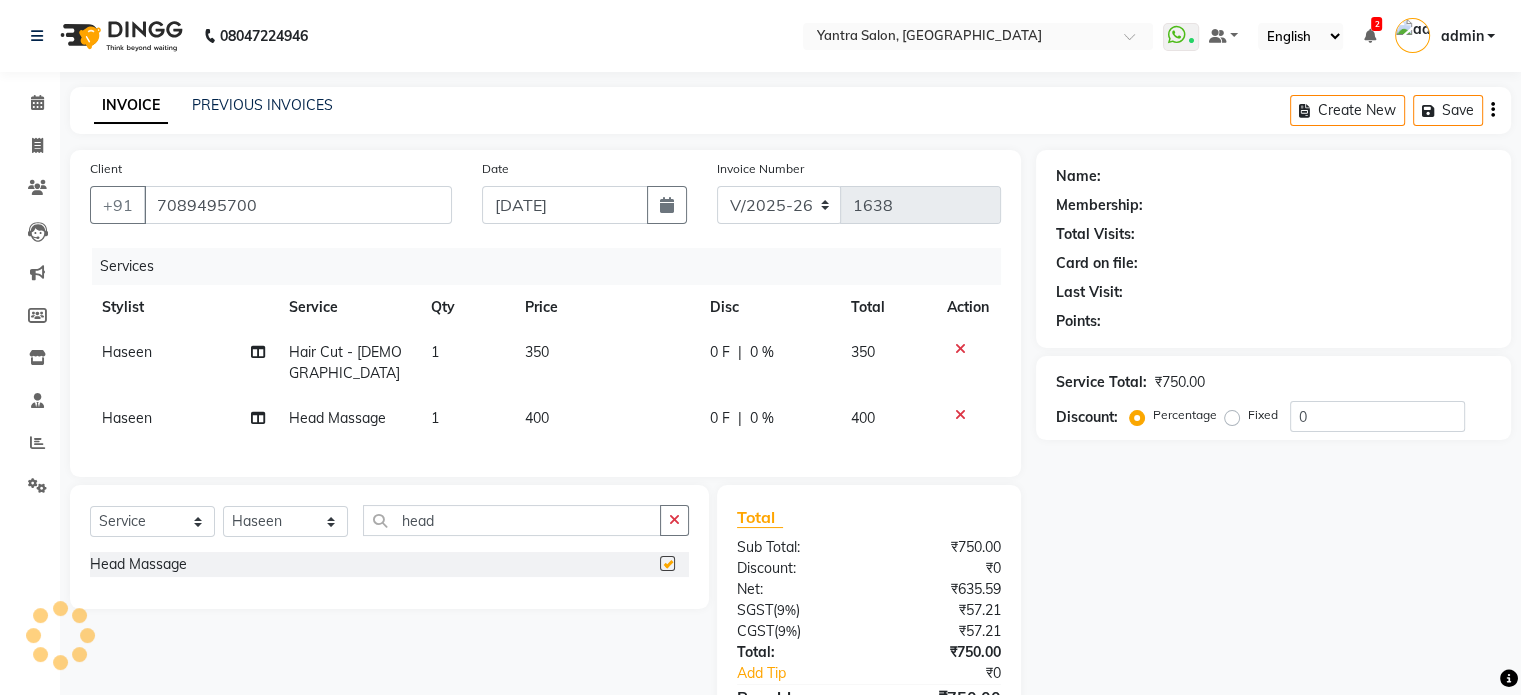 checkbox on "false" 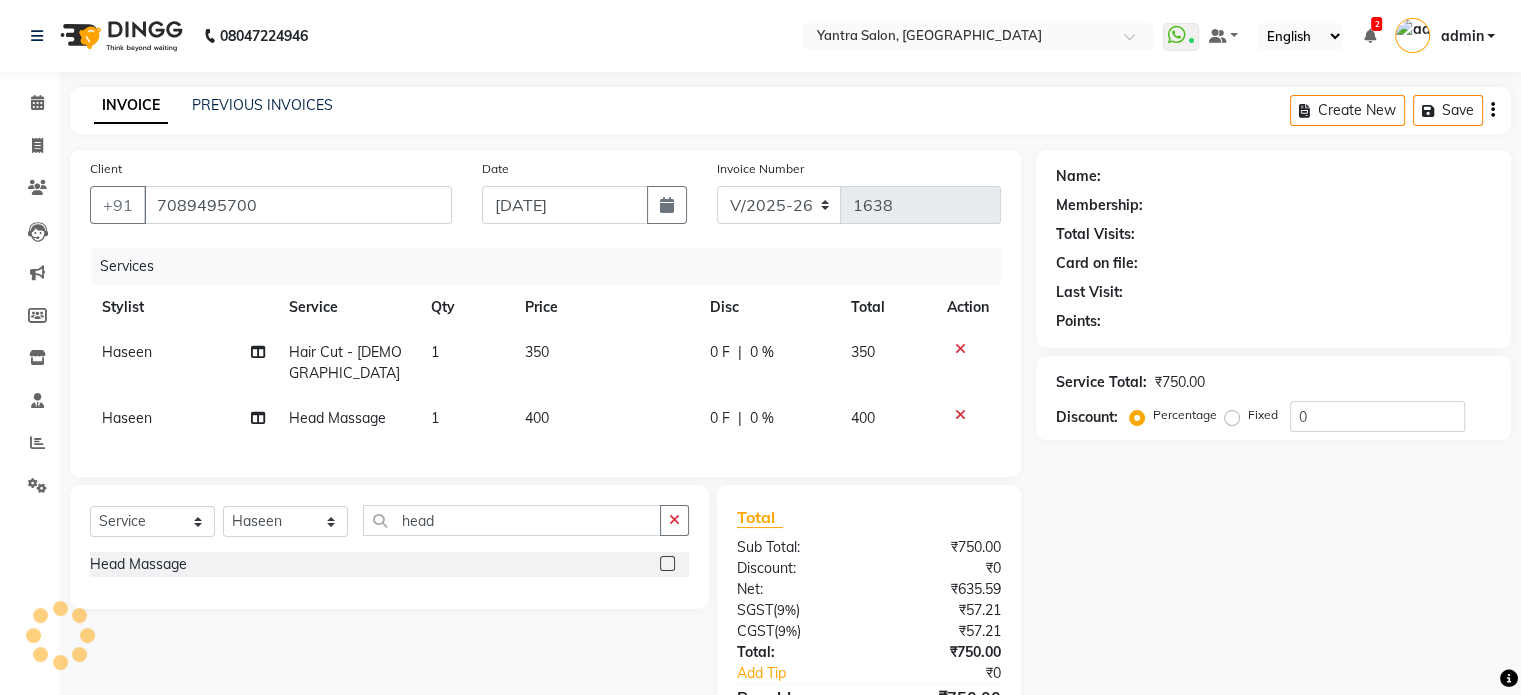 scroll, scrollTop: 100, scrollLeft: 0, axis: vertical 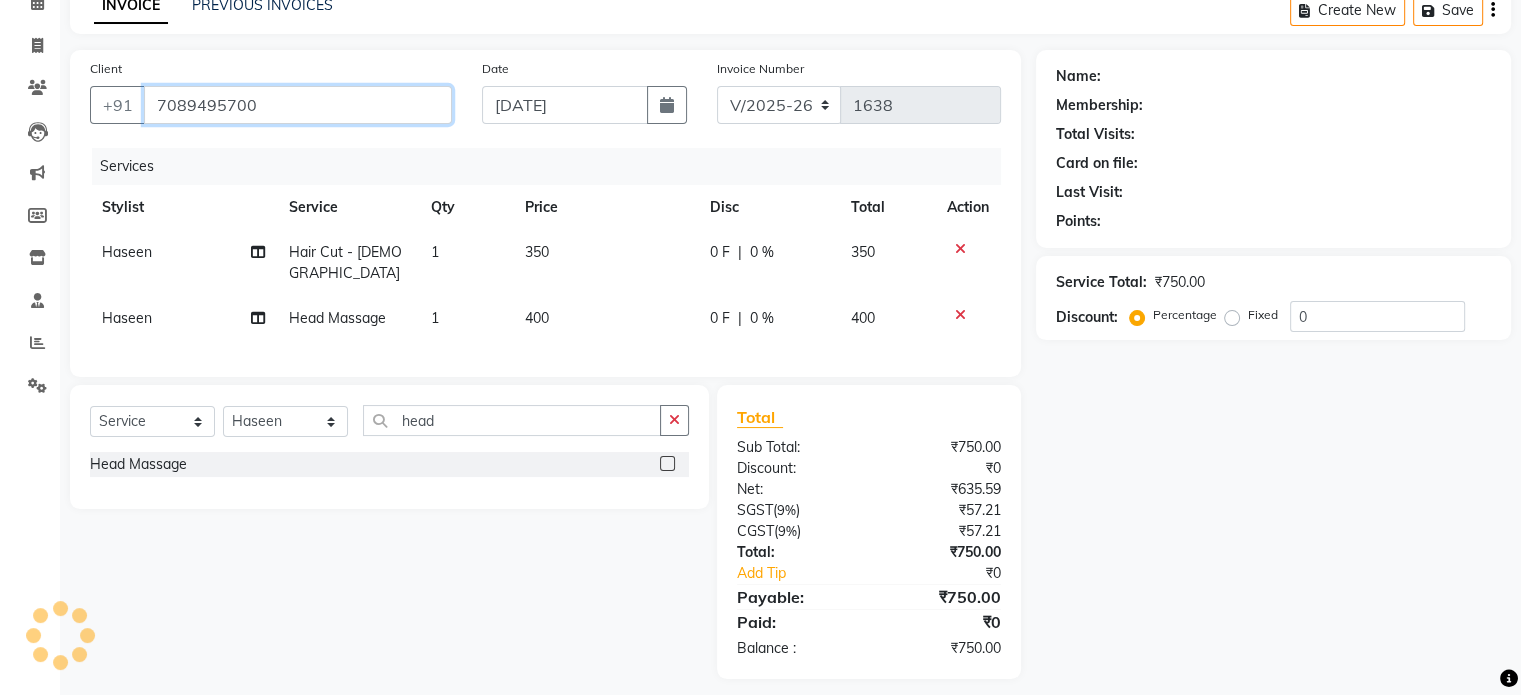 click on "7089495700" at bounding box center [298, 105] 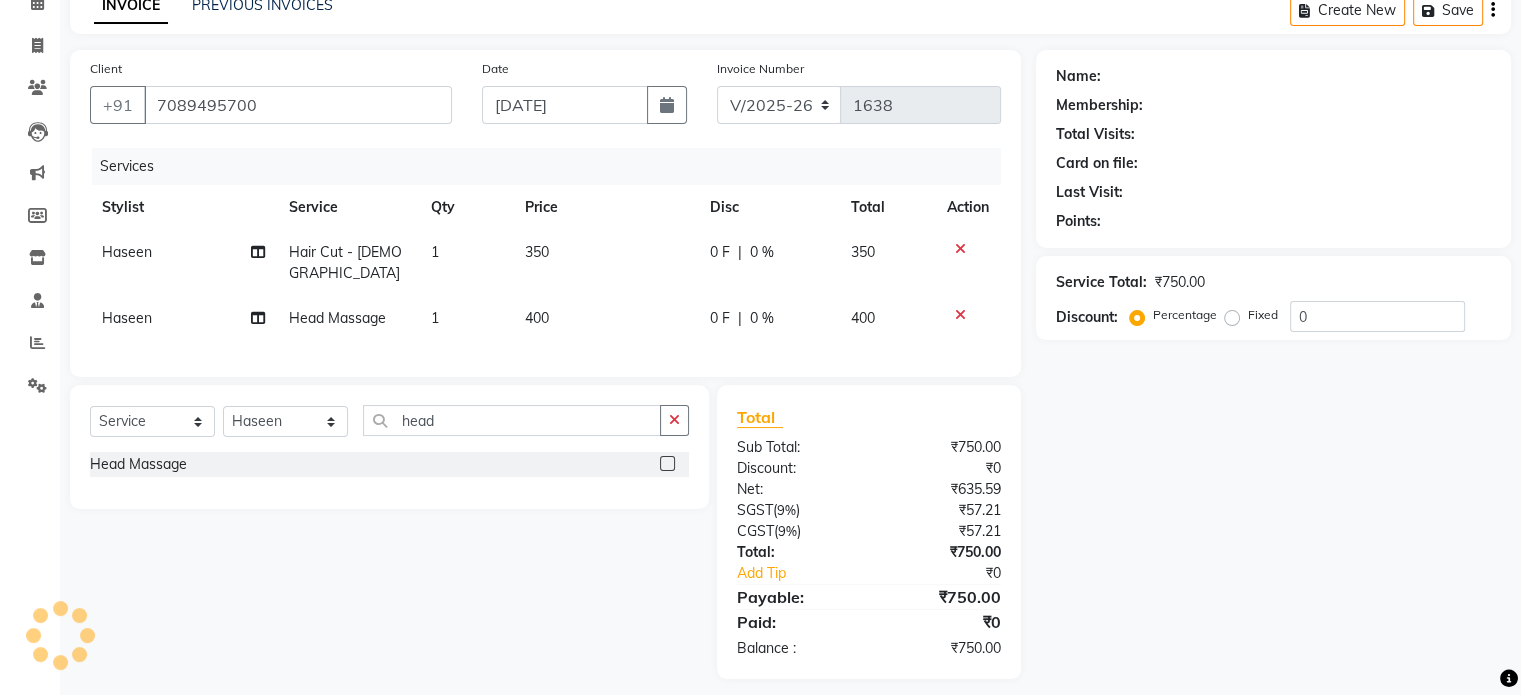click on "Name: Membership: Total Visits: Card on file: Last Visit:  Points:  Service Total:  ₹750.00  Discount:  Percentage   Fixed  0" 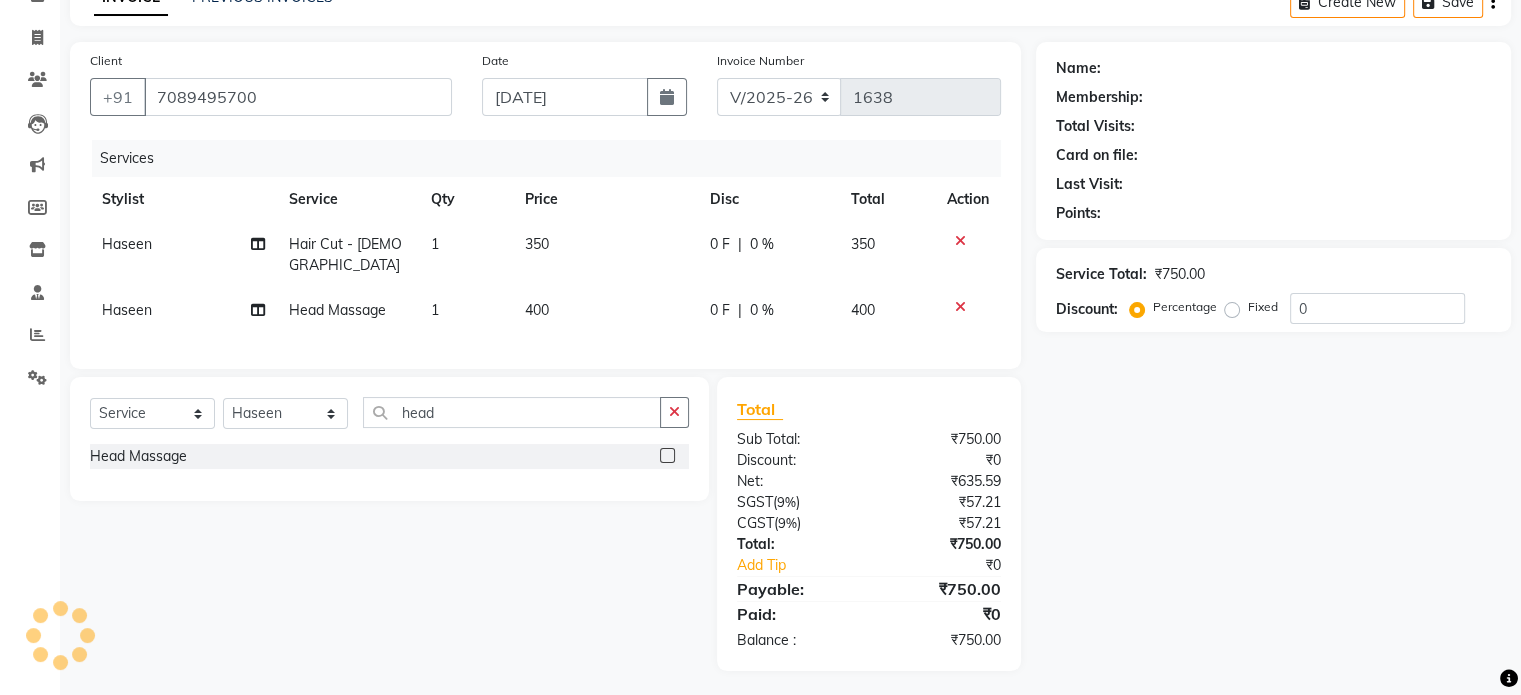 scroll, scrollTop: 0, scrollLeft: 0, axis: both 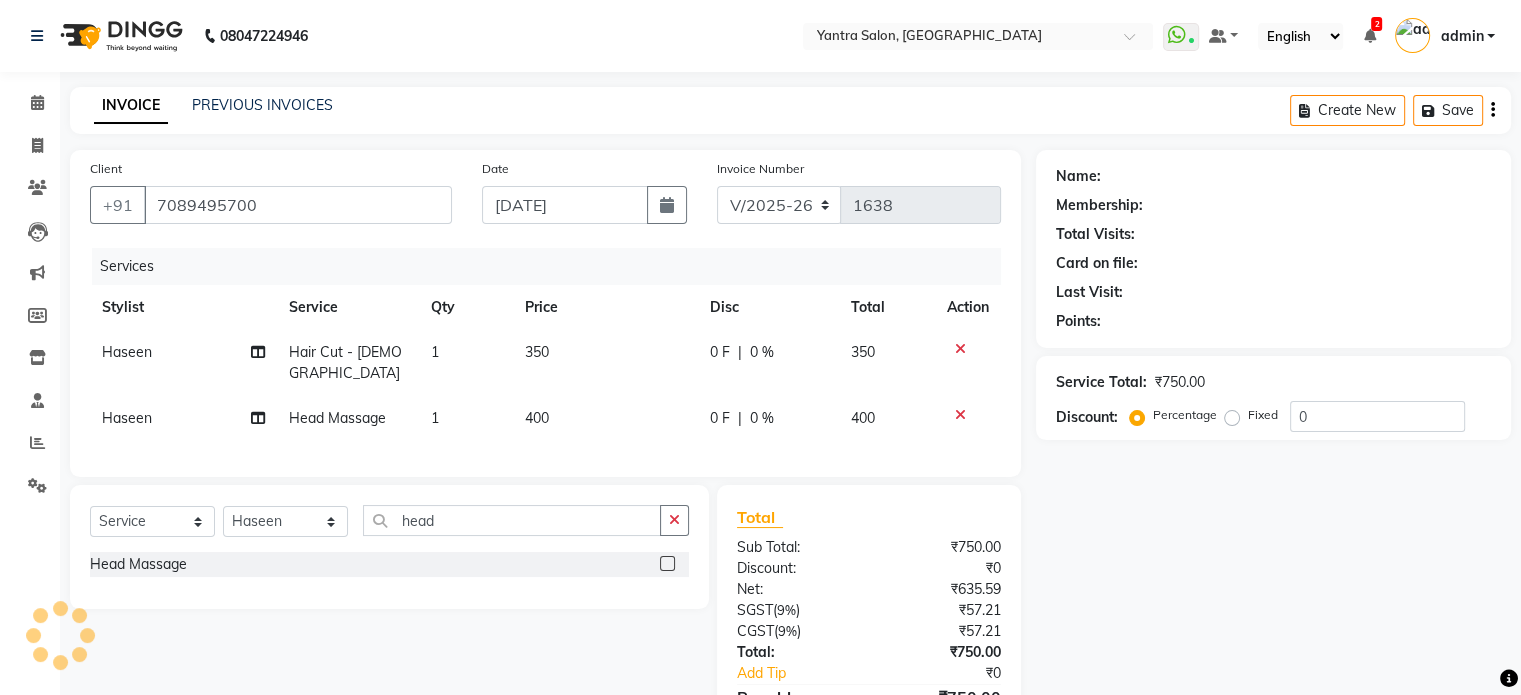 click on "Fixed" 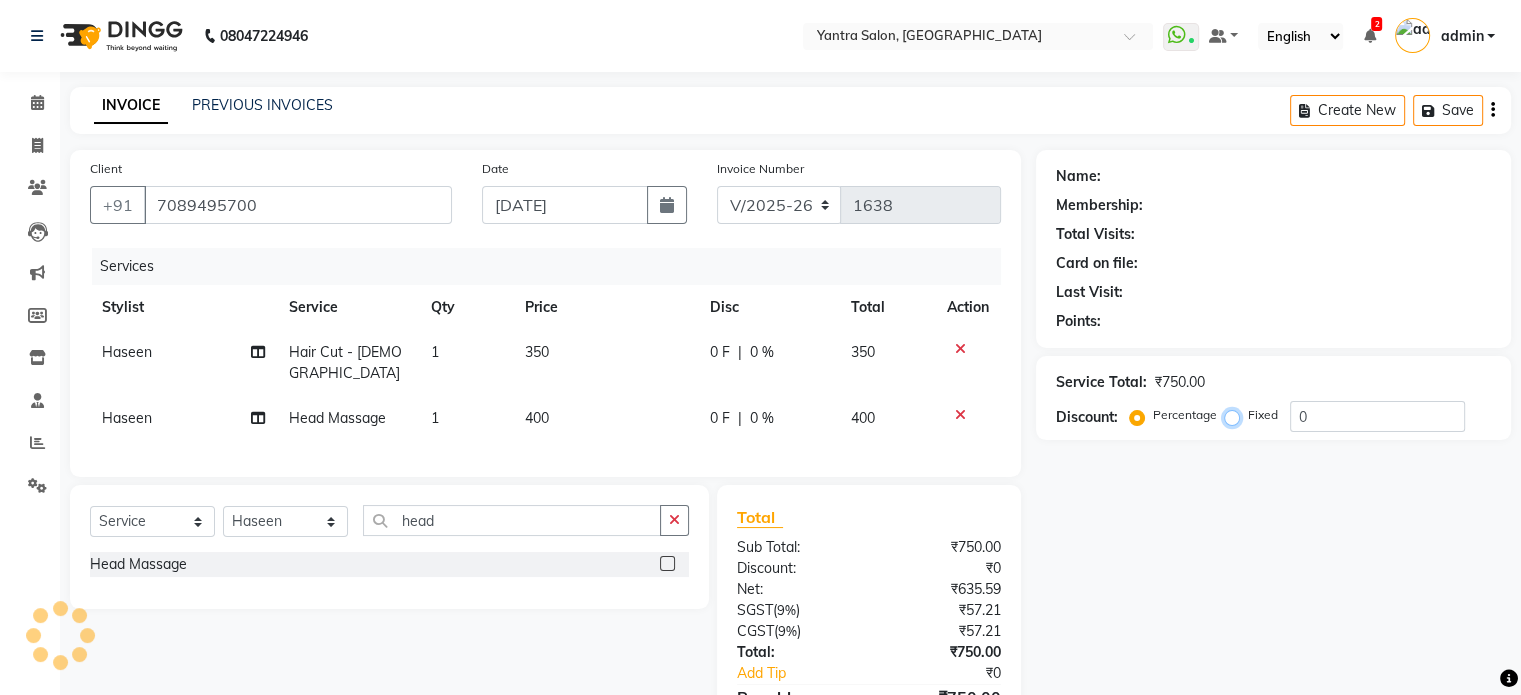 click on "Fixed" at bounding box center (1236, 415) 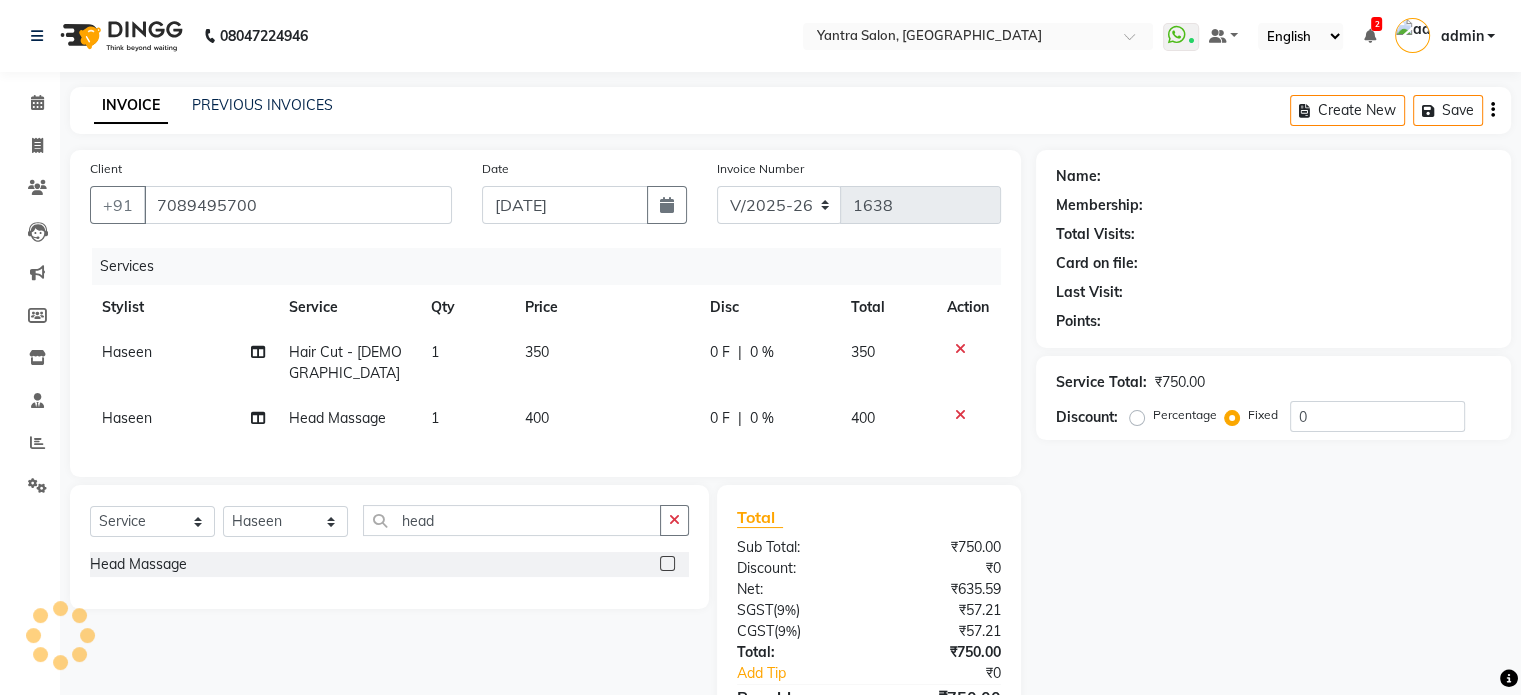 click on "Percentage" 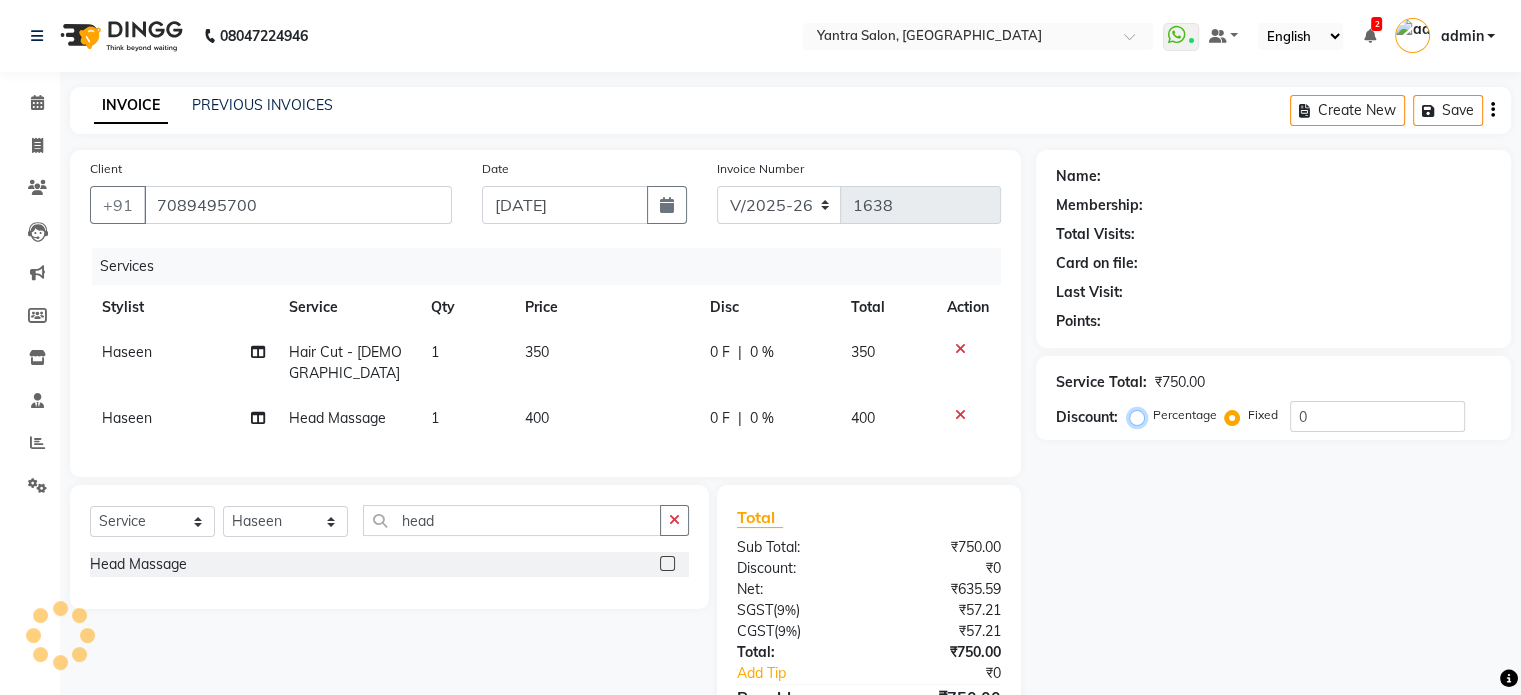 click on "Percentage" at bounding box center (1141, 415) 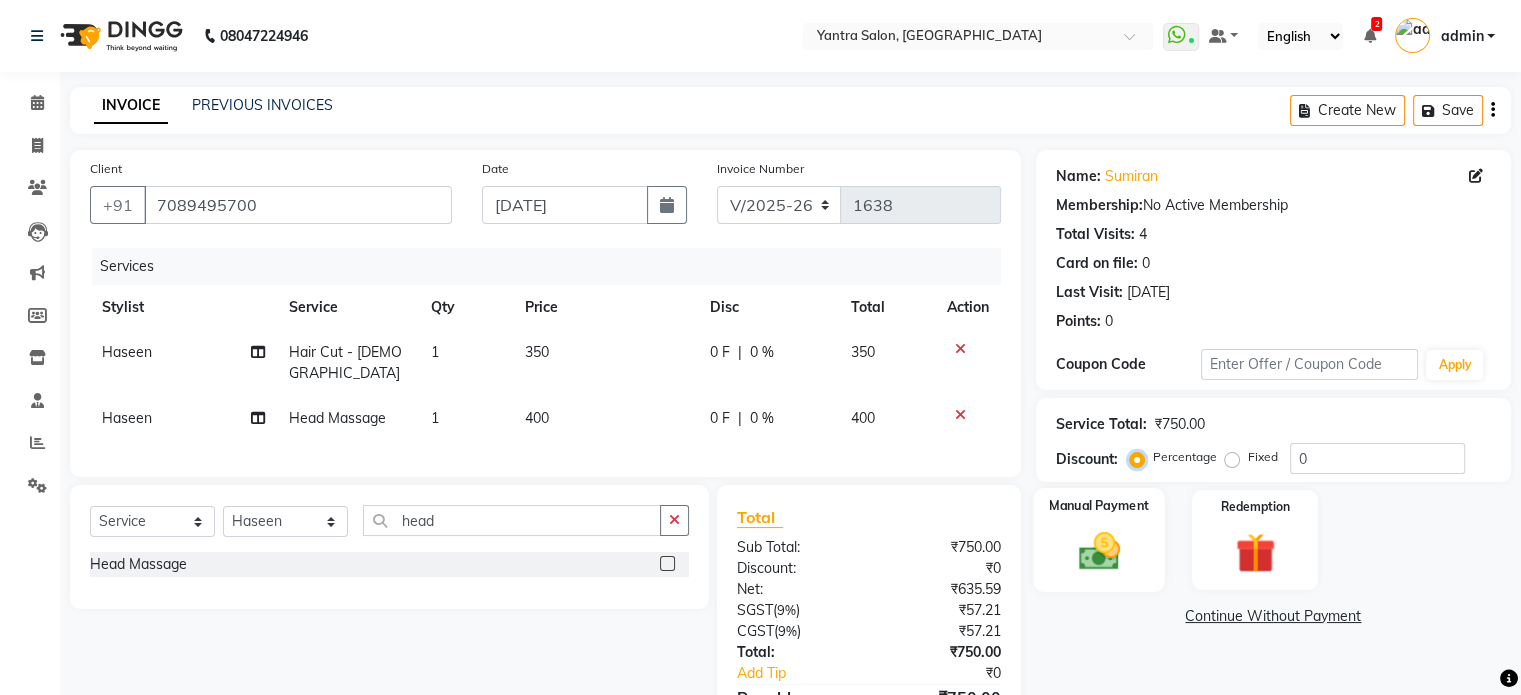 scroll, scrollTop: 108, scrollLeft: 0, axis: vertical 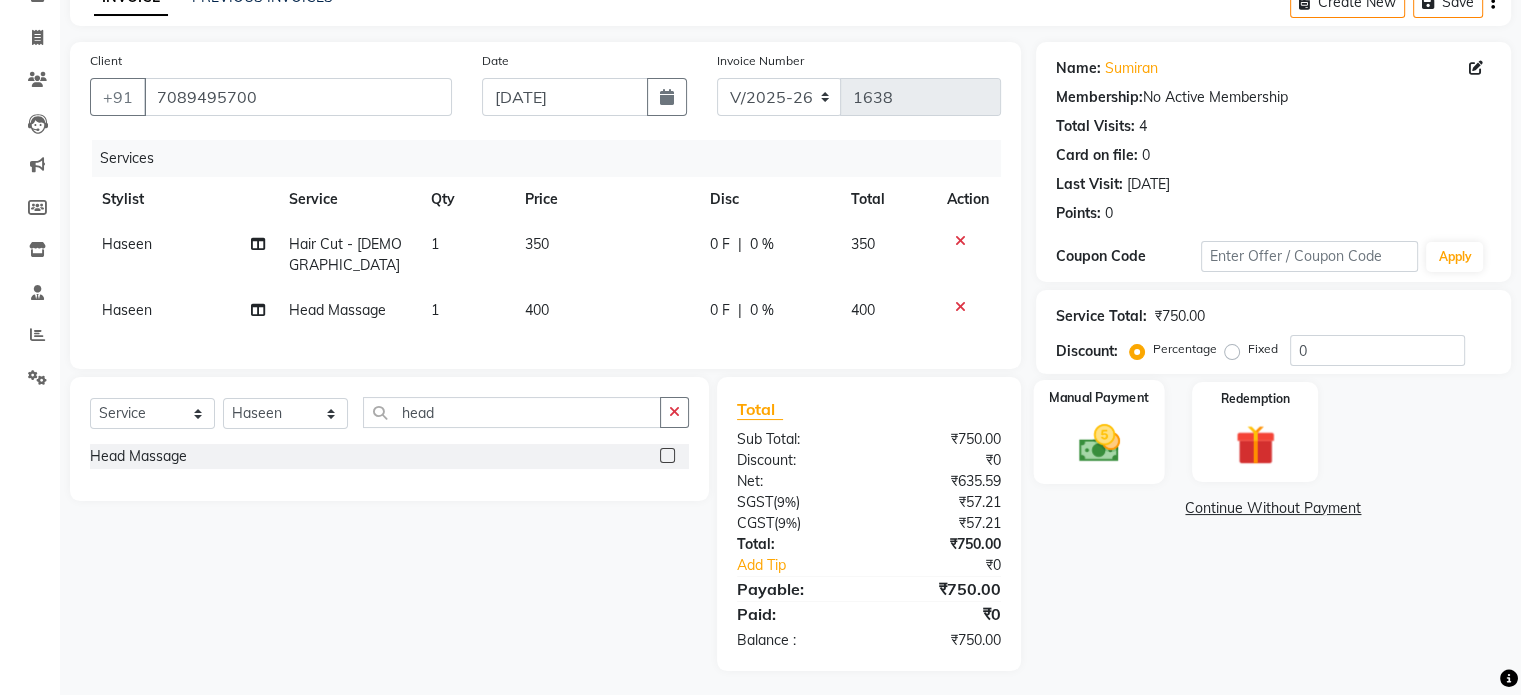 click 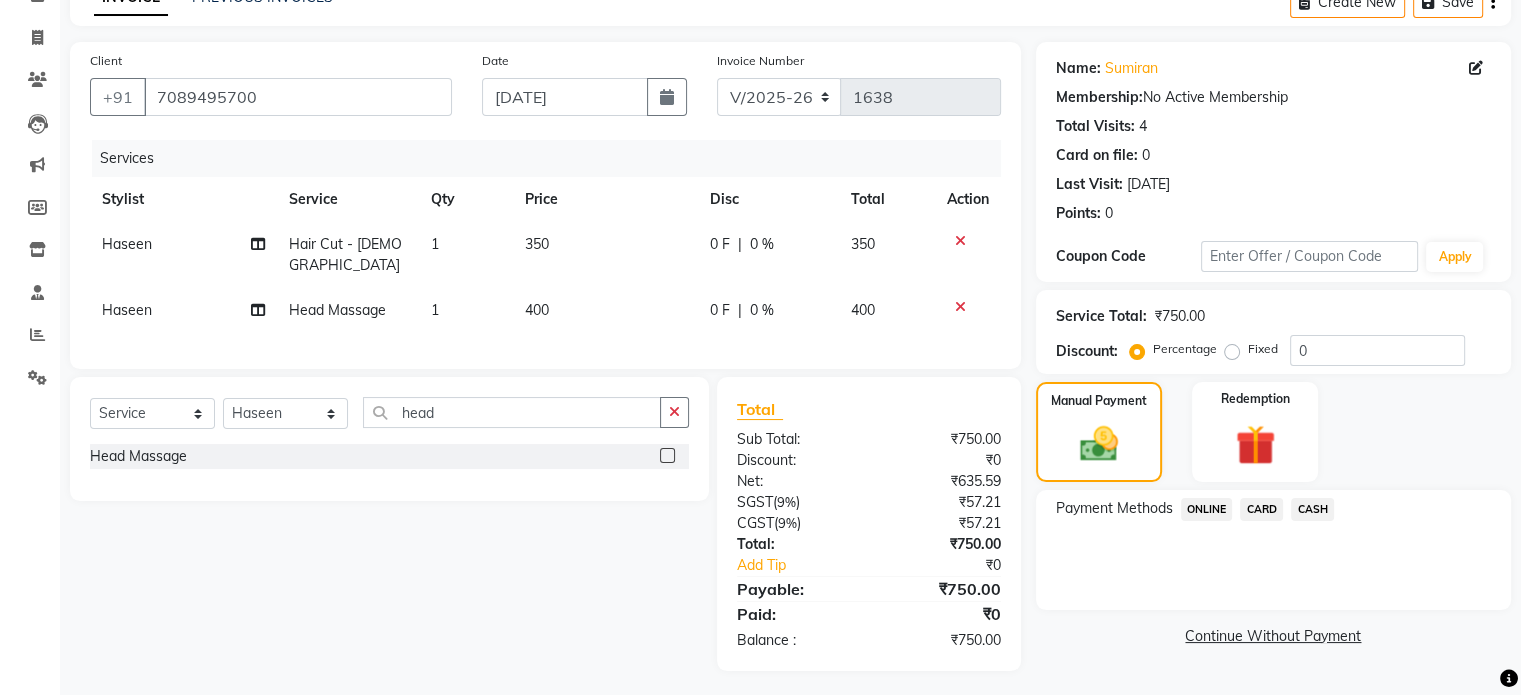 click on "CARD" 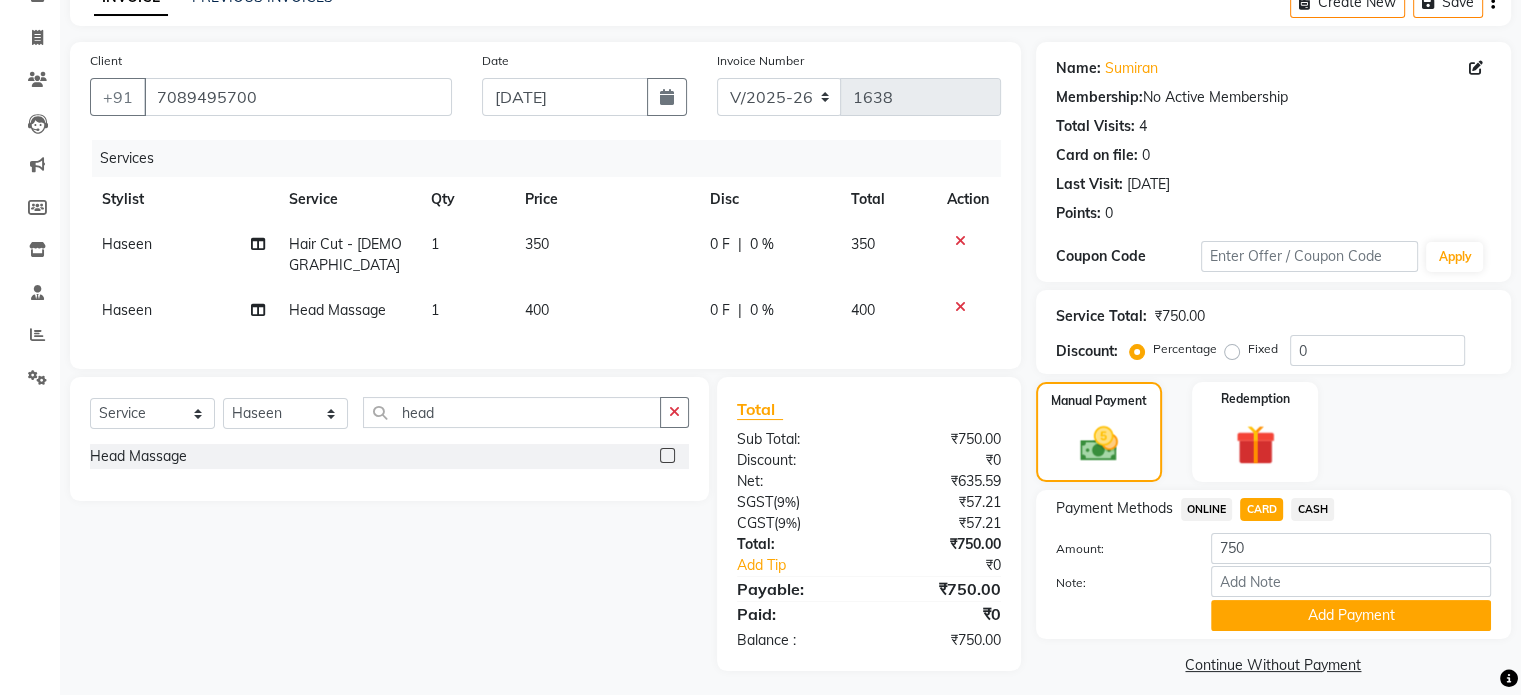 click on "Note:" 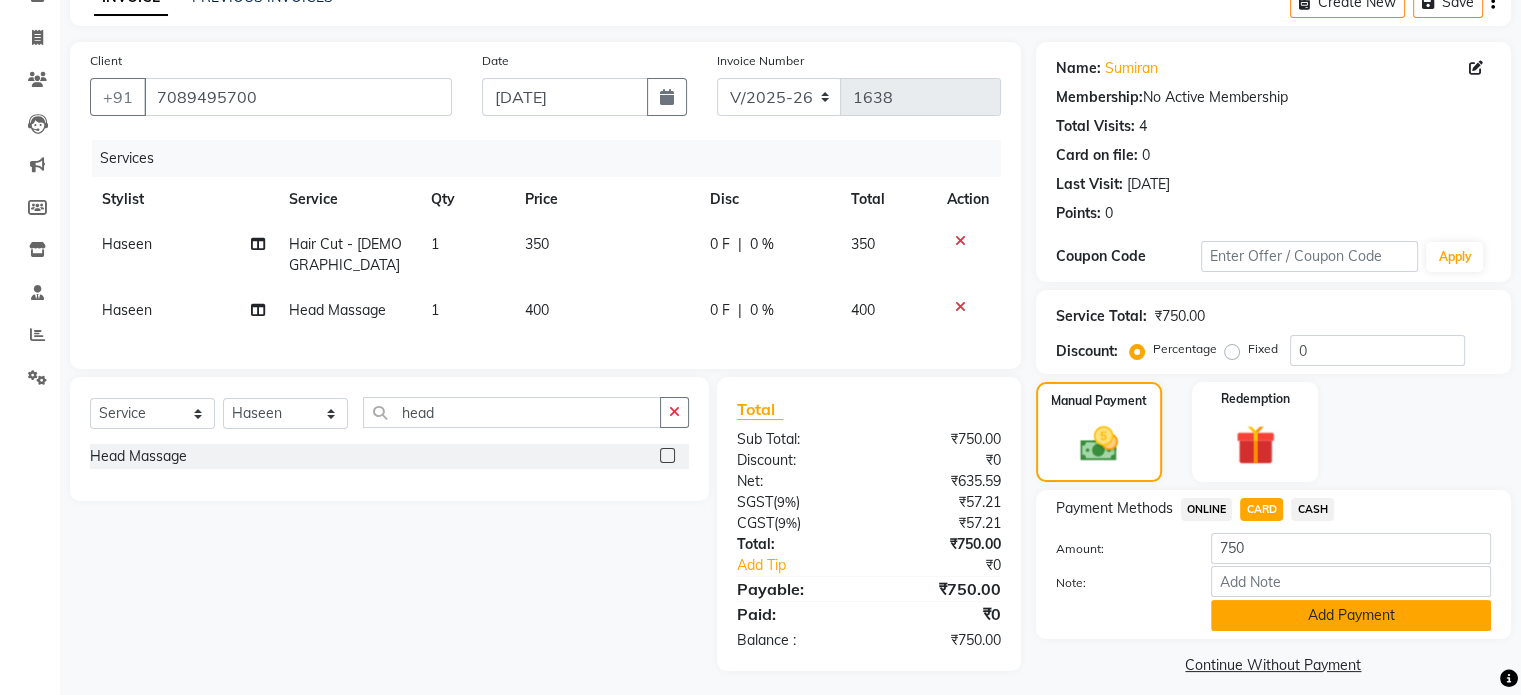 click on "Add Payment" 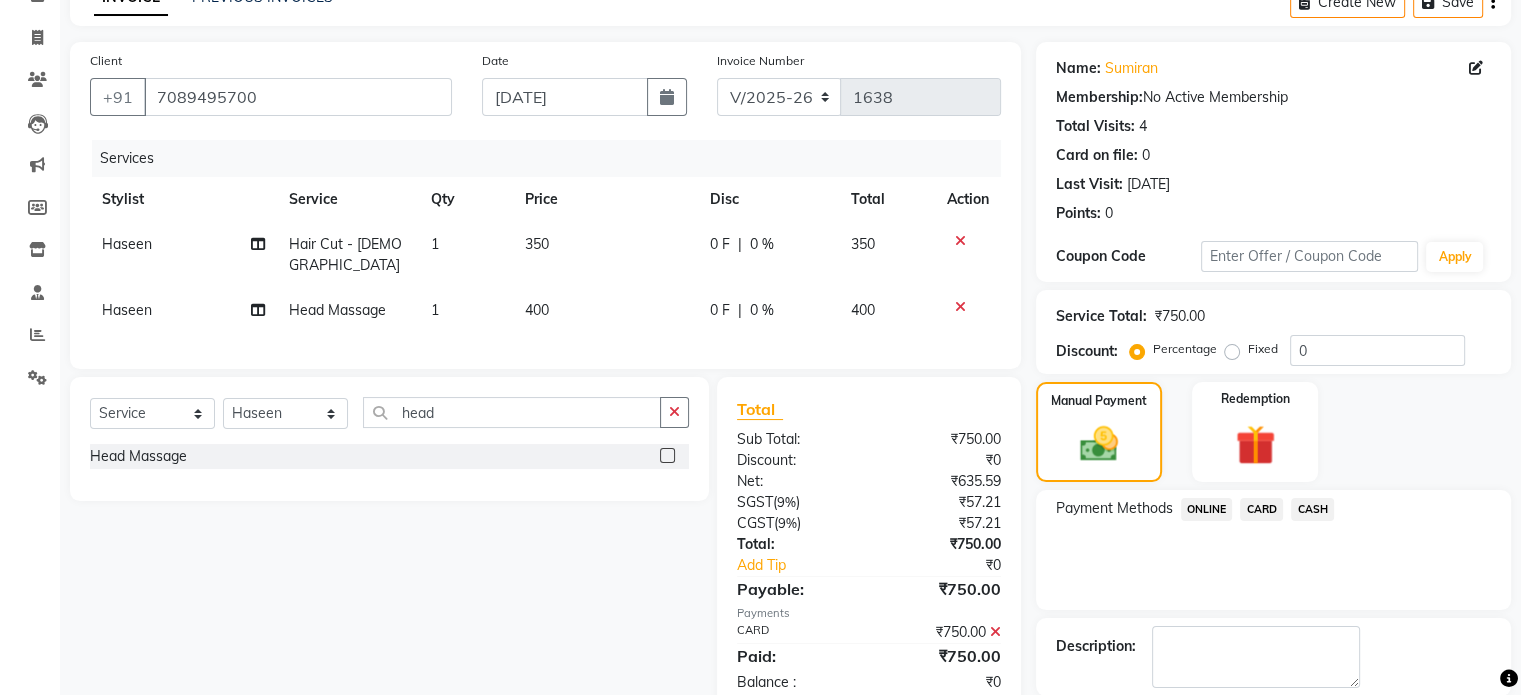 scroll, scrollTop: 205, scrollLeft: 0, axis: vertical 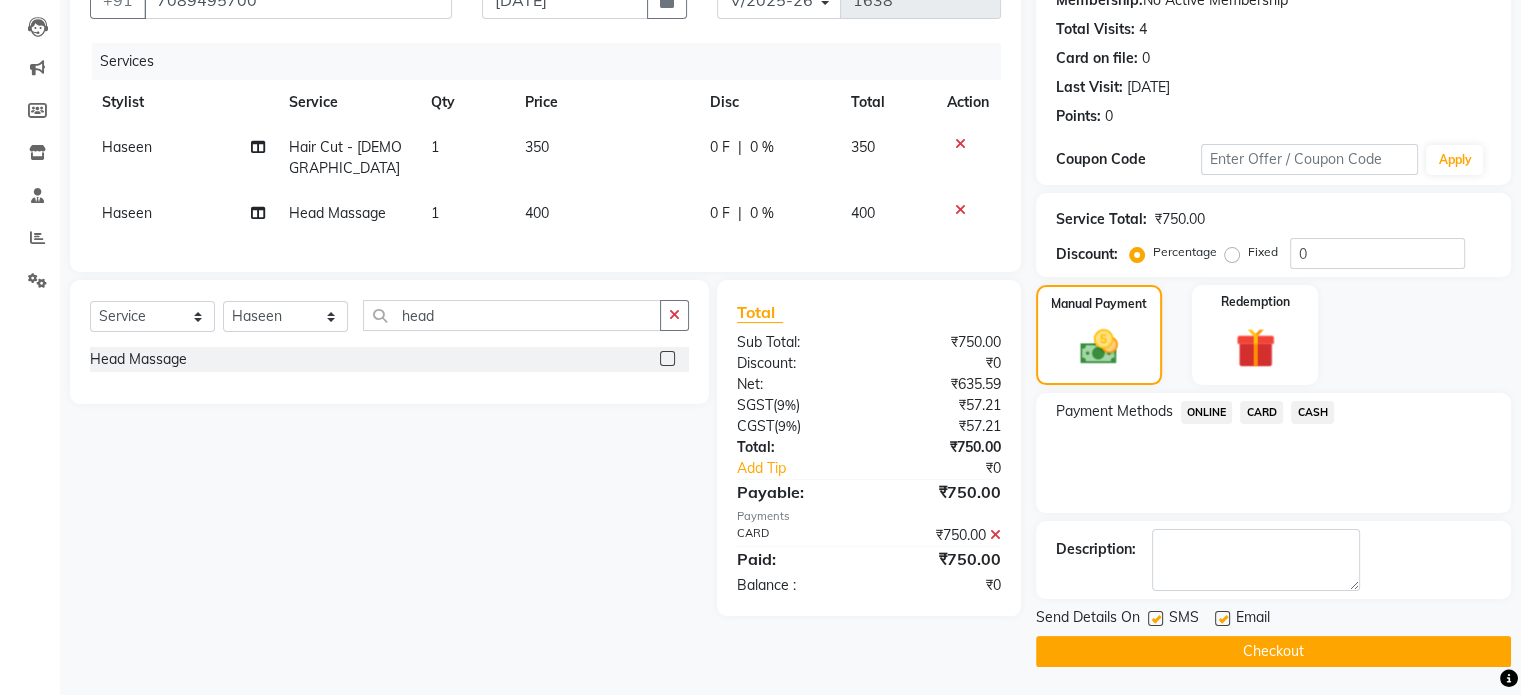 click on "Checkout" 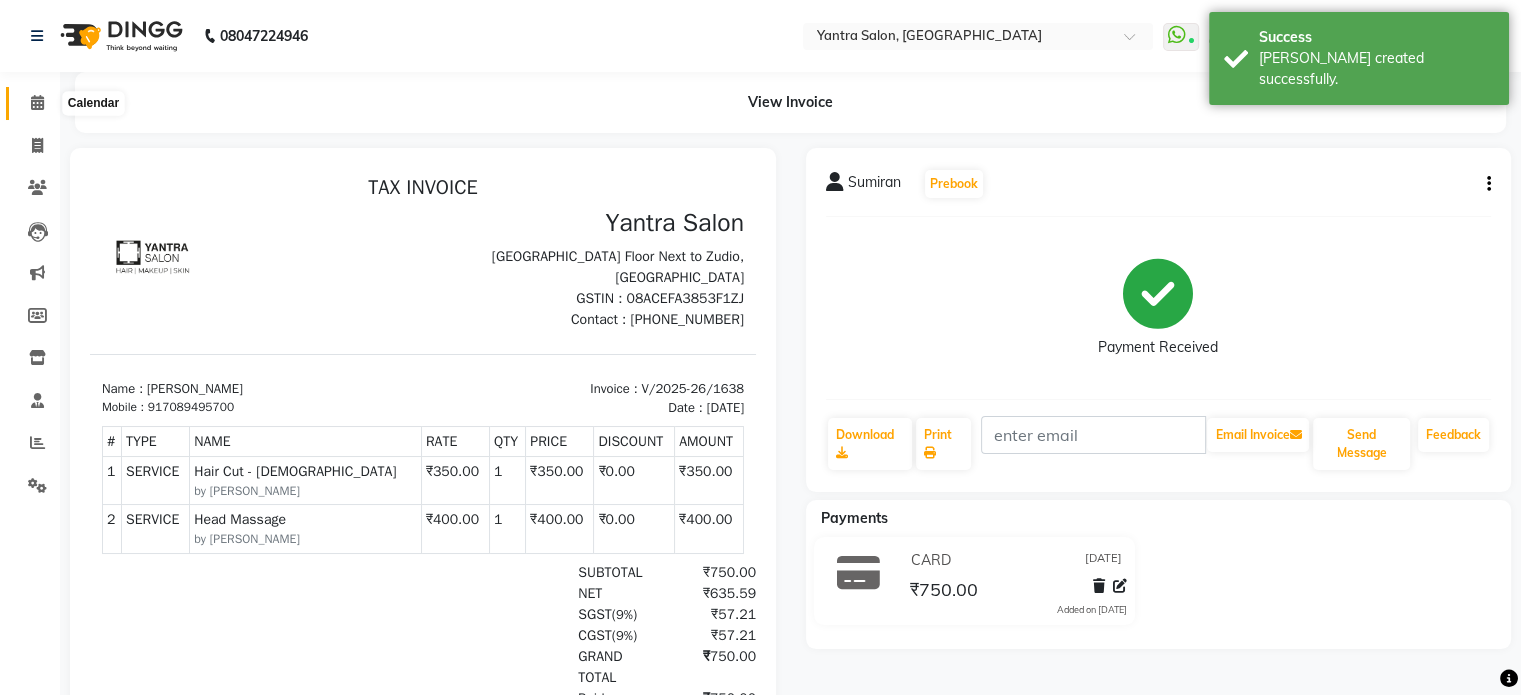 scroll, scrollTop: 0, scrollLeft: 0, axis: both 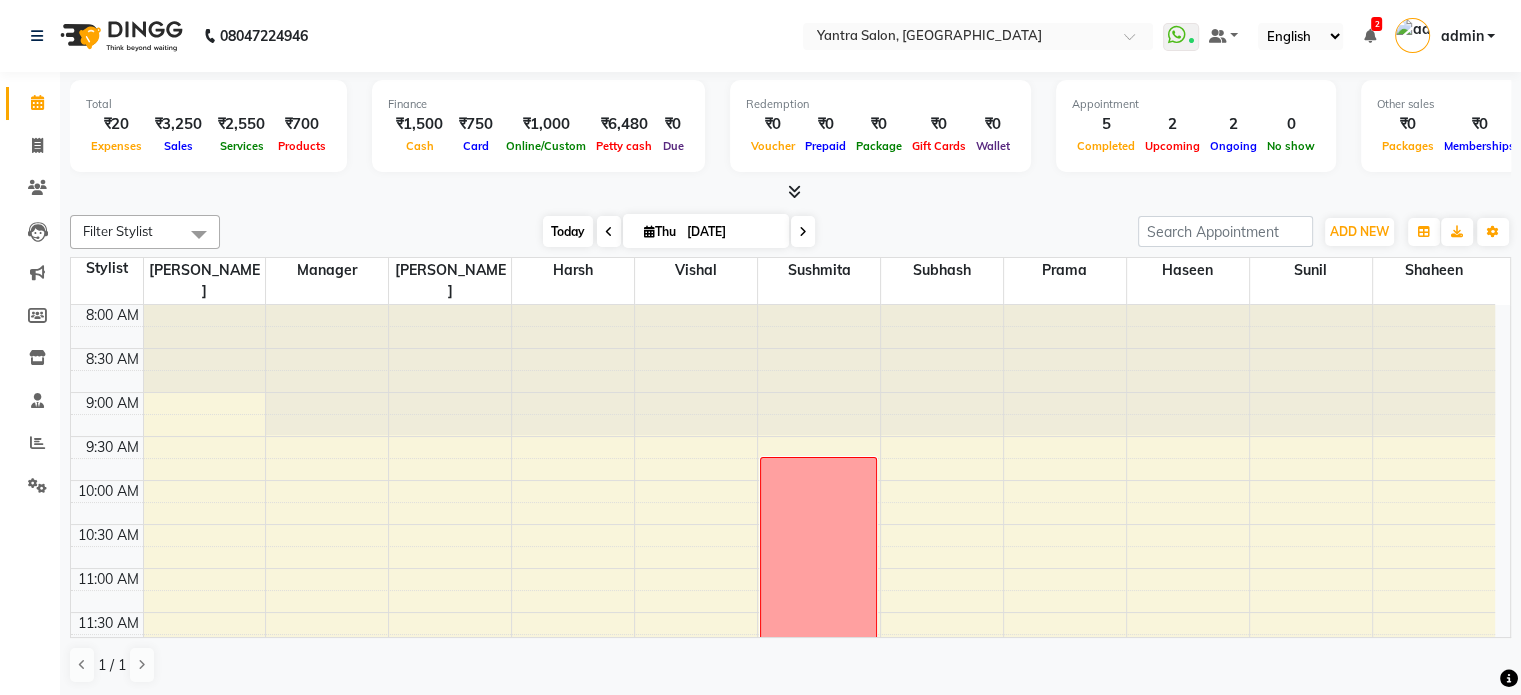 click on "Today" at bounding box center (568, 231) 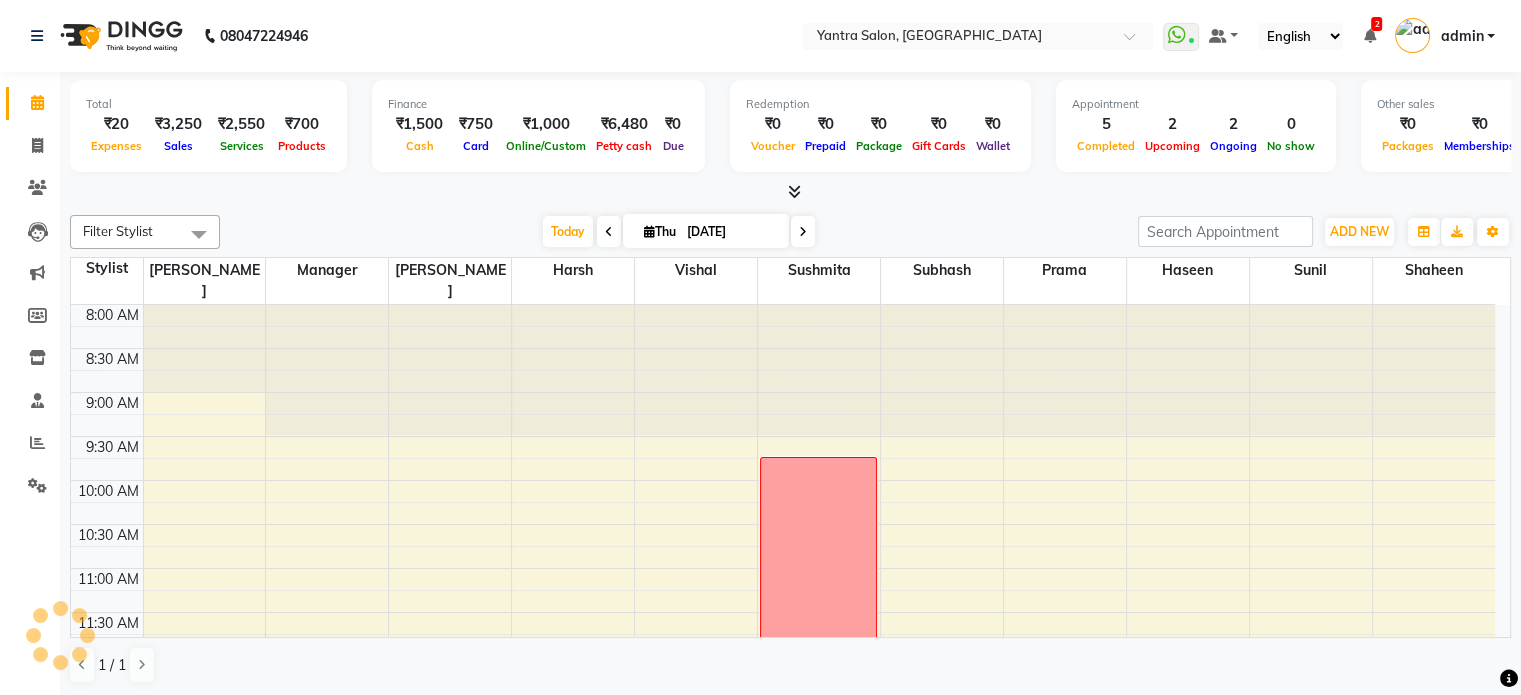 scroll, scrollTop: 778, scrollLeft: 0, axis: vertical 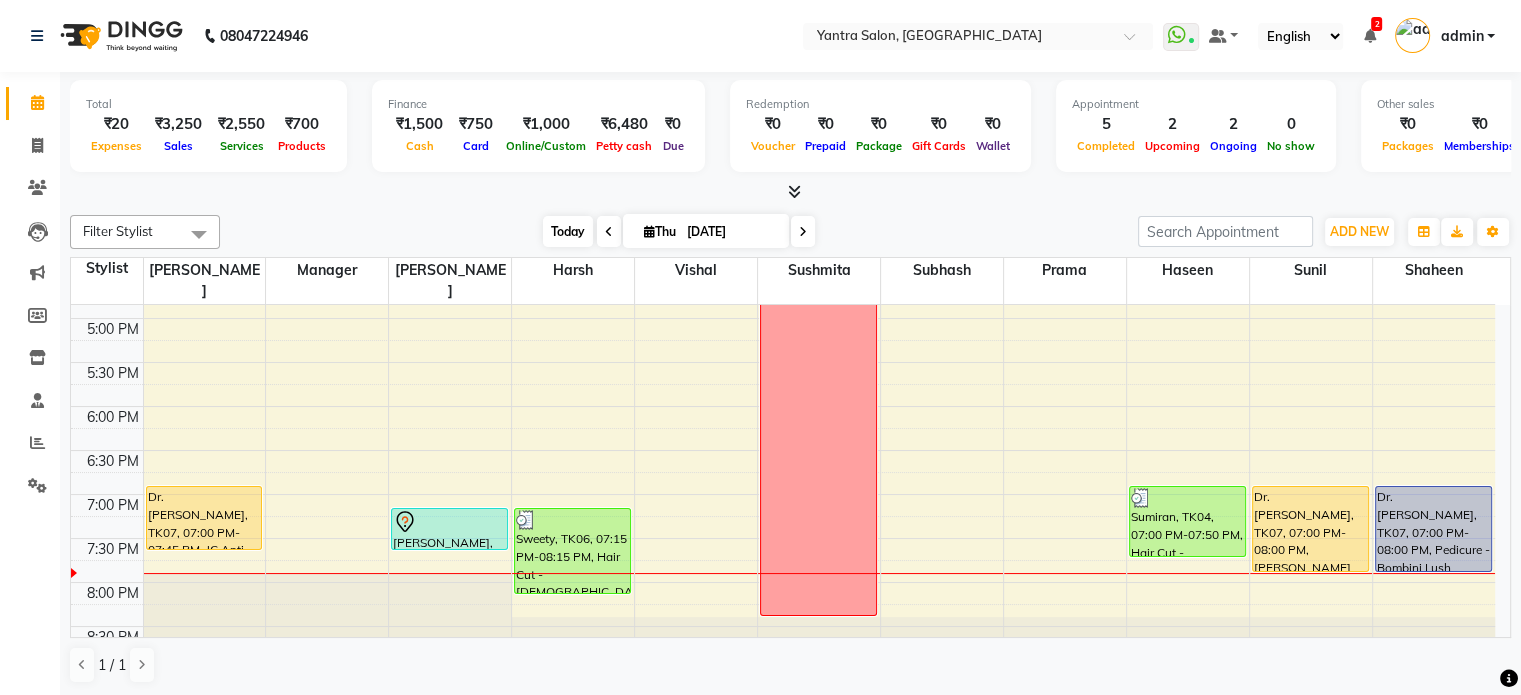 click on "Today" at bounding box center [568, 231] 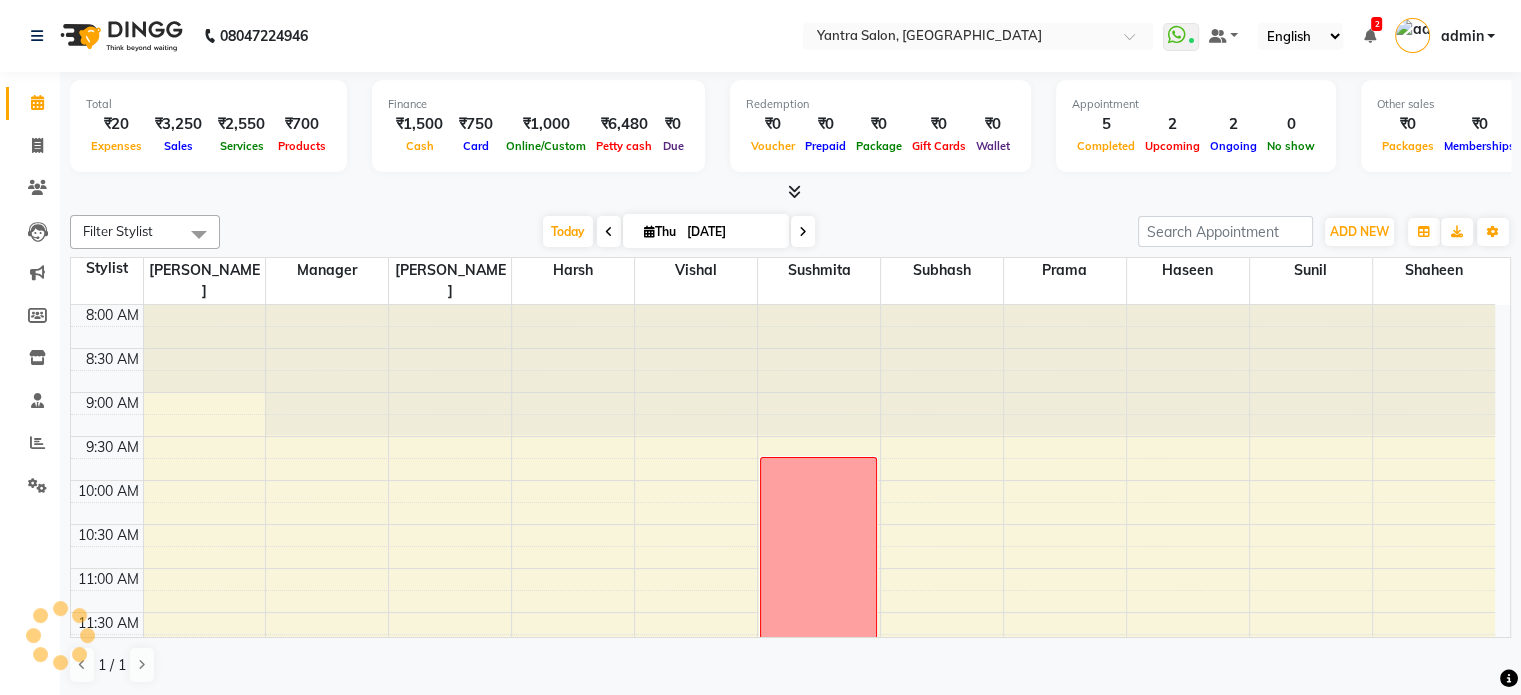 scroll, scrollTop: 778, scrollLeft: 0, axis: vertical 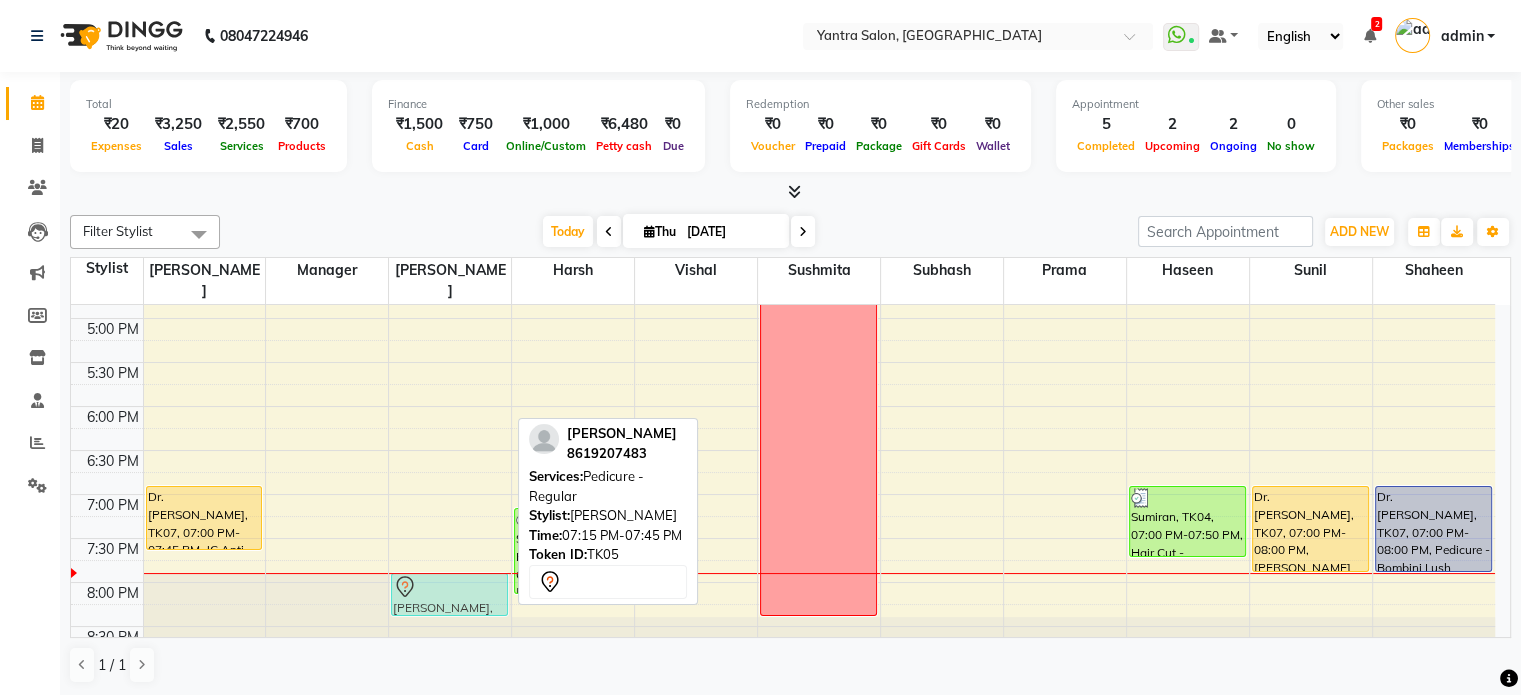 drag, startPoint x: 467, startPoint y: 488, endPoint x: 450, endPoint y: 556, distance: 70.0928 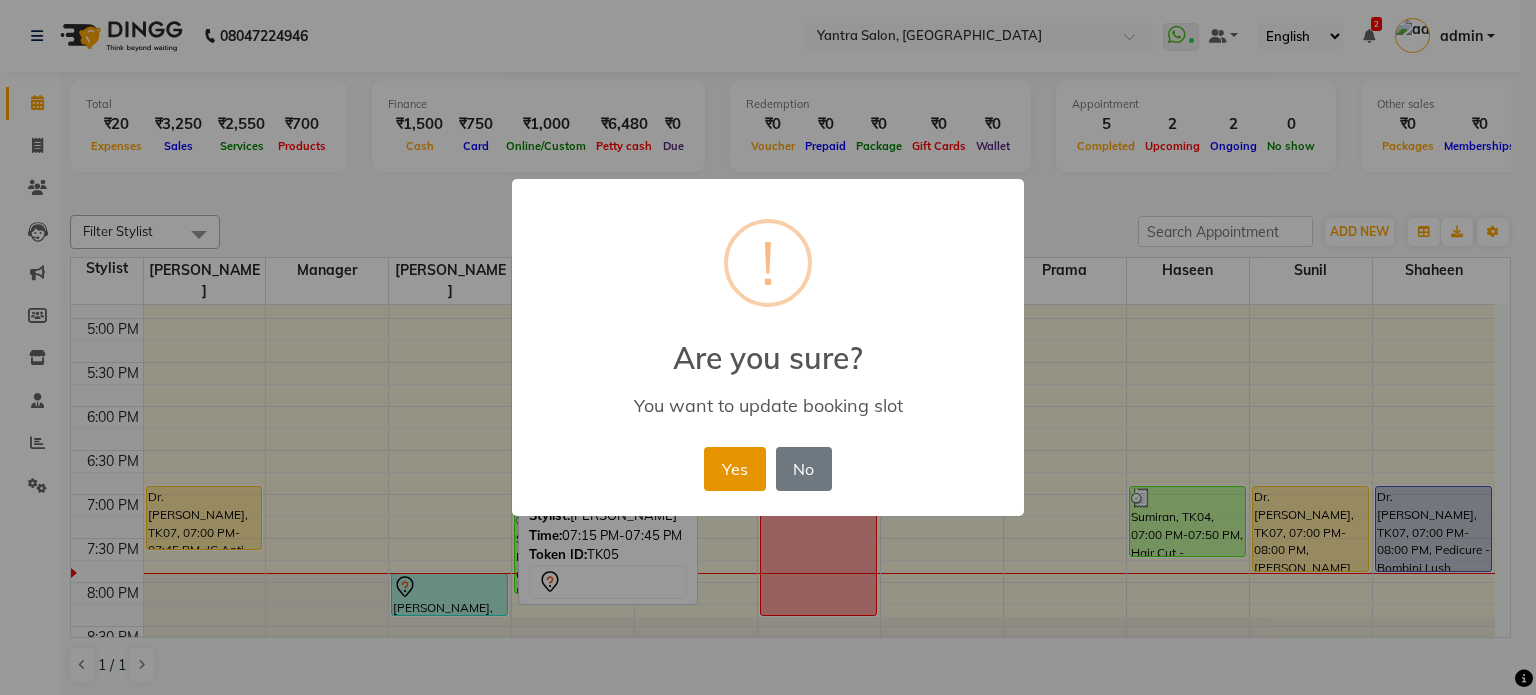 click on "Yes" at bounding box center [734, 469] 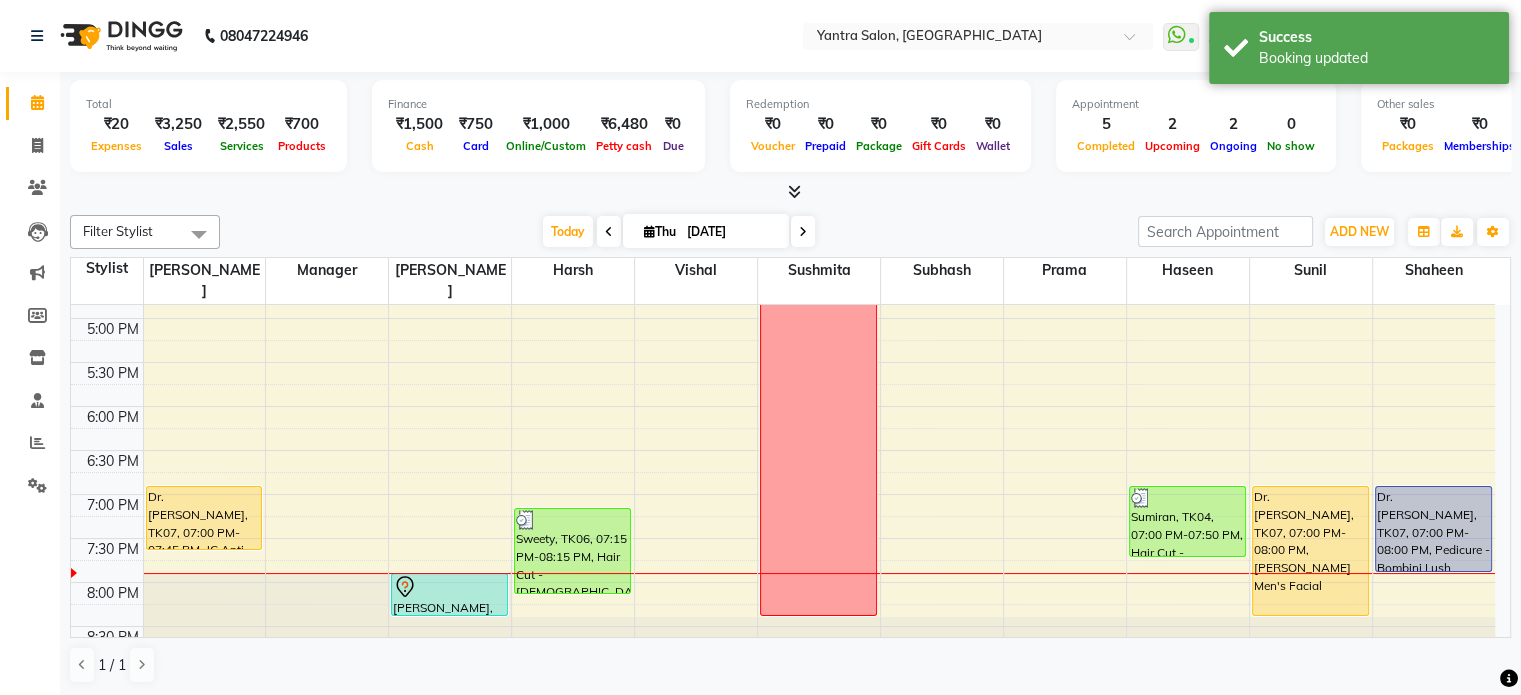 drag, startPoint x: 1304, startPoint y: 545, endPoint x: 1300, endPoint y: 579, distance: 34.234486 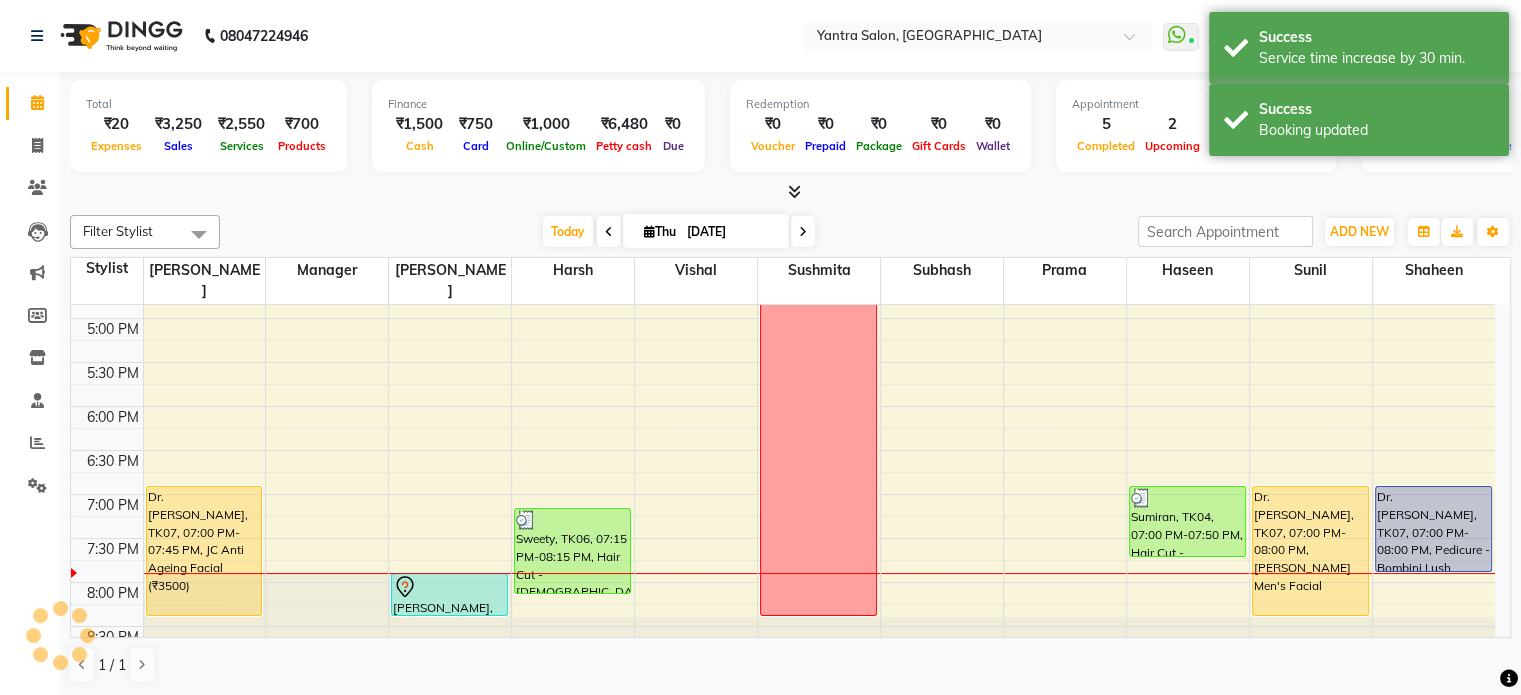 drag, startPoint x: 201, startPoint y: 525, endPoint x: 191, endPoint y: 579, distance: 54.91812 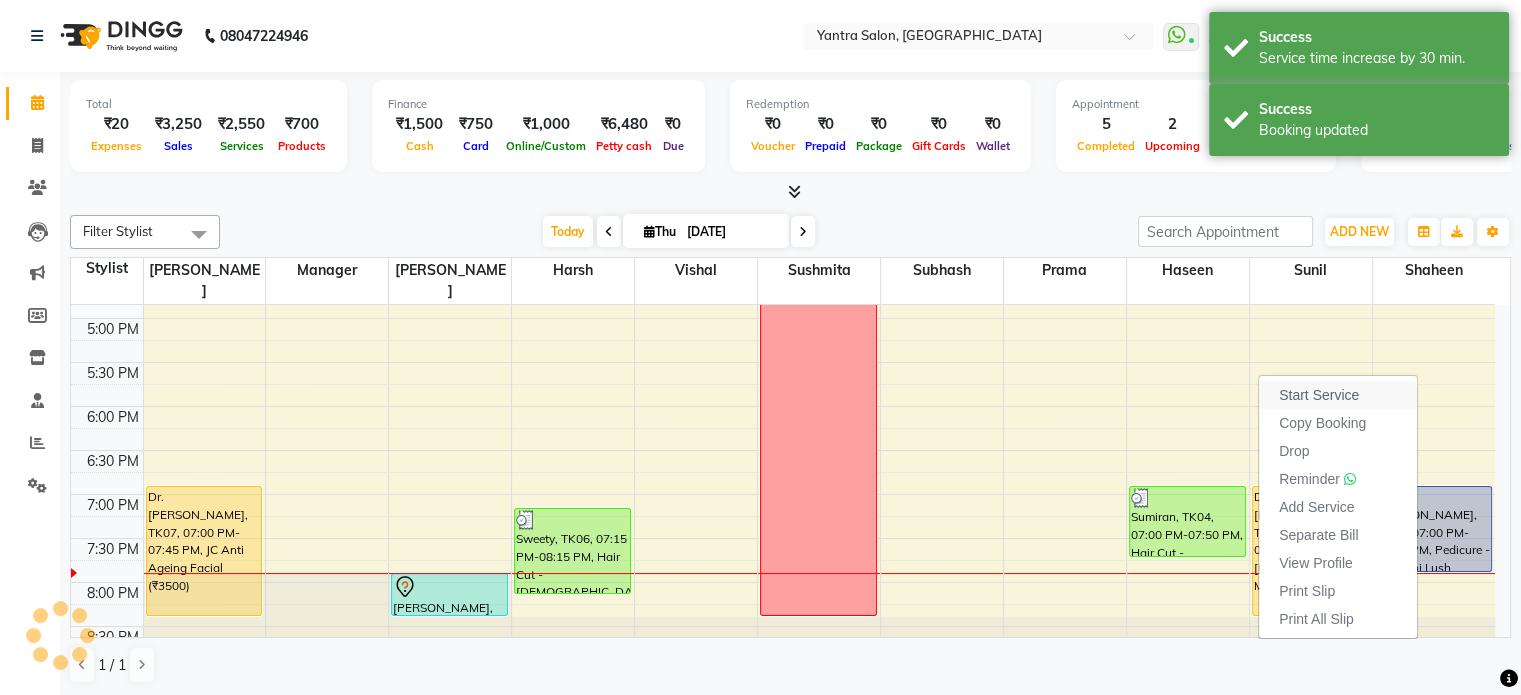 click on "Start Service" at bounding box center [1338, 395] 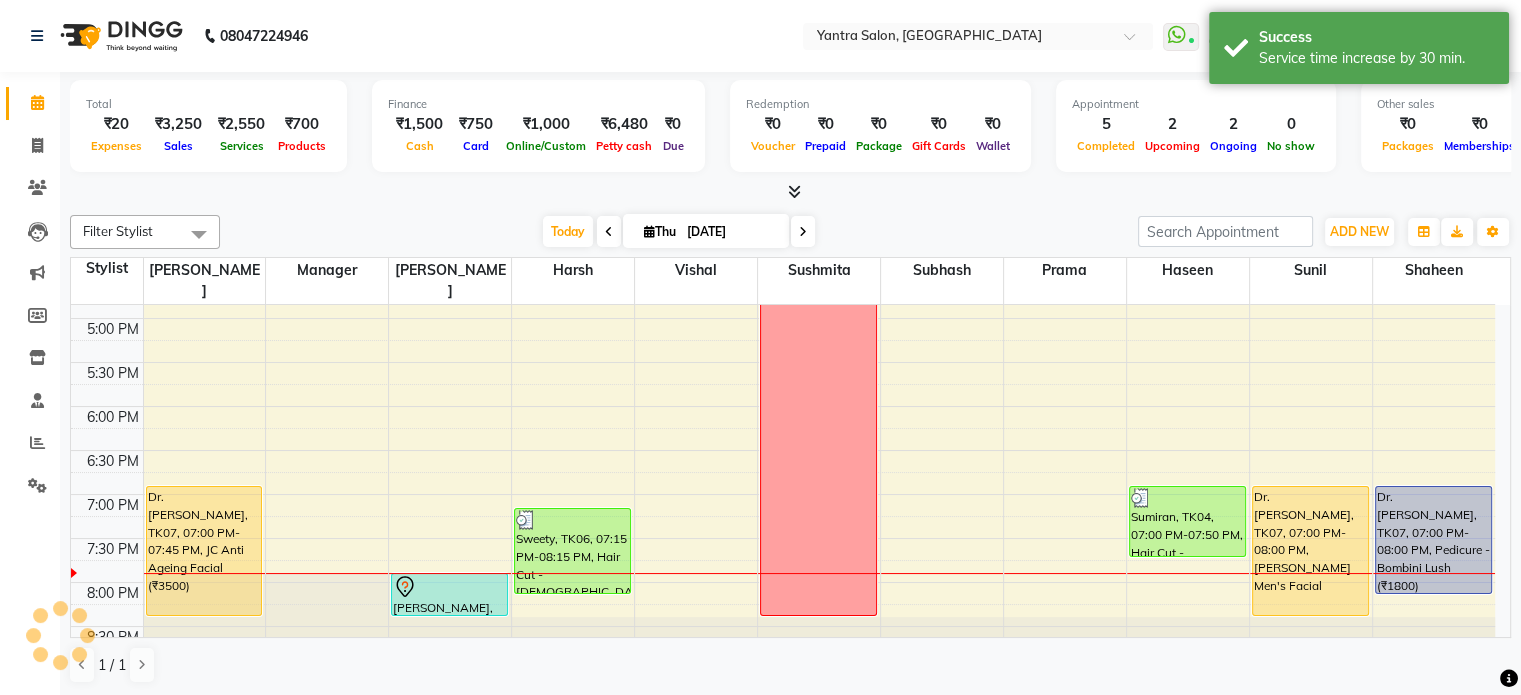 drag, startPoint x: 1419, startPoint y: 545, endPoint x: 1418, endPoint y: 557, distance: 12.0415945 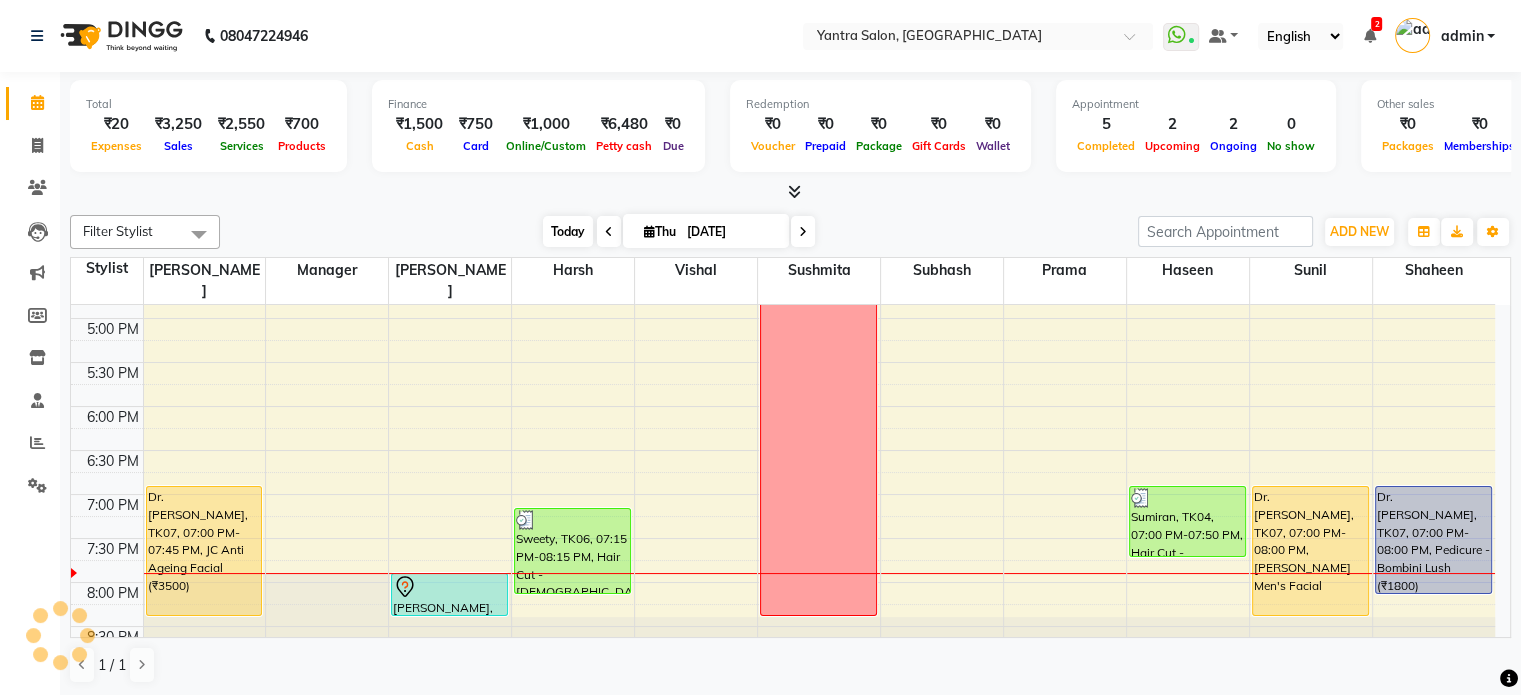 click on "Today" at bounding box center [568, 231] 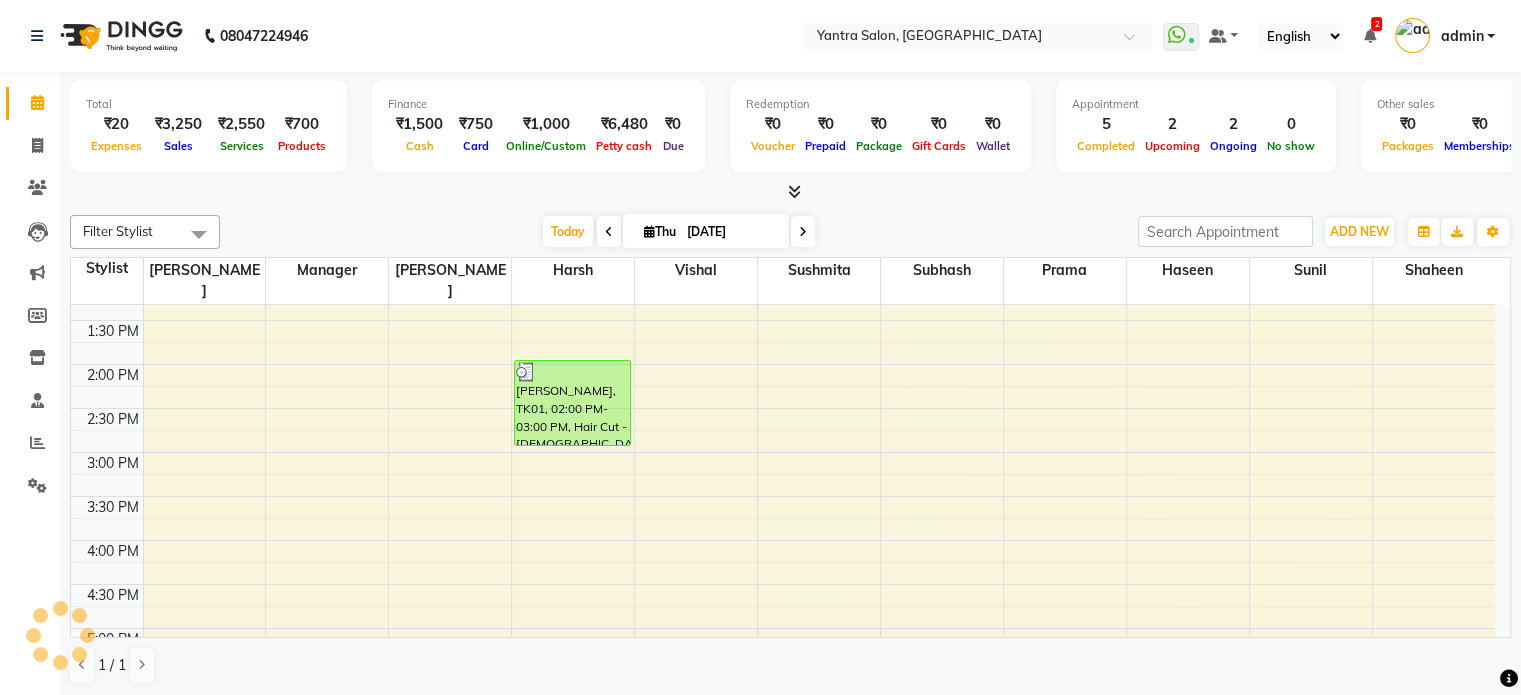 scroll, scrollTop: 778, scrollLeft: 0, axis: vertical 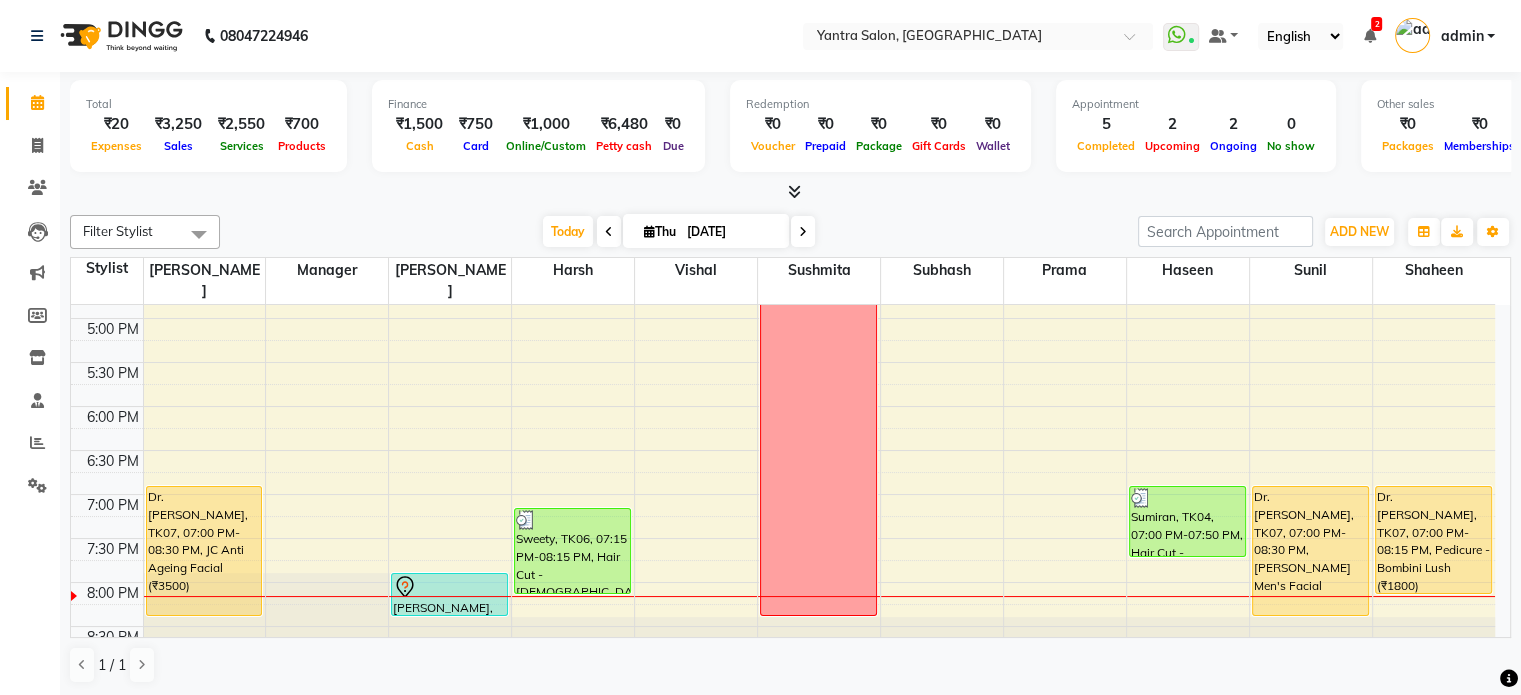 click on "Total  ₹20  Expenses ₹3,250  Sales ₹2,550  Services ₹700  Products Finance  ₹1,500  Cash ₹750  Card ₹1,000  Online/Custom ₹6,480 [PERSON_NAME] cash ₹0 Due  Redemption  ₹0 Voucher ₹0 Prepaid ₹0 Package ₹0  Gift Cards ₹0  Wallet  Appointment  5 Completed 2 Upcoming 2 Ongoing 0 No show  Other sales  ₹0  Packages ₹0  Memberships ₹0  Vouchers ₹0  Prepaids ₹0  Gift Cards" at bounding box center [790, 137] 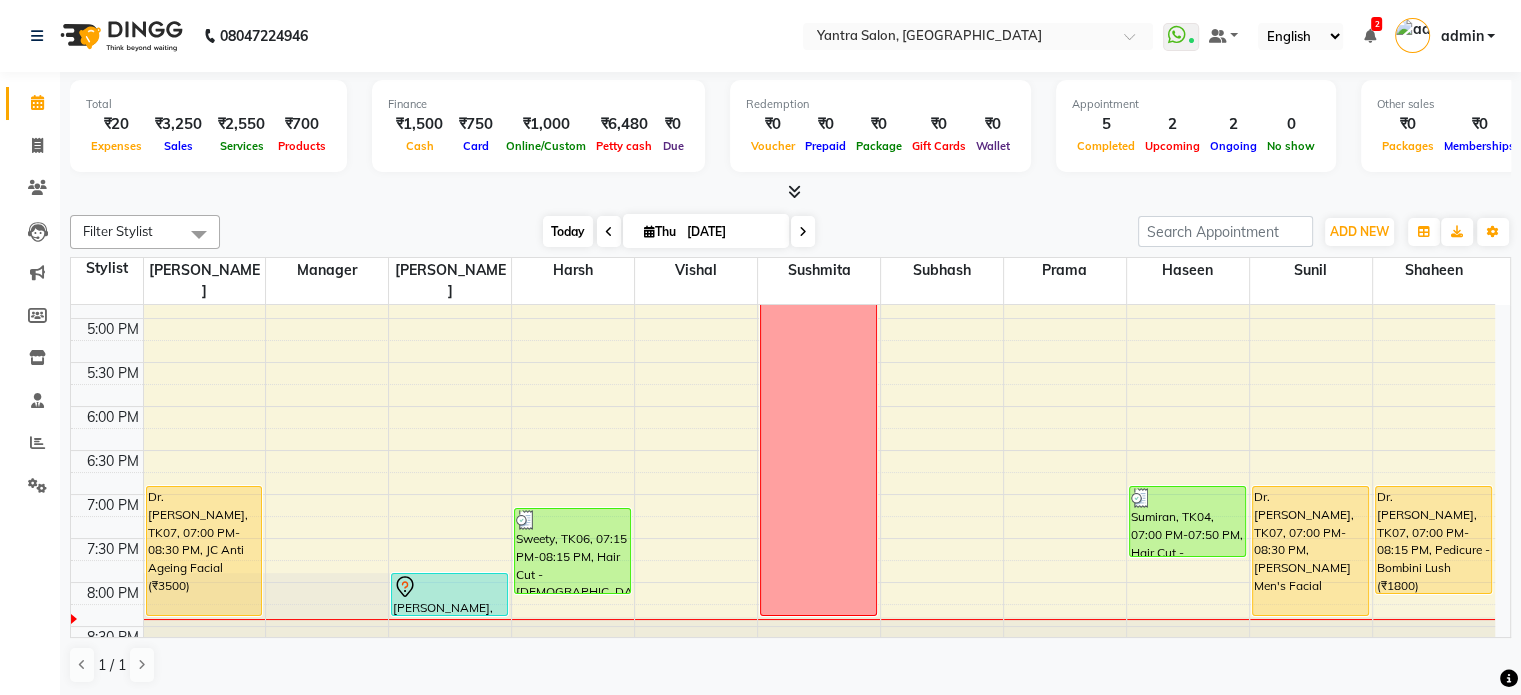 click on "Today" at bounding box center (568, 231) 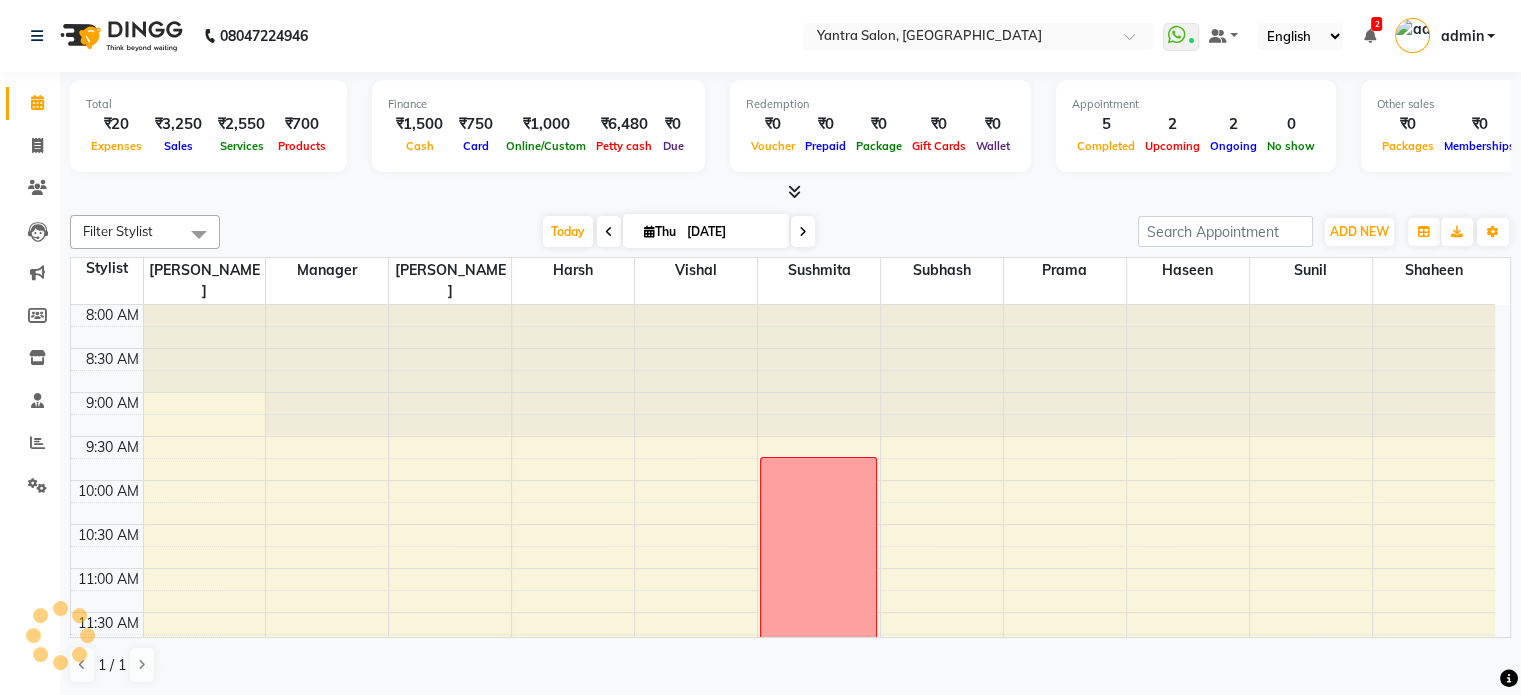 scroll, scrollTop: 778, scrollLeft: 0, axis: vertical 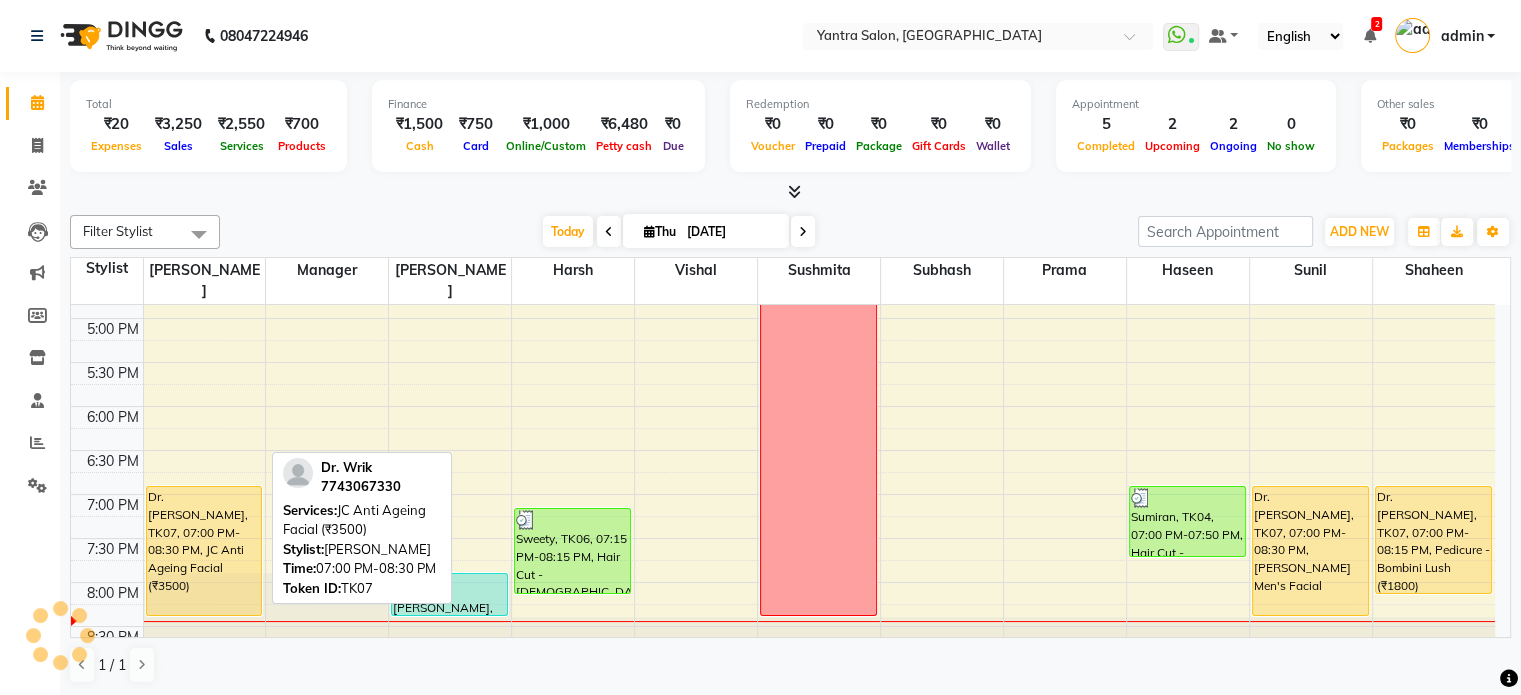 click on "Dr. [PERSON_NAME], TK07, 07:00 PM-08:30 PM, JC Anti Ageing Facial (₹3500)" at bounding box center (204, 551) 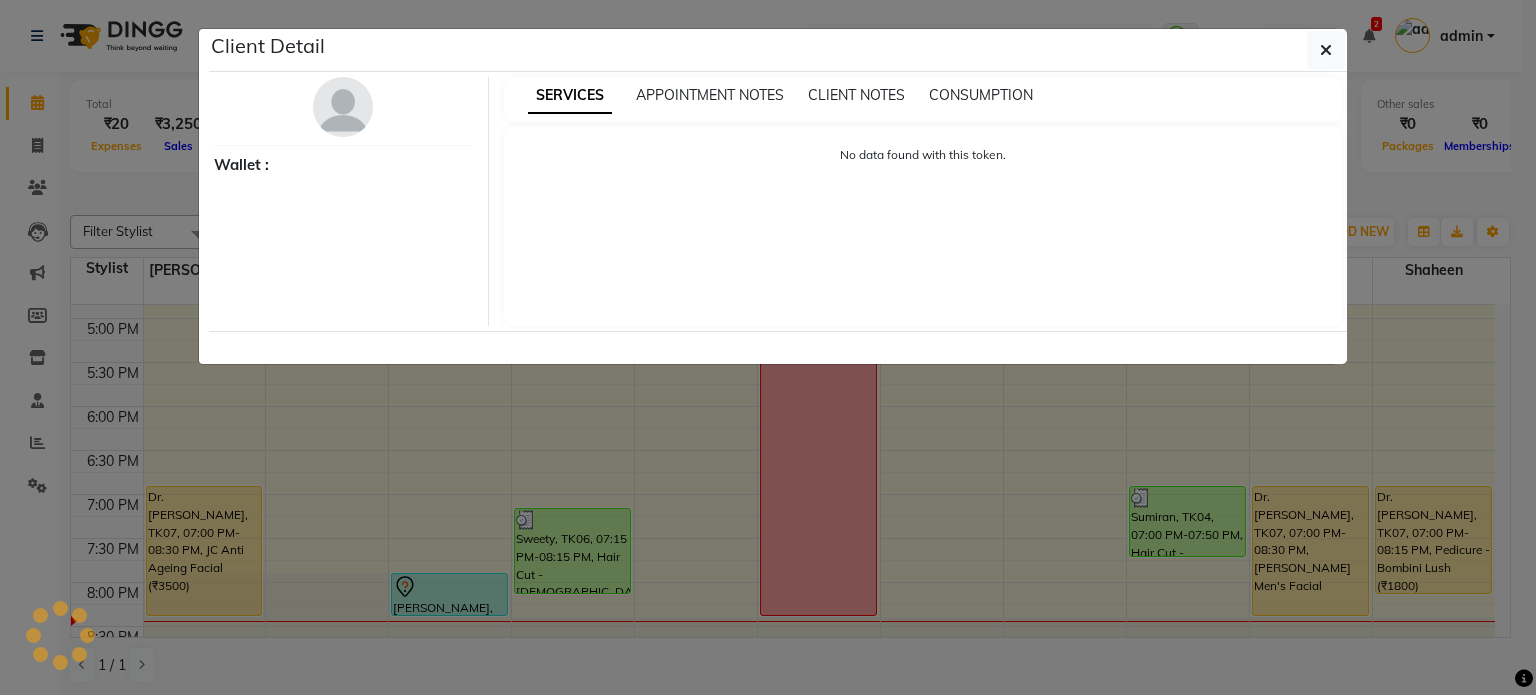 select on "1" 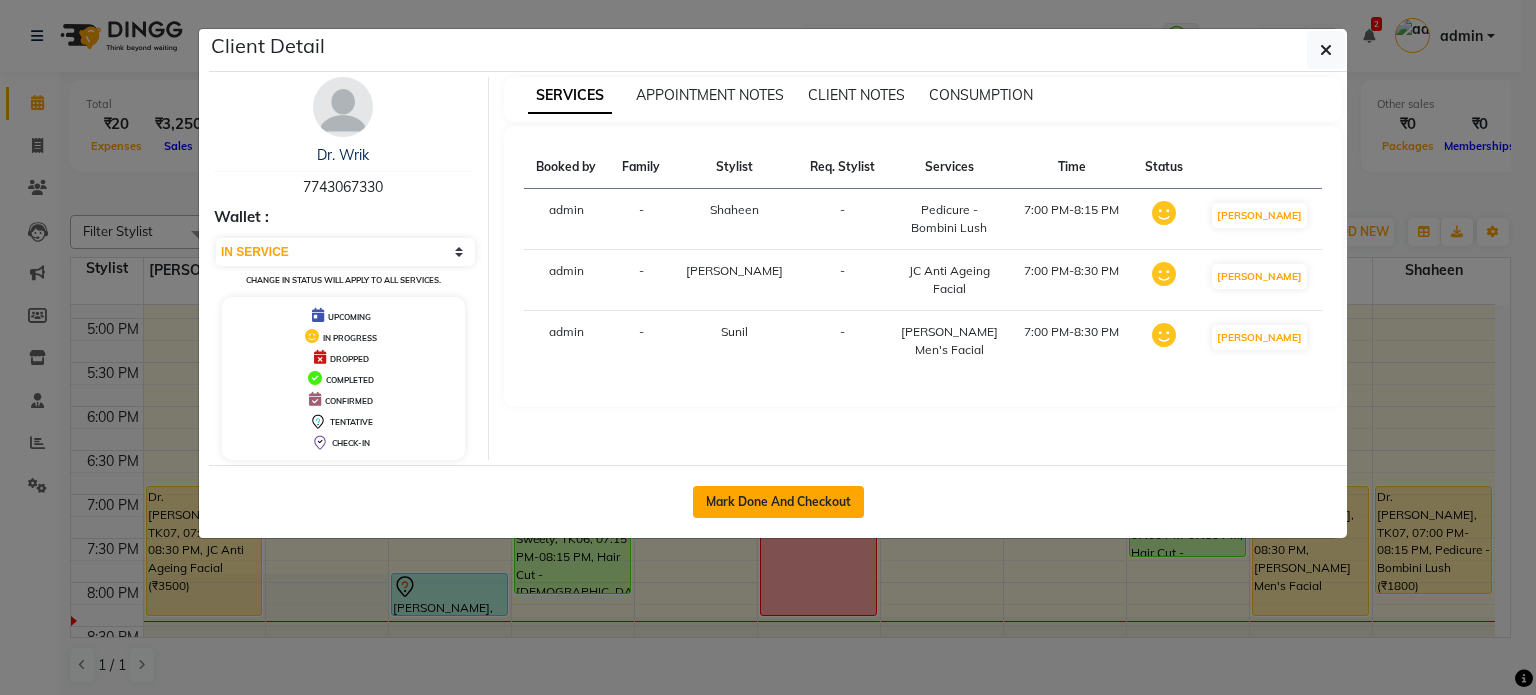 click on "Mark Done And Checkout" 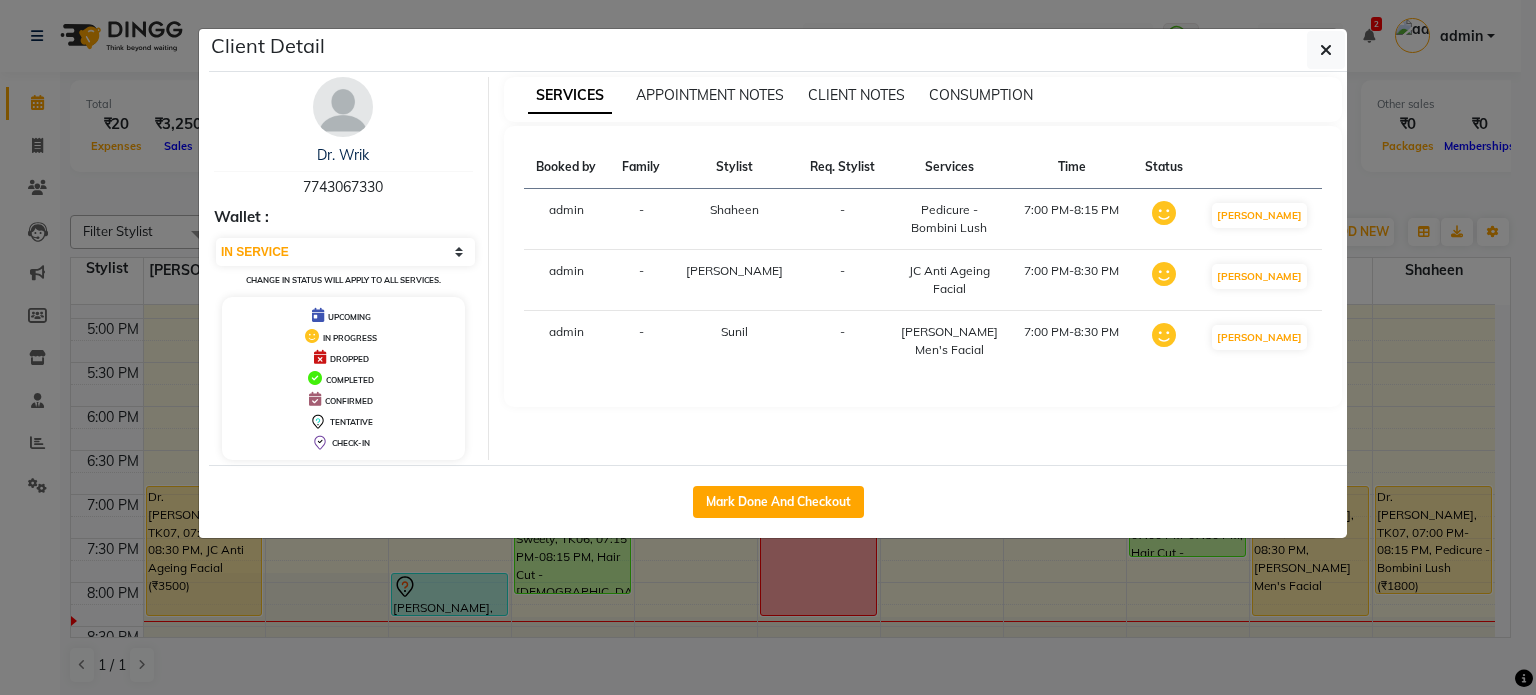 select on "service" 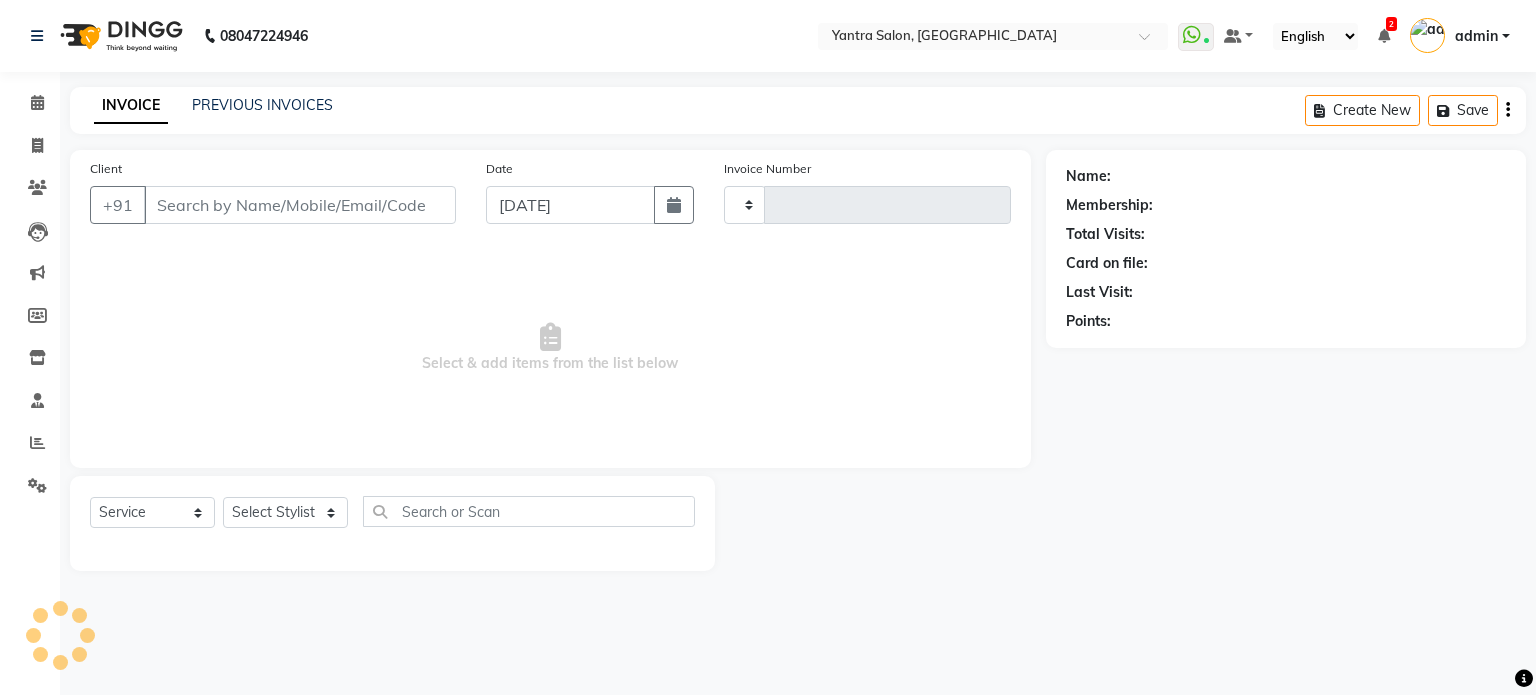 type on "1639" 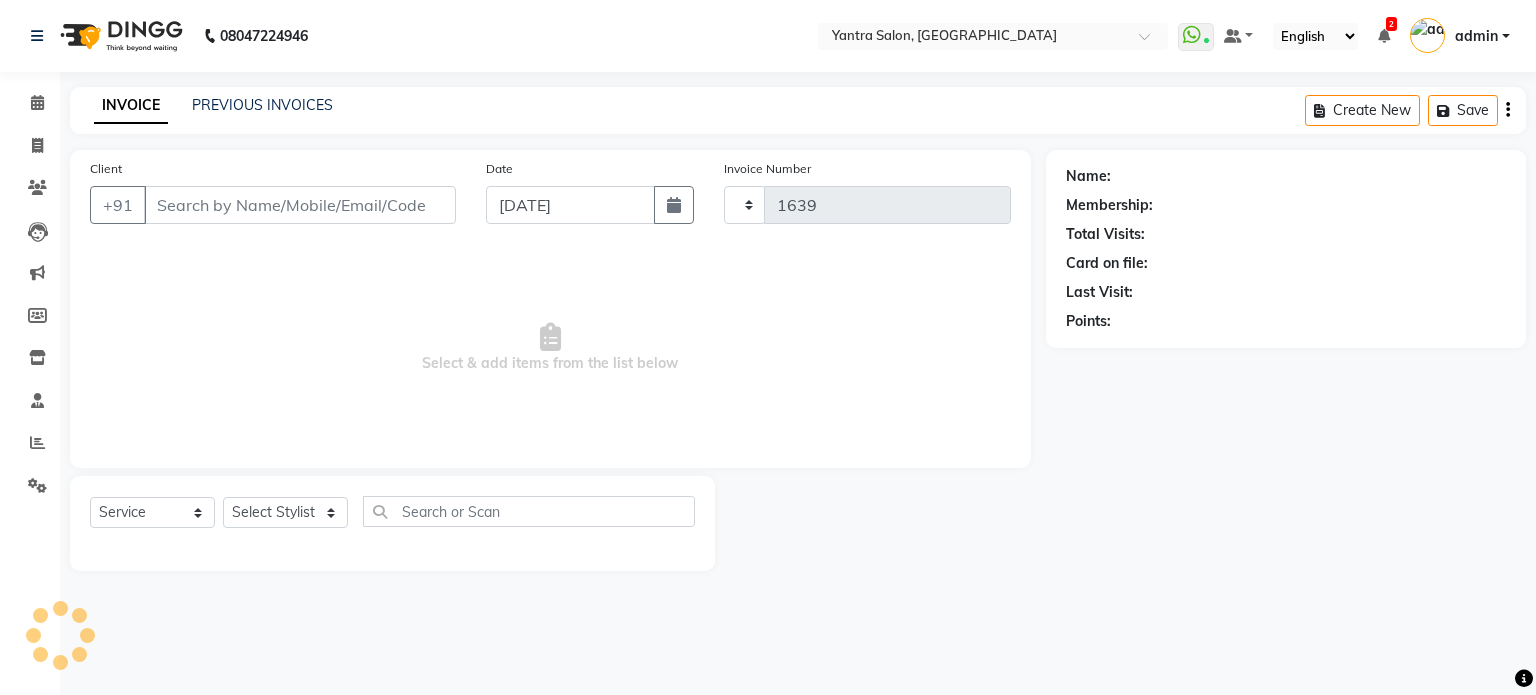 select on "6253" 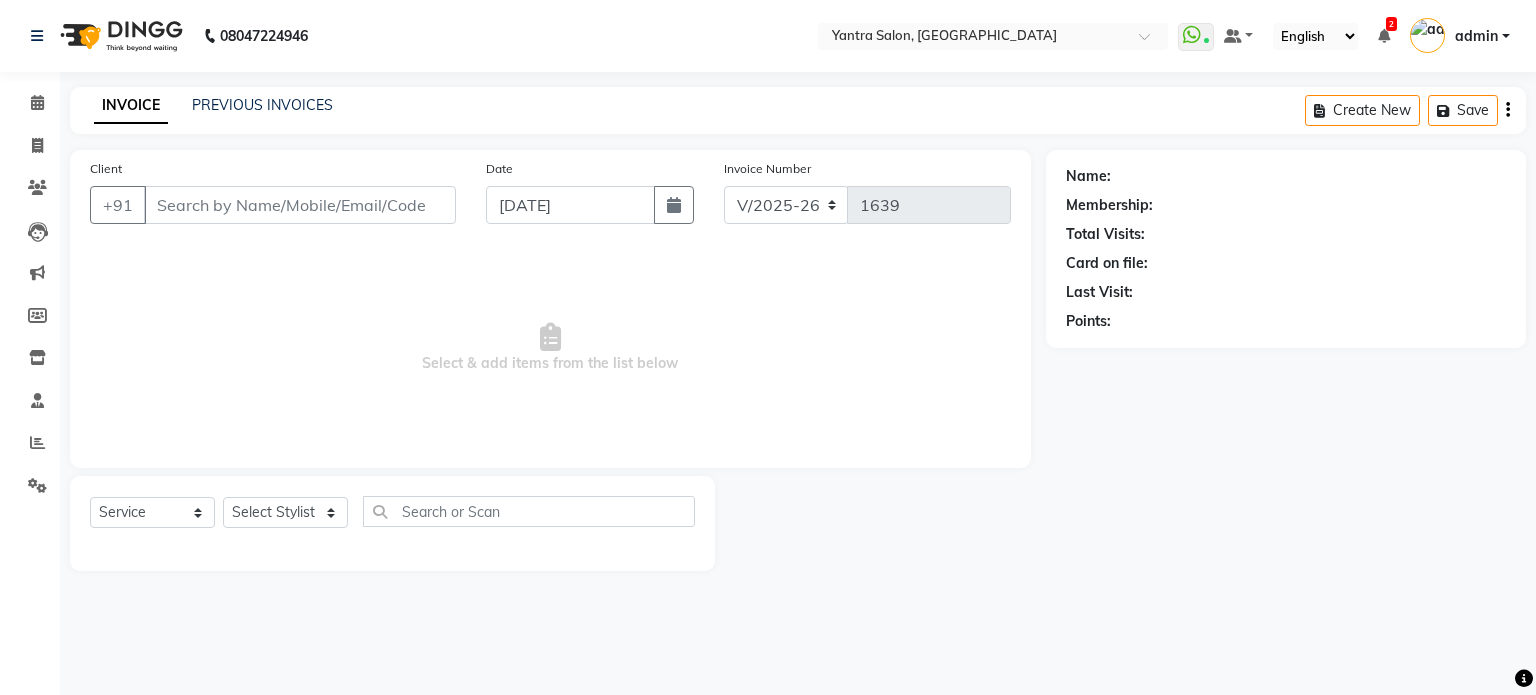 type on "7743067330" 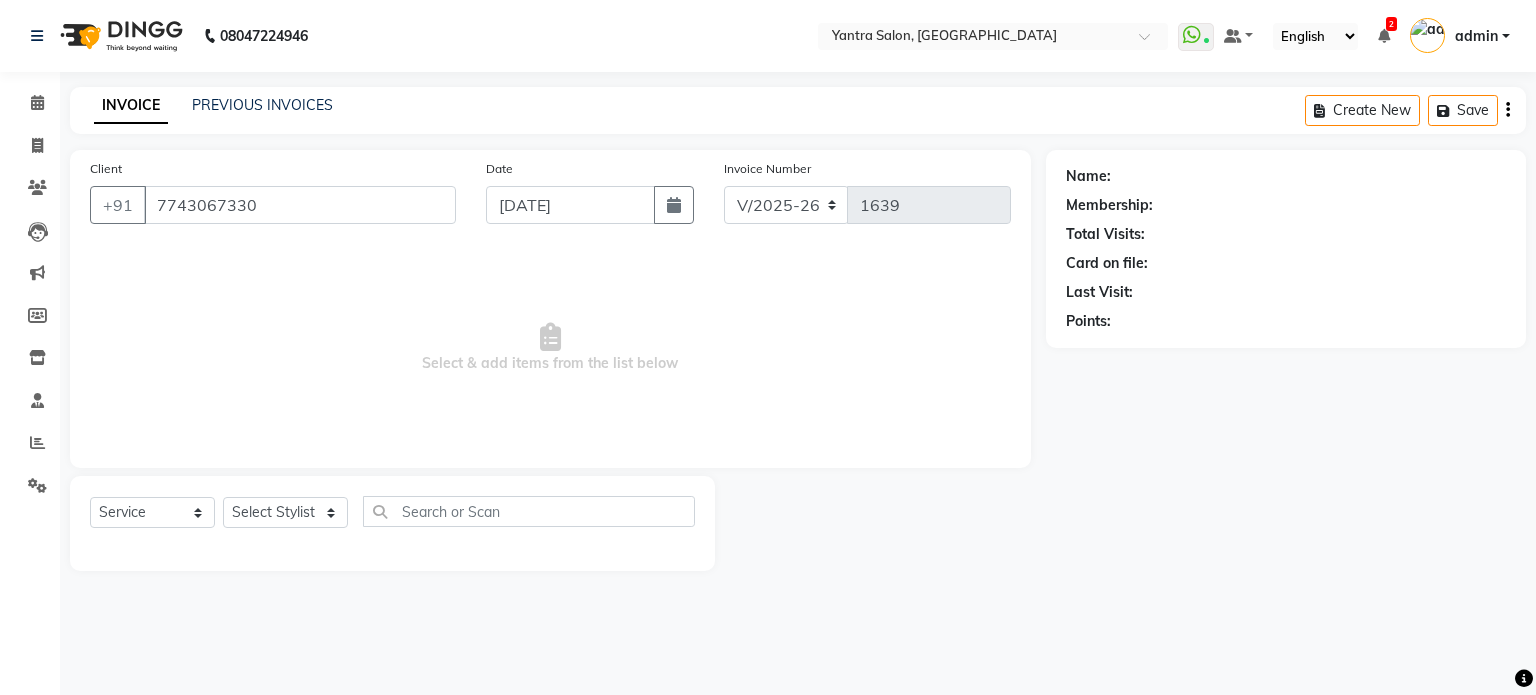 select on "79572" 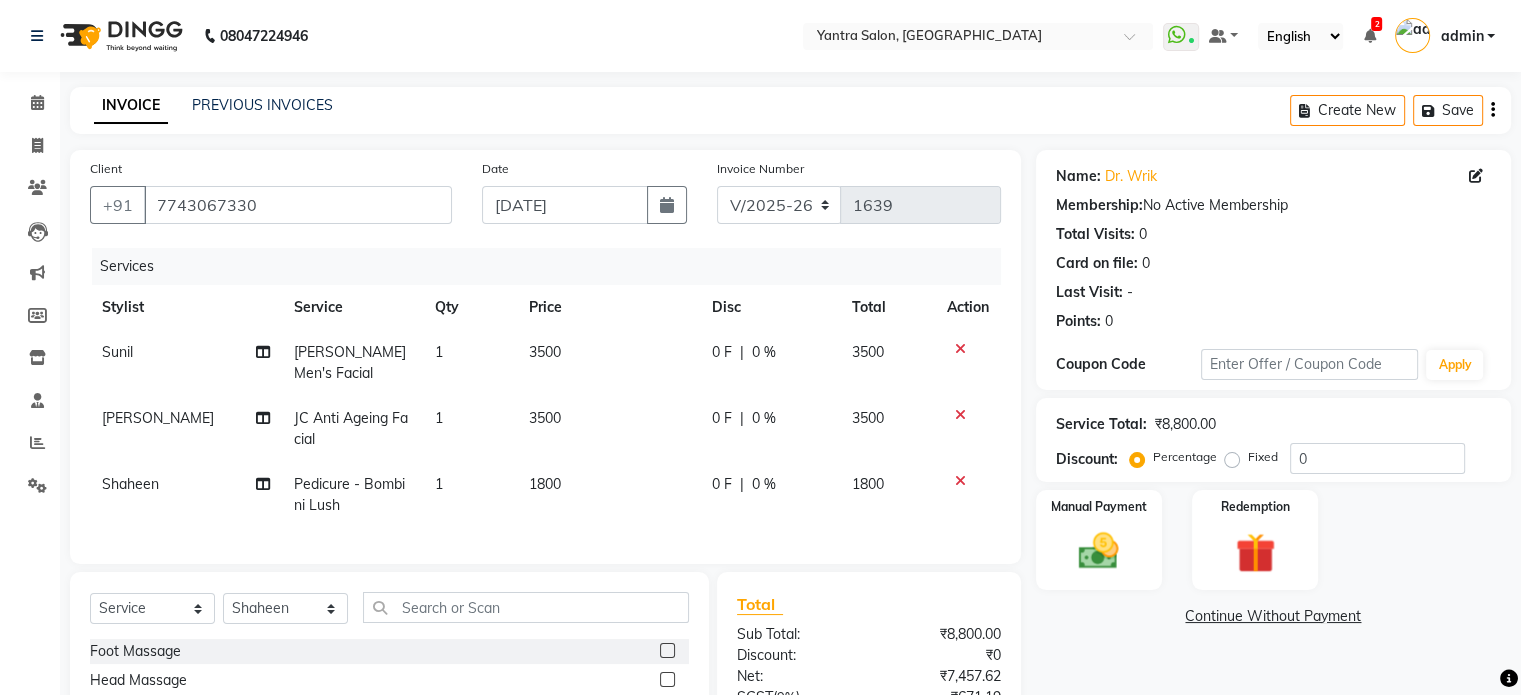 click on "Select  Service  Product  Membership  Package Voucher Prepaid Gift Card  Select Stylist admin Harsh Haseen Manager [PERSON_NAME] Prama [PERSON_NAME] [PERSON_NAME] [PERSON_NAME] [PERSON_NAME] Varun  Vishal Foot Massage  Head Massage  Back Massage  Hand & Shoulder Massage  Body Spa  Relaxing Body Massage  Aromatherapy Associates Body Massage  Full Body Bleach  Body Polishing  Aminu Body Ritual  Aminu Relaxation Vita C Body Massage  Advance  Advance _ Pre Bridal  Advance - Maekup  Pedicure - Luxury Bomb  Pedicure - Regular  Cracked Heal Treatment  Pedicure - Alga Apothecary  Pedicure - Anti Tan AVL  Aminu - Glow on the Go (Feet)  Pedicure - Bombini Lush  Pedicure - Bombini Donut   Pedicure - AVL Pedipure  Manicure - Regular  Manicure - Luxury Bomb  Manicure - Alga Apothecary   Nail Extensions  Gel Nail Polish  Nail Extension Removal  Change of Polish  Manicure - Anti Tan AVL  Aminu - Glow on the Go (Hands)  Manicure - Bombini Lush  Manicure - Bombini Donut  Nail Filing  Party Make-Up -  Creative  Party Make-Up - Hd  Saree Draping  Misc" 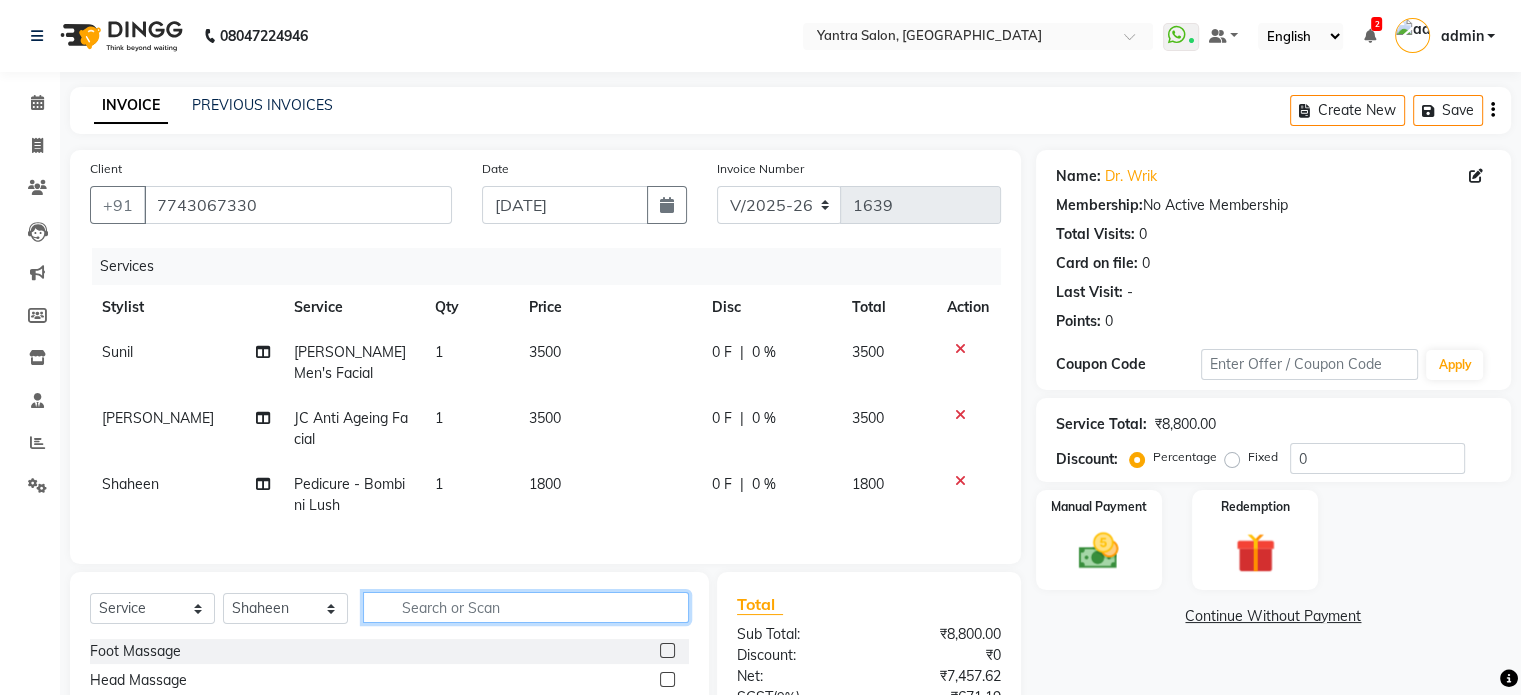 click 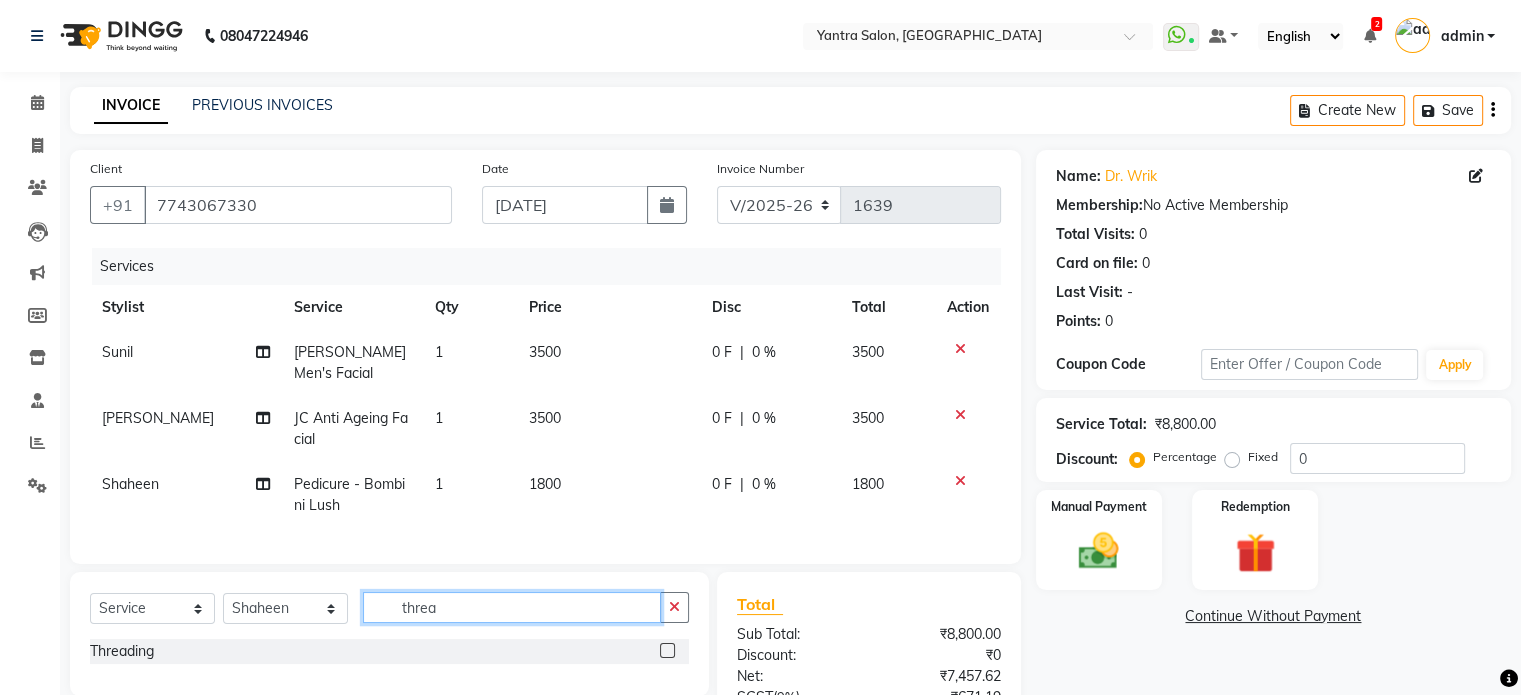scroll, scrollTop: 200, scrollLeft: 0, axis: vertical 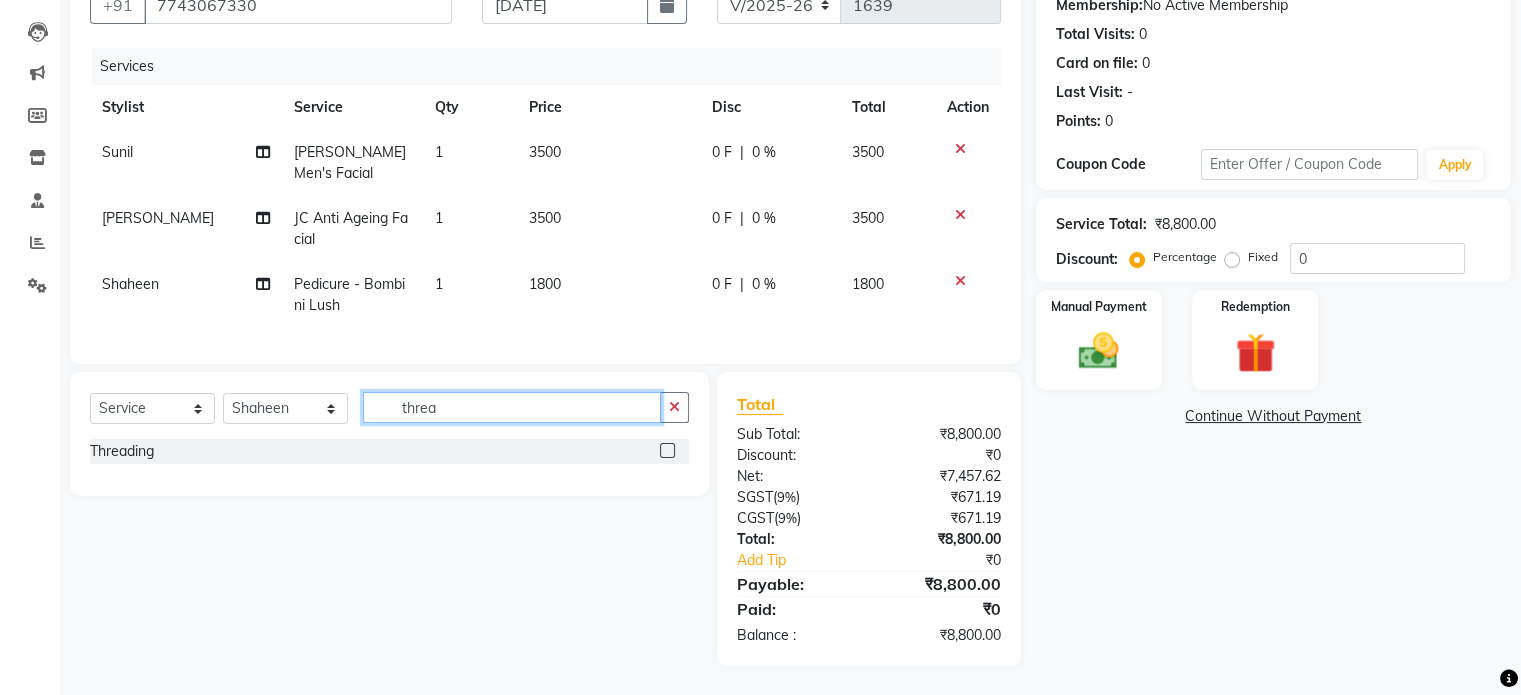 type on "threa" 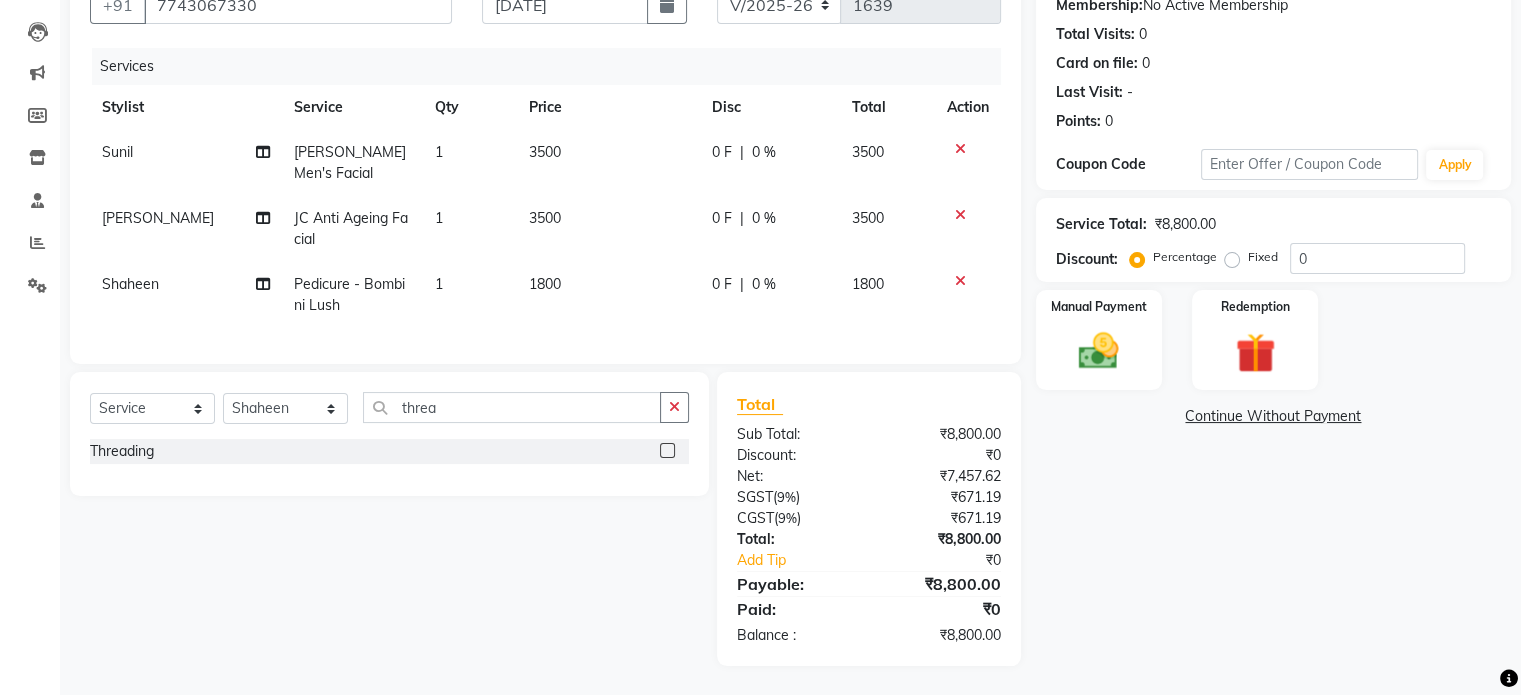click 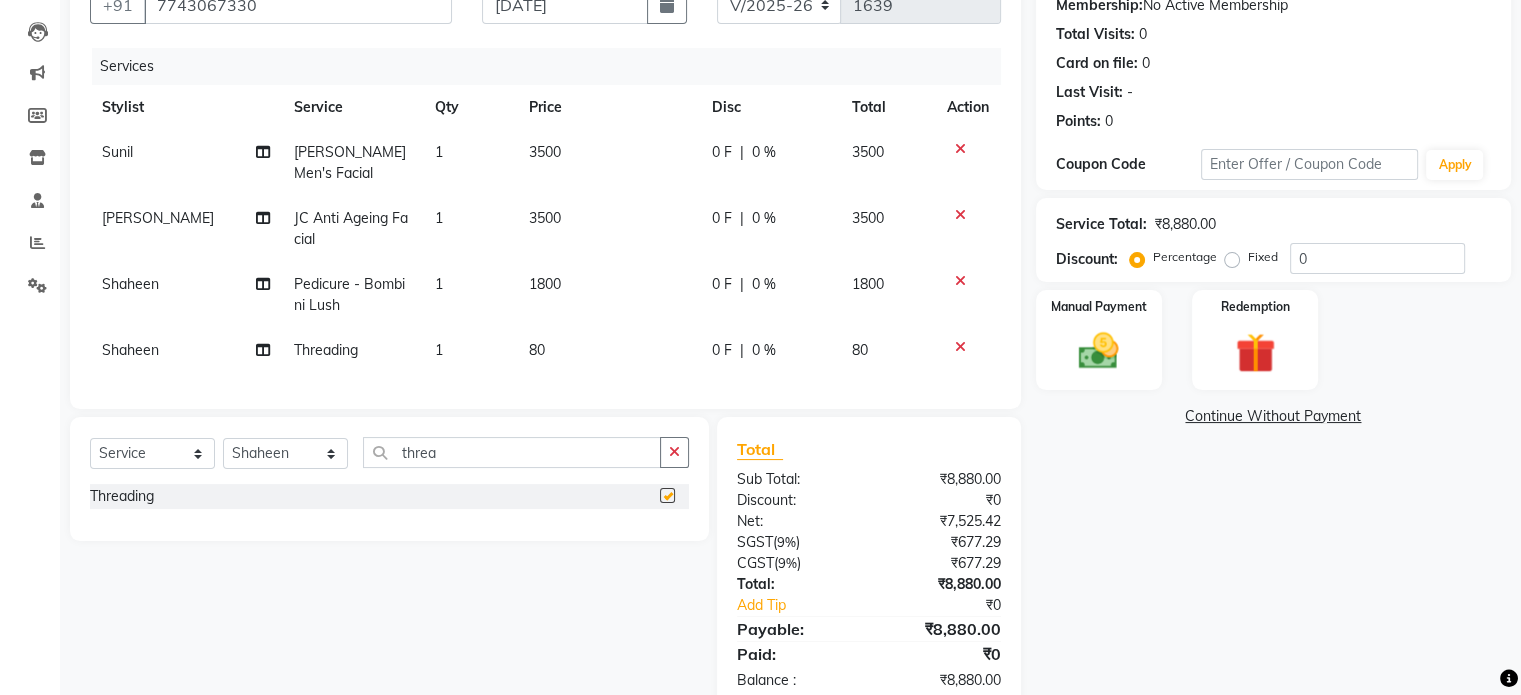 checkbox on "false" 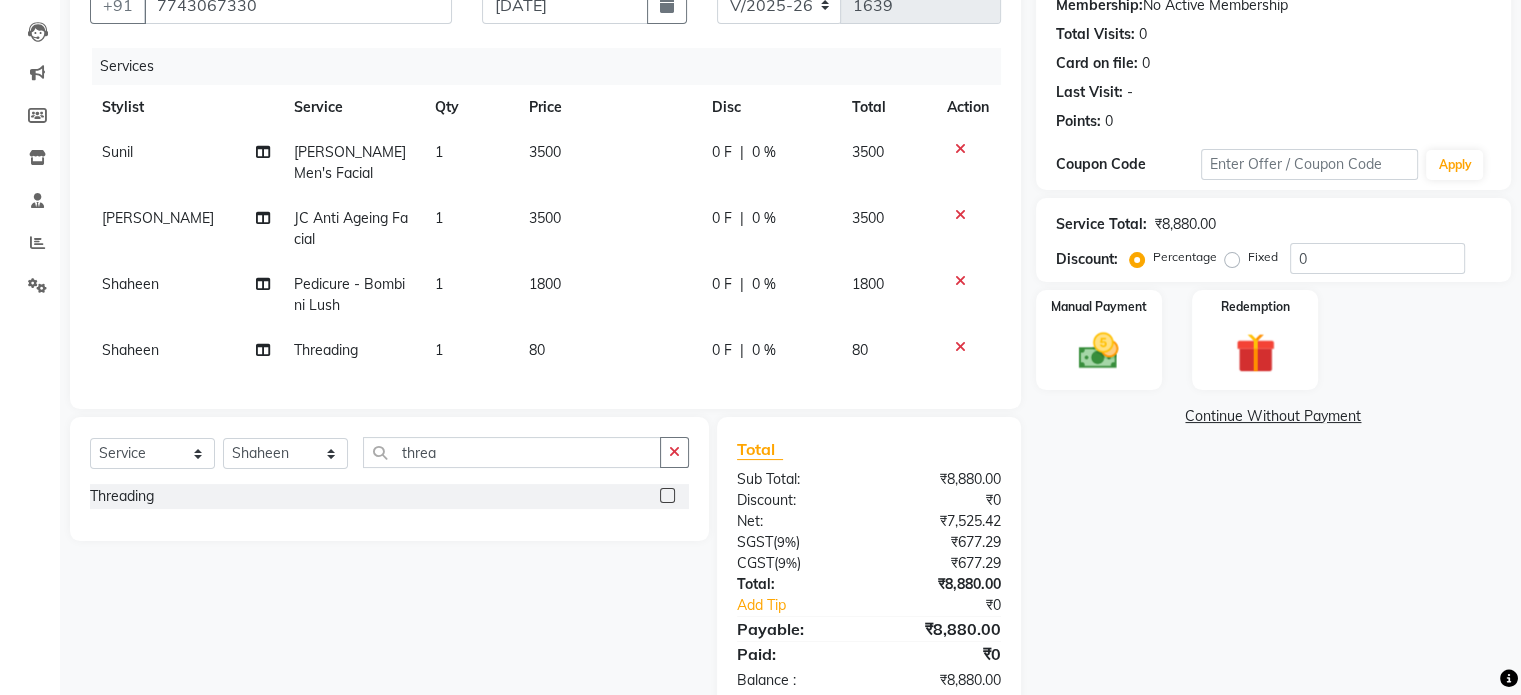 click on "80" 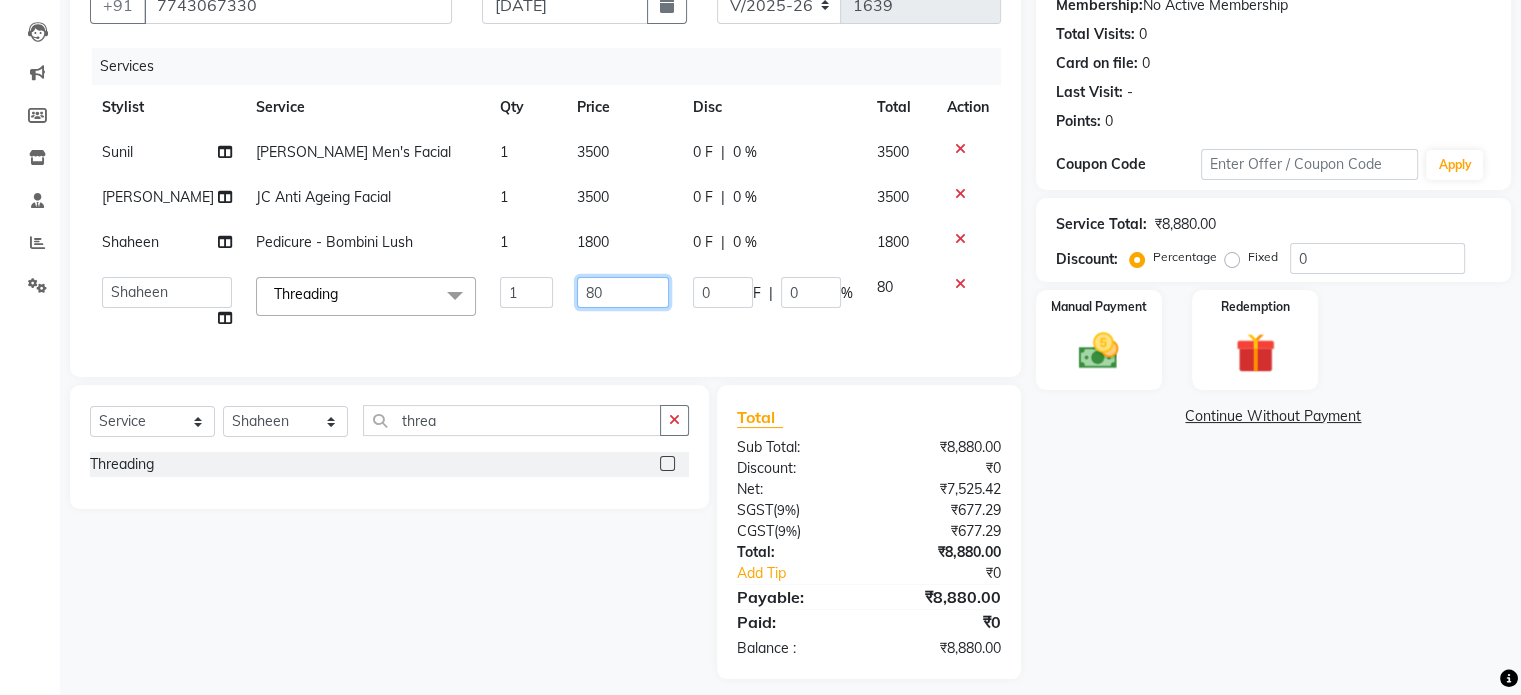 click on "80" 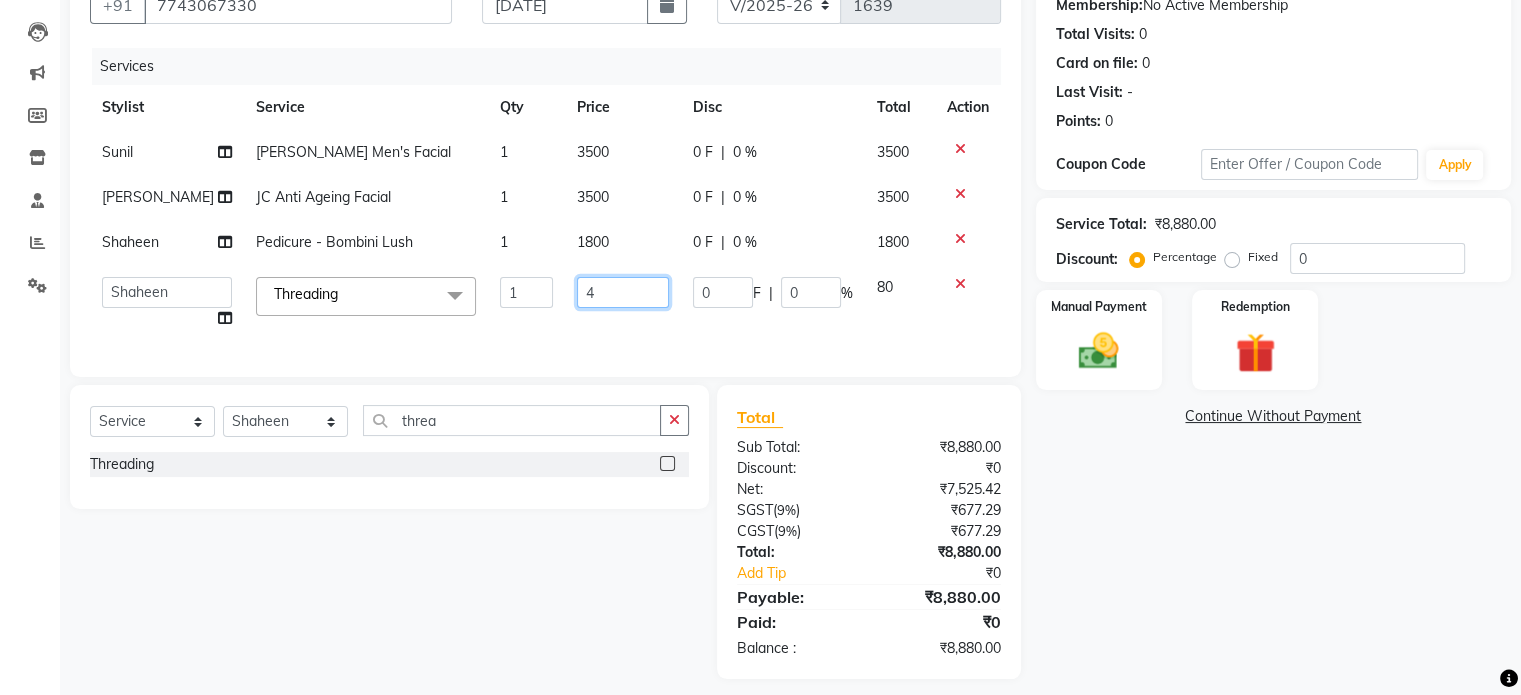 type on "40" 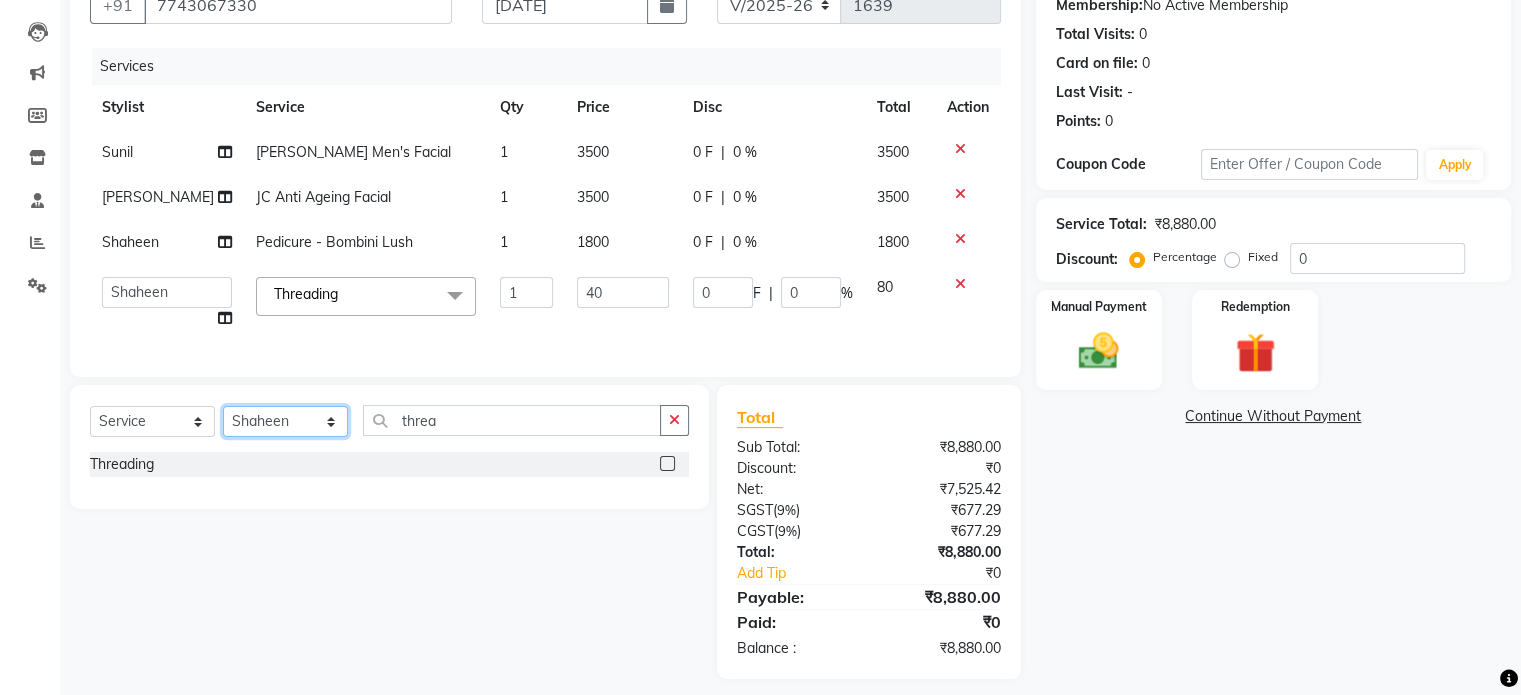 click on "Select  Service  Product  Membership  Package Voucher Prepaid Gift Card  Select Stylist admin Harsh Haseen Manager [PERSON_NAME] Prama [PERSON_NAME] [PERSON_NAME] [PERSON_NAME] [PERSON_NAME] Varun  Vishal threa Threading" 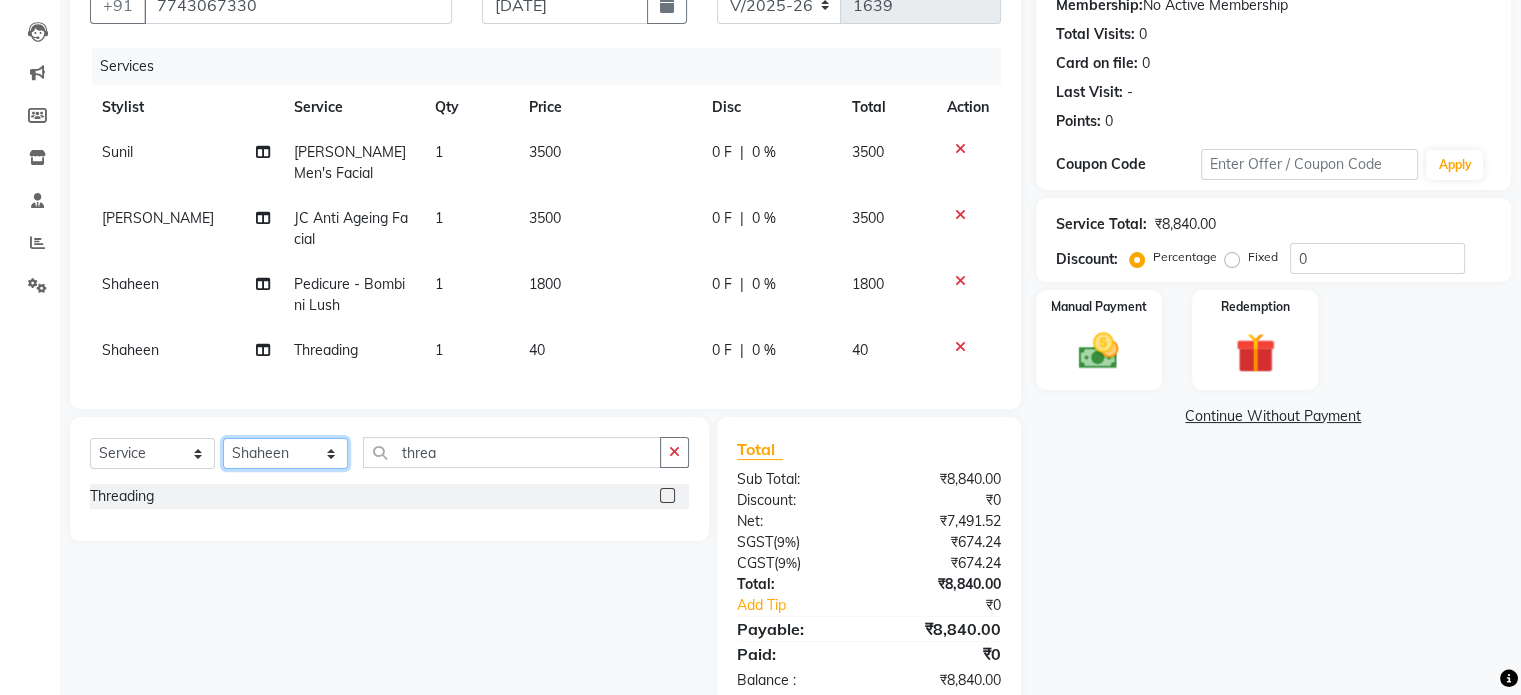 select on "76999" 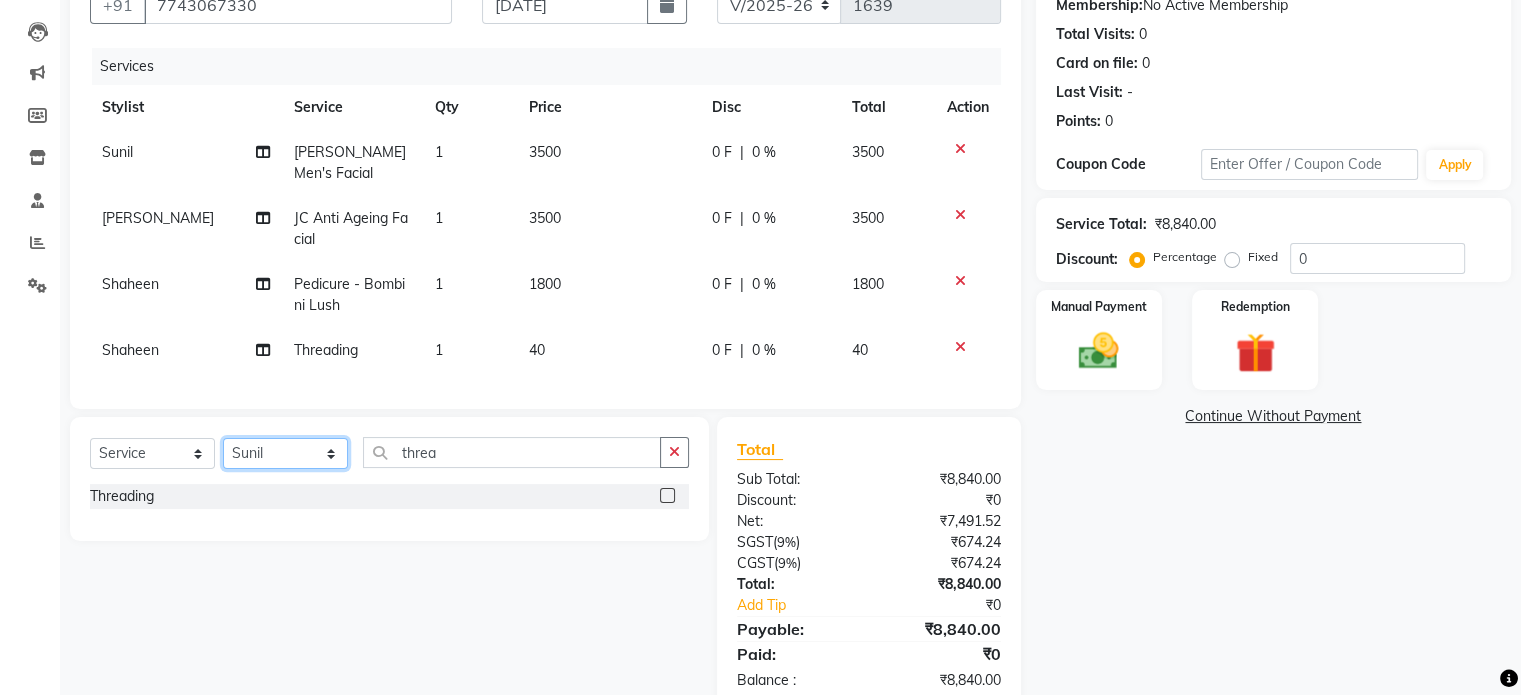 click on "Select Stylist admin [PERSON_NAME] Manager [PERSON_NAME] Prama [PERSON_NAME] [PERSON_NAME] [PERSON_NAME] [PERSON_NAME] Varun  Vishal" 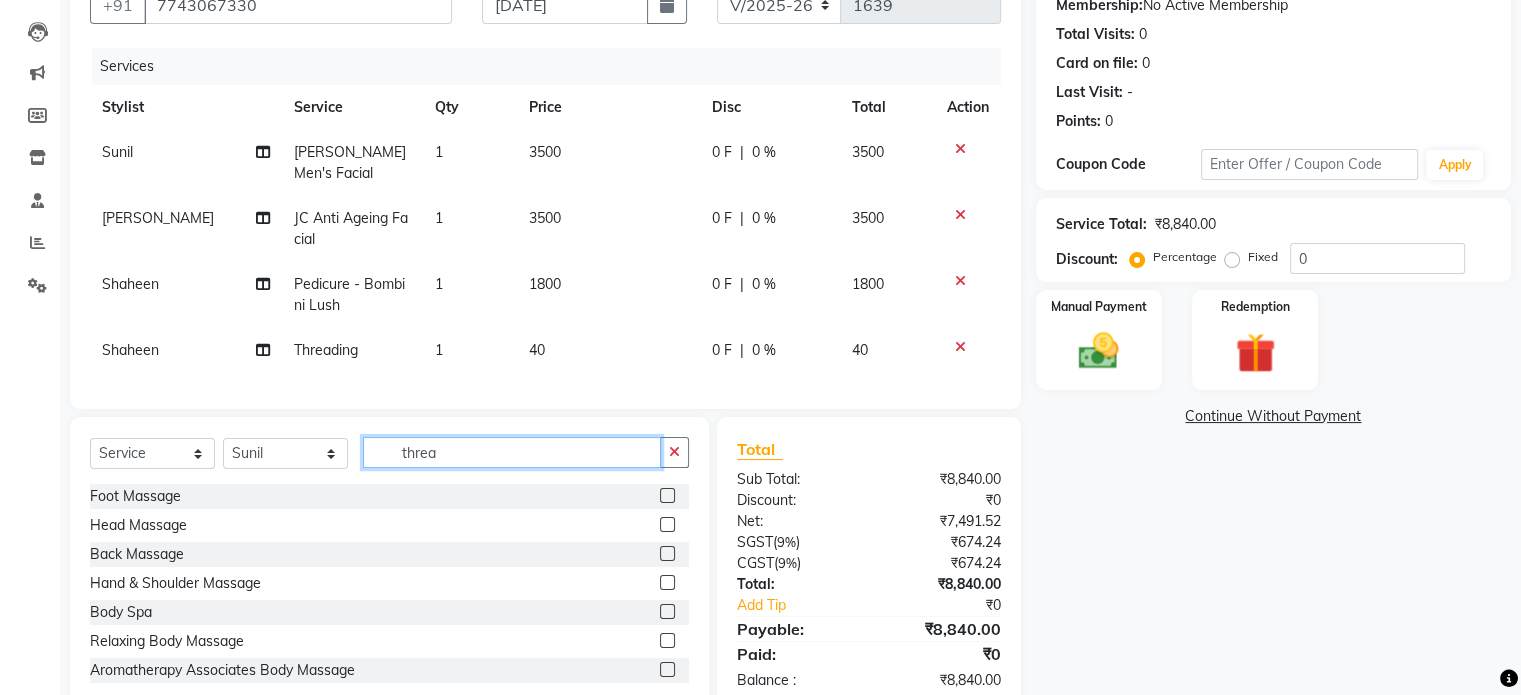 click on "threa" 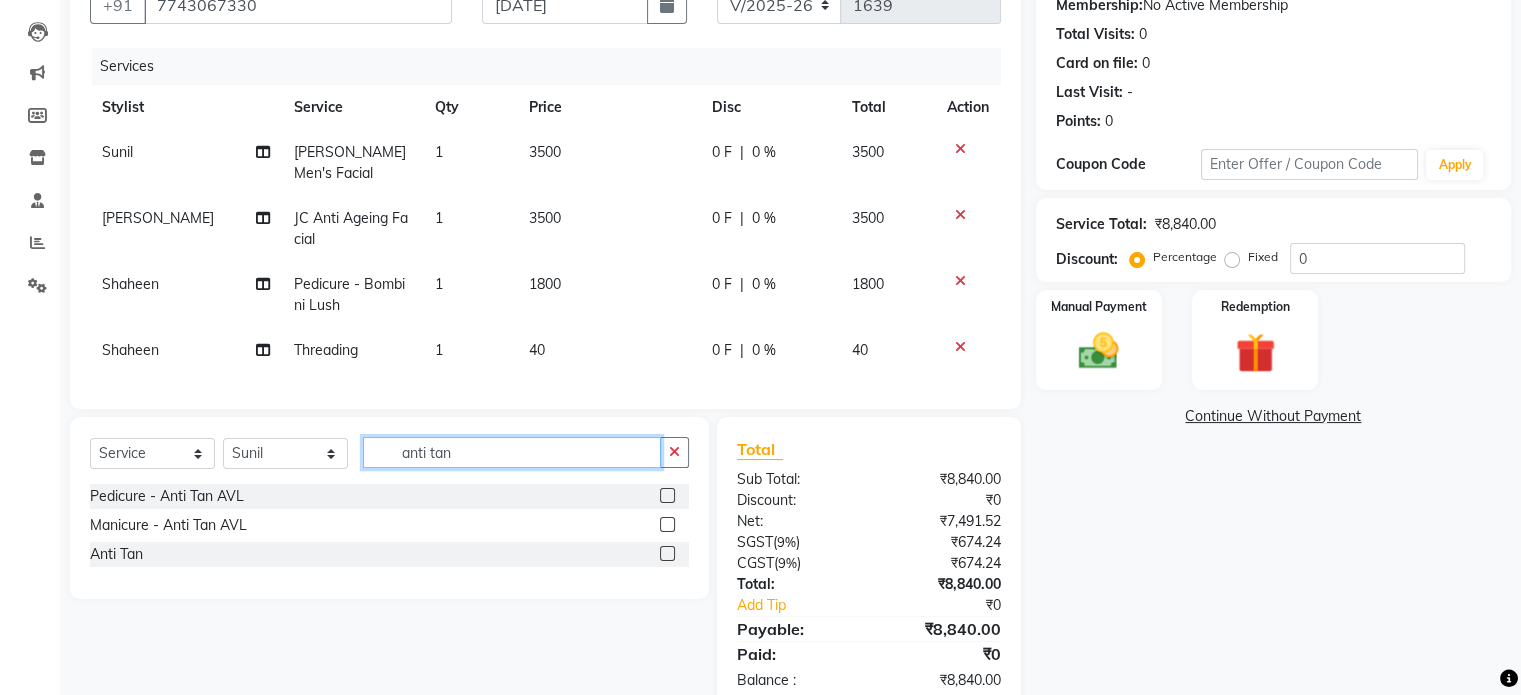 type on "anti tan" 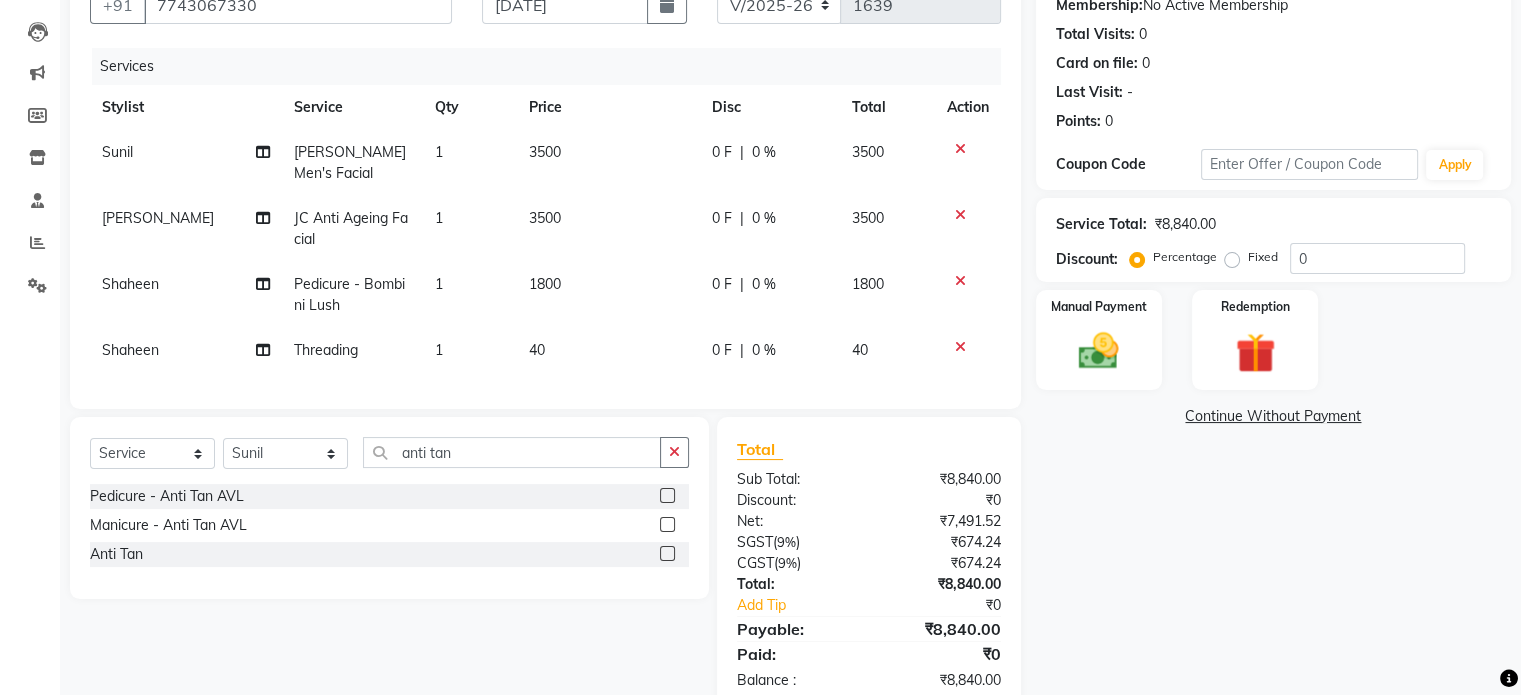 click 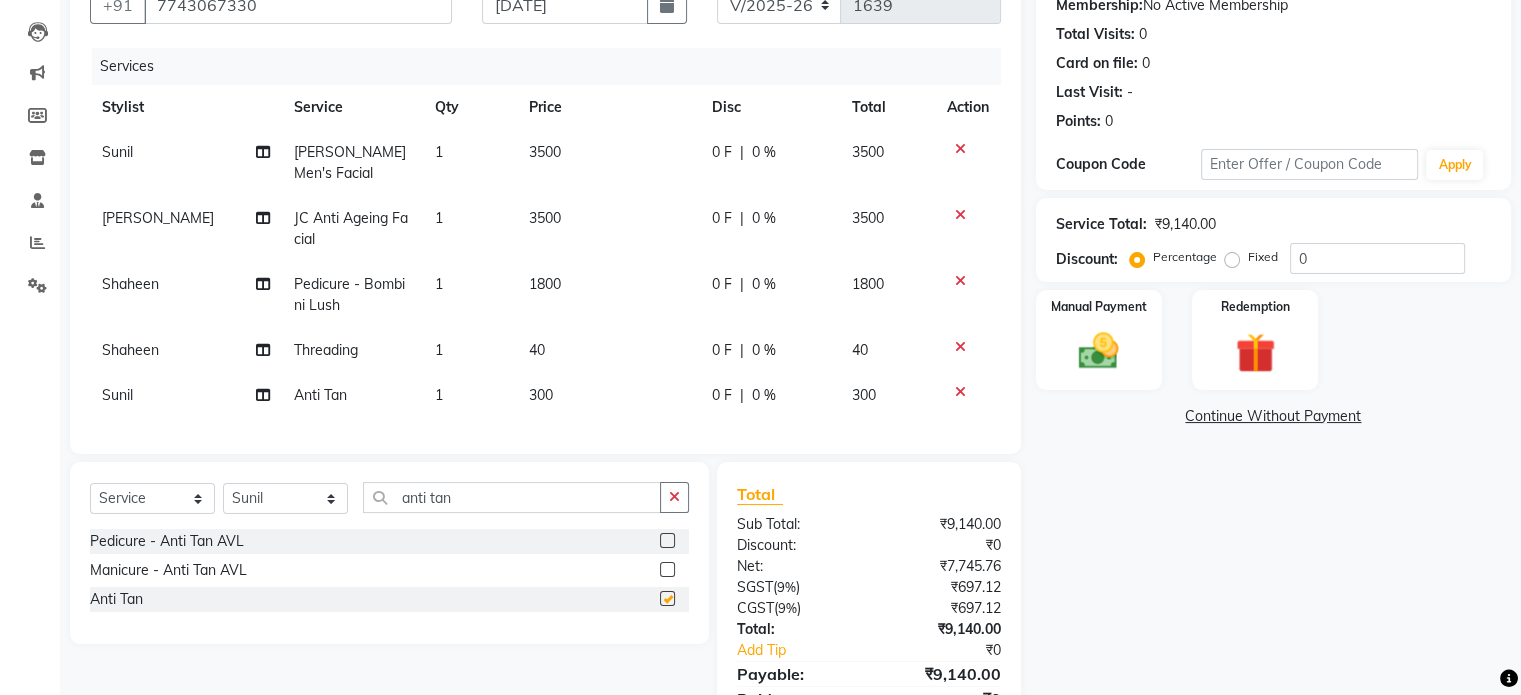 checkbox on "false" 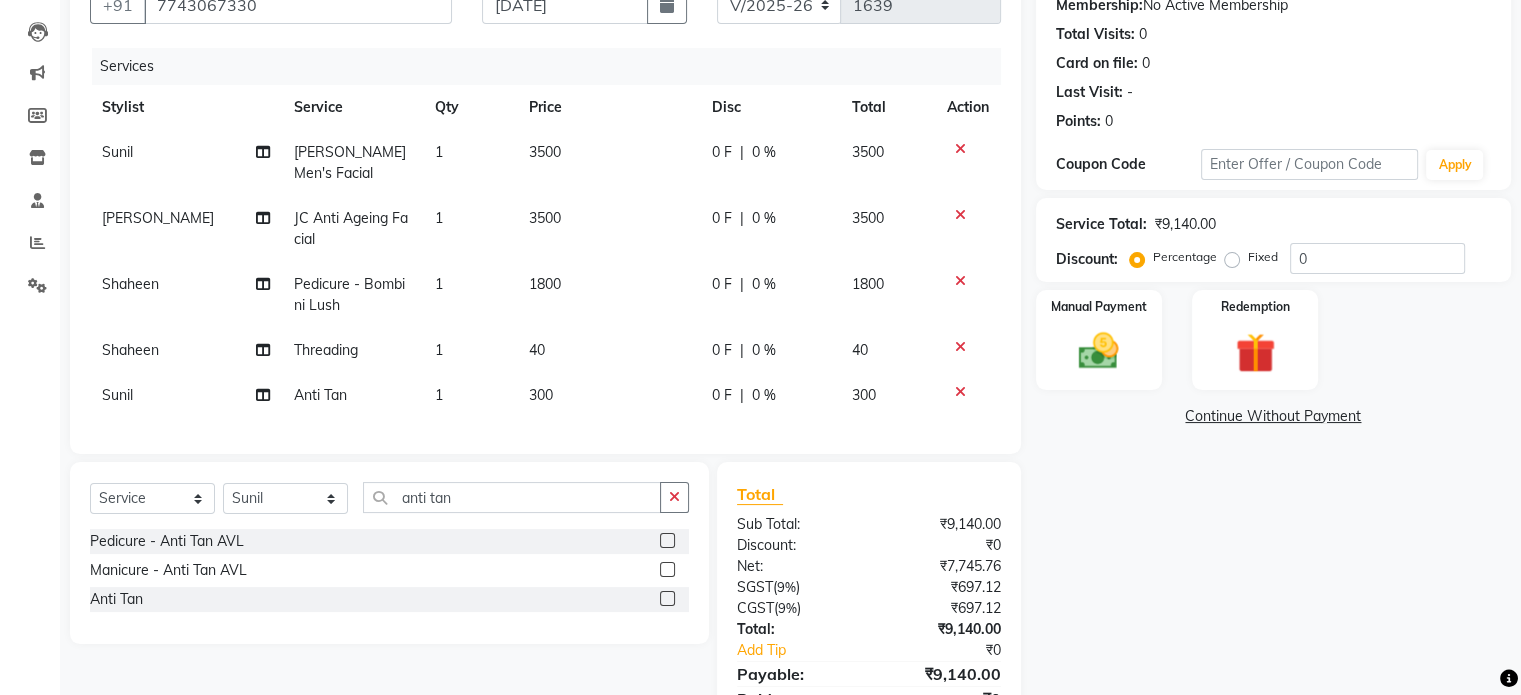 scroll, scrollTop: 300, scrollLeft: 0, axis: vertical 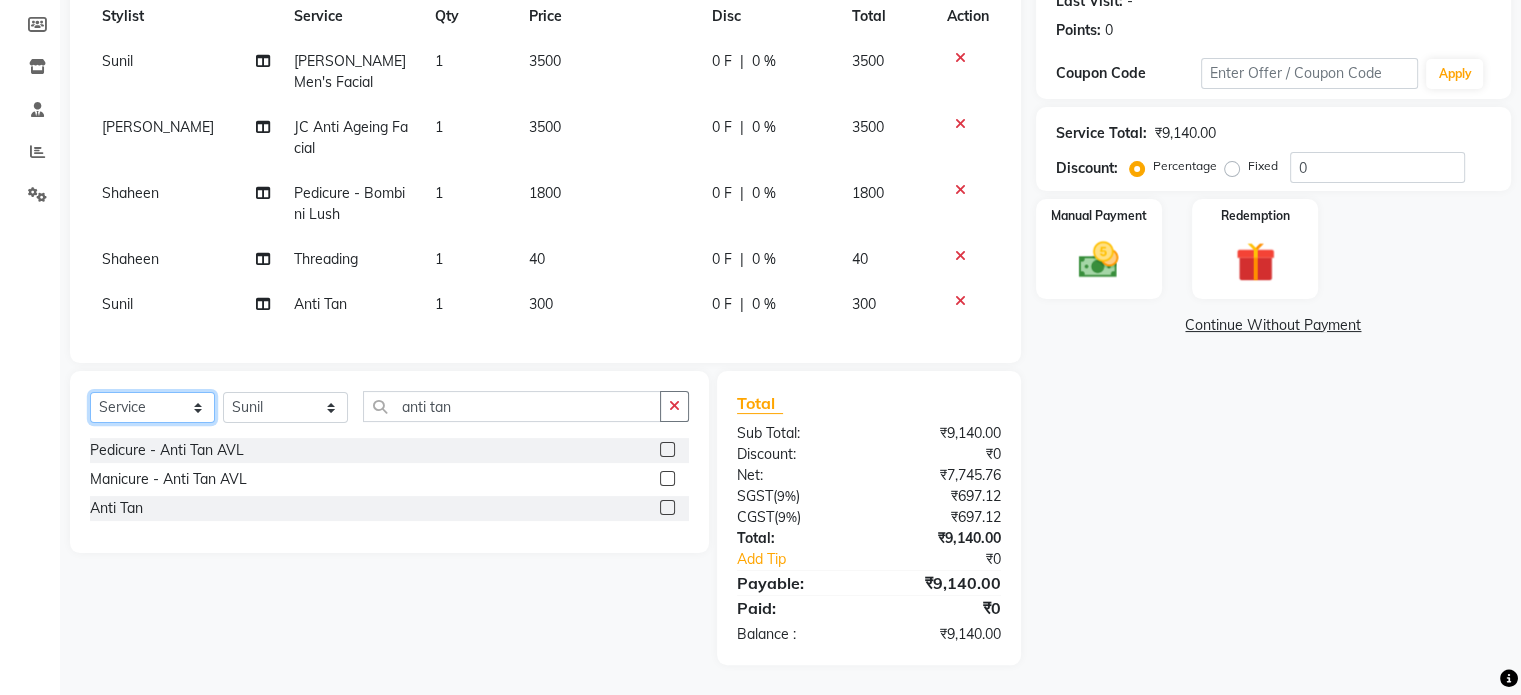 click on "Select  Service  Product  Membership  Package Voucher Prepaid Gift Card" 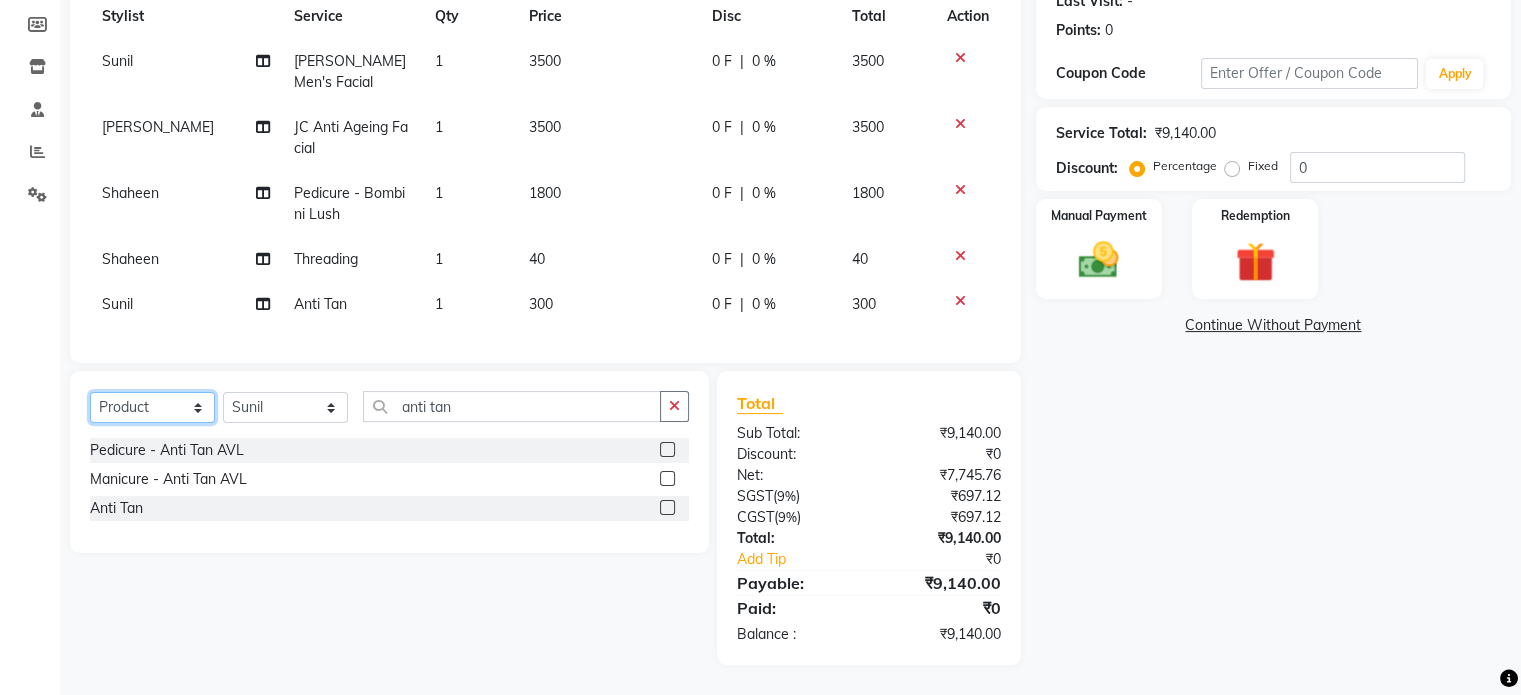 click on "Select  Service  Product  Membership  Package Voucher Prepaid Gift Card" 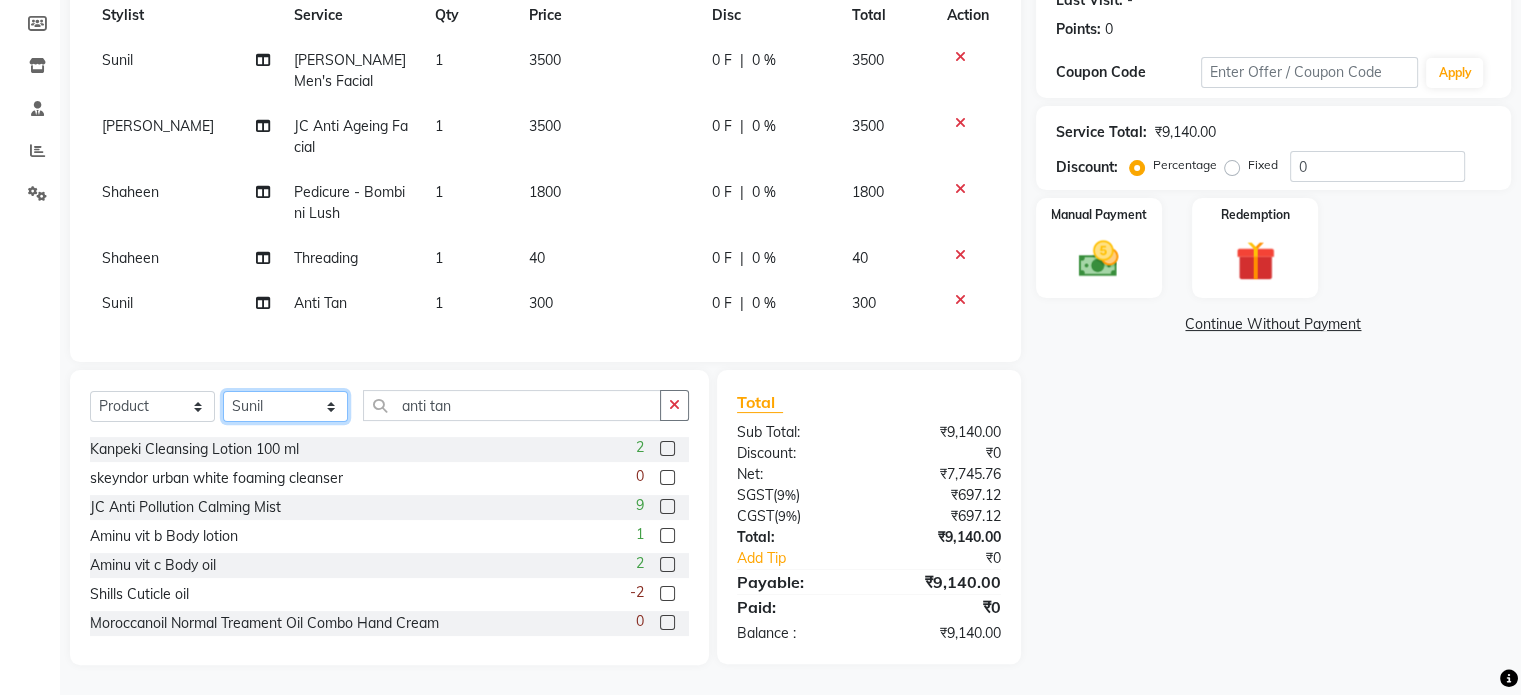 click on "Select Stylist admin [PERSON_NAME] Manager [PERSON_NAME] Prama [PERSON_NAME] [PERSON_NAME] [PERSON_NAME] [PERSON_NAME] Varun  Vishal" 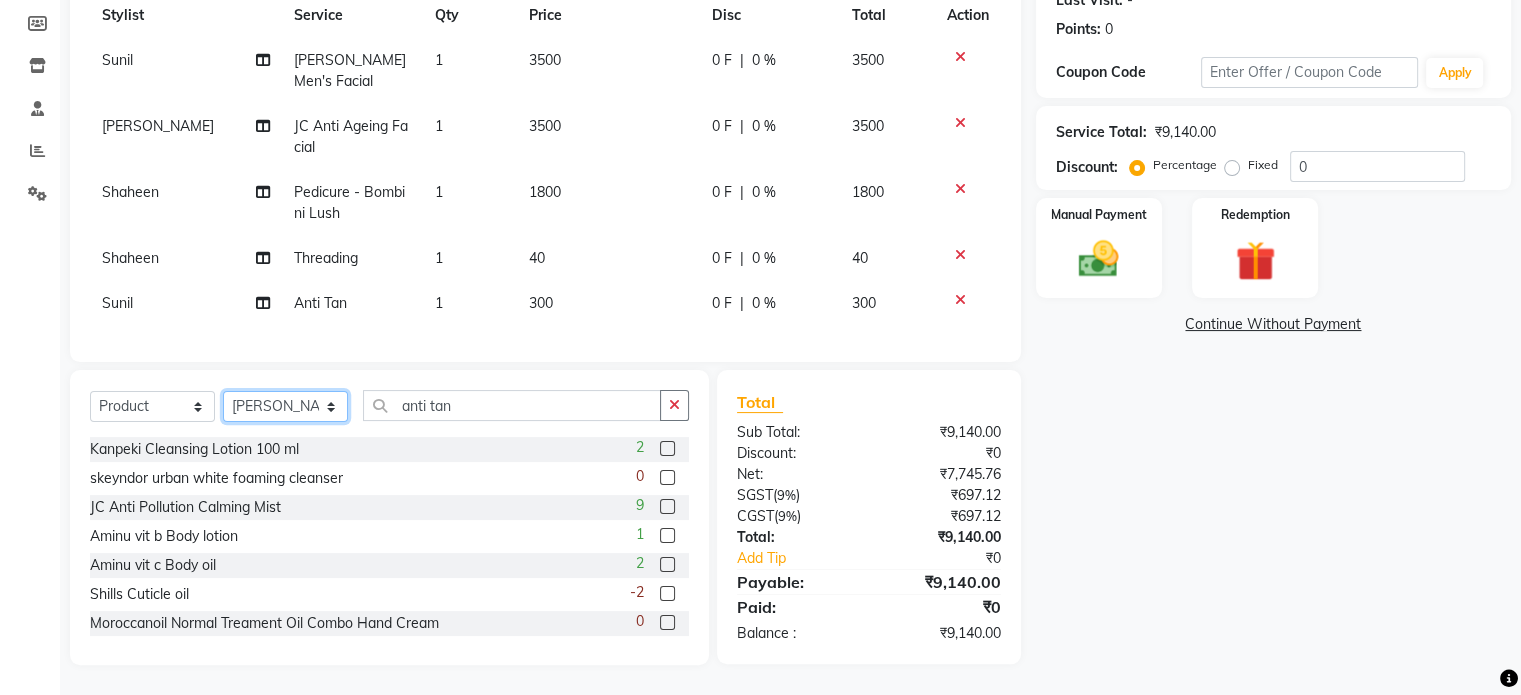 click on "Select Stylist admin [PERSON_NAME] Manager [PERSON_NAME] Prama [PERSON_NAME] [PERSON_NAME] [PERSON_NAME] [PERSON_NAME] Varun  Vishal" 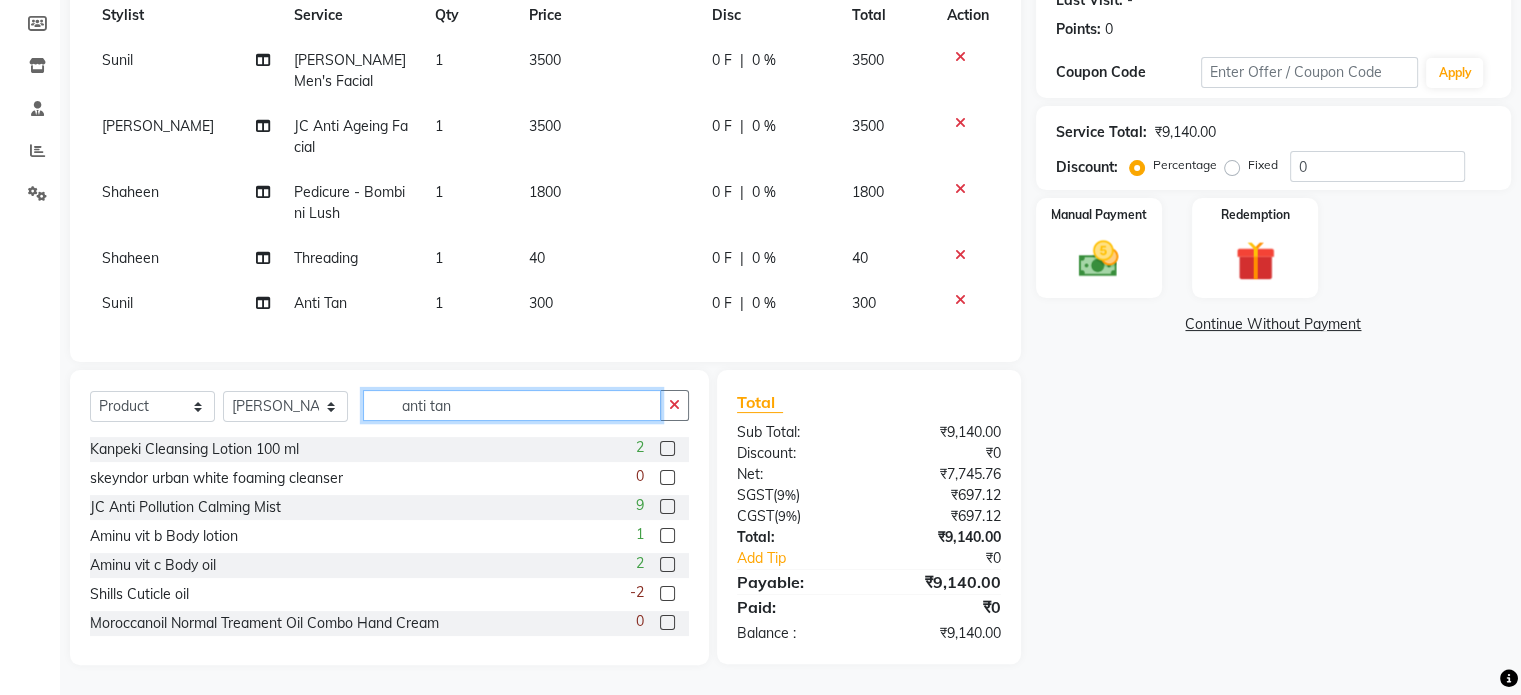 click on "anti tan" 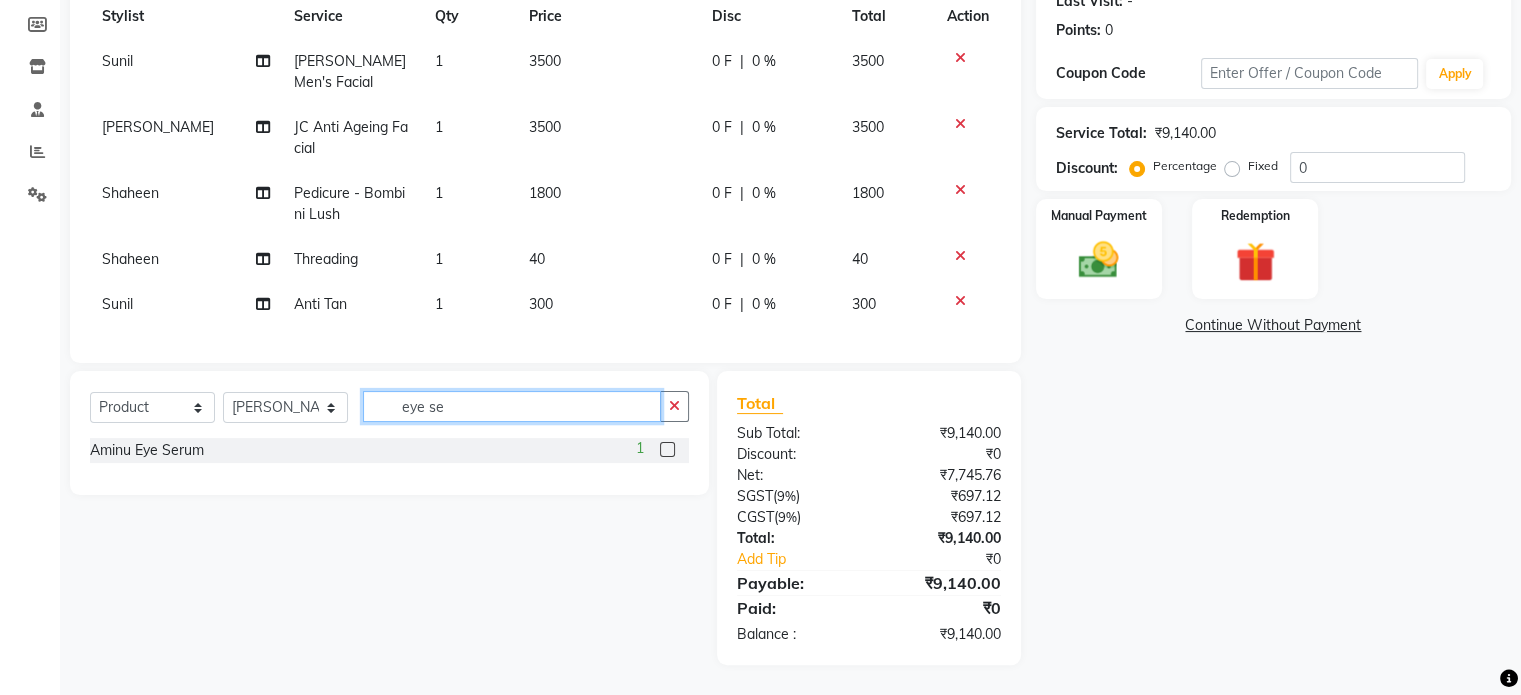 type on "eye se" 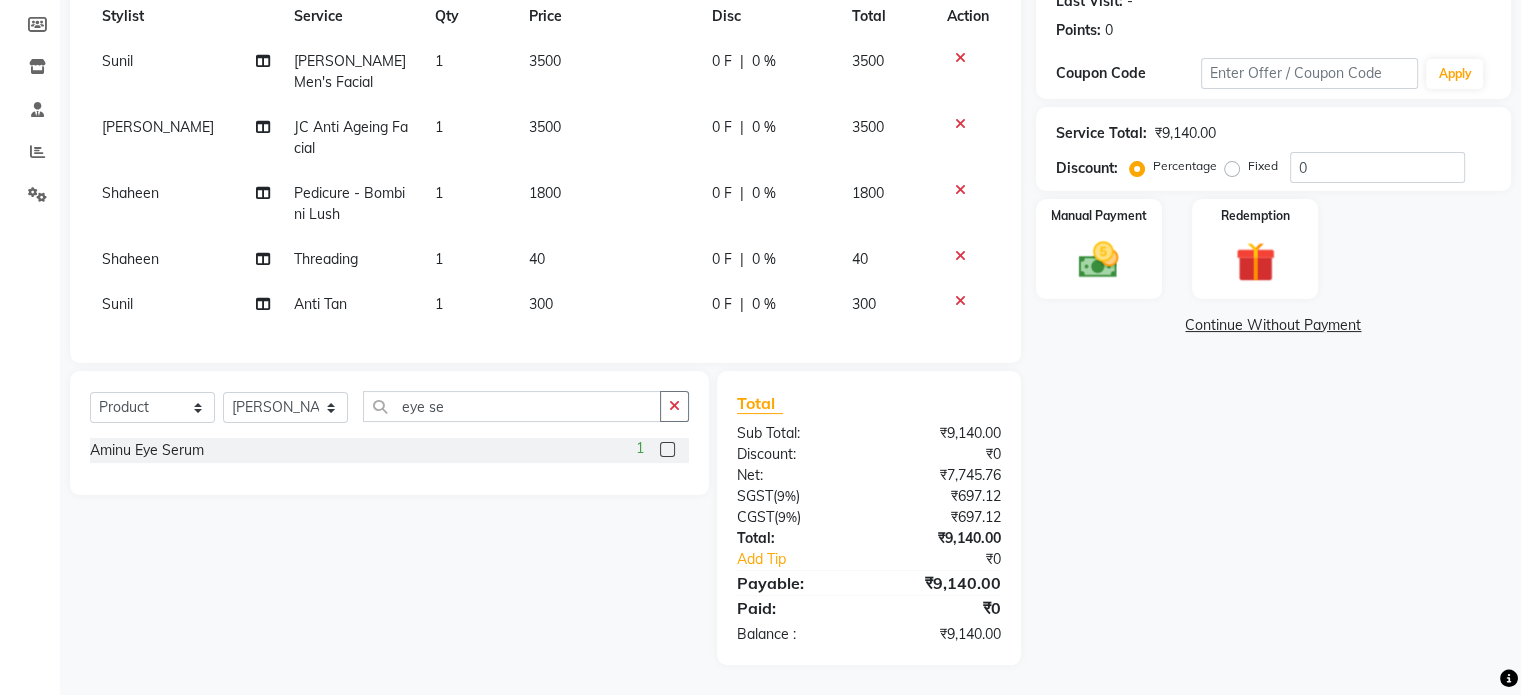 click 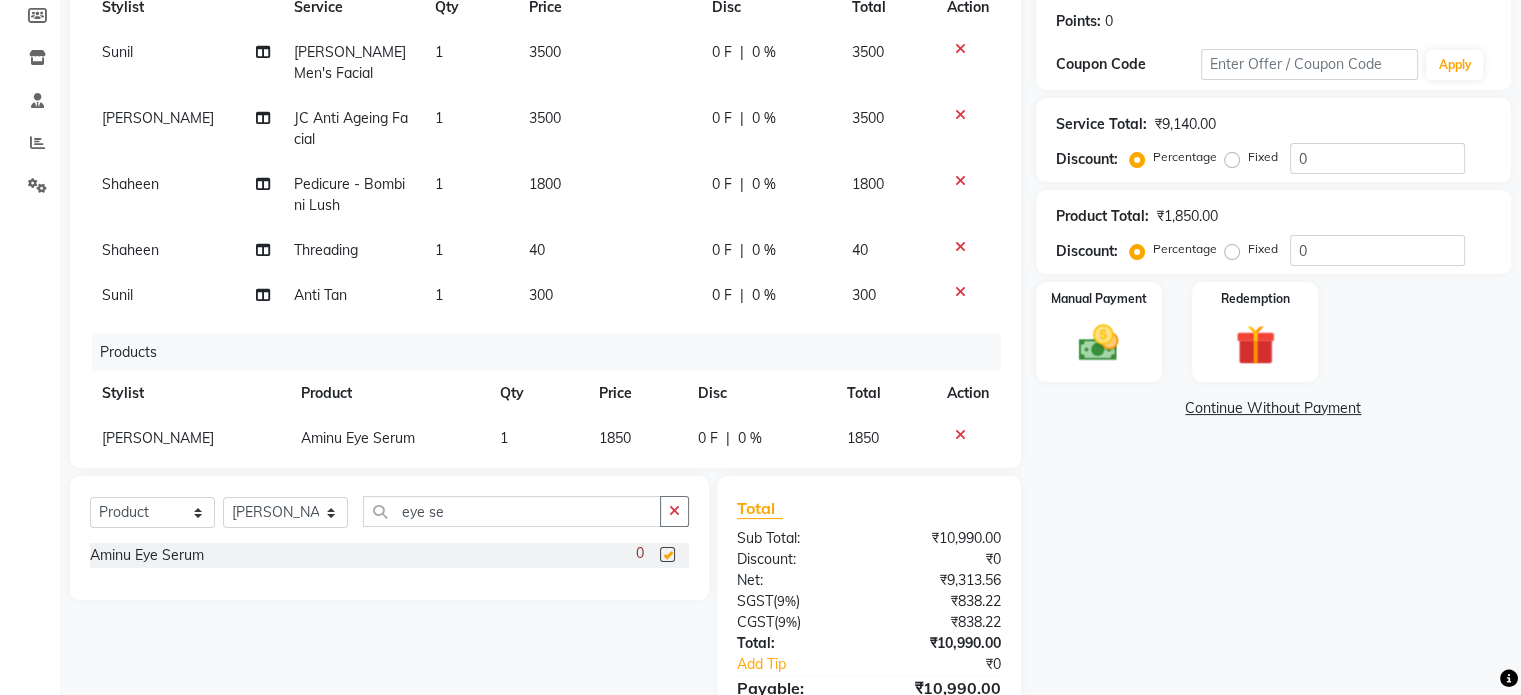 checkbox on "false" 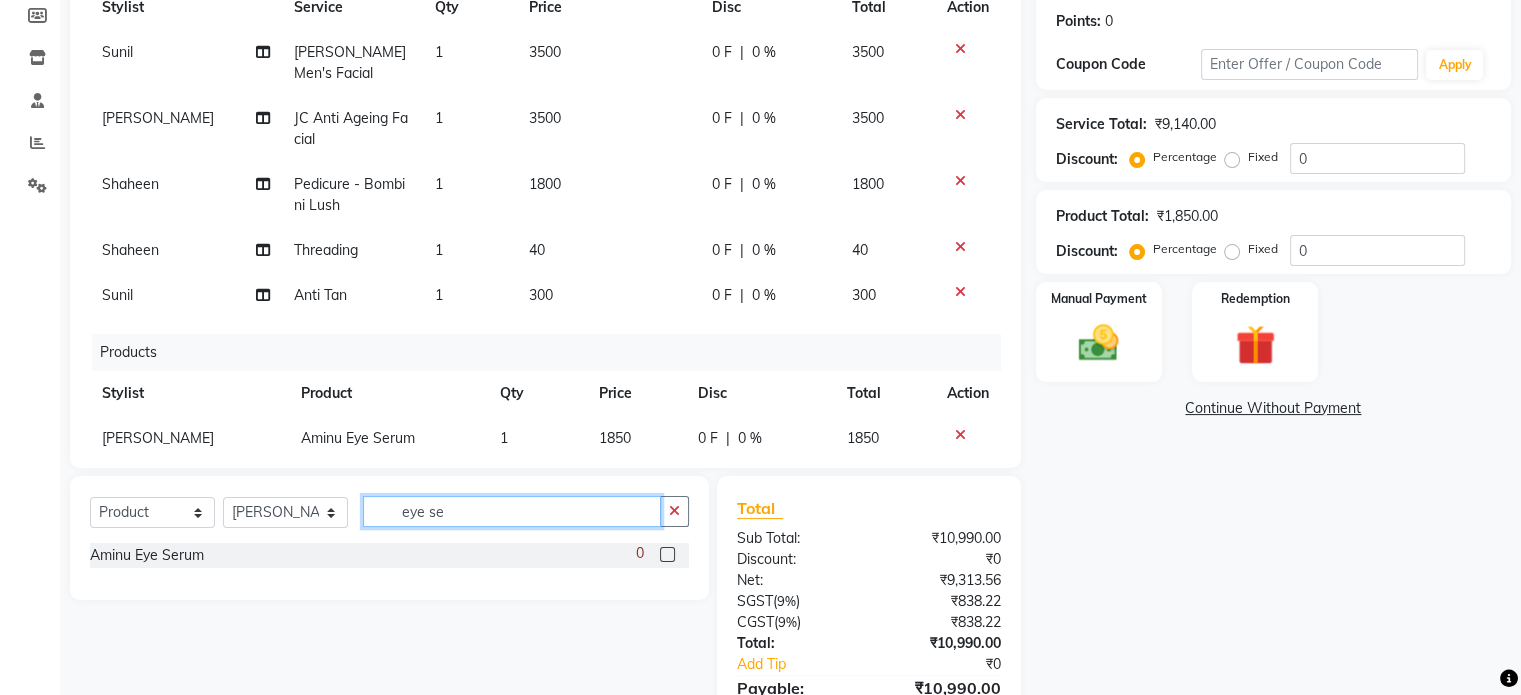 click on "eye se" 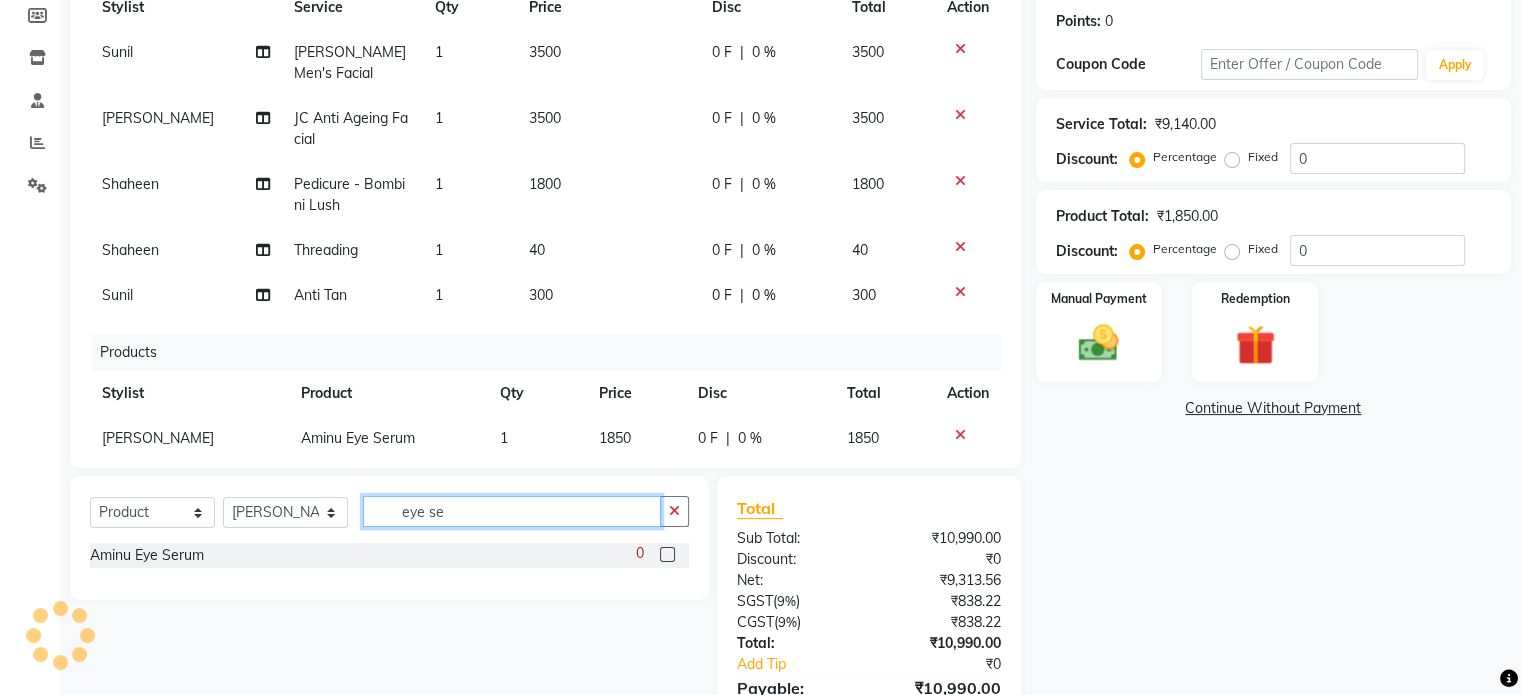 click on "eye se" 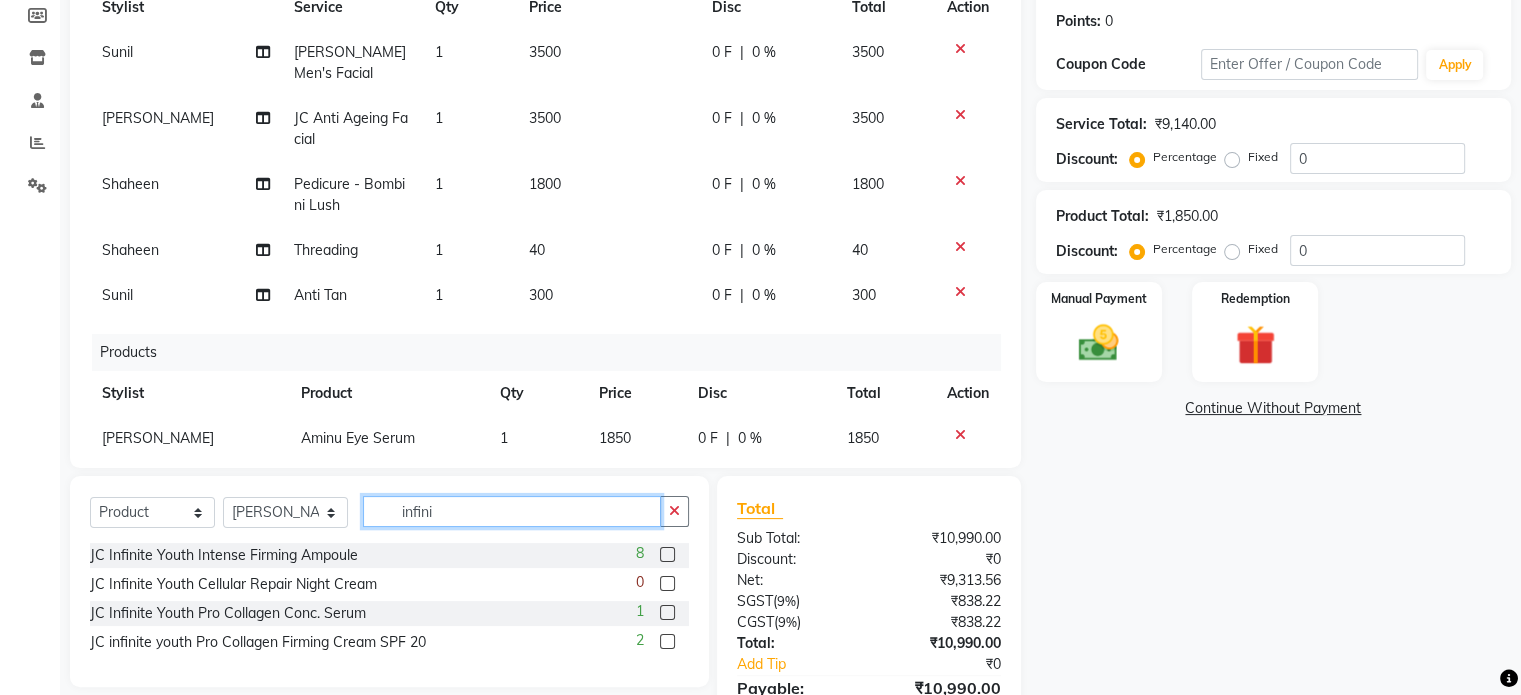 type on "infini" 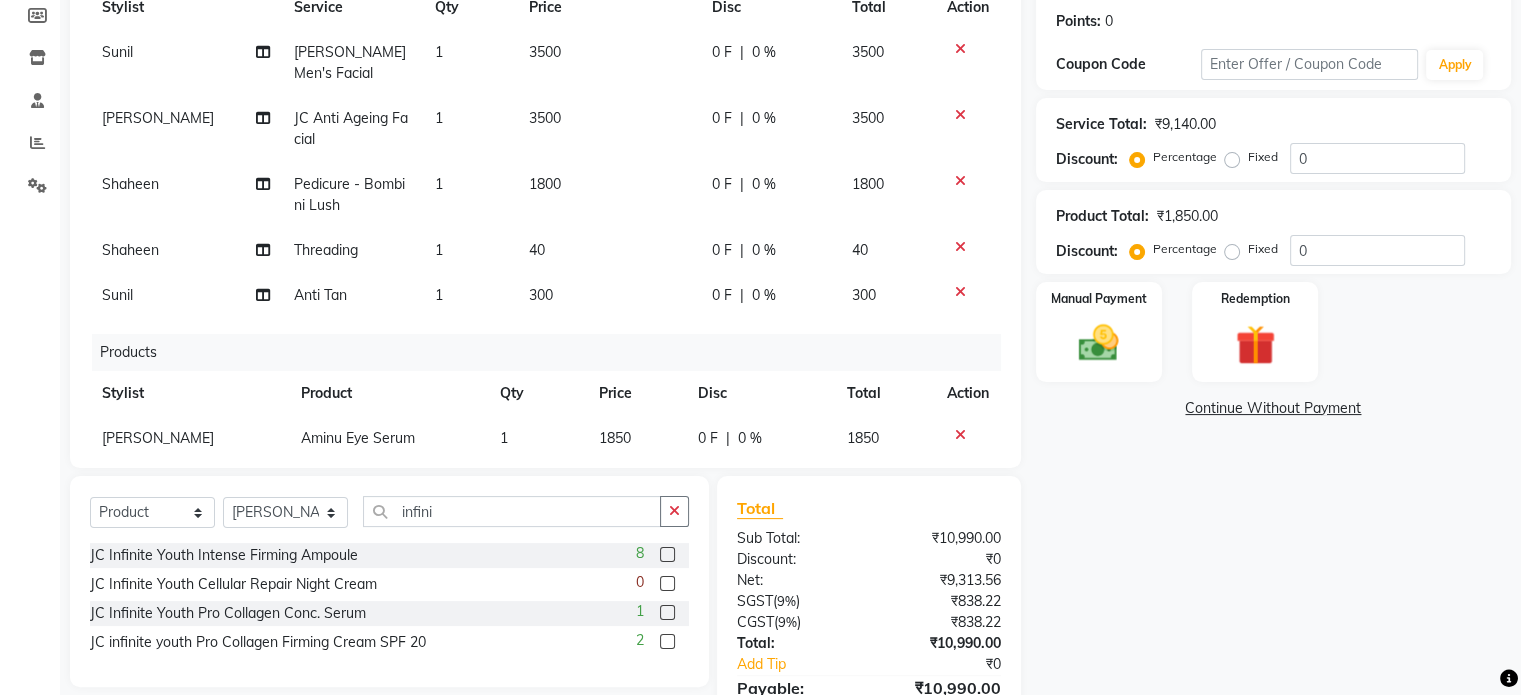 click 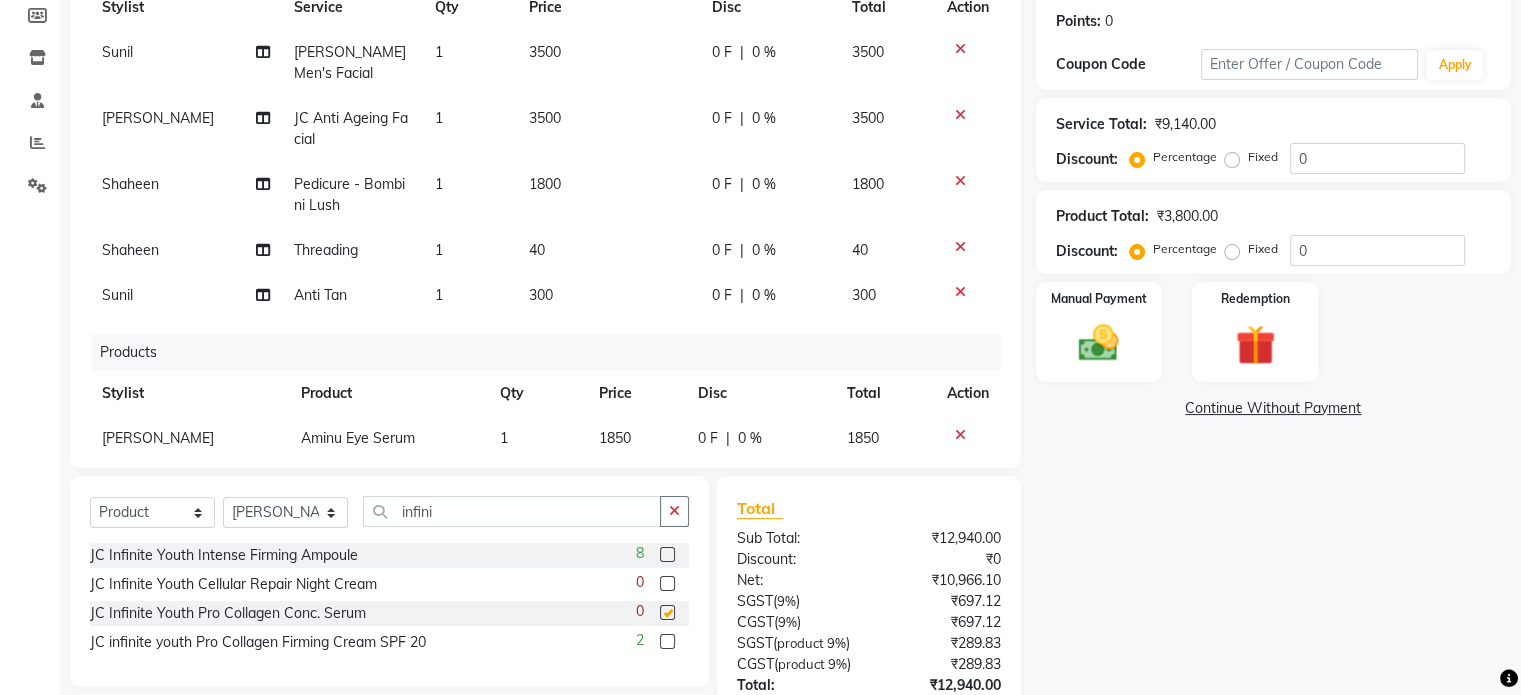 checkbox on "false" 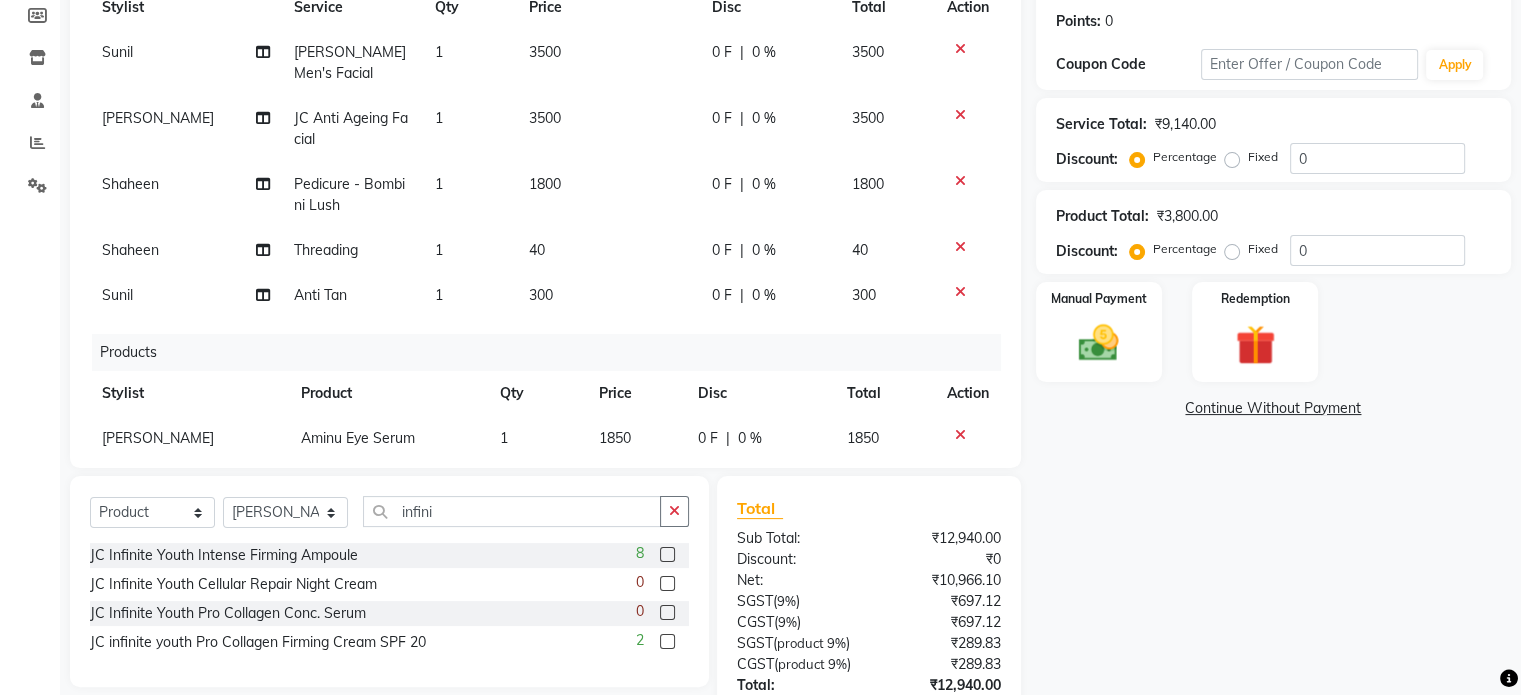 click 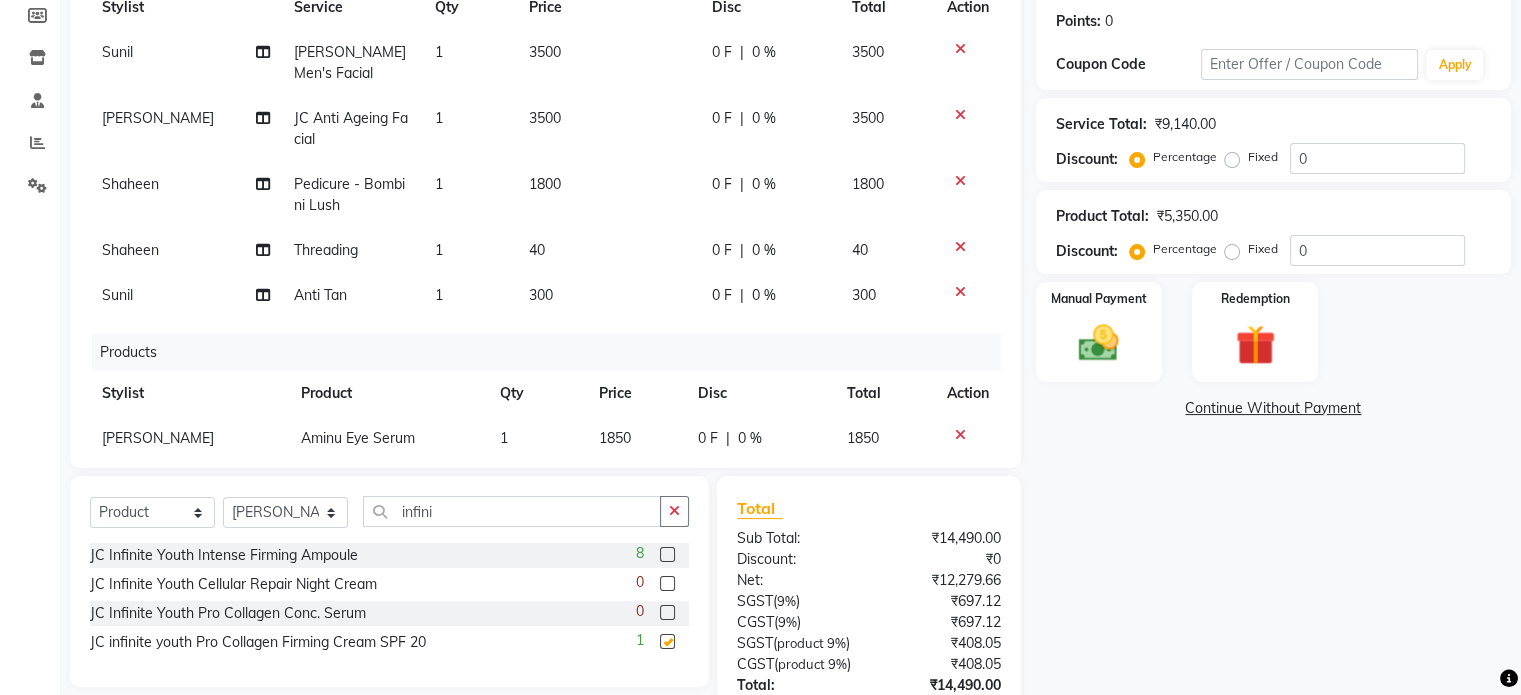 checkbox on "false" 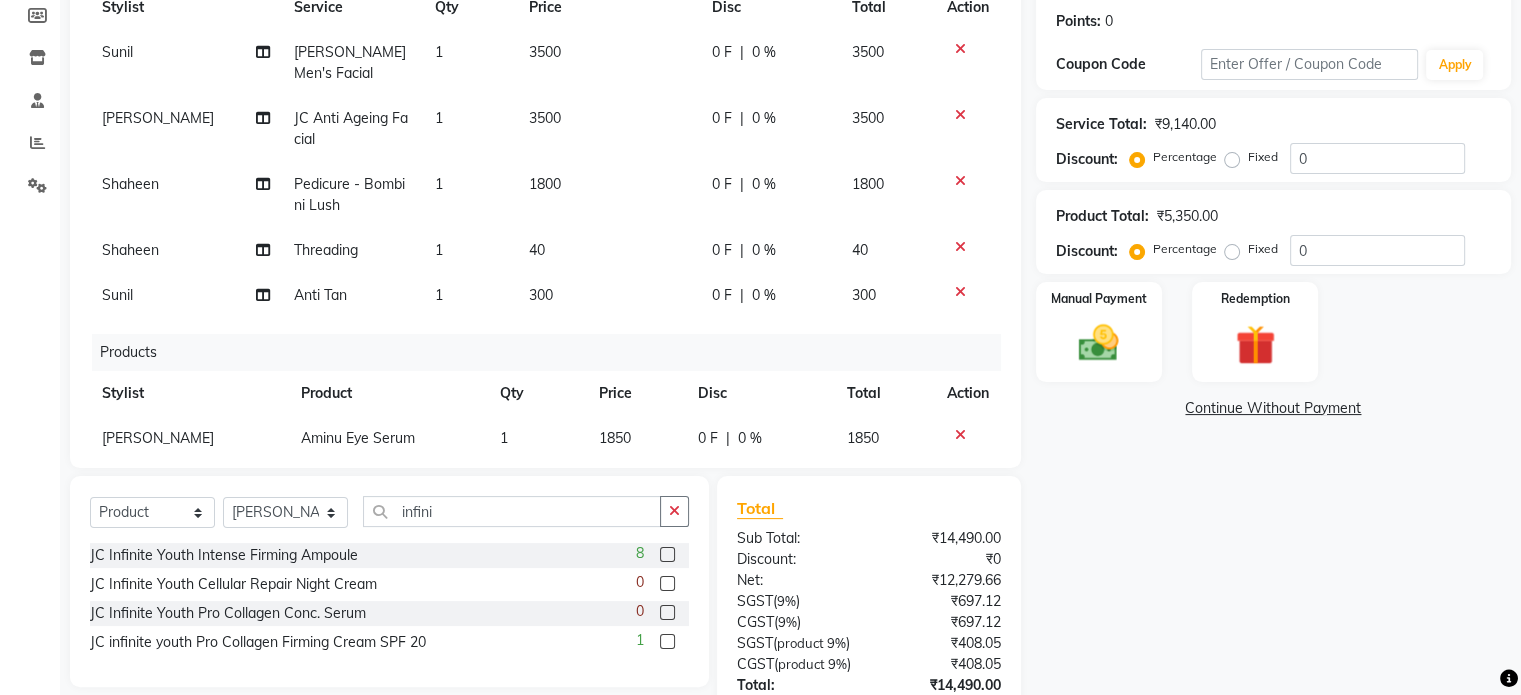 scroll, scrollTop: 197, scrollLeft: 0, axis: vertical 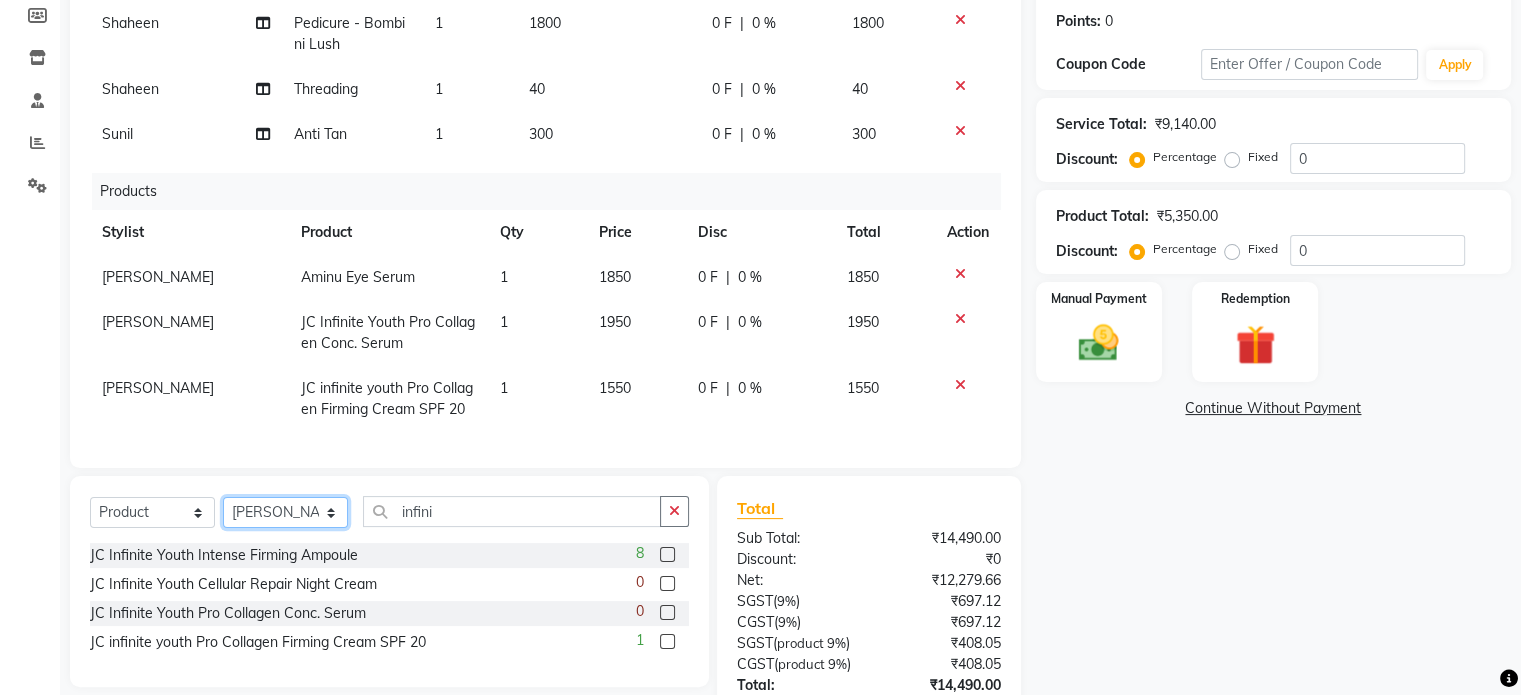 click on "Select Stylist admin [PERSON_NAME] Manager [PERSON_NAME] Prama [PERSON_NAME] [PERSON_NAME] [PERSON_NAME] [PERSON_NAME] Varun  Vishal" 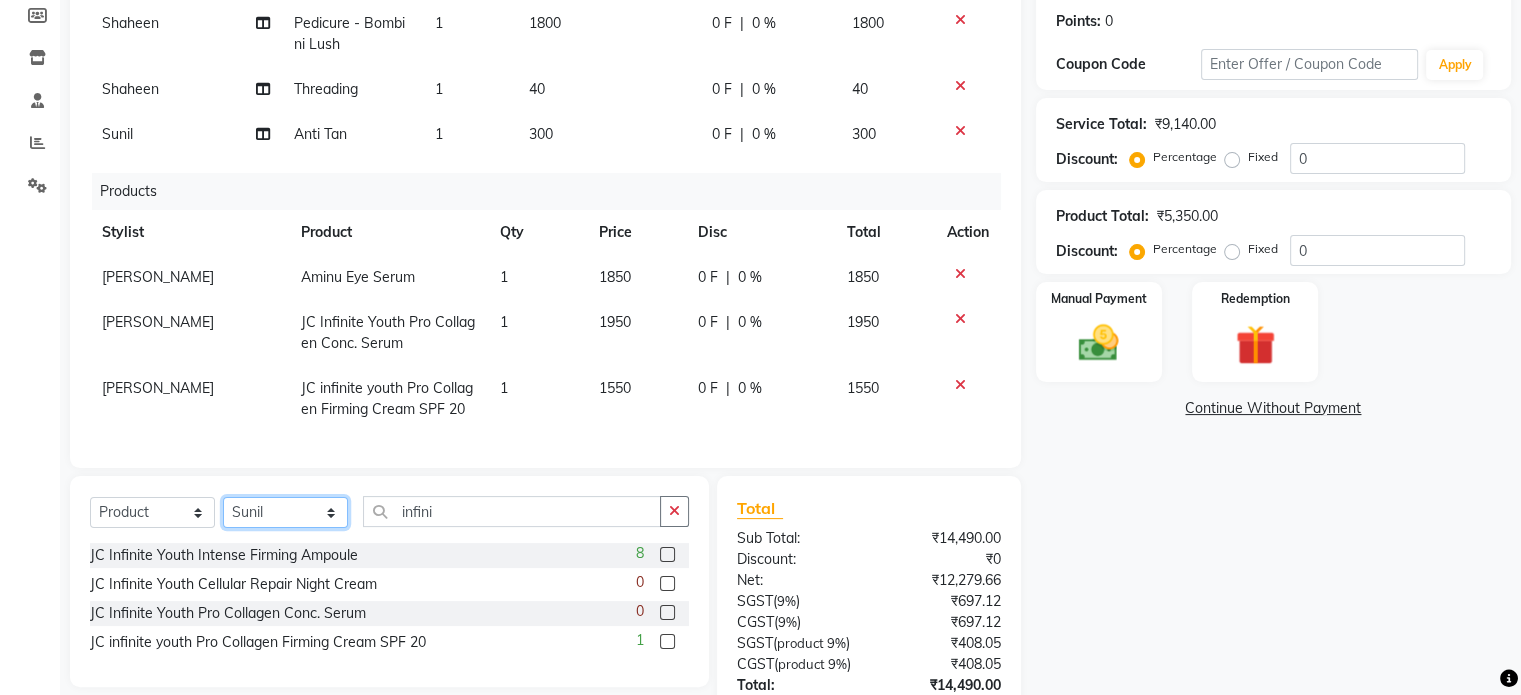 click on "Select Stylist admin [PERSON_NAME] Manager [PERSON_NAME] Prama [PERSON_NAME] [PERSON_NAME] [PERSON_NAME] [PERSON_NAME] Varun  Vishal" 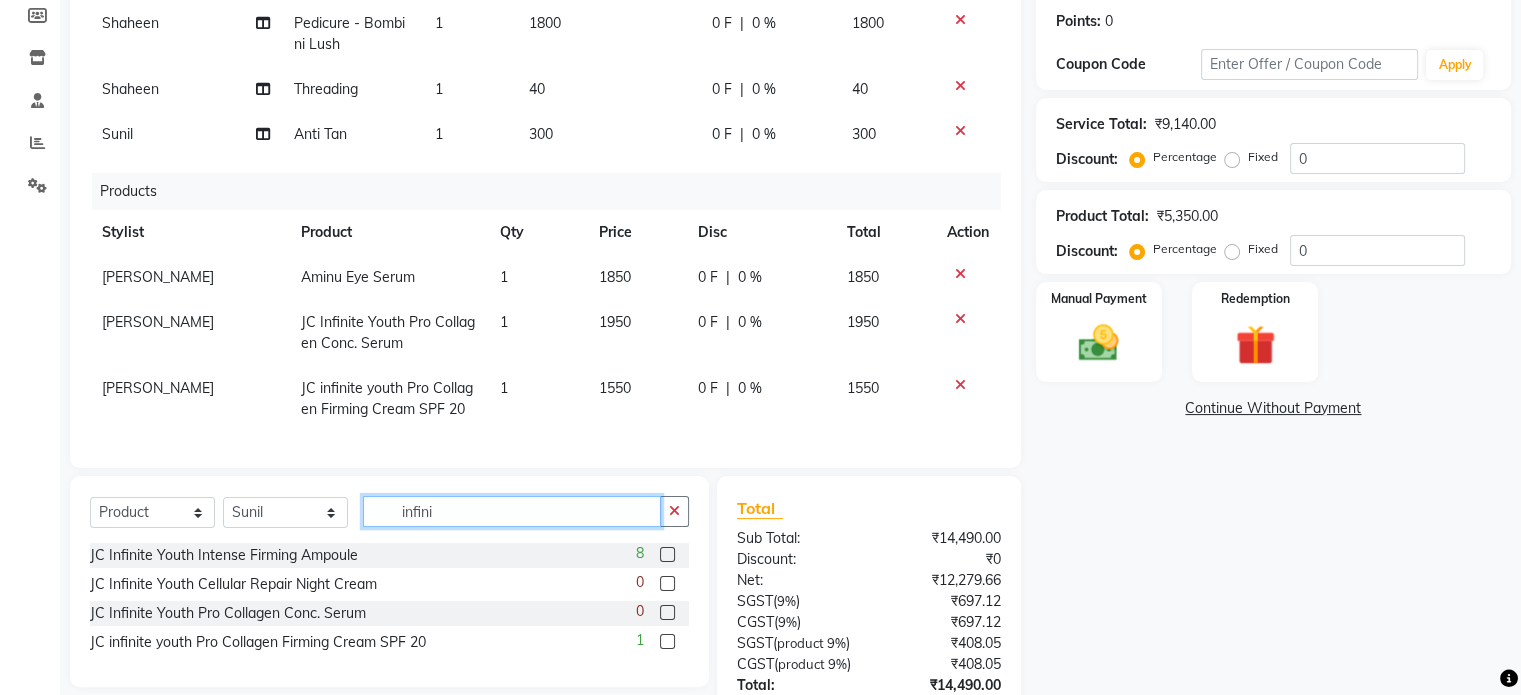 click on "infini" 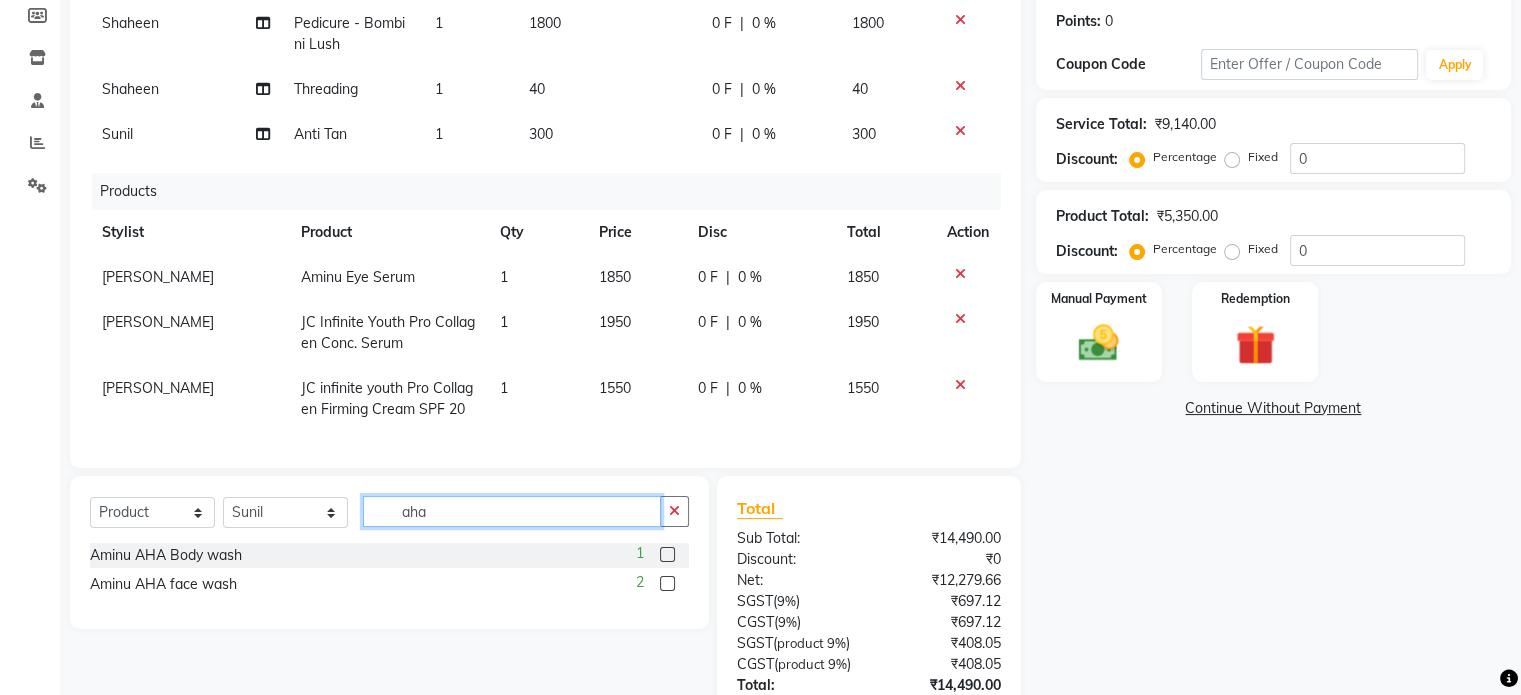 type on "aha" 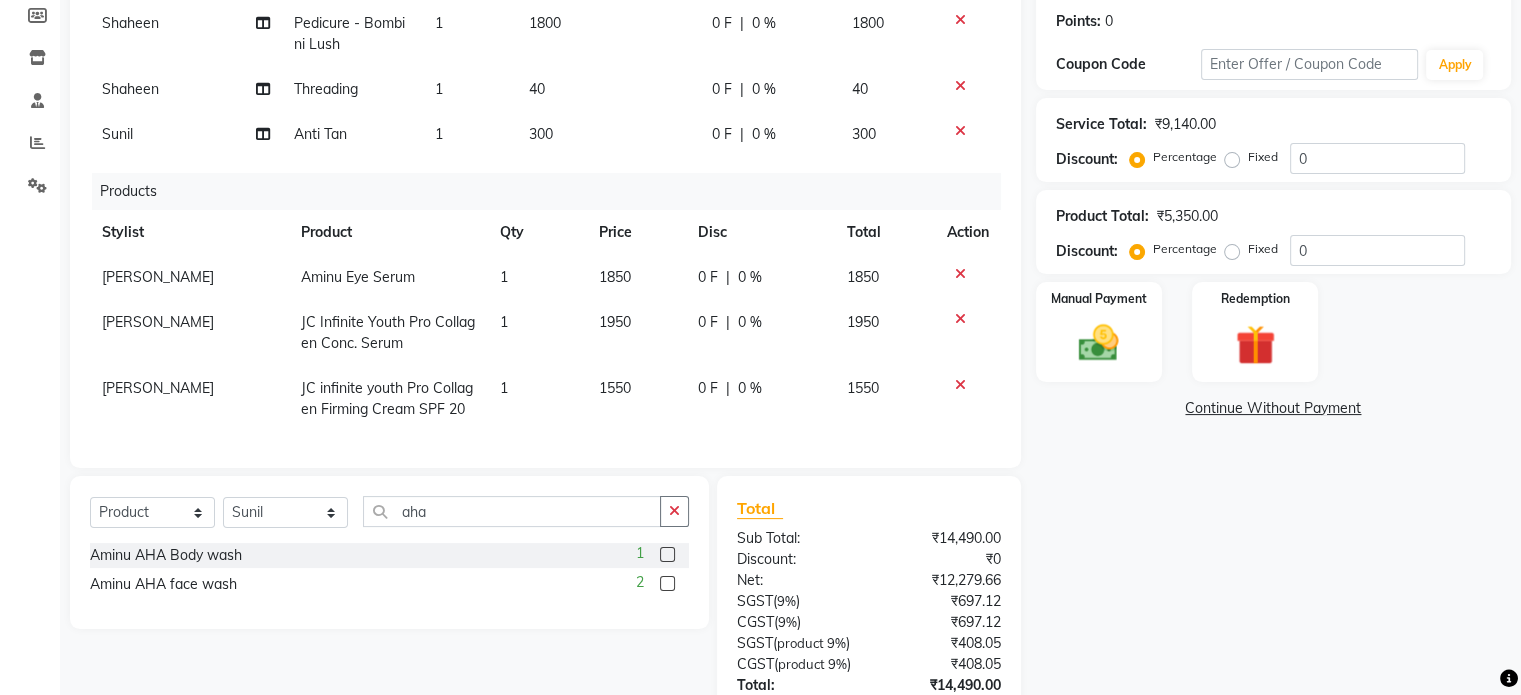 click 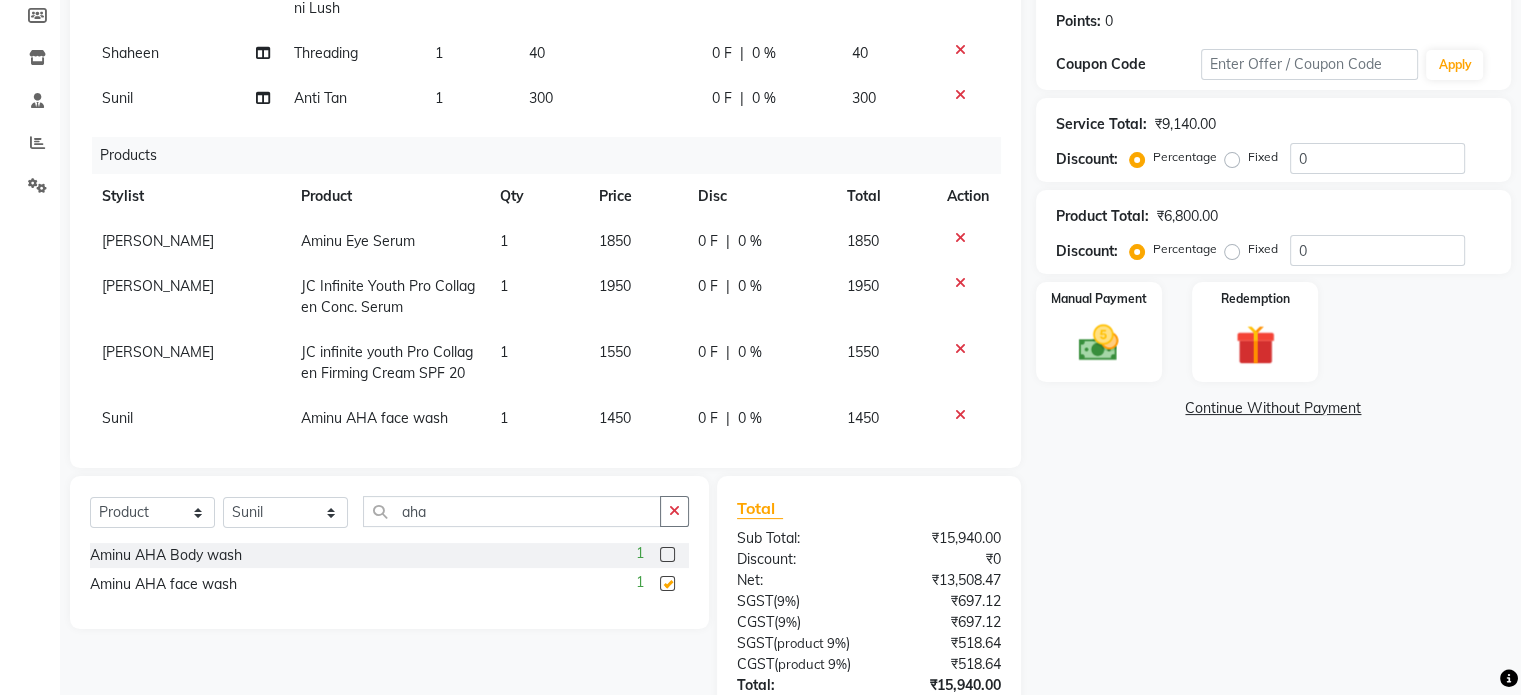 checkbox on "false" 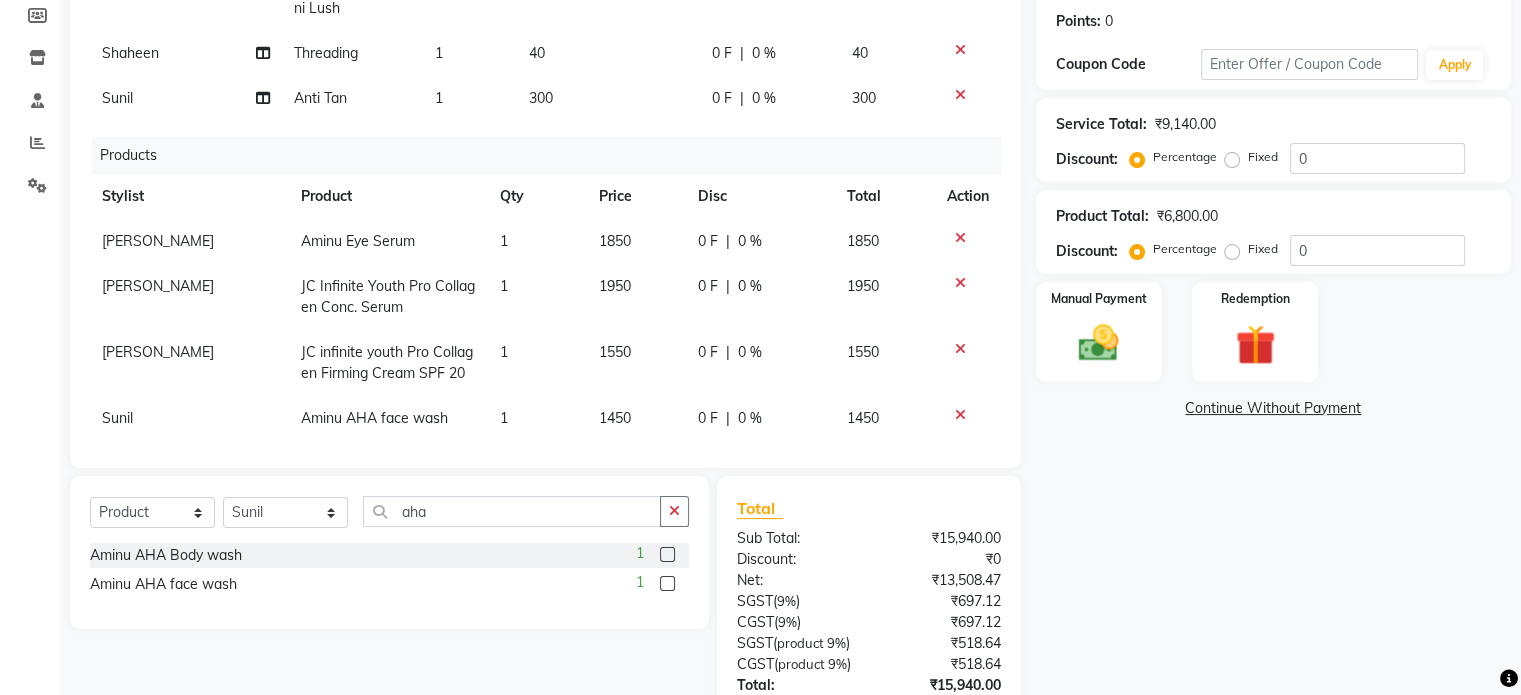 scroll, scrollTop: 242, scrollLeft: 0, axis: vertical 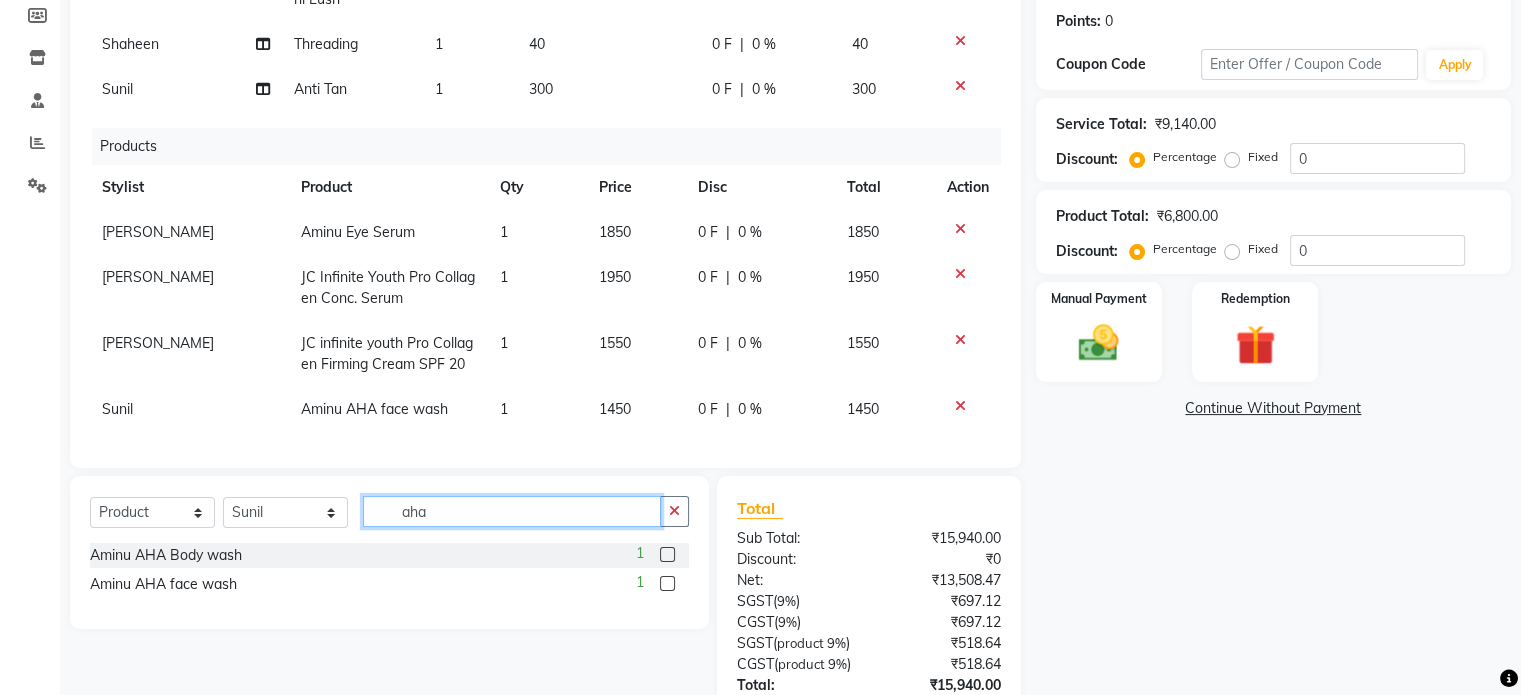 click on "aha" 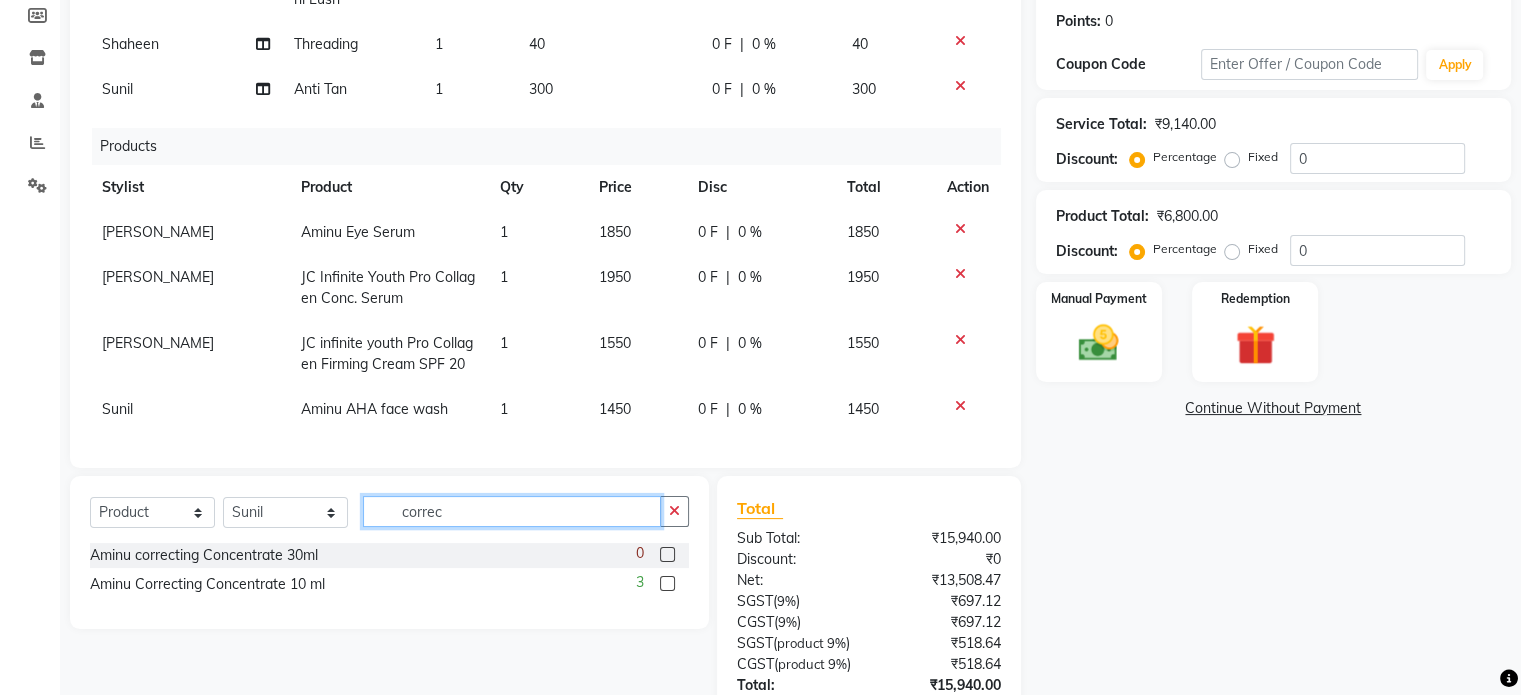 type on "correc" 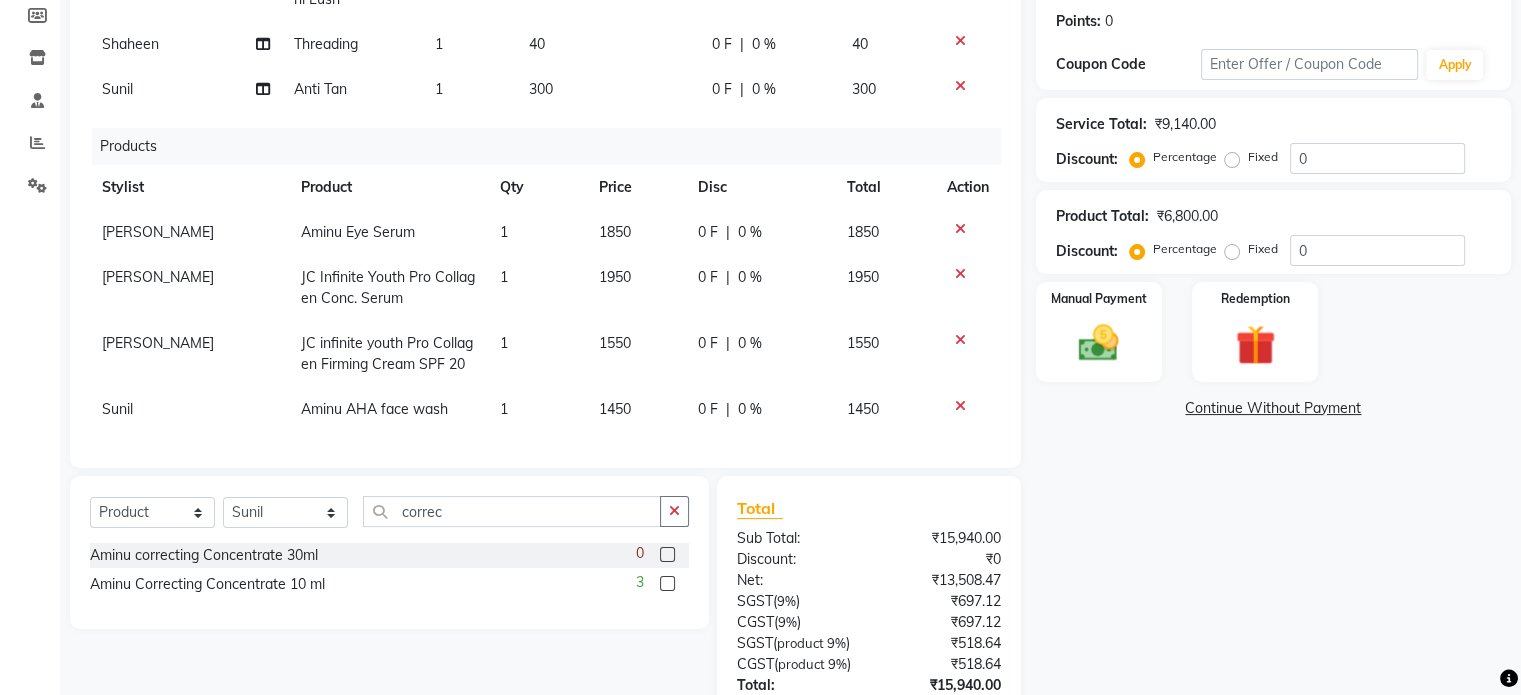 click 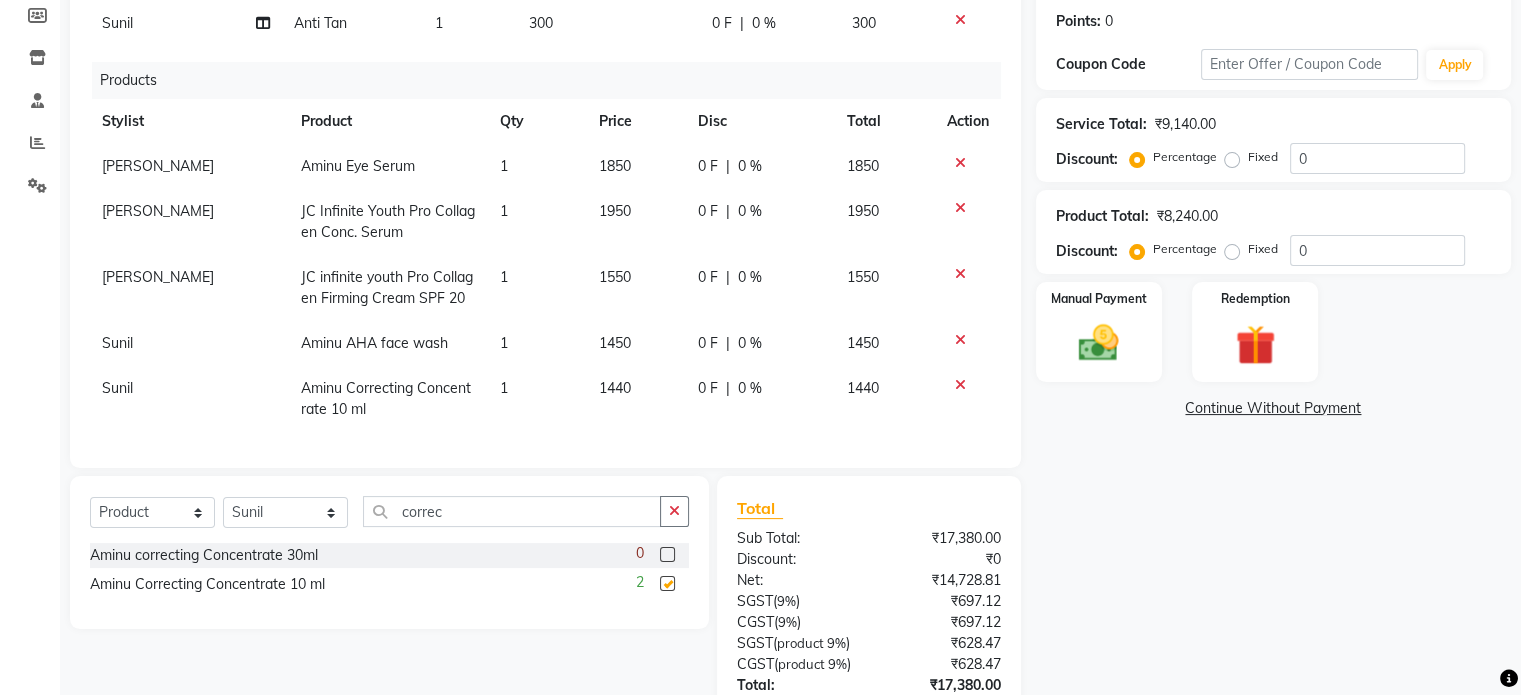 checkbox on "false" 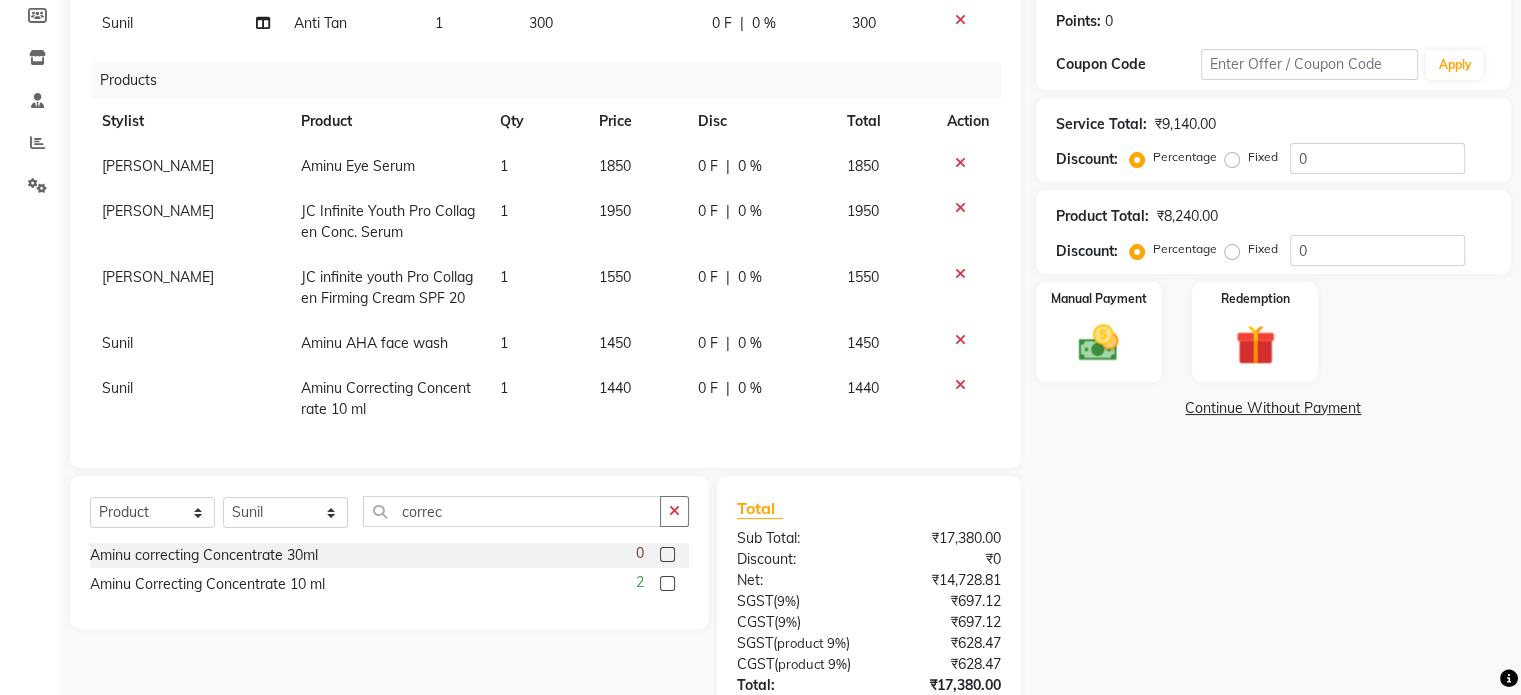 scroll, scrollTop: 308, scrollLeft: 0, axis: vertical 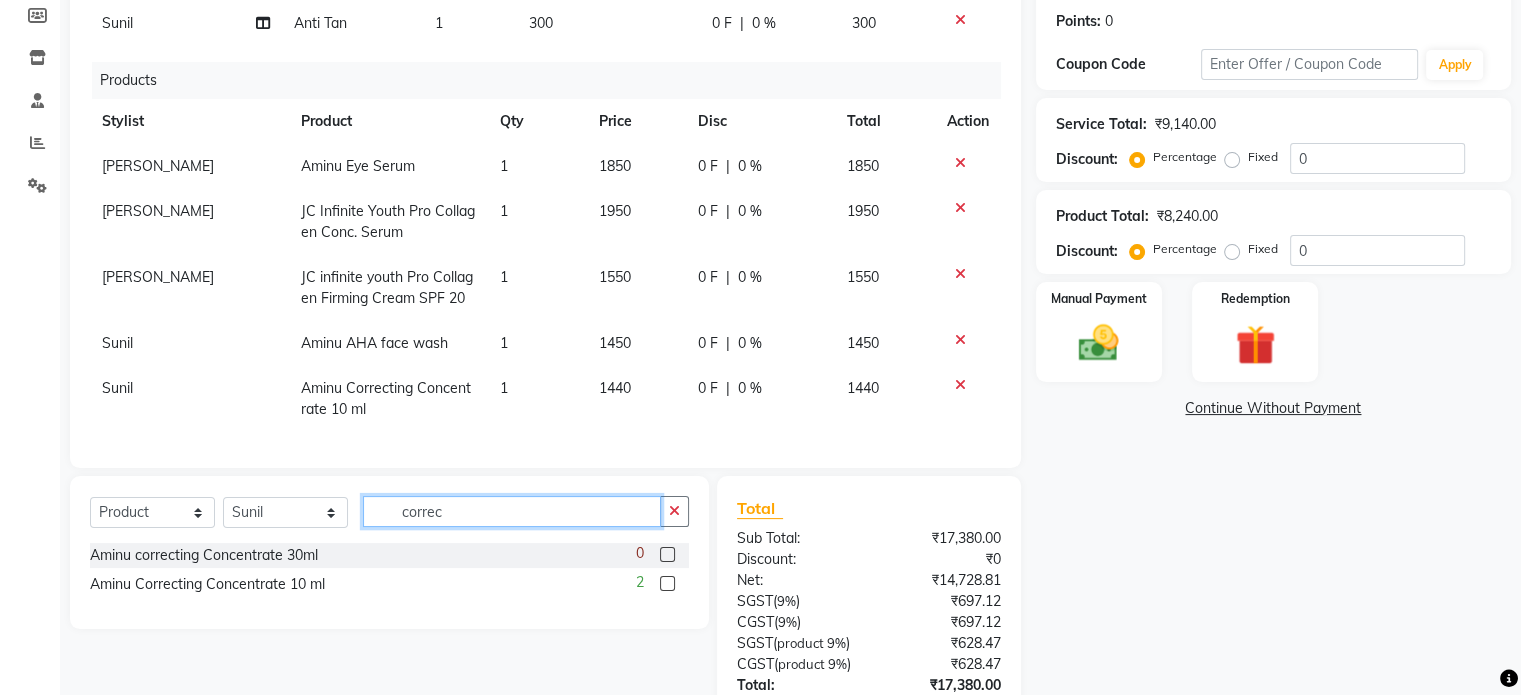click on "correc" 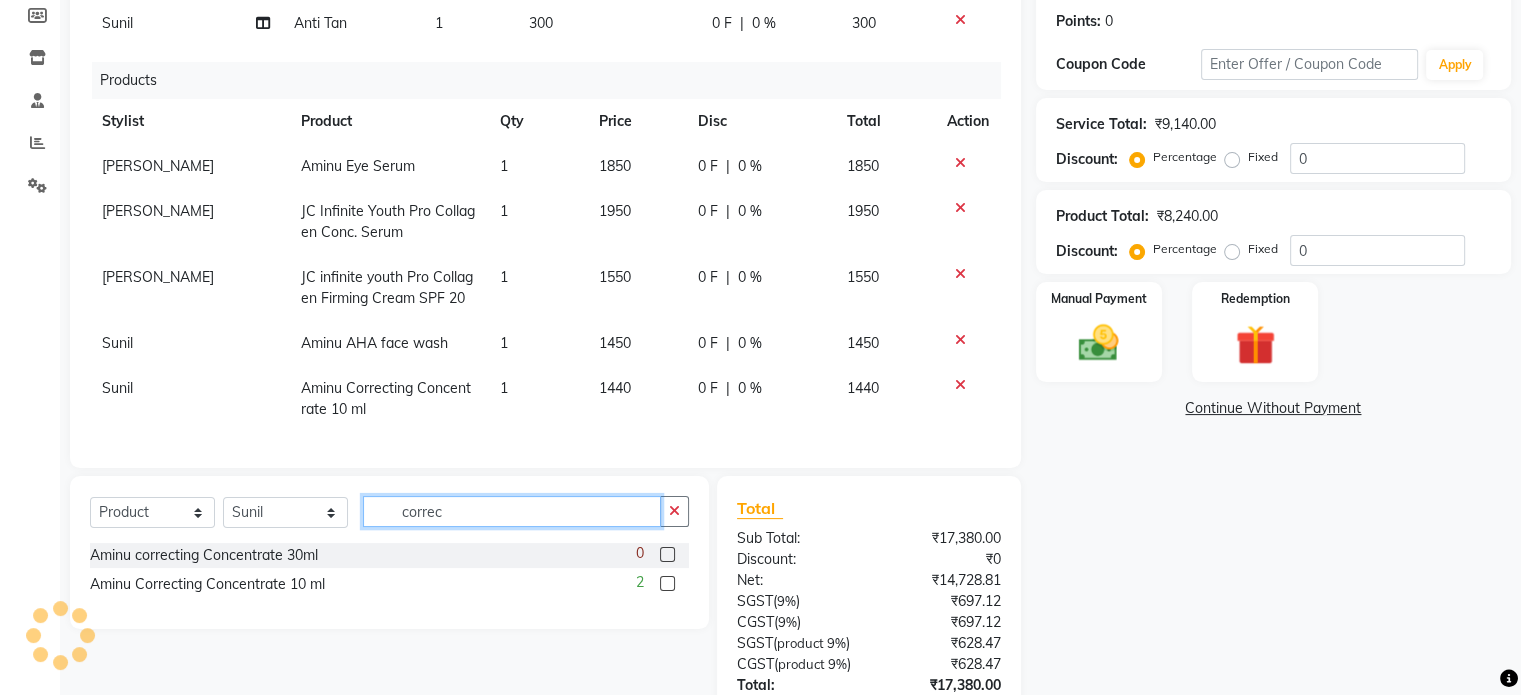 click on "correc" 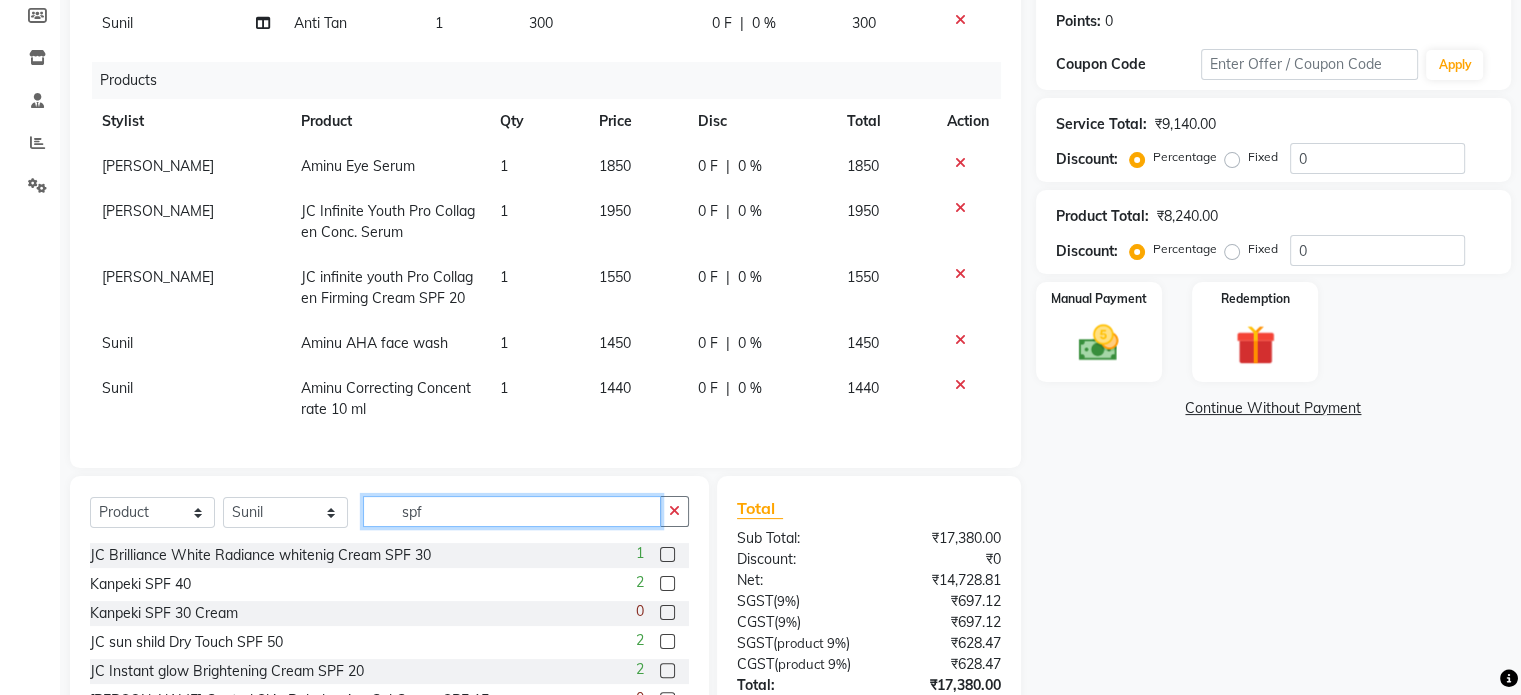 scroll, scrollTop: 400, scrollLeft: 0, axis: vertical 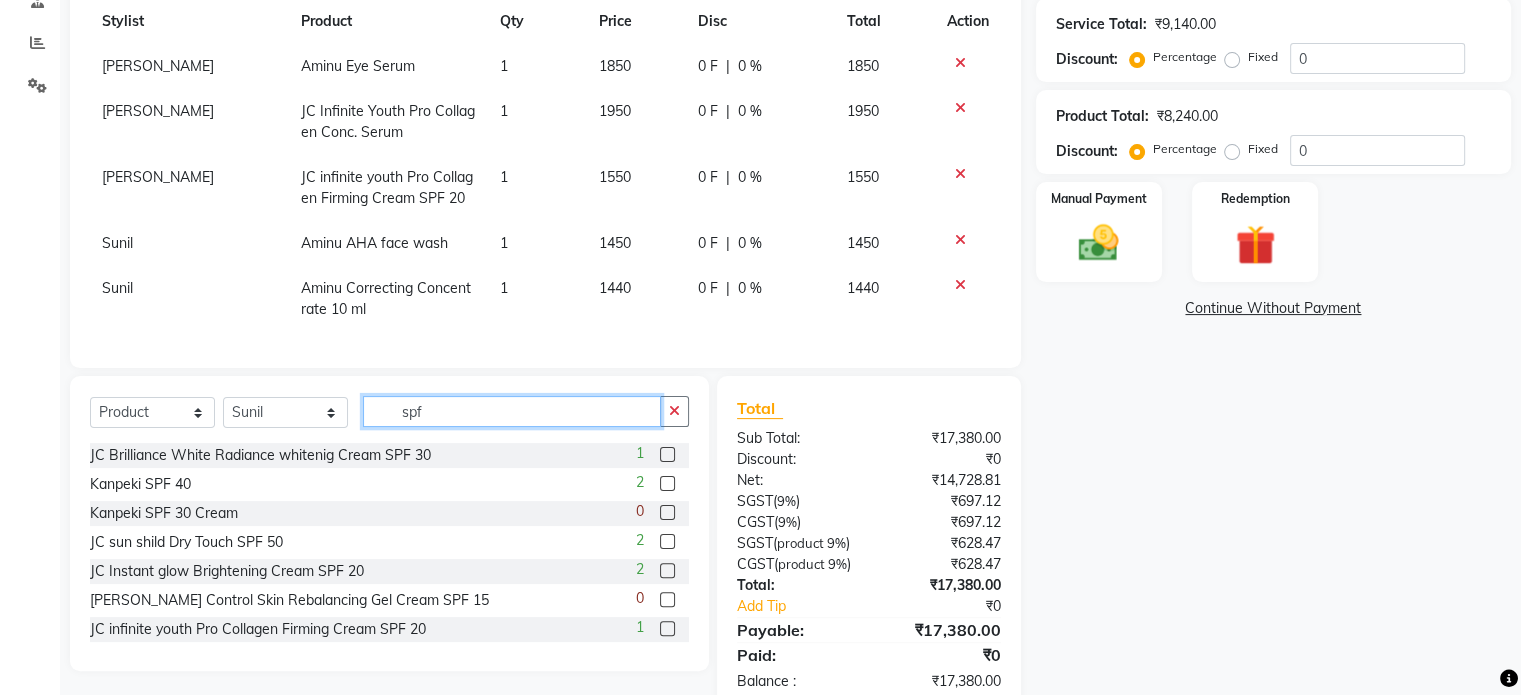 type on "spf" 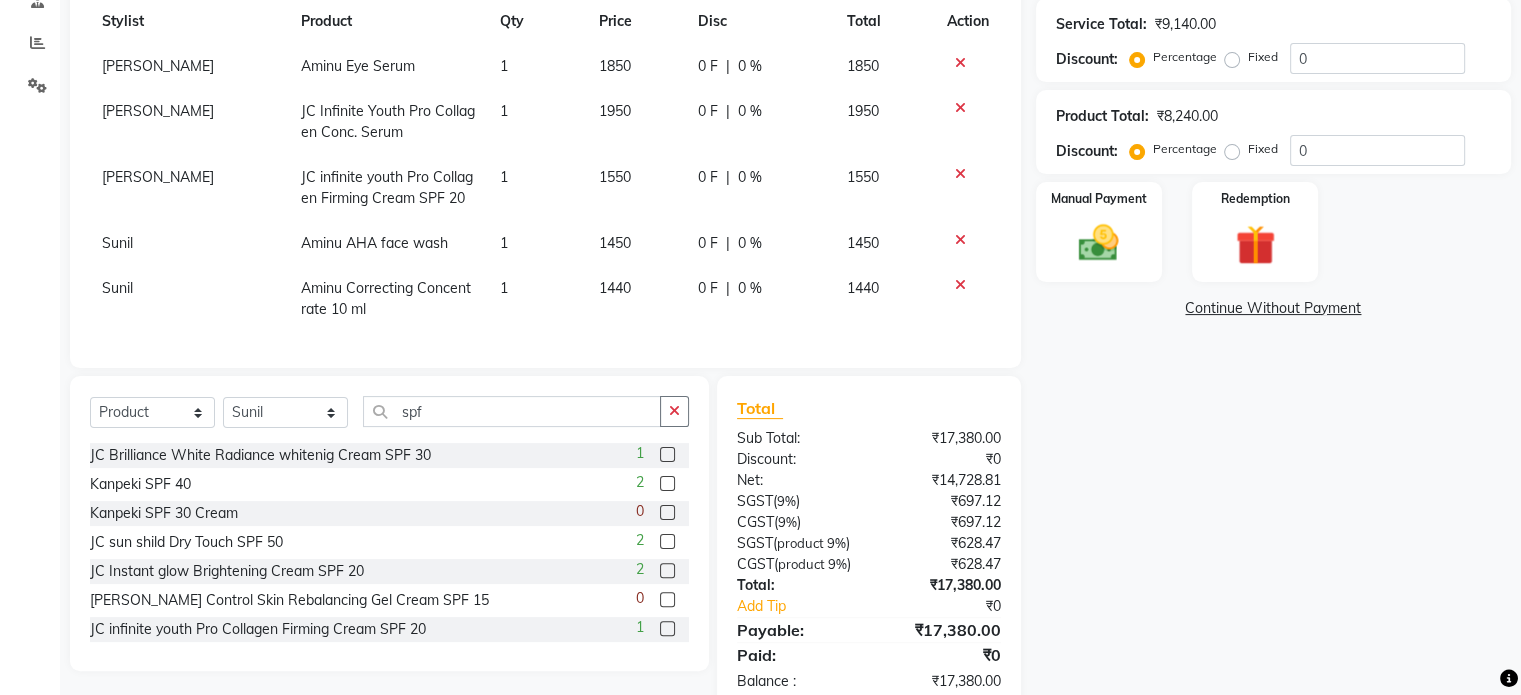 click 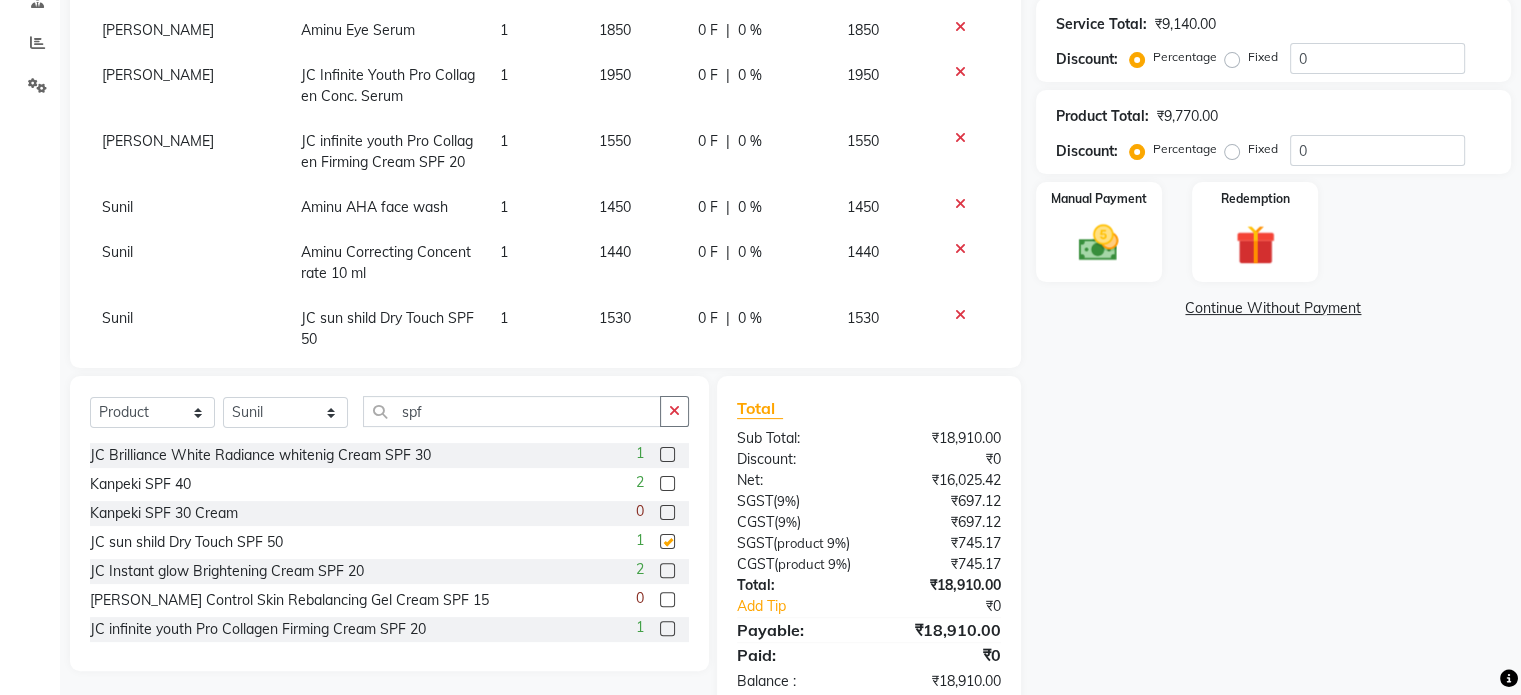 scroll, scrollTop: 374, scrollLeft: 0, axis: vertical 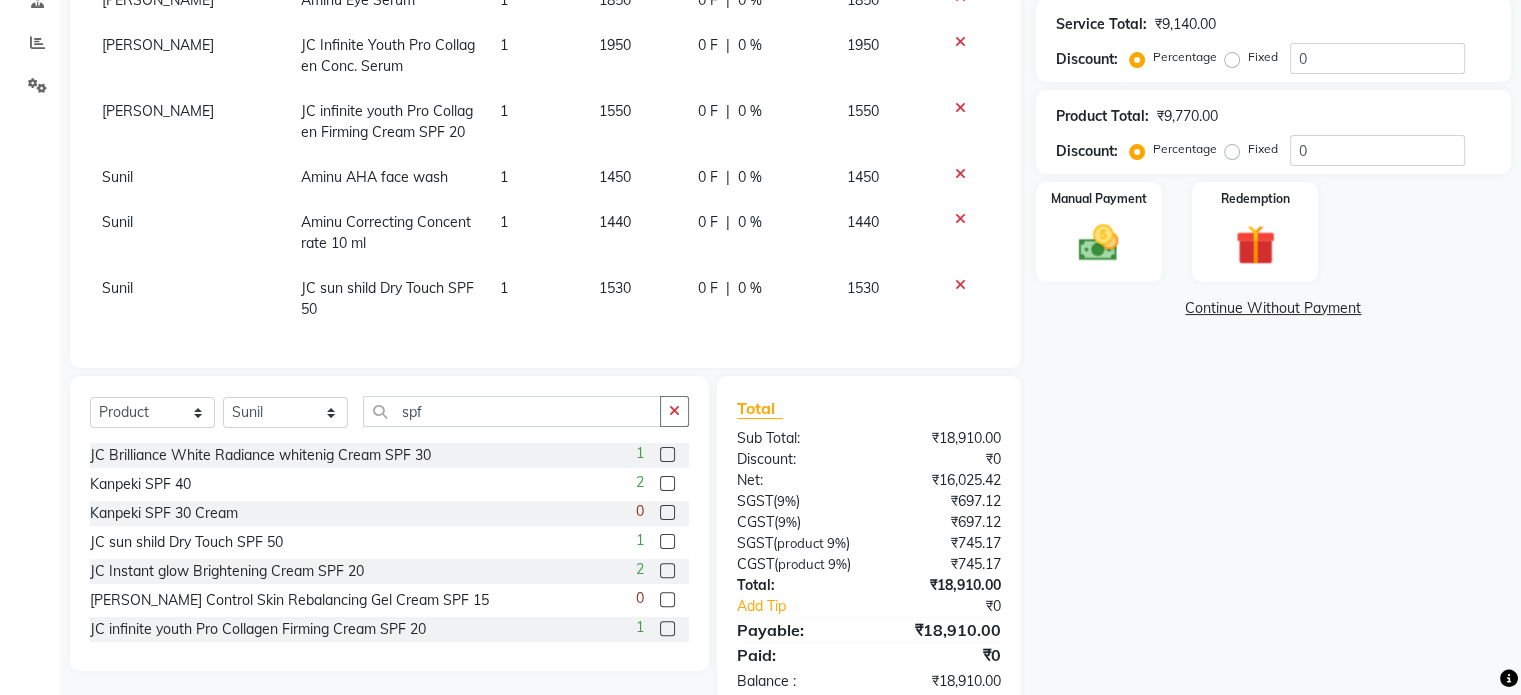 checkbox on "false" 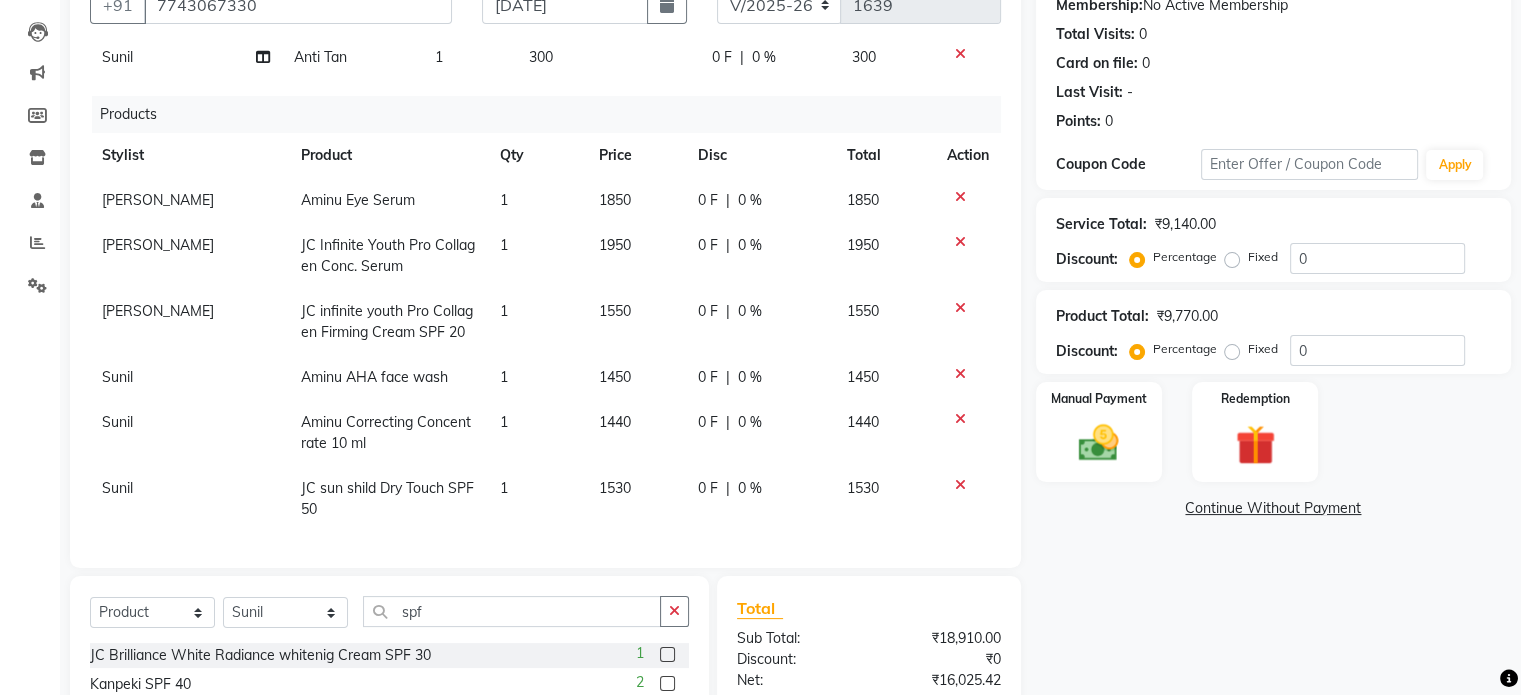 click on "0 %" 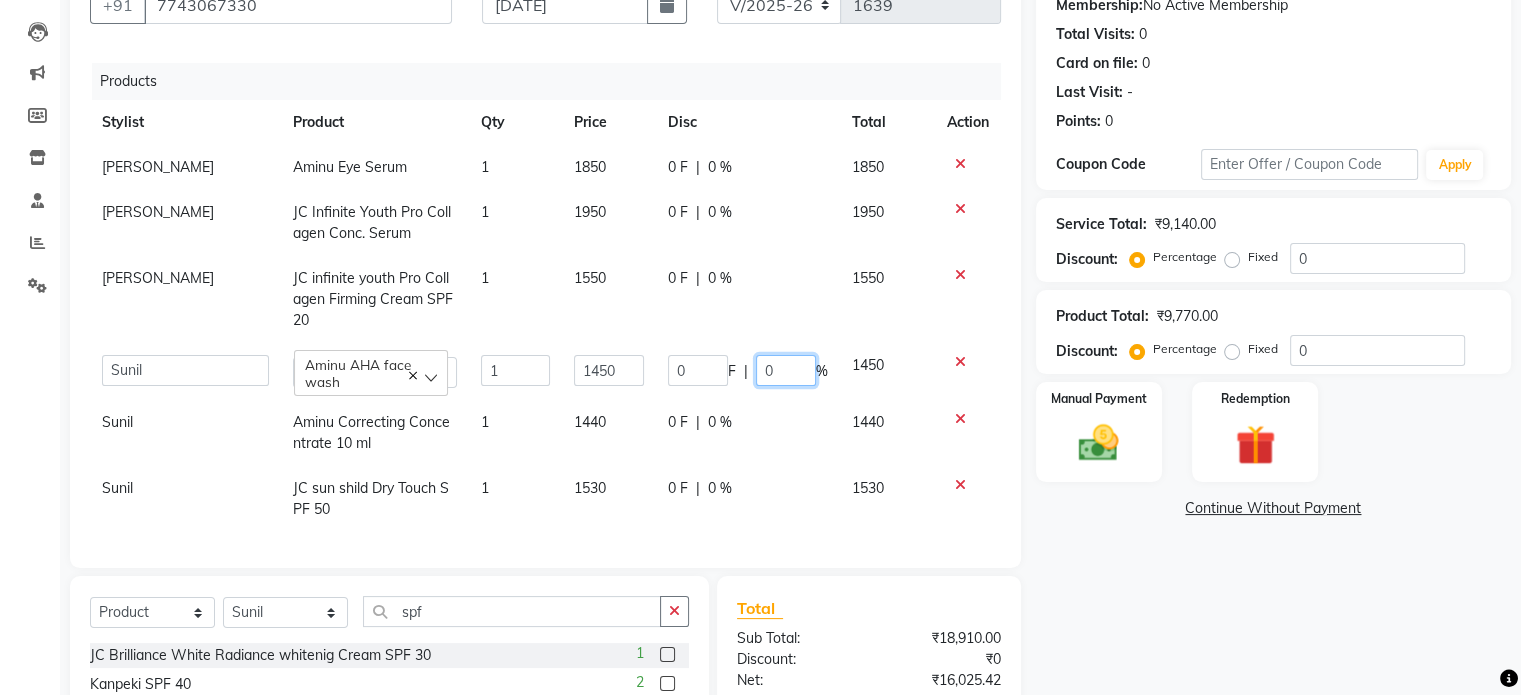 click on "0" 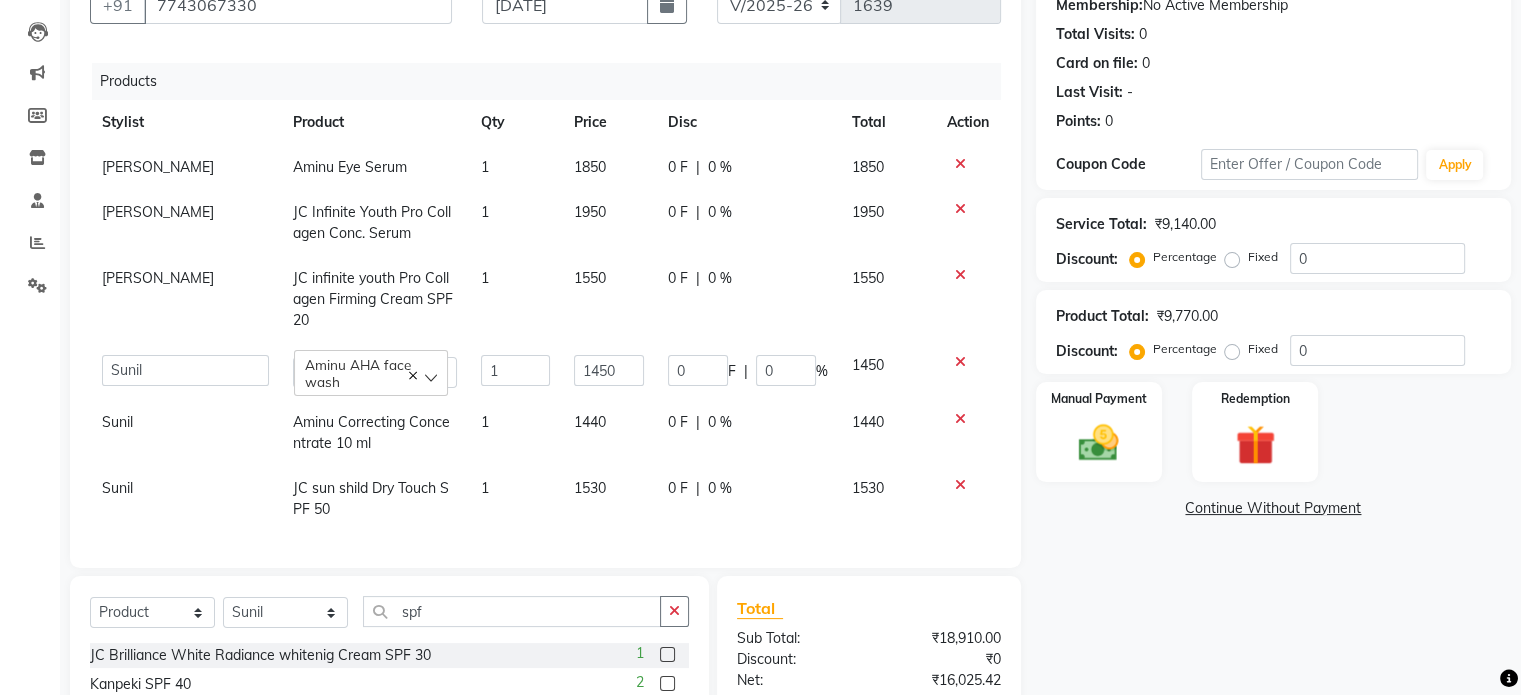 click on "Client [PHONE_NUMBER] Date [DATE] Invoice Number V/2025 V/[PHONE_NUMBER] Services Stylist Service Qty Price Disc Total Action Sunil [PERSON_NAME] Men's Facial 1 3500 0 F | 0 % 3500 [PERSON_NAME] JC Anti Ageing Facial 1 3500 0 F | 0 % 3500 Shaheen Pedicure - Bombini Lush 1 1800 0 F | 0 % 1800 Shaheen Threading  1 40 0 F | 0 % 40 Sunil Anti Tan 1 300 0 F | 0 % 300 Products Stylist Product Qty Price Disc Total Action [PERSON_NAME] Eye Serum 1 1850 0 F | 0 % 1850 [PERSON_NAME] JC Infinite Youth Pro Collagen Conc. Serum 1 1950 0 F | 0 % 1950 [PERSON_NAME] JC infinite youth Pro Collagen Firming Cream SPF 20 1 1550 0 F | 0 % 1550  admin   [PERSON_NAME]   Manager   [PERSON_NAME]   Prama   [PERSON_NAME]   [PERSON_NAME]   [PERSON_NAME]   [PERSON_NAME]   Varun    [PERSON_NAME] AHA face wash  1 1450 0 F | 0 % 1450 [PERSON_NAME] Concentrate 10 ml 1 1440 0 F | 0 % 1440 Sunil JC sun shild Dry Touch SPF 50 1 1530 0 F | 0 % 1530" 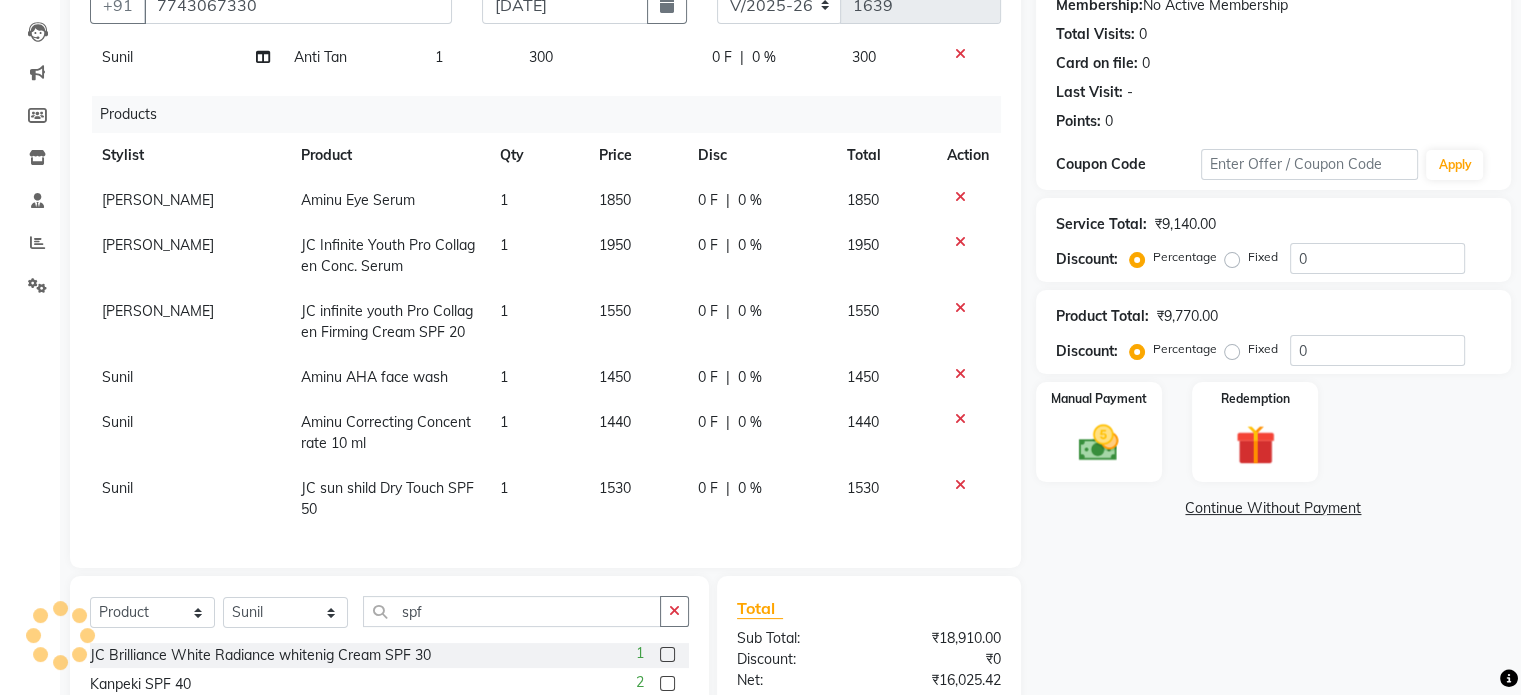 scroll, scrollTop: 468, scrollLeft: 0, axis: vertical 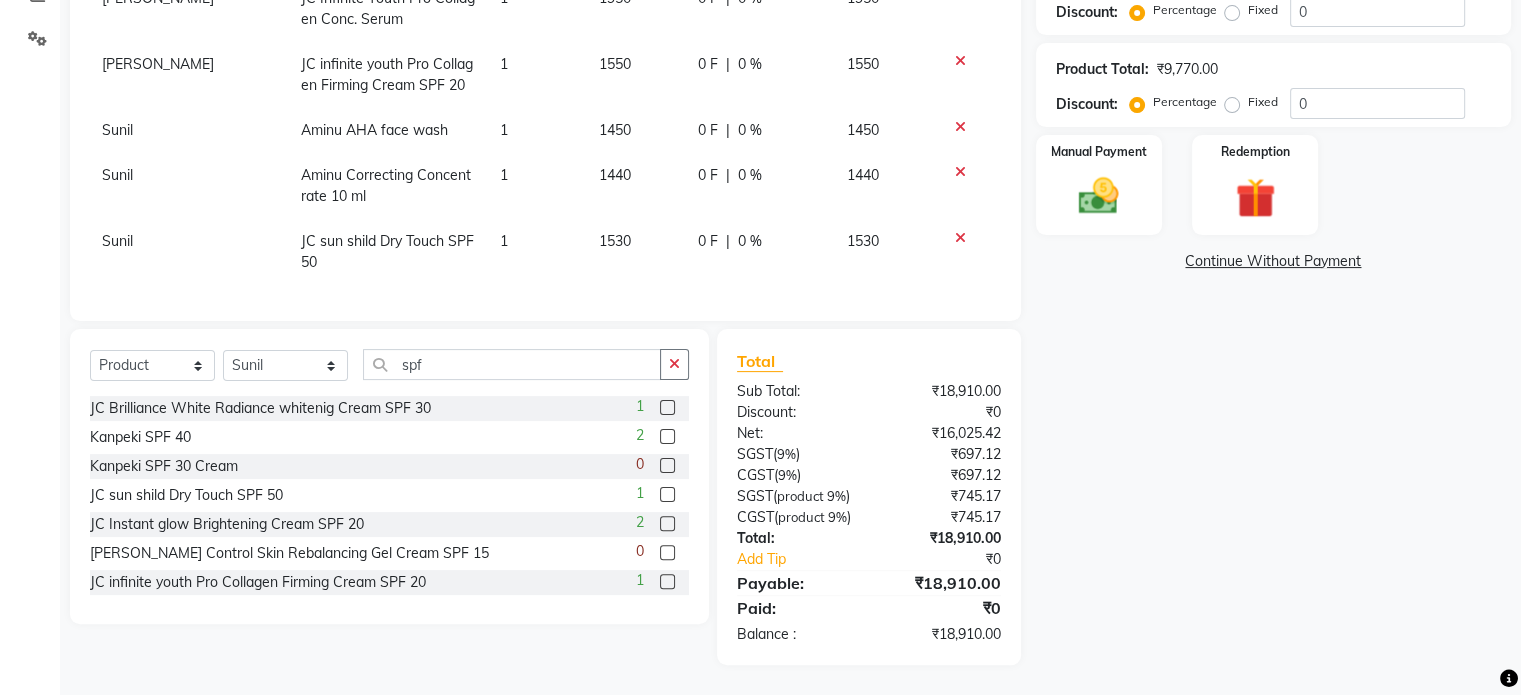 click 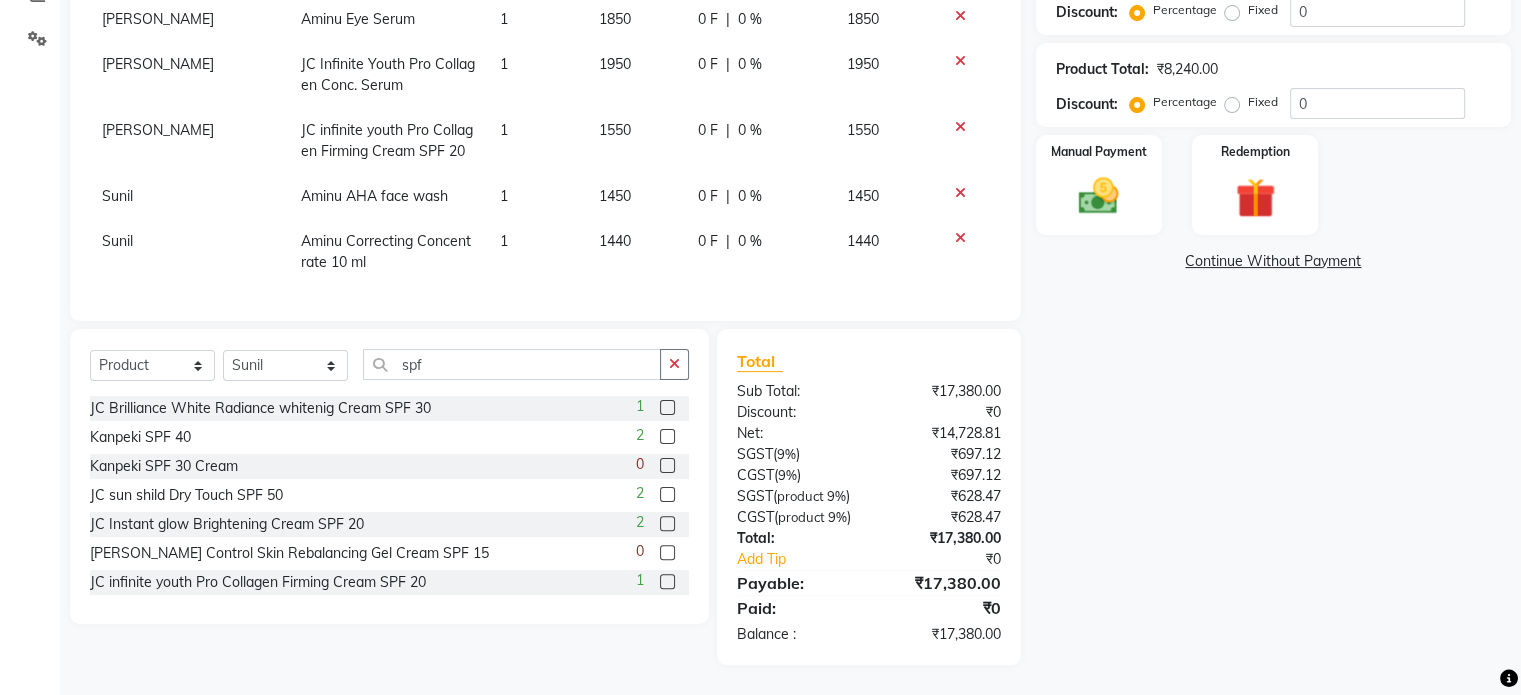 scroll, scrollTop: 308, scrollLeft: 0, axis: vertical 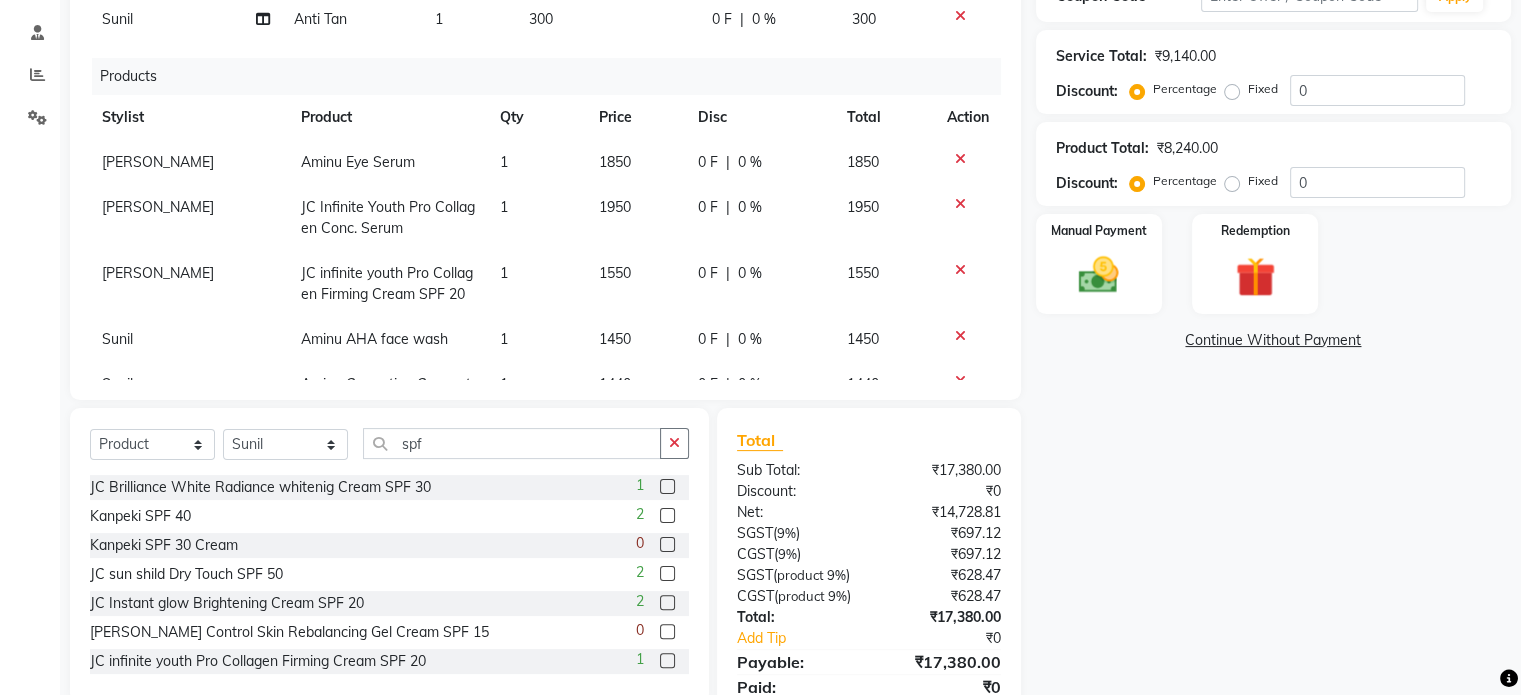 click 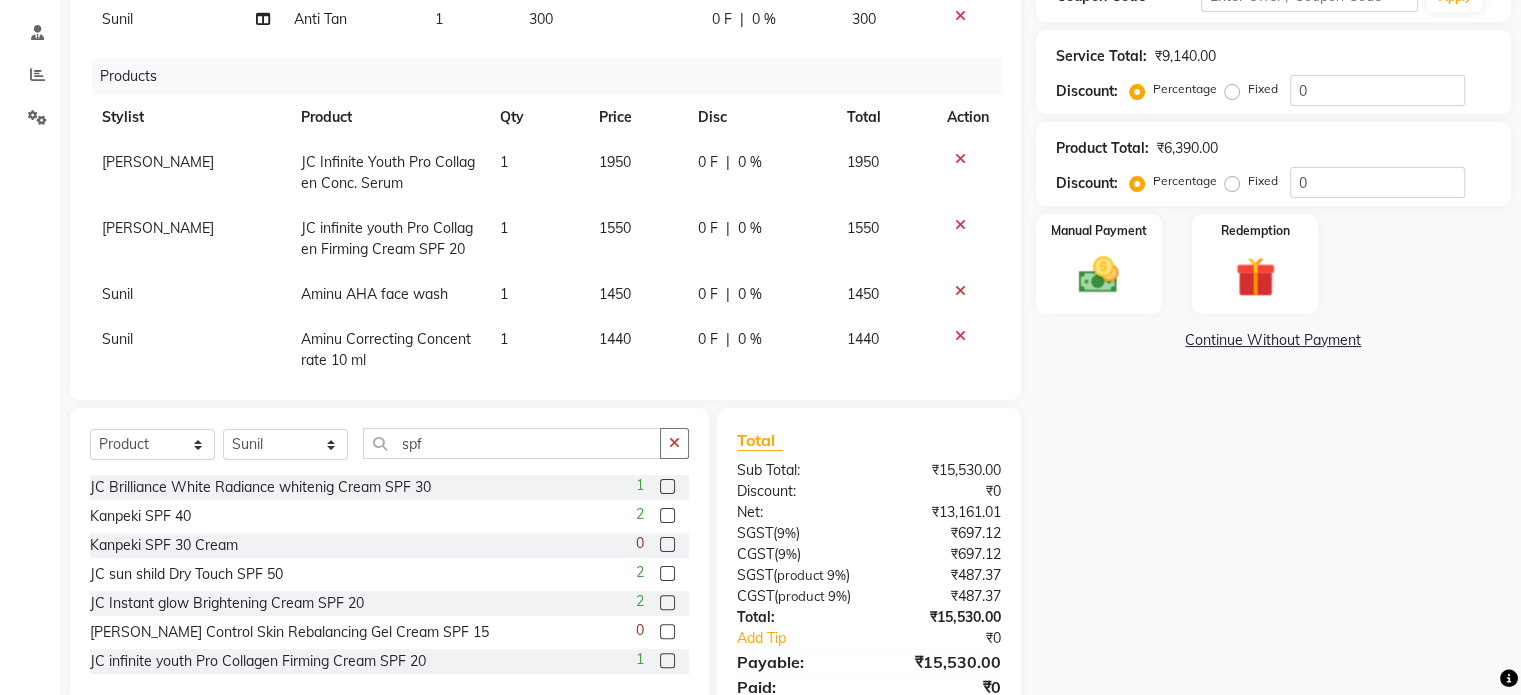 click 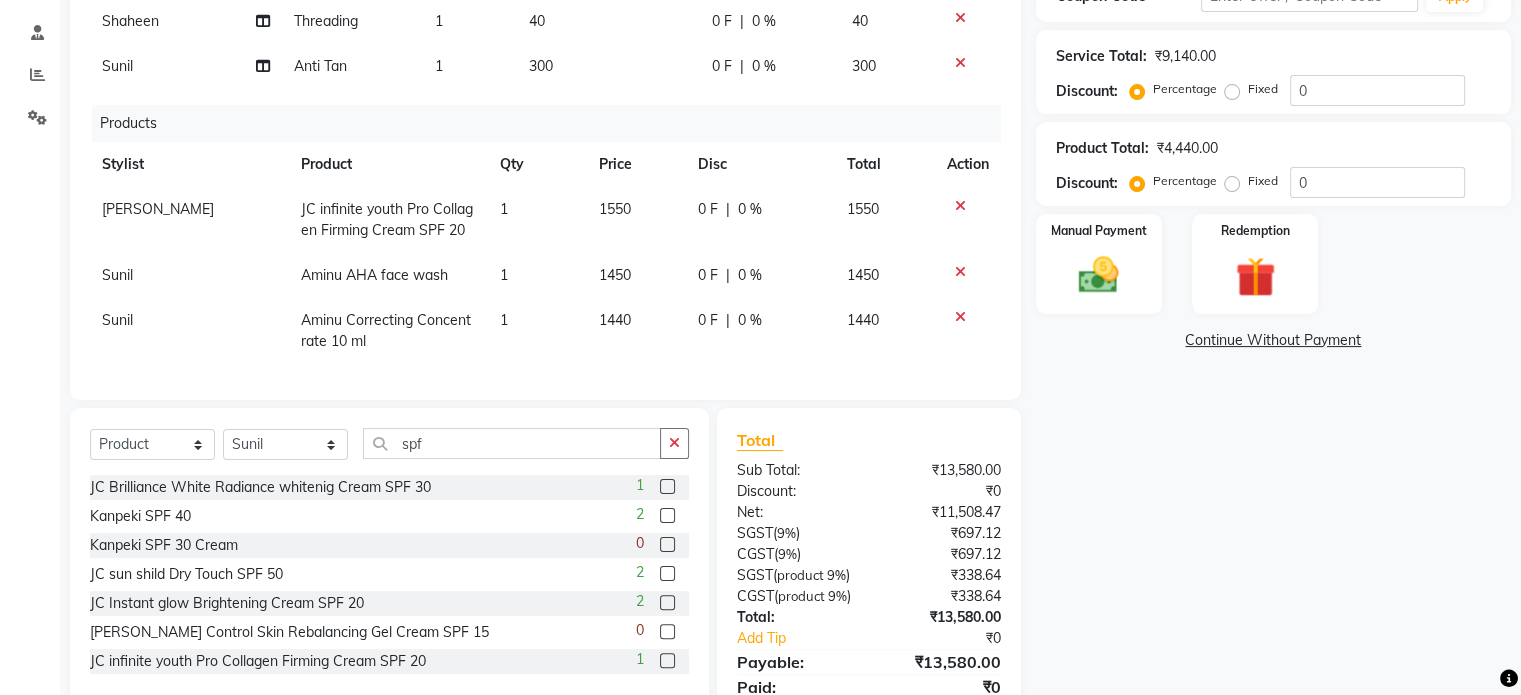 click 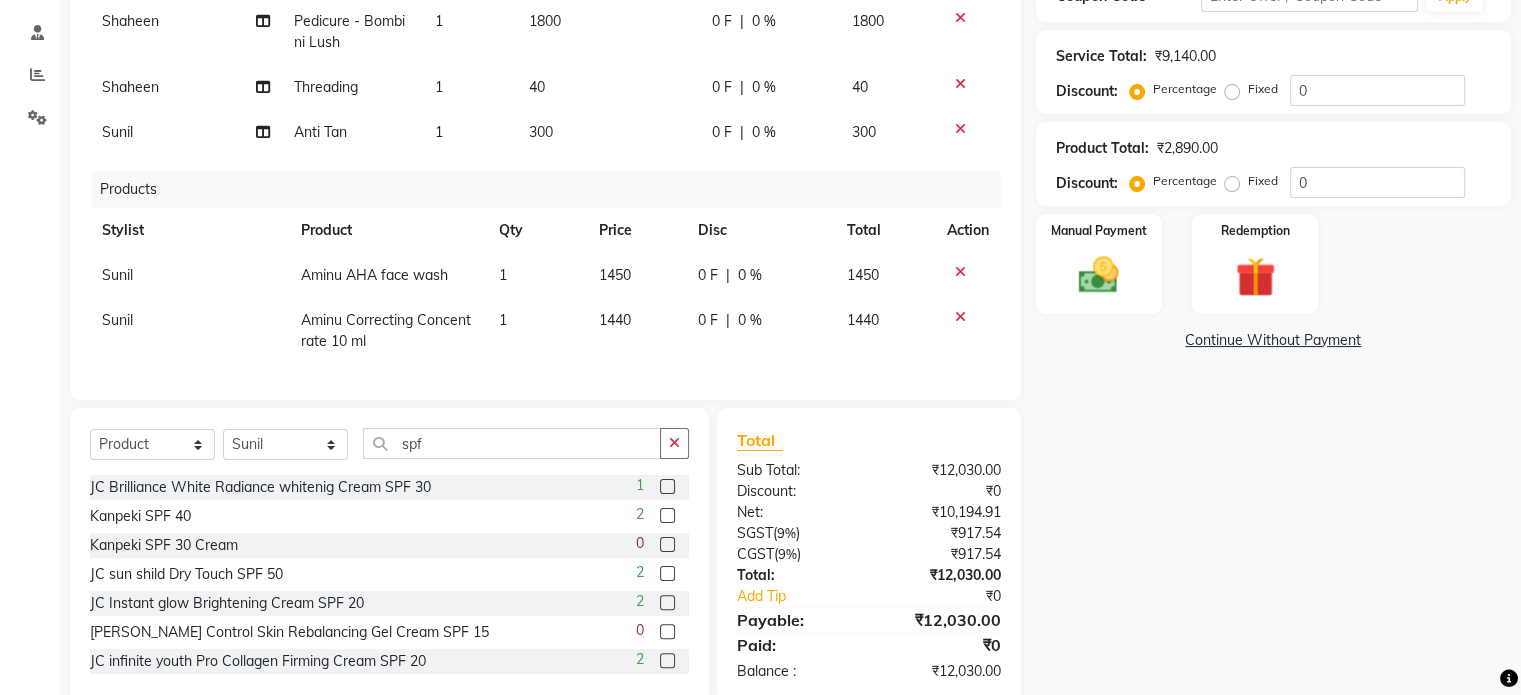 click 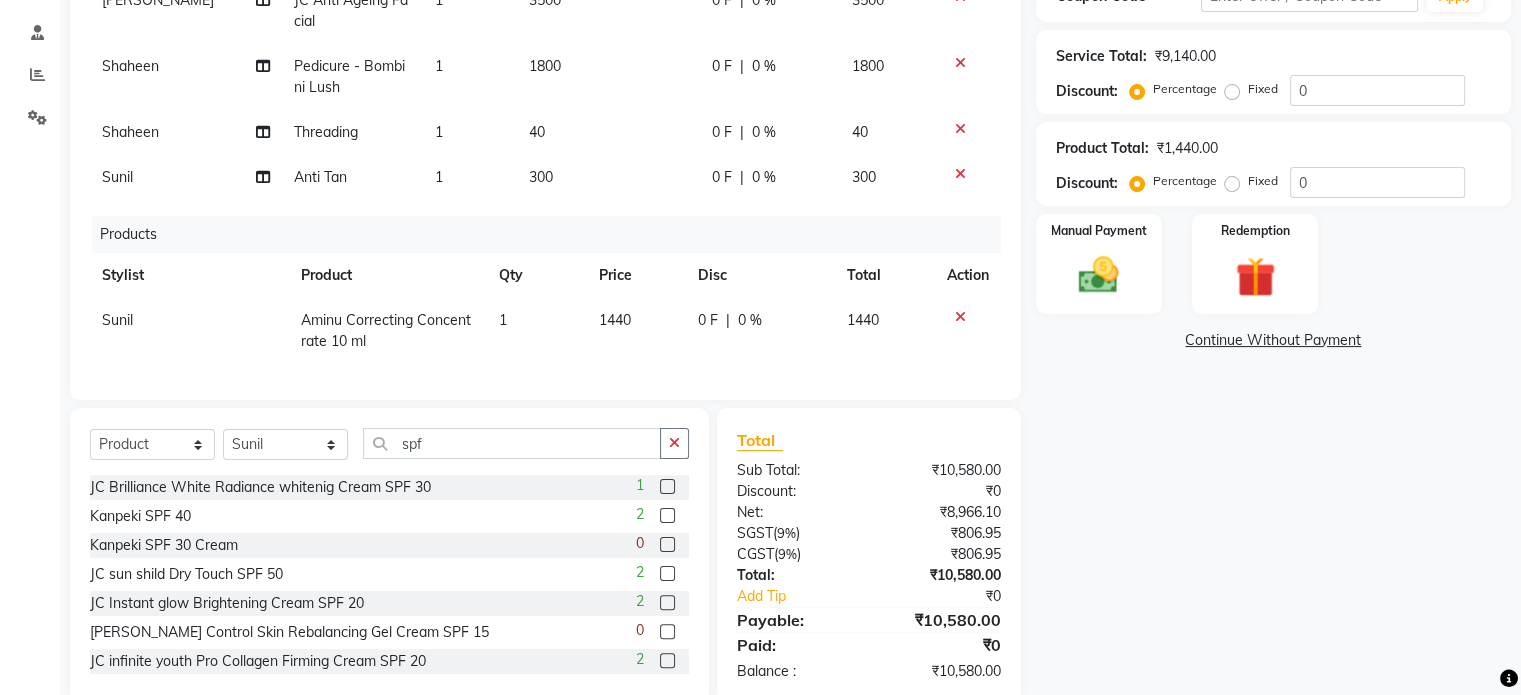 click 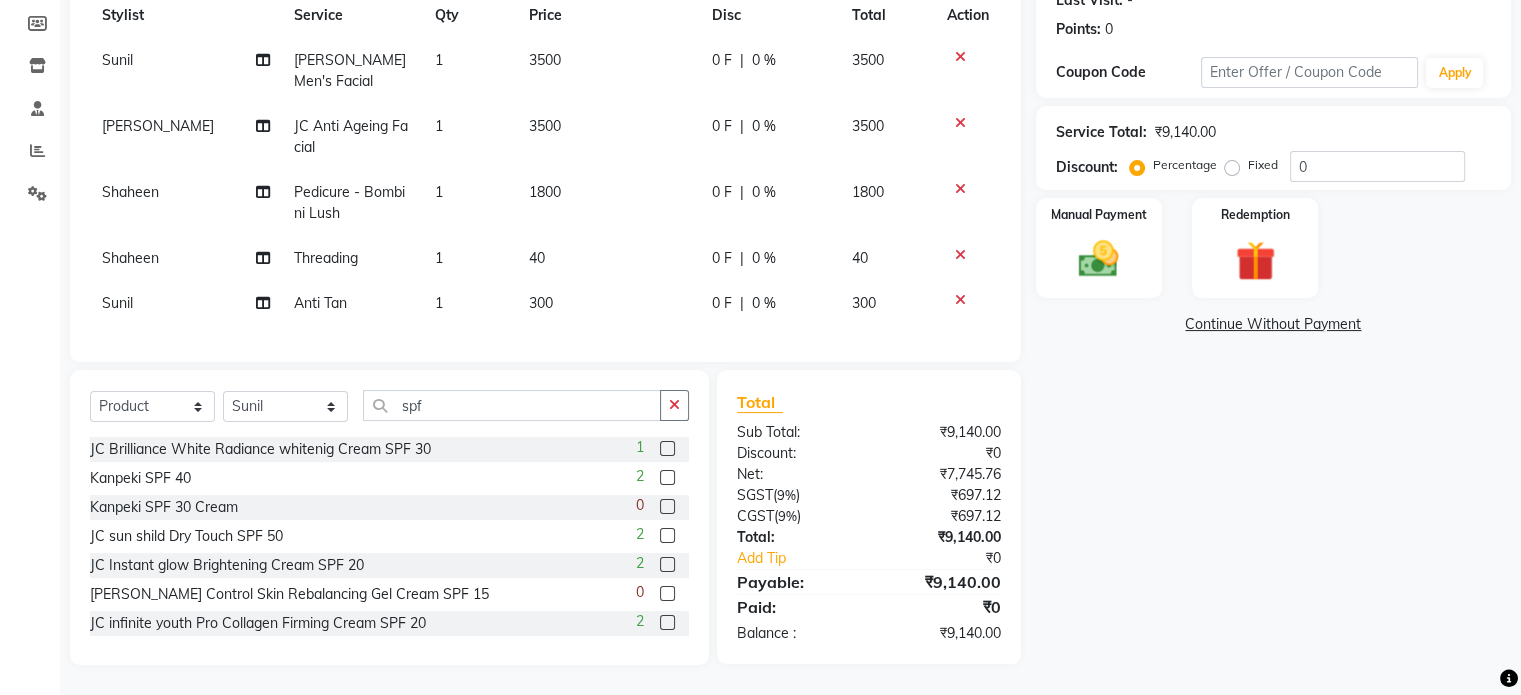 scroll, scrollTop: 0, scrollLeft: 0, axis: both 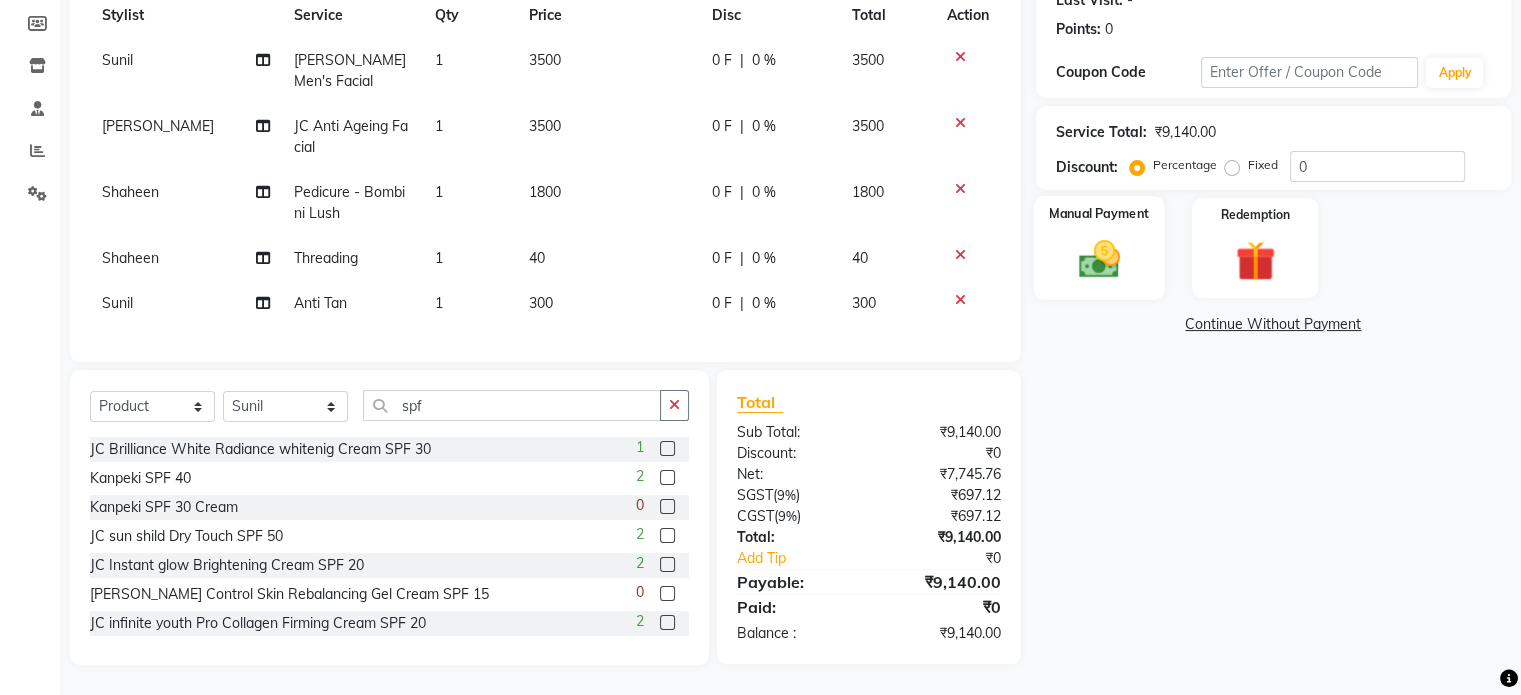 click 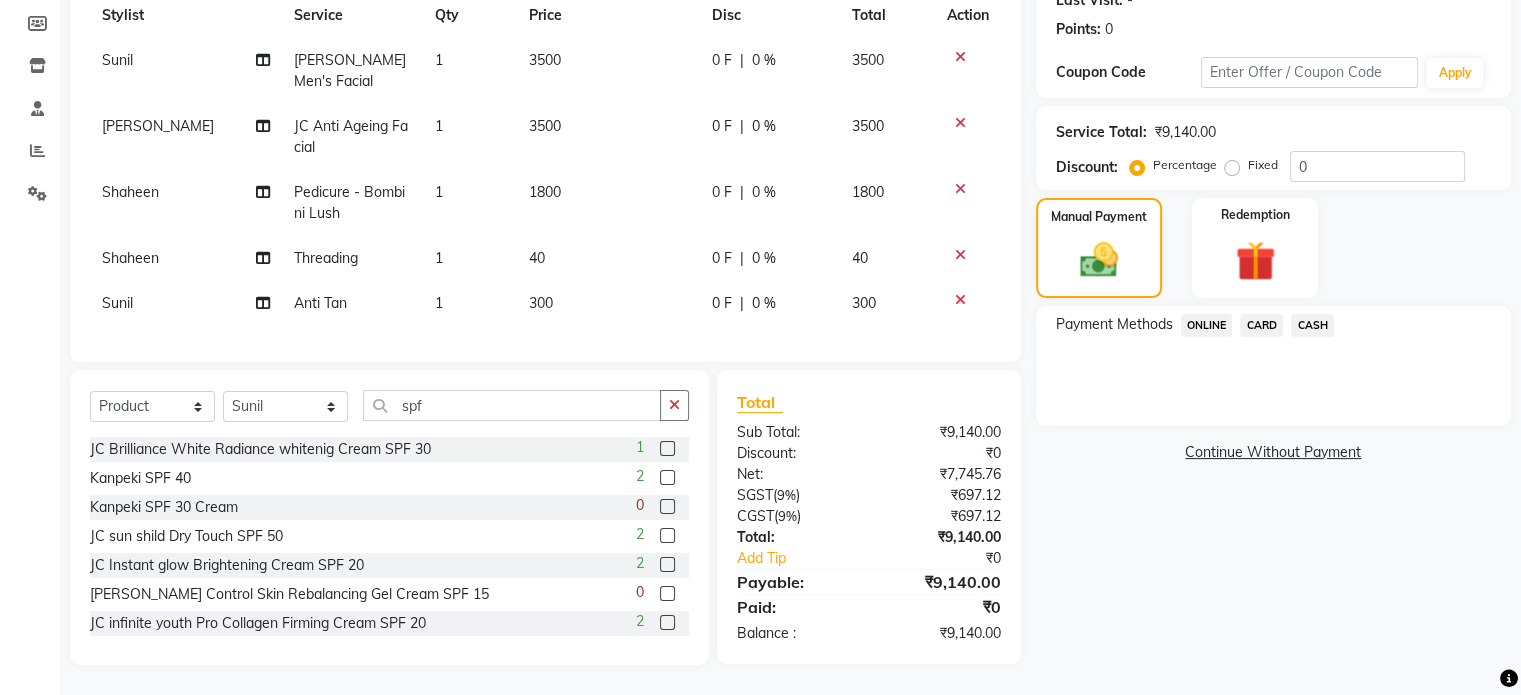 click on "ONLINE" 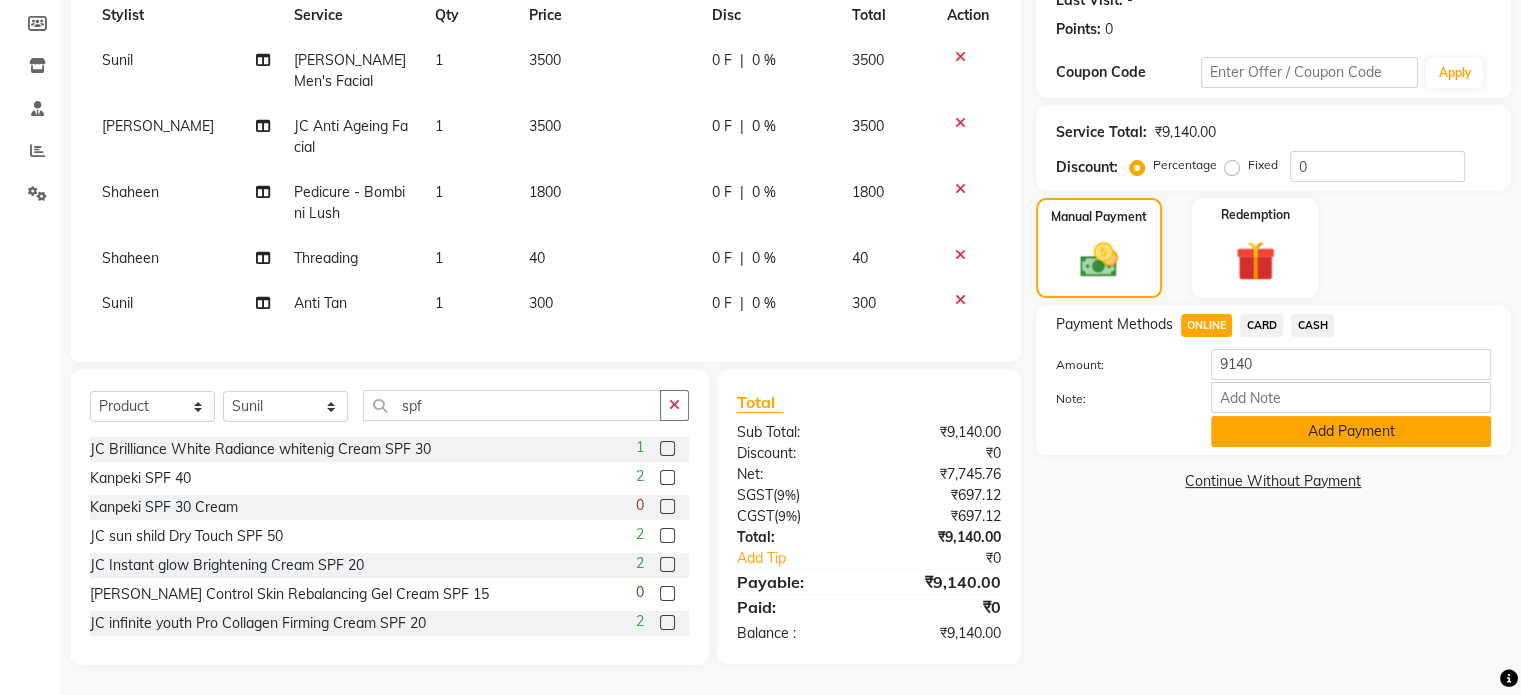 click on "Add Payment" 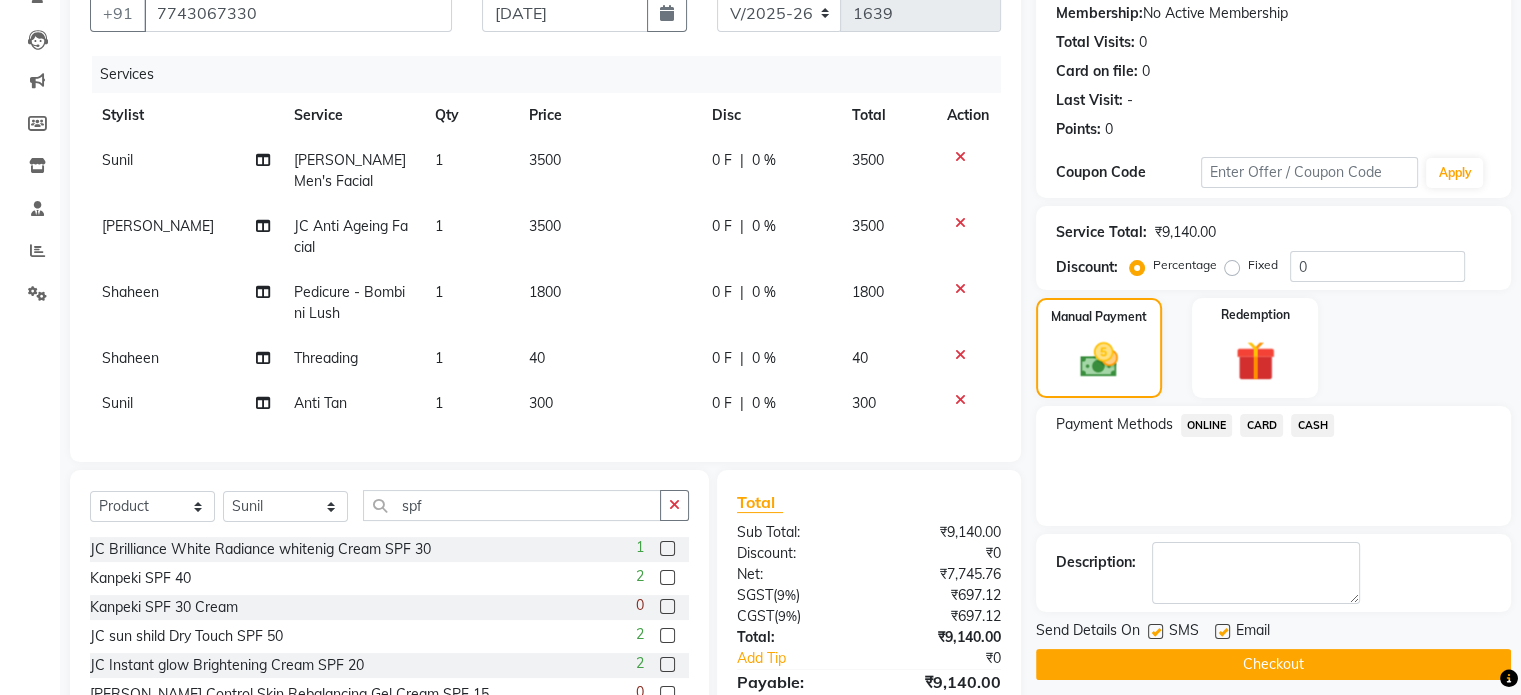 scroll, scrollTop: 292, scrollLeft: 0, axis: vertical 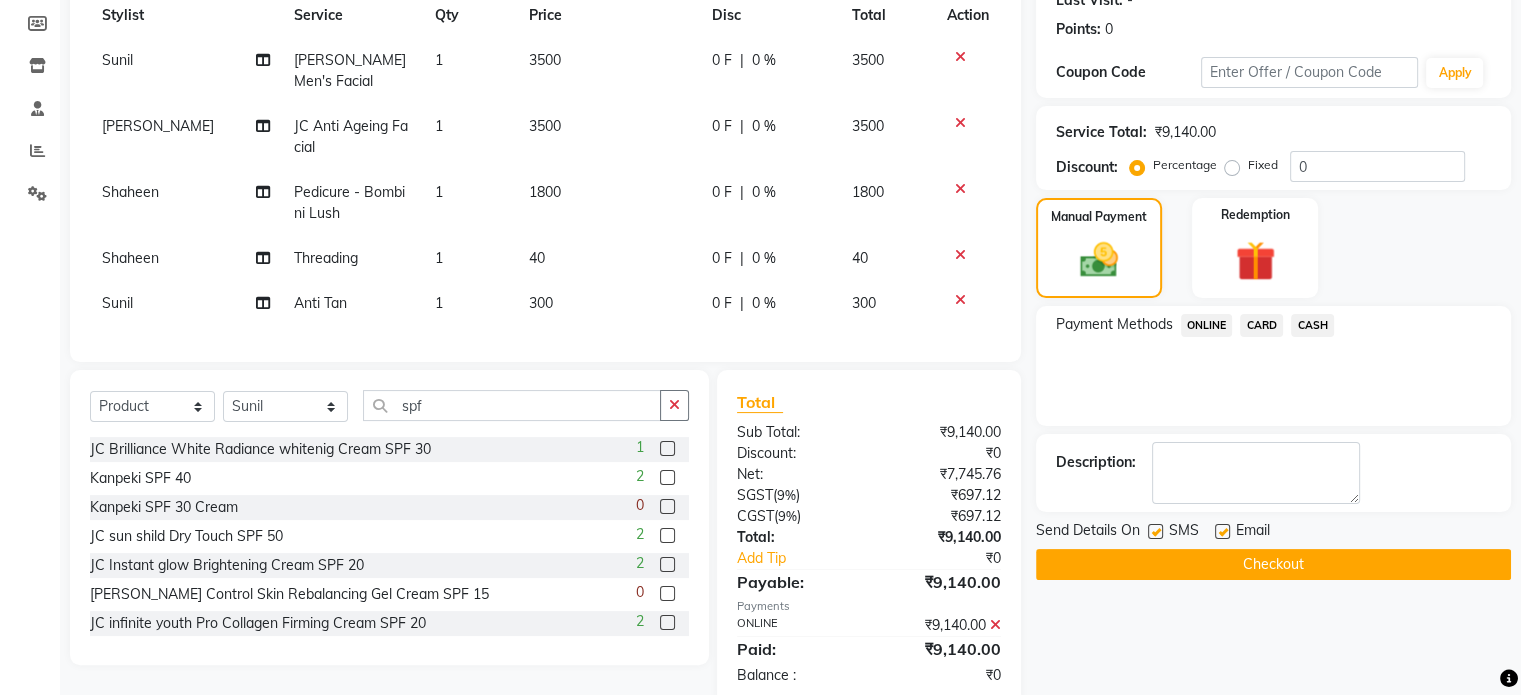 click on "Checkout" 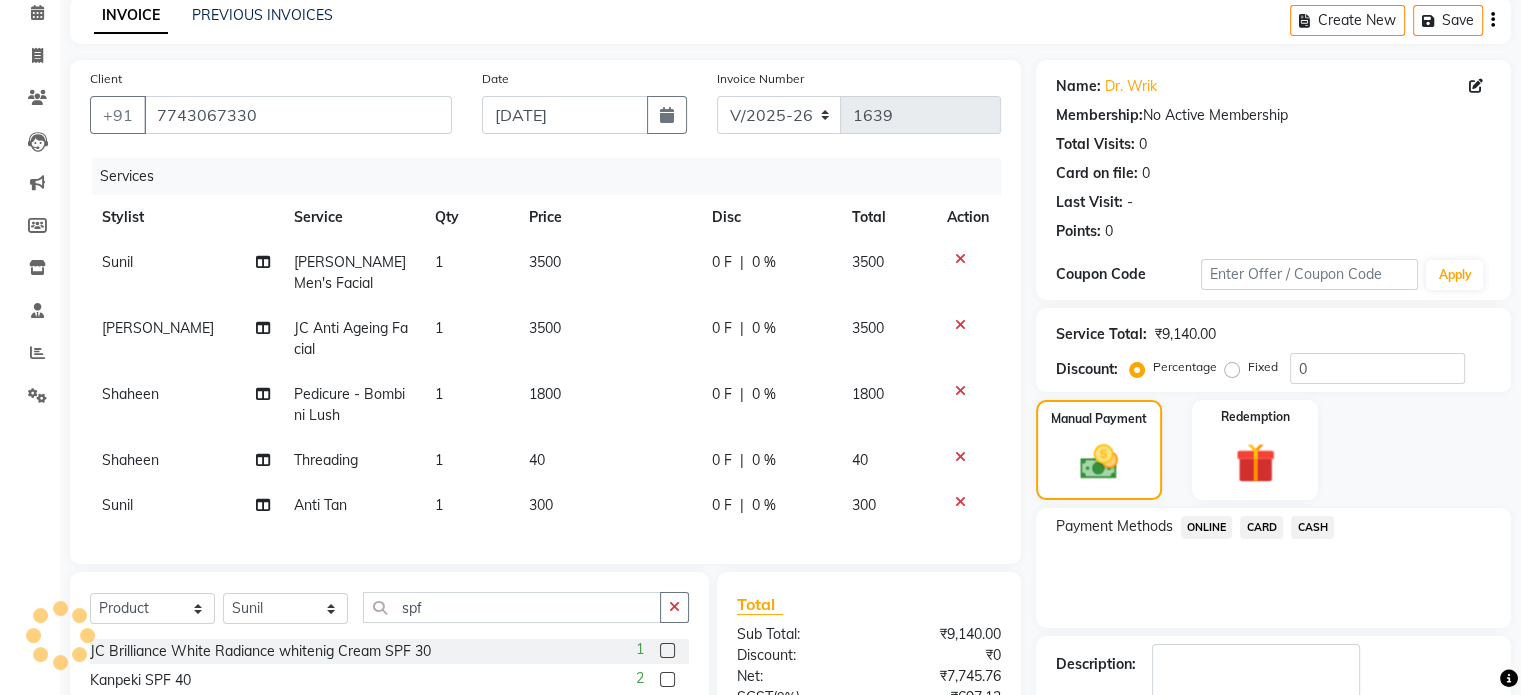 scroll, scrollTop: 200, scrollLeft: 0, axis: vertical 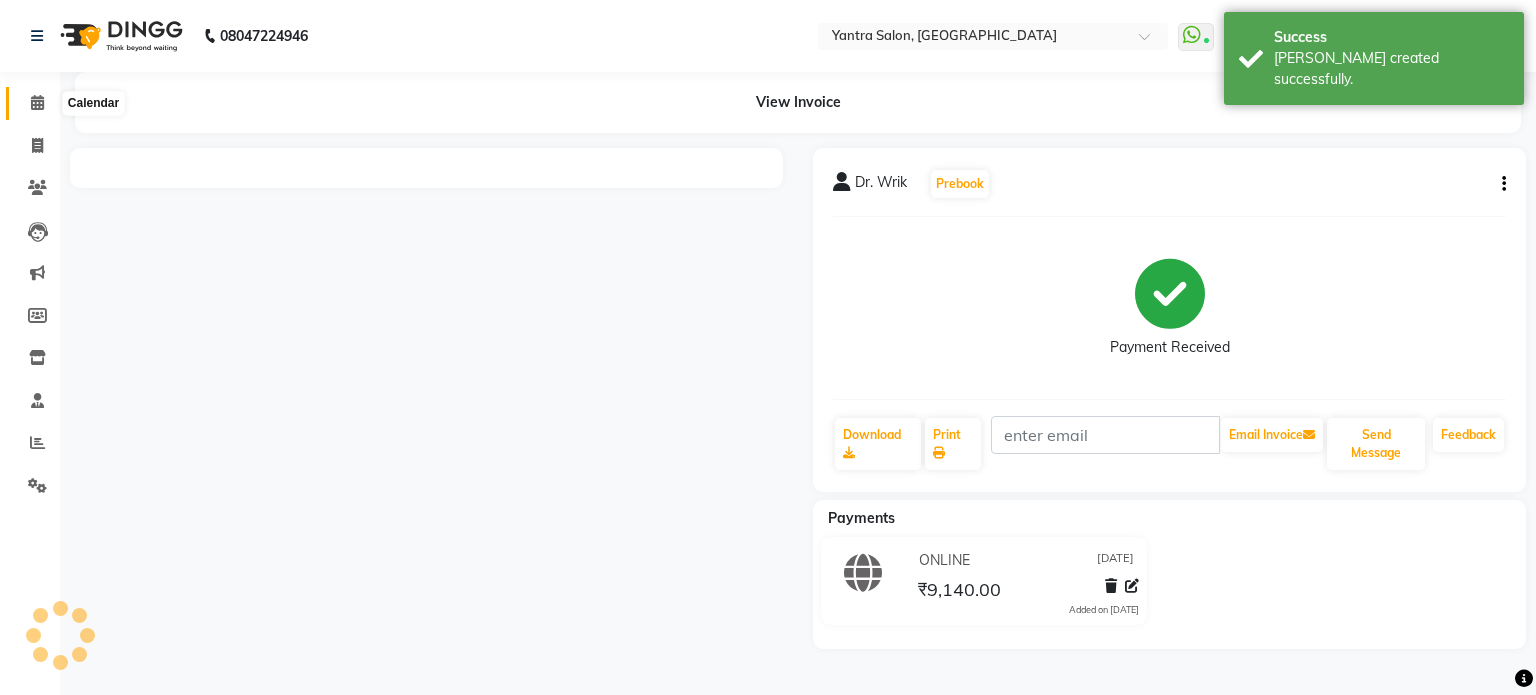 click 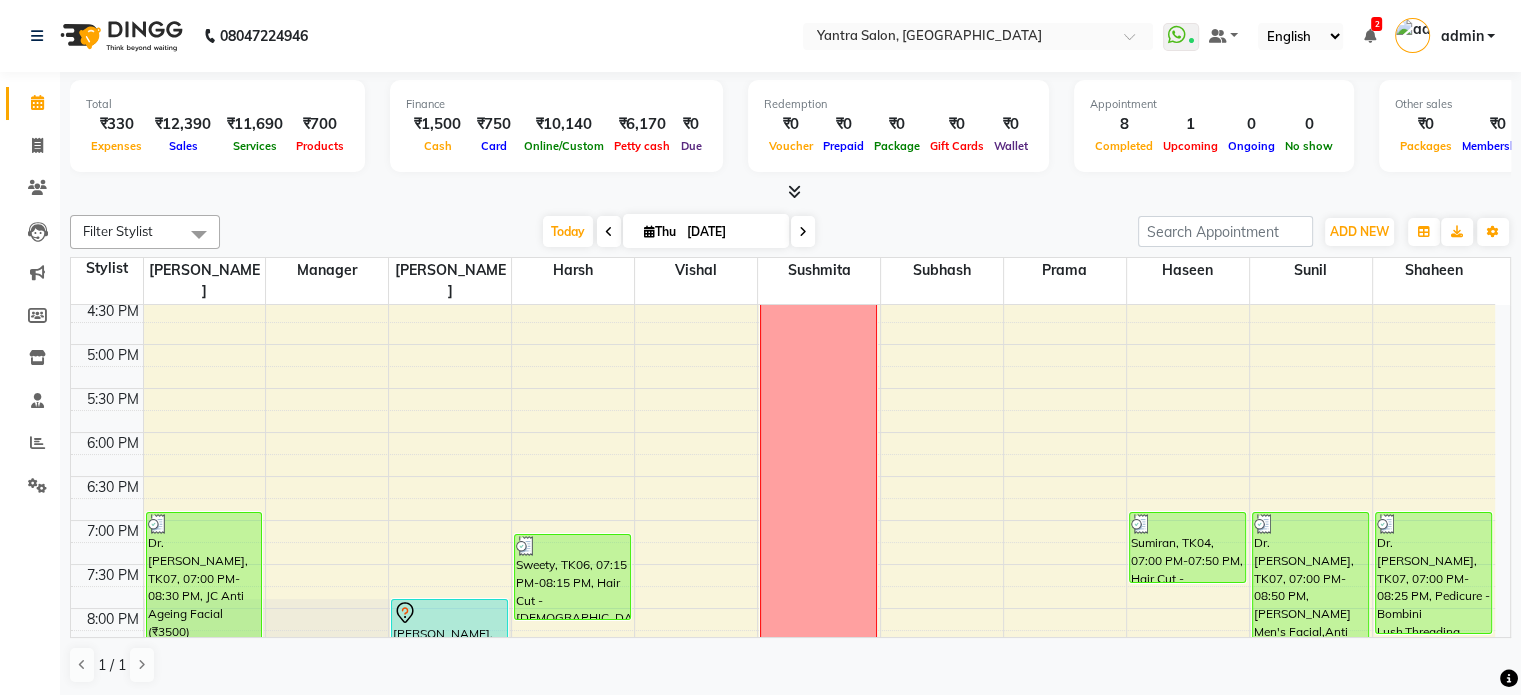 scroll, scrollTop: 778, scrollLeft: 0, axis: vertical 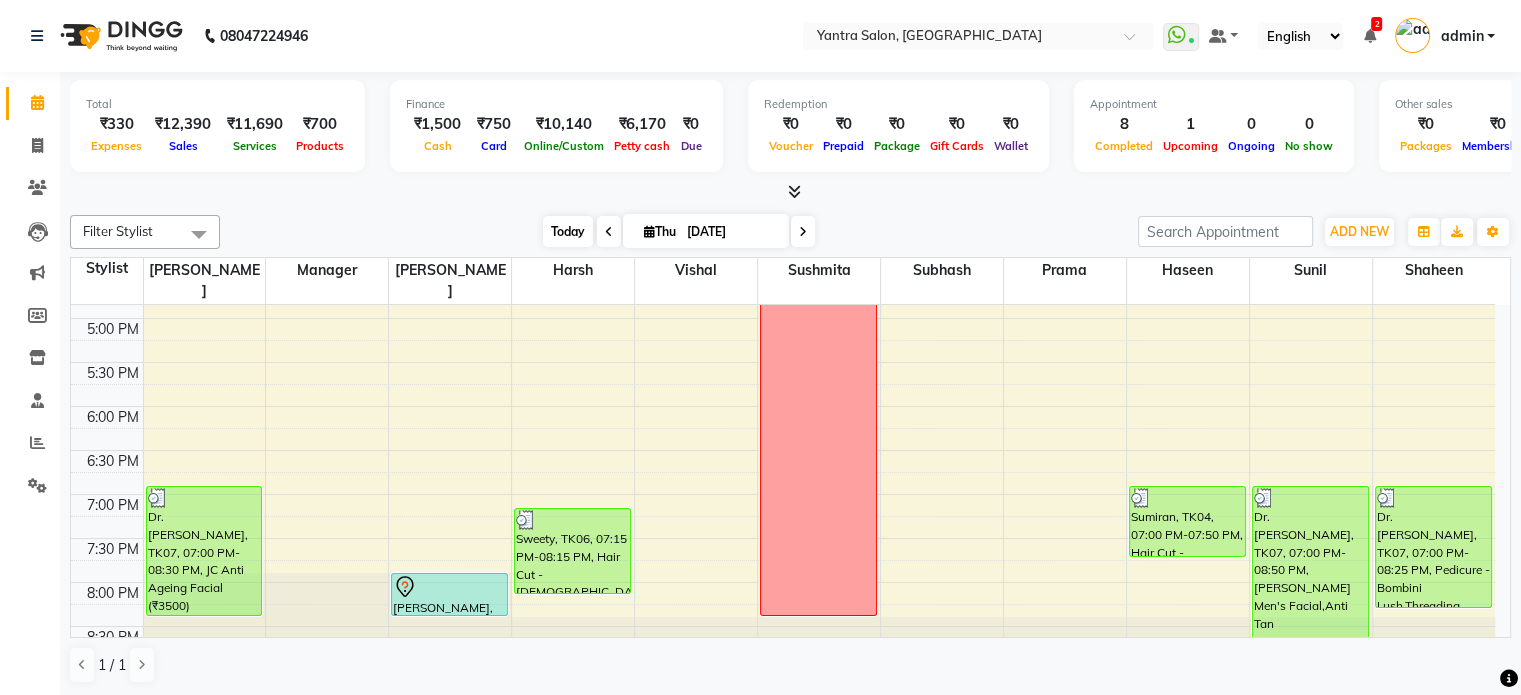 click on "Today" at bounding box center (568, 231) 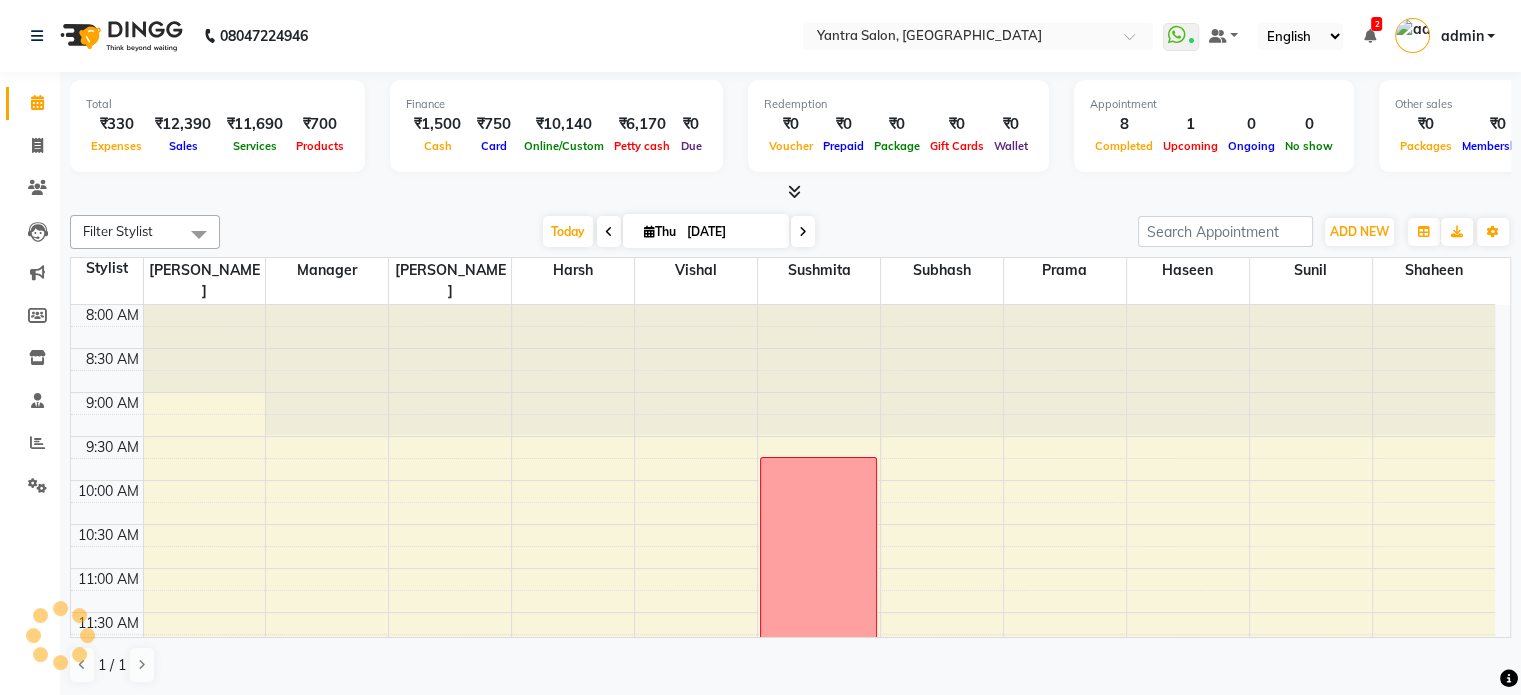 scroll, scrollTop: 778, scrollLeft: 0, axis: vertical 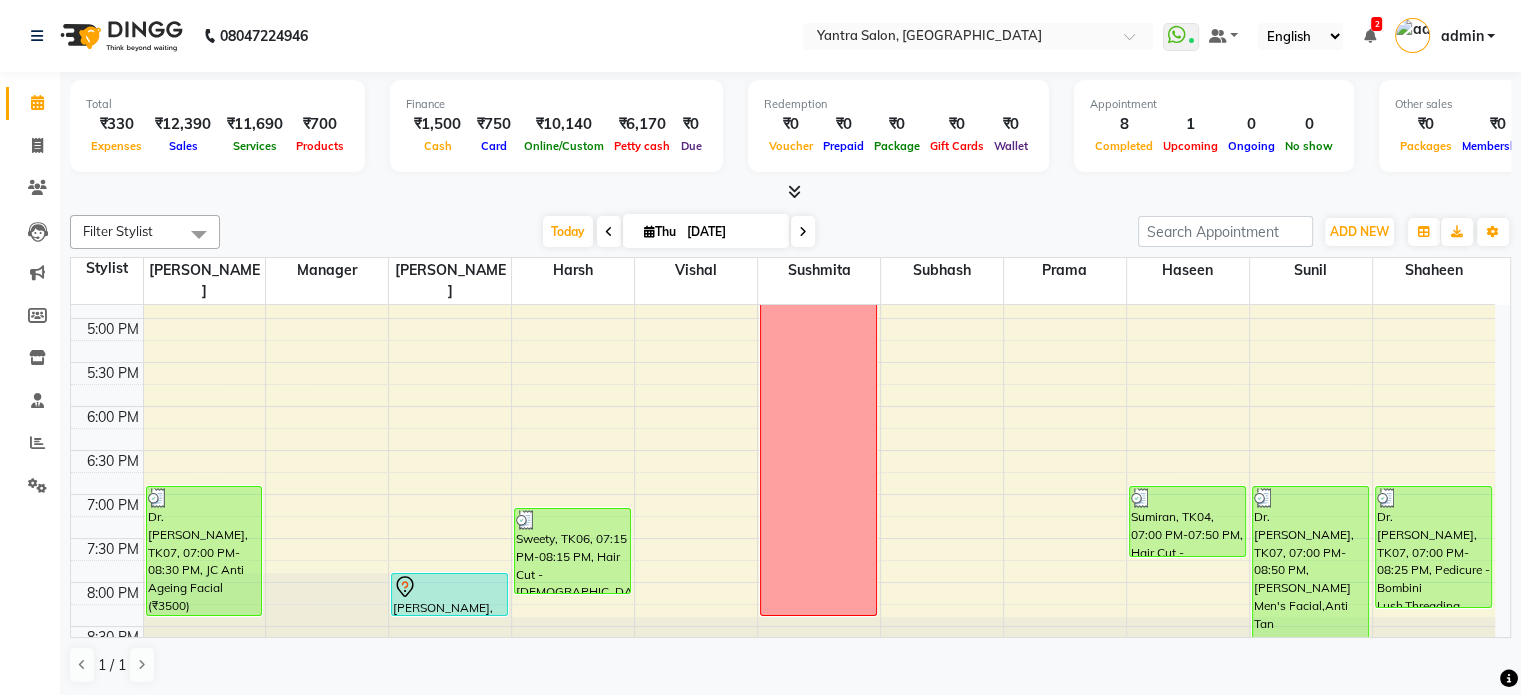 click on "[DATE]  [DATE]" at bounding box center (679, 232) 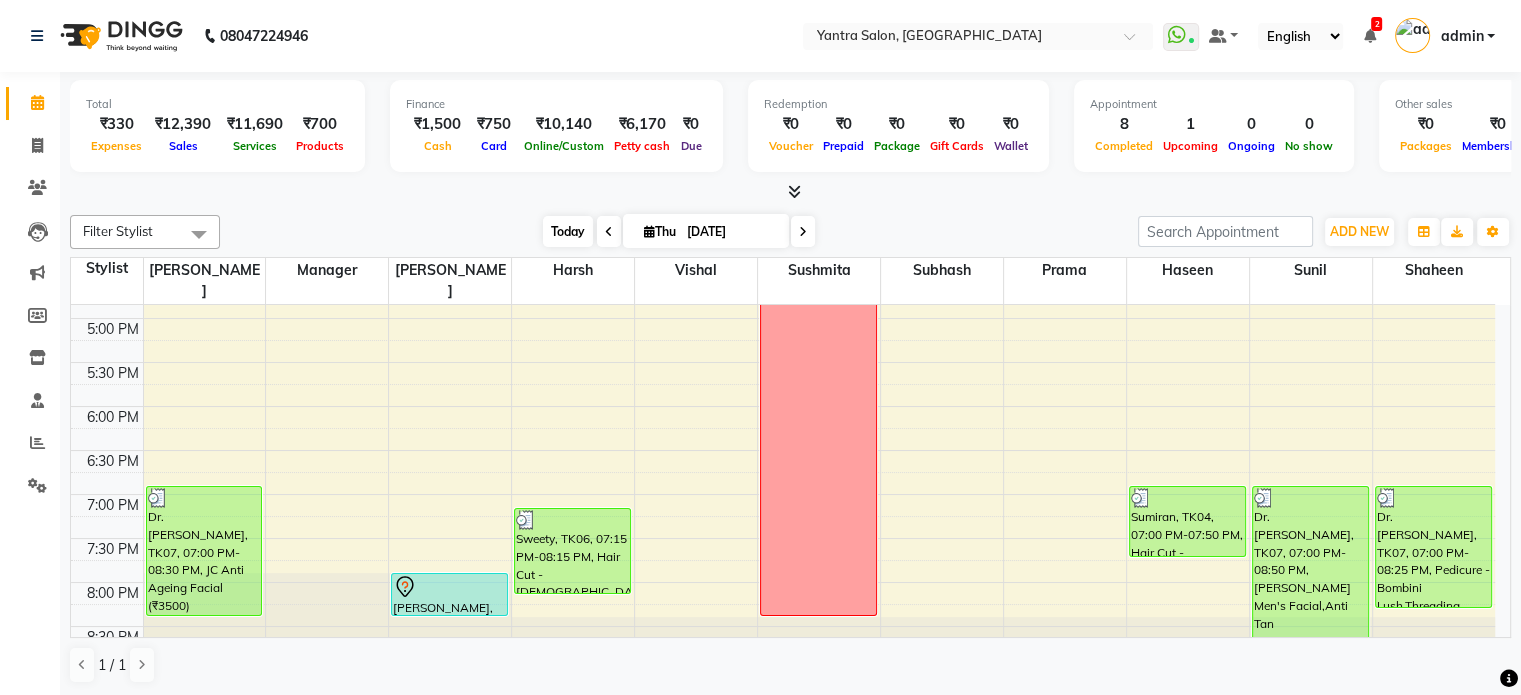 click on "Today" at bounding box center [568, 231] 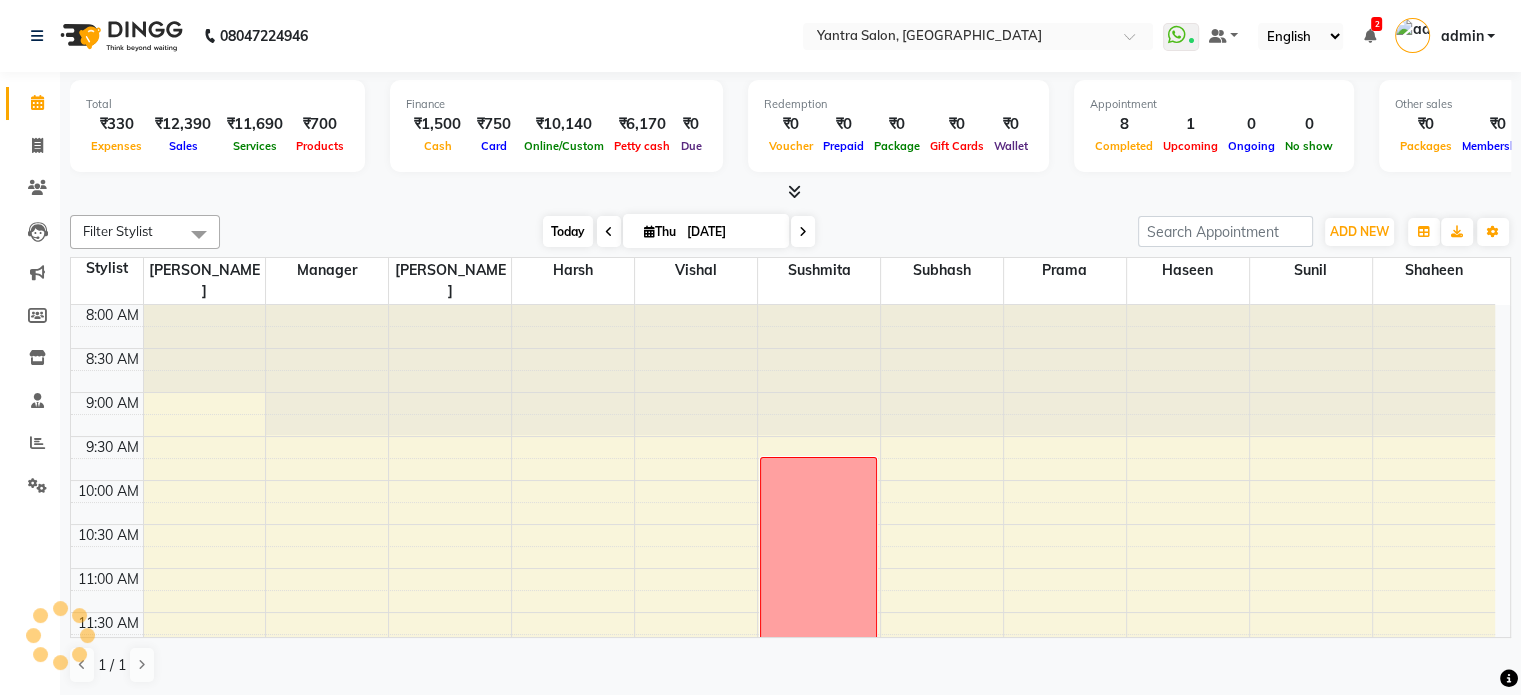 scroll, scrollTop: 778, scrollLeft: 0, axis: vertical 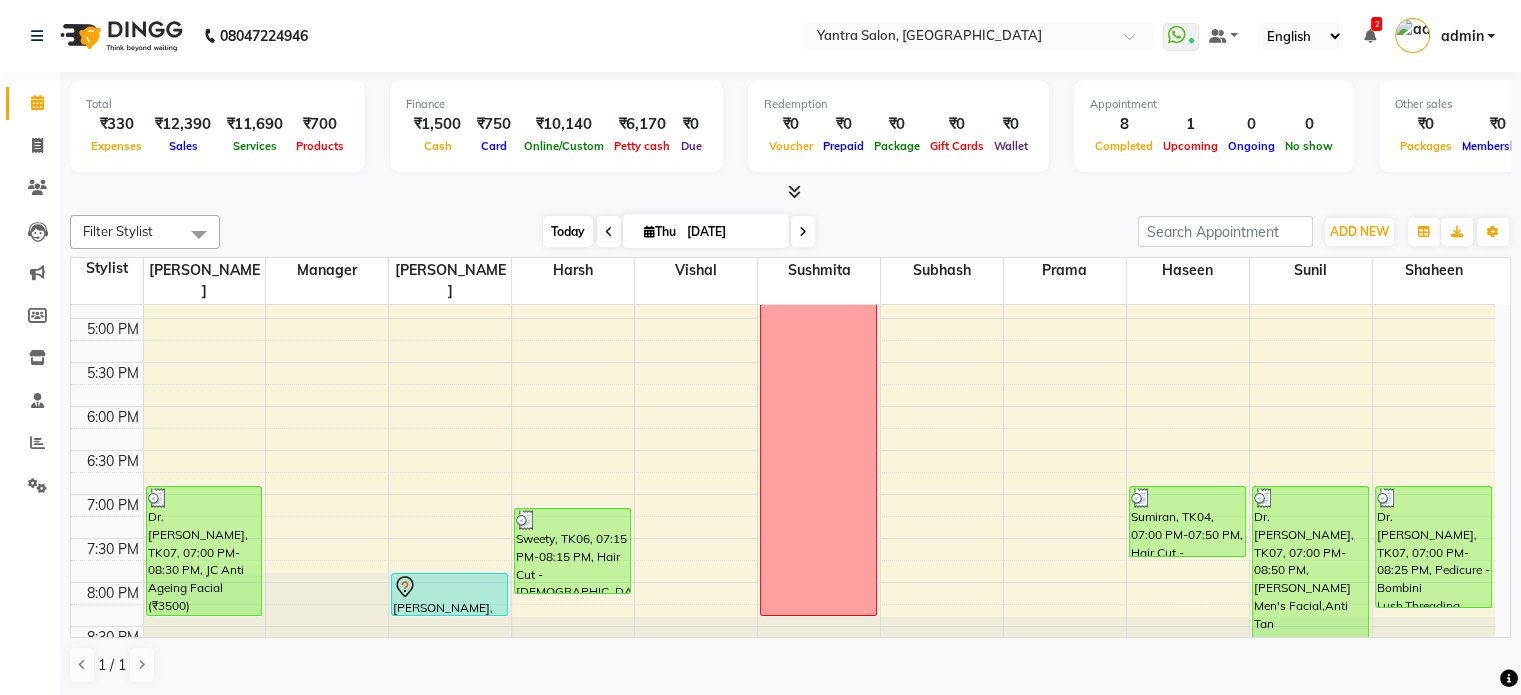 click on "Today" at bounding box center [568, 231] 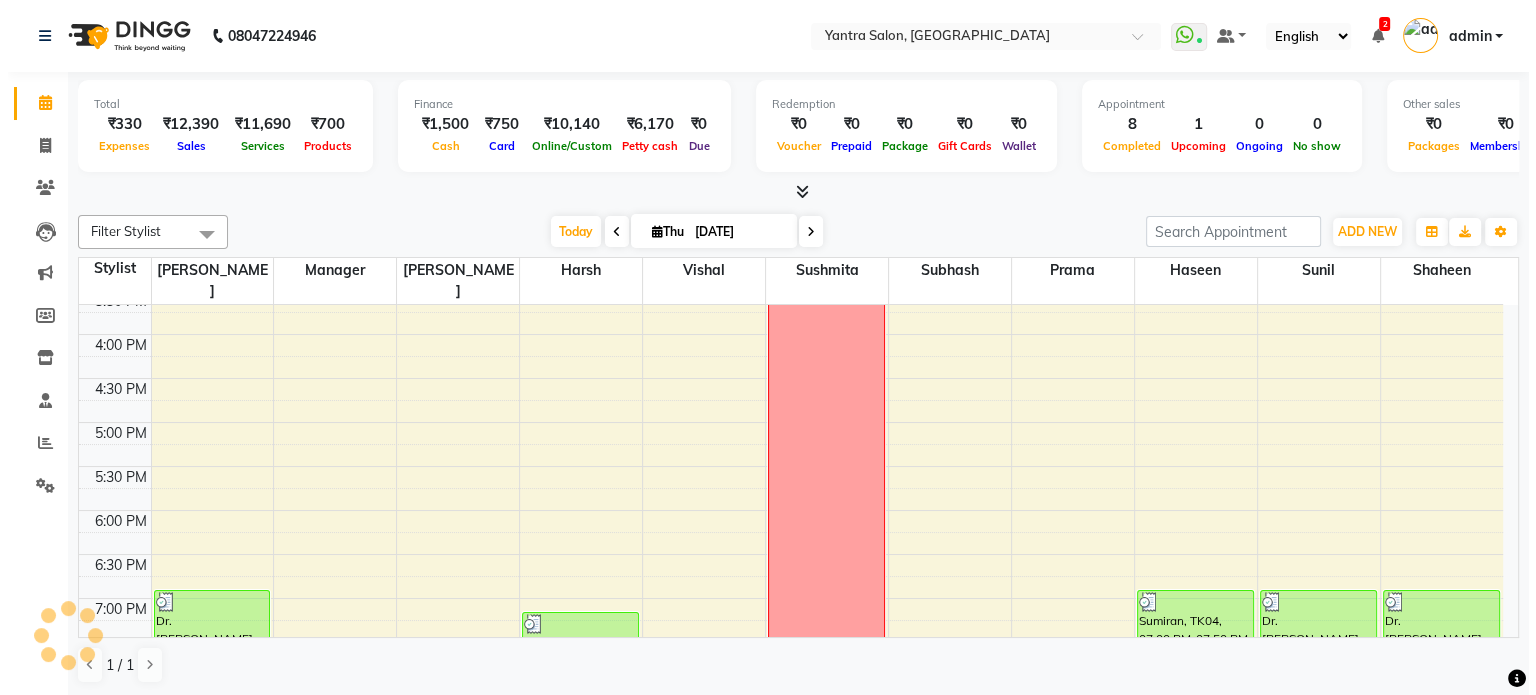 scroll, scrollTop: 778, scrollLeft: 0, axis: vertical 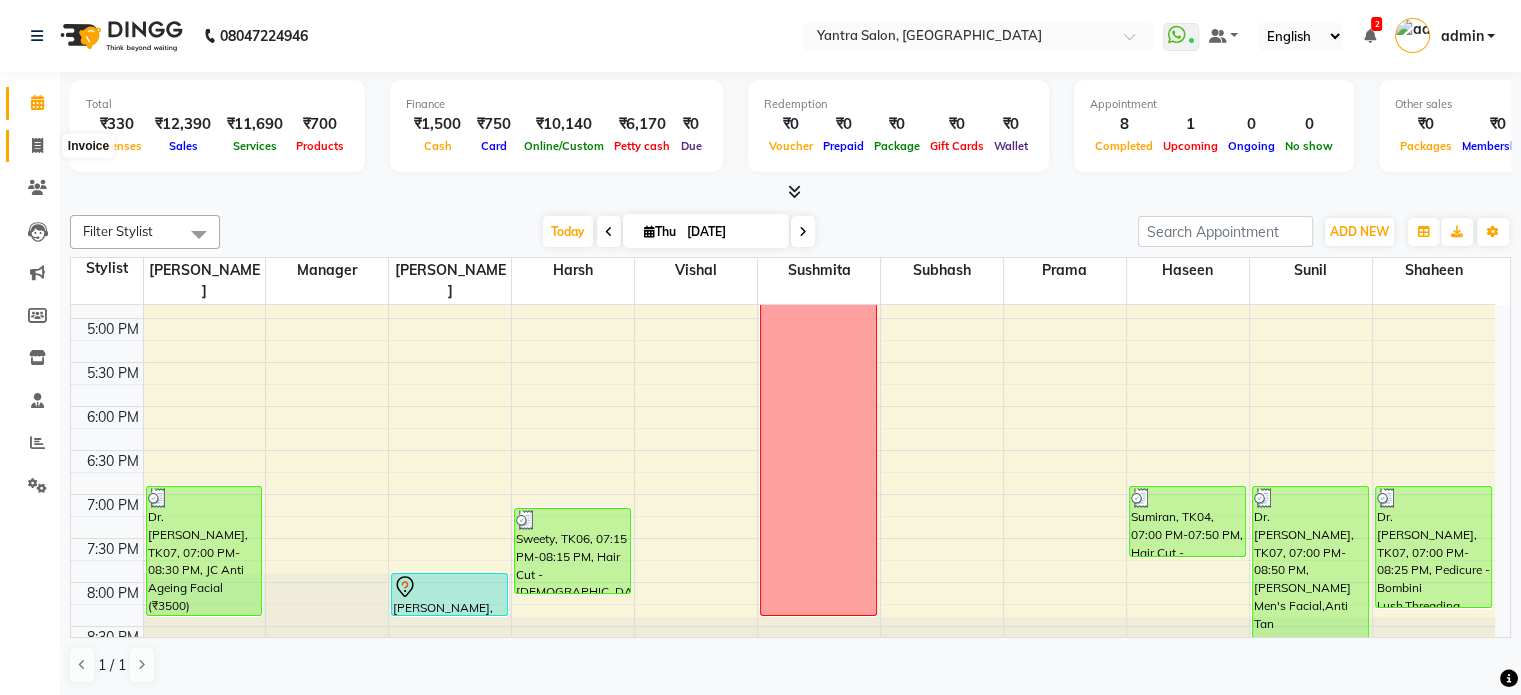 click 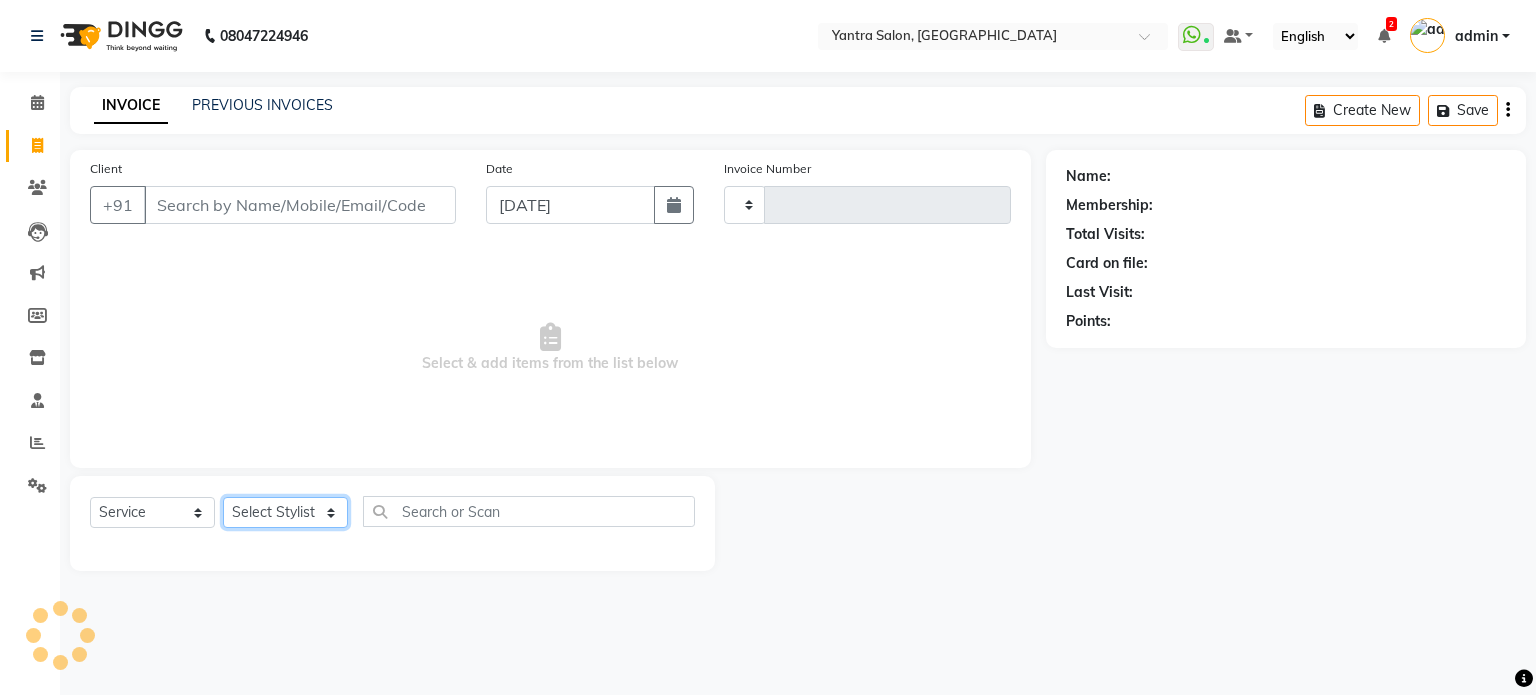 click on "Select Stylist" 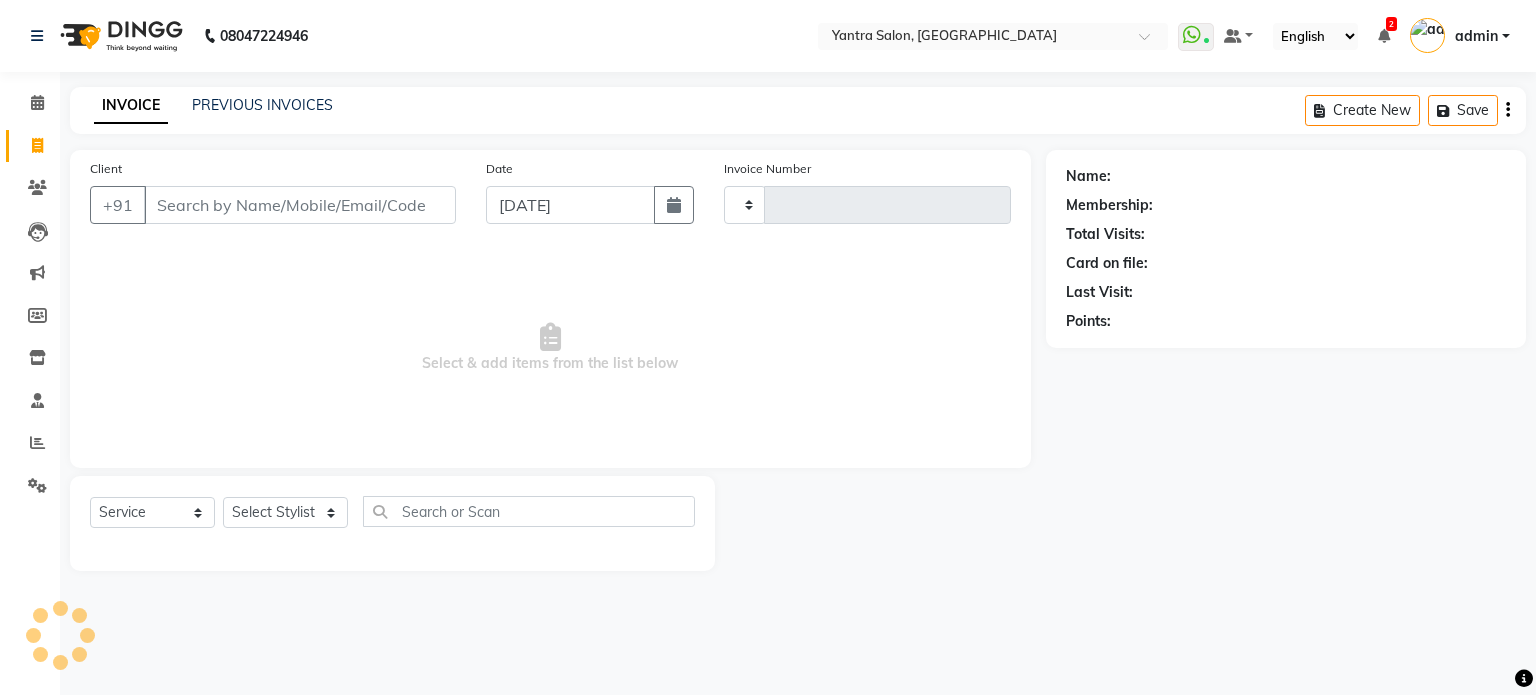 click on "Select  Service  Product  Membership  Package Voucher Prepaid Gift Card  Select Stylist" 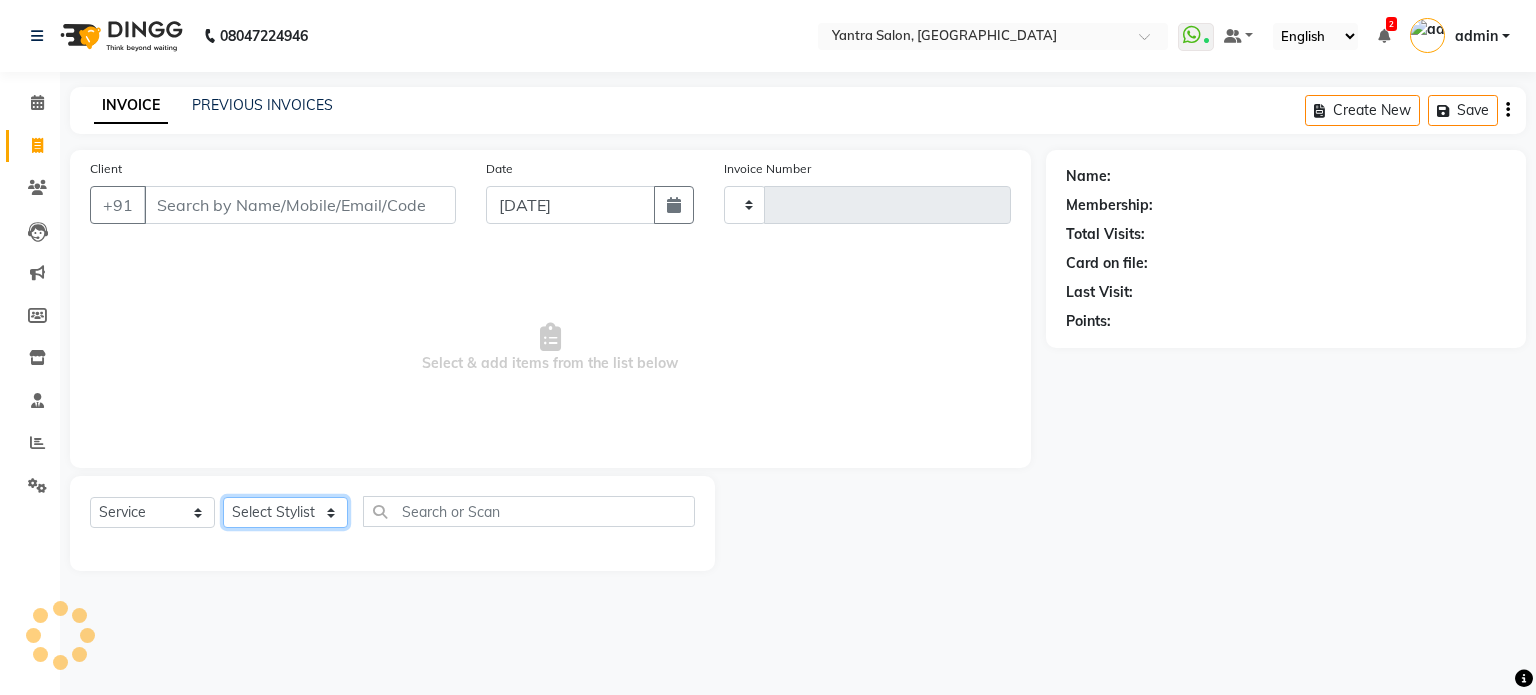 click on "Select Stylist" 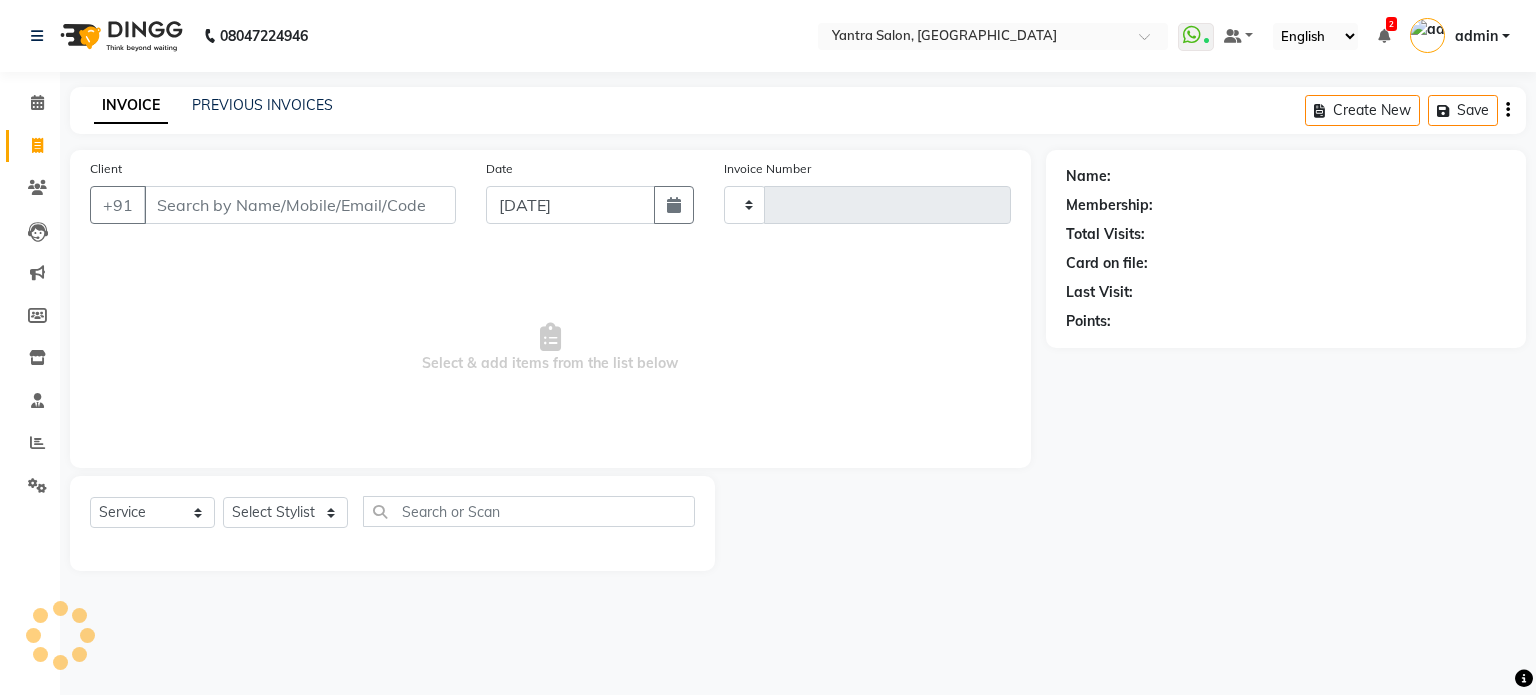 click on "Select  Service  Product  Membership  Package Voucher Prepaid Gift Card  Select Stylist" 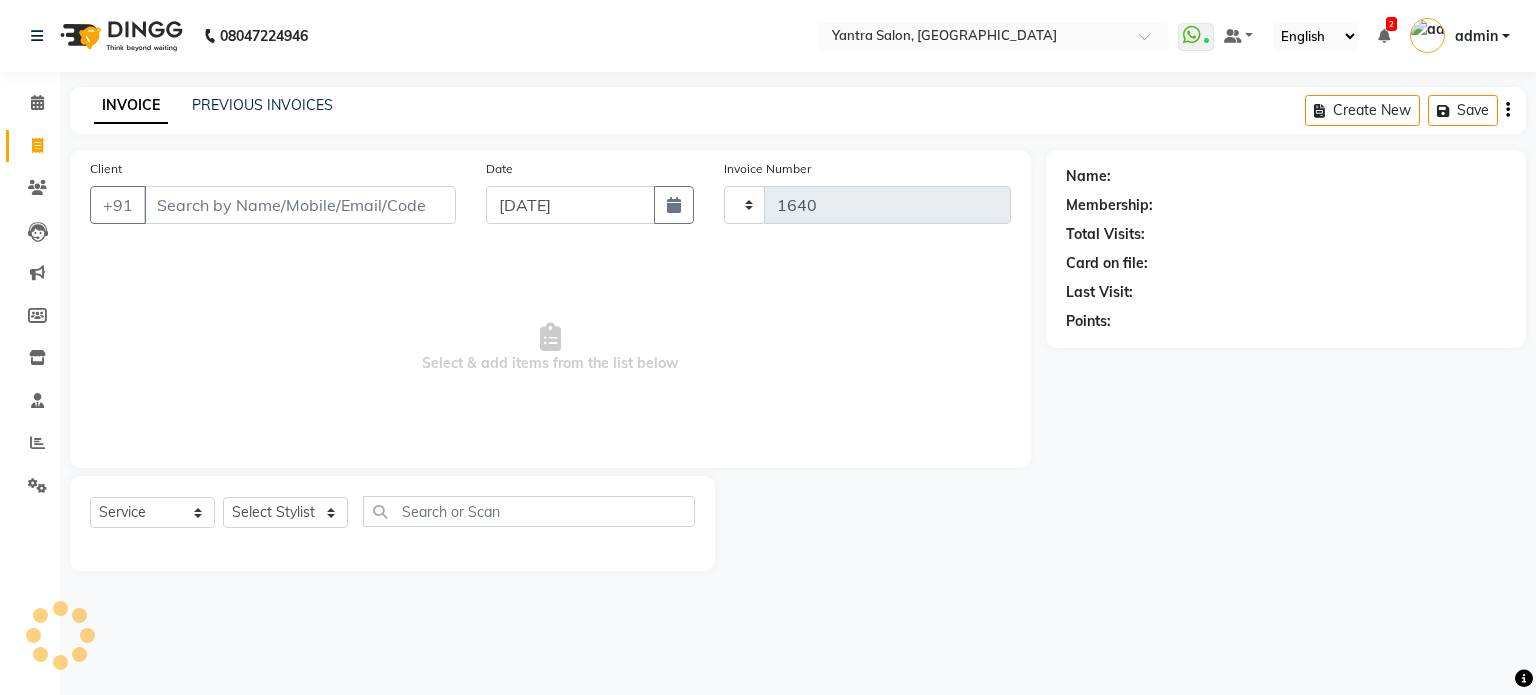 select on "6253" 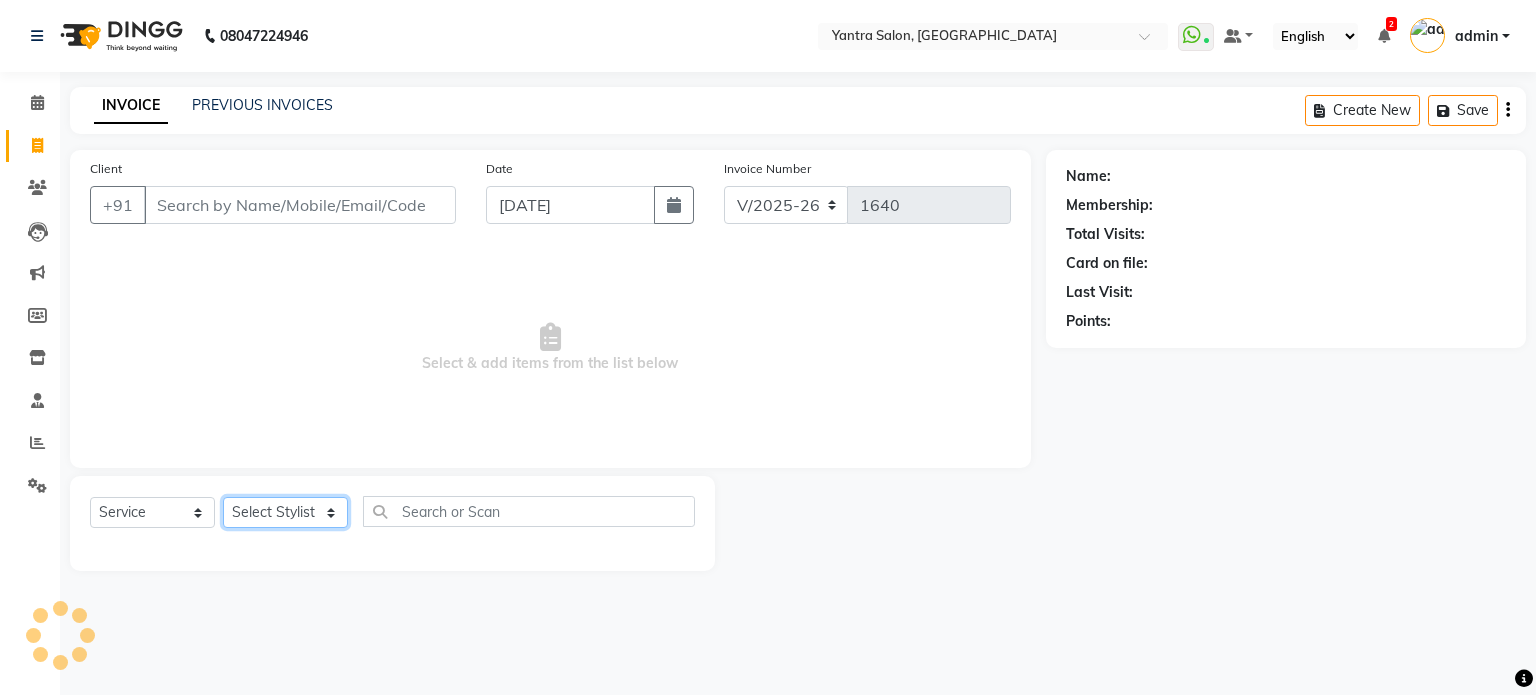click on "Select Stylist" 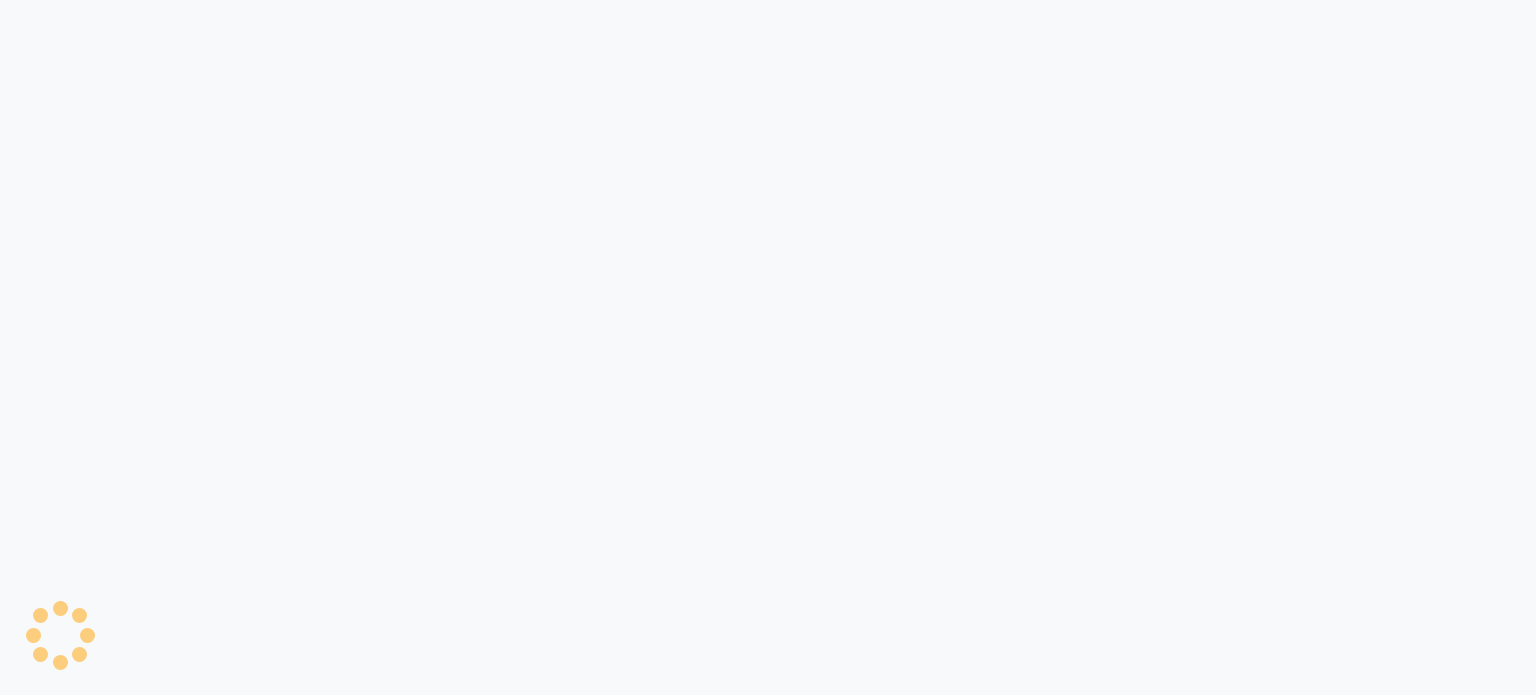 scroll, scrollTop: 0, scrollLeft: 0, axis: both 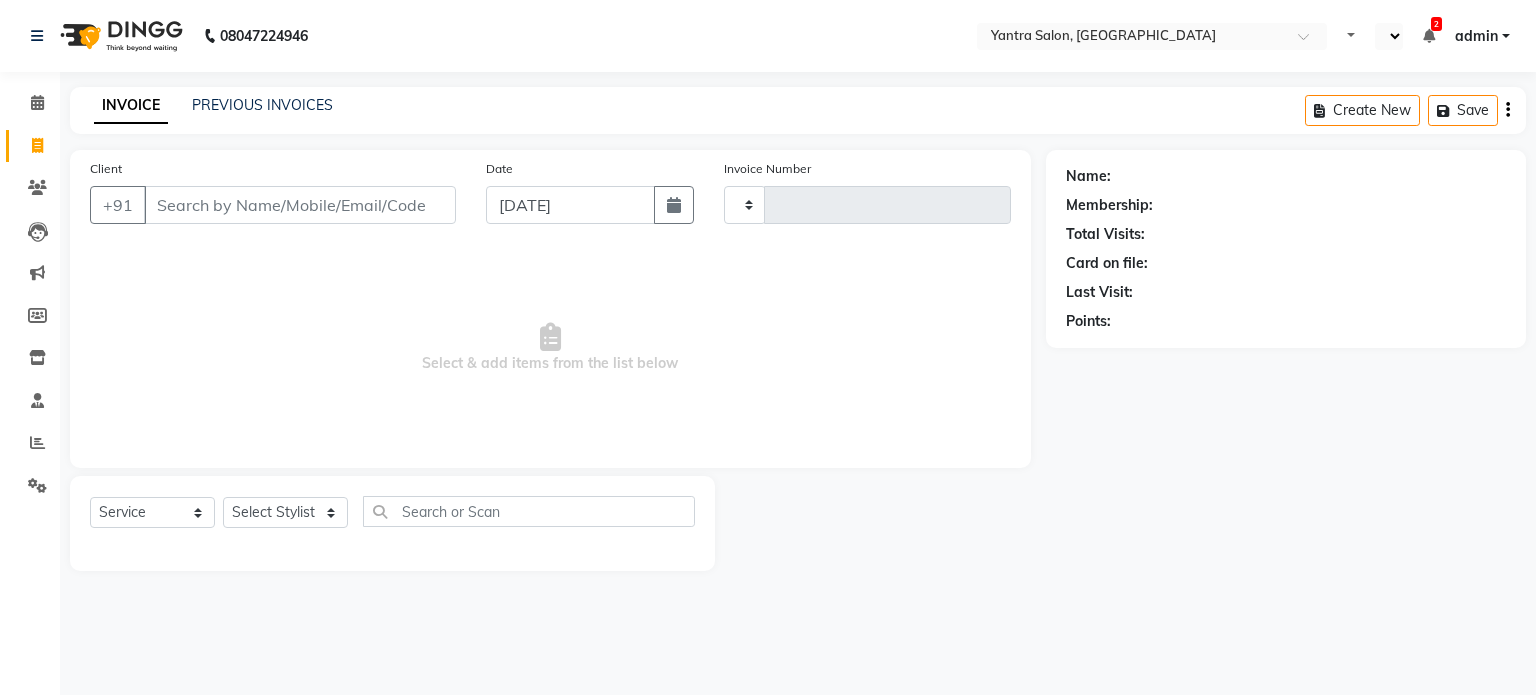 type on "1640" 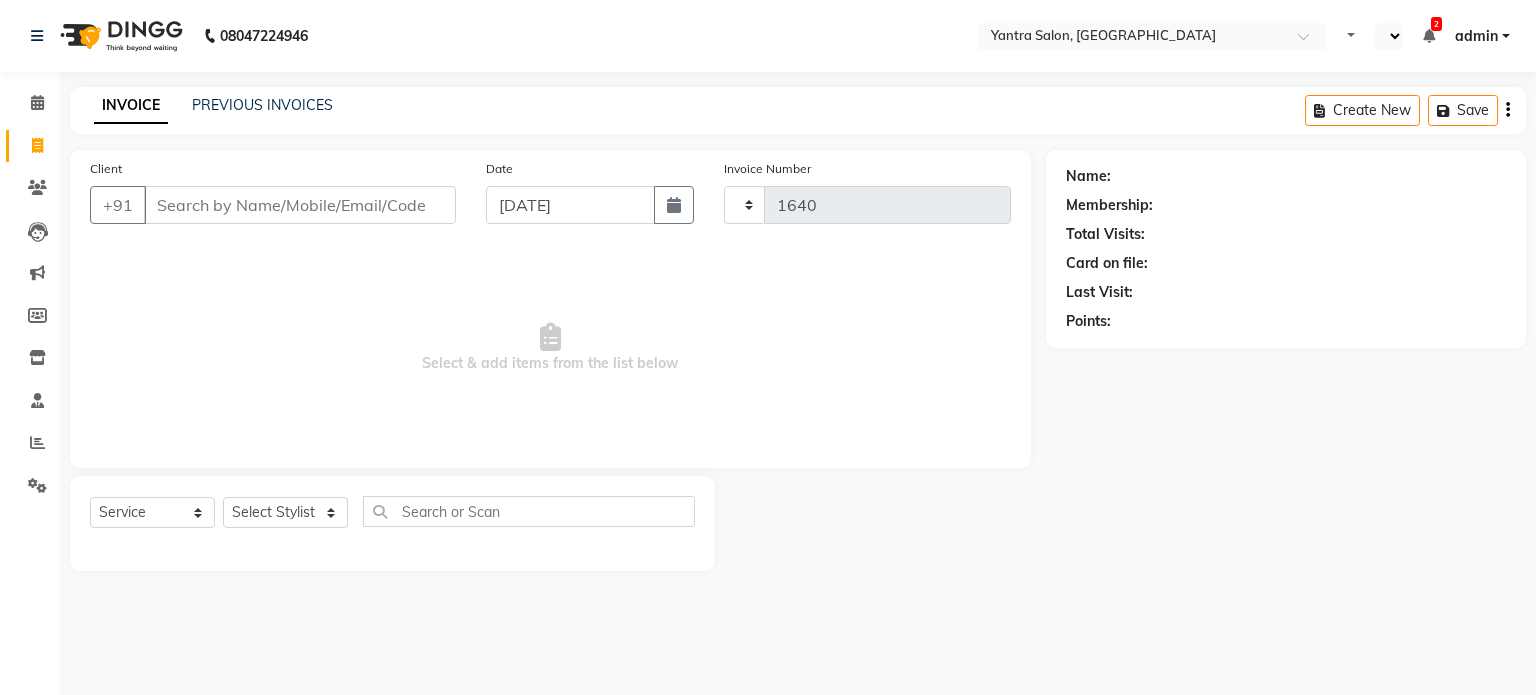 select on "en" 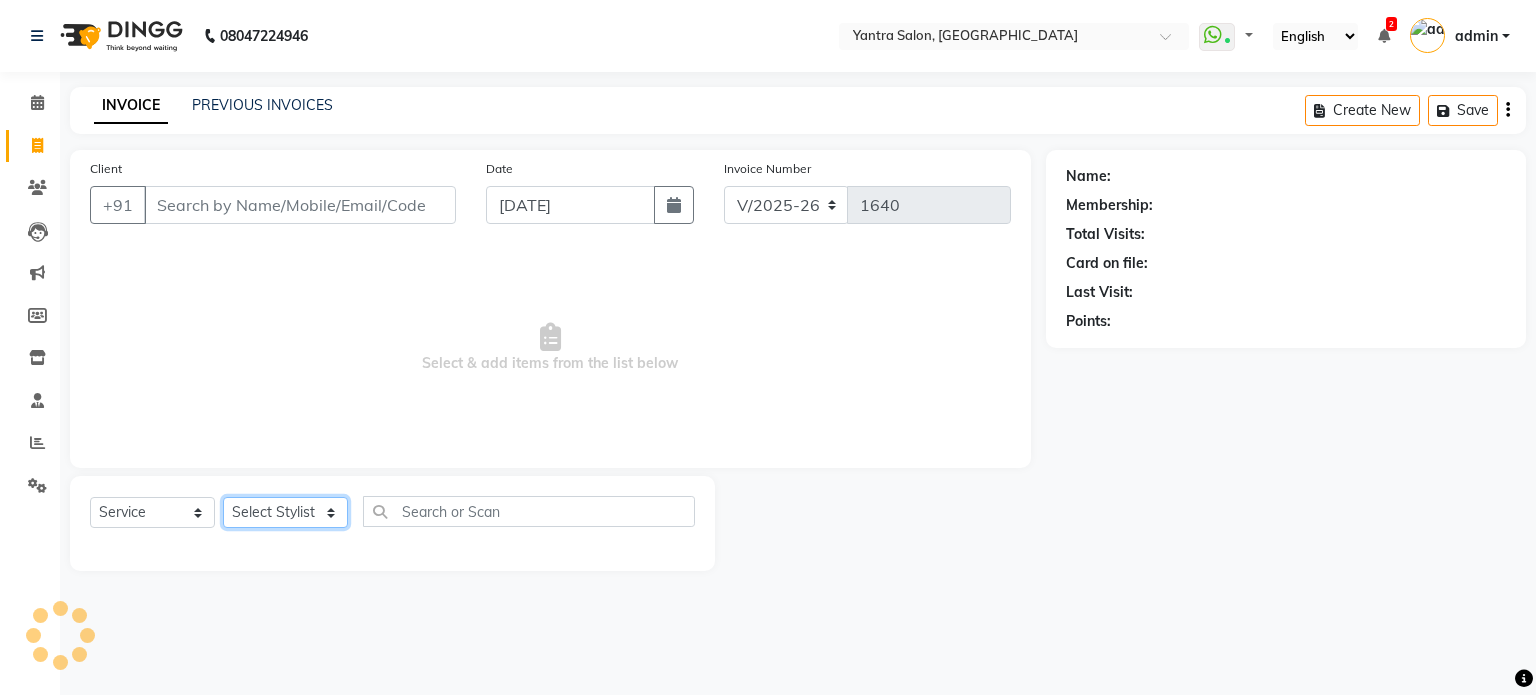 click on "Select Stylist" 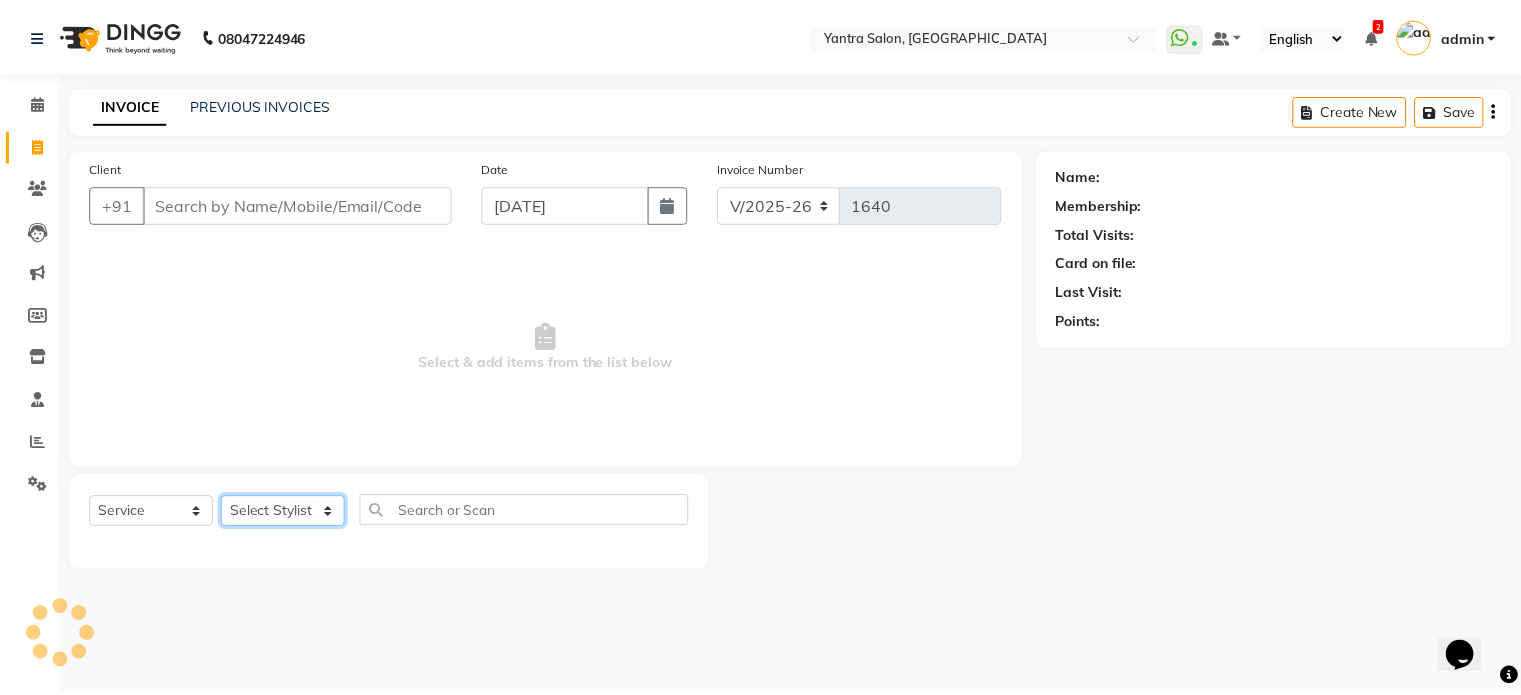 scroll, scrollTop: 0, scrollLeft: 0, axis: both 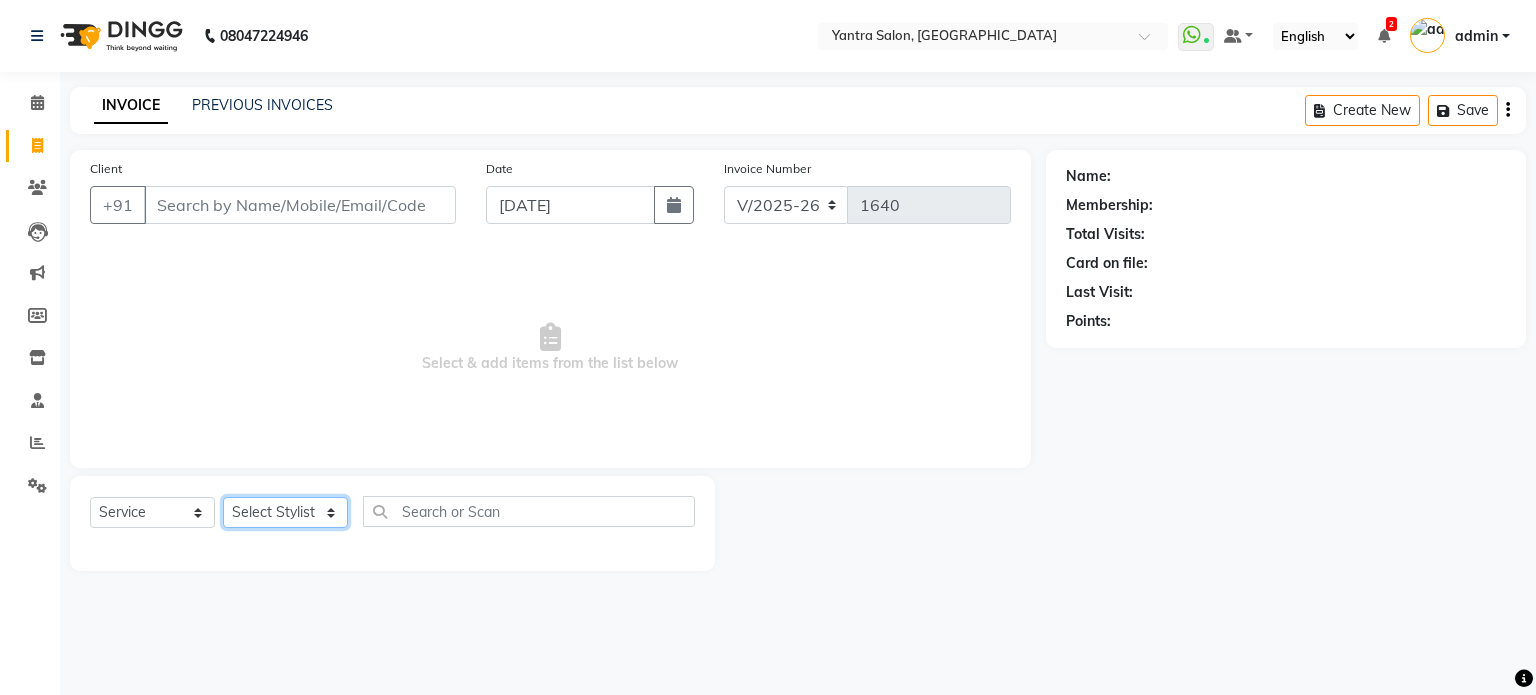 click on "Select Stylist admin [PERSON_NAME] Manager [PERSON_NAME] Prama [PERSON_NAME] [PERSON_NAME] [PERSON_NAME] [PERSON_NAME] Varun  Vishal" 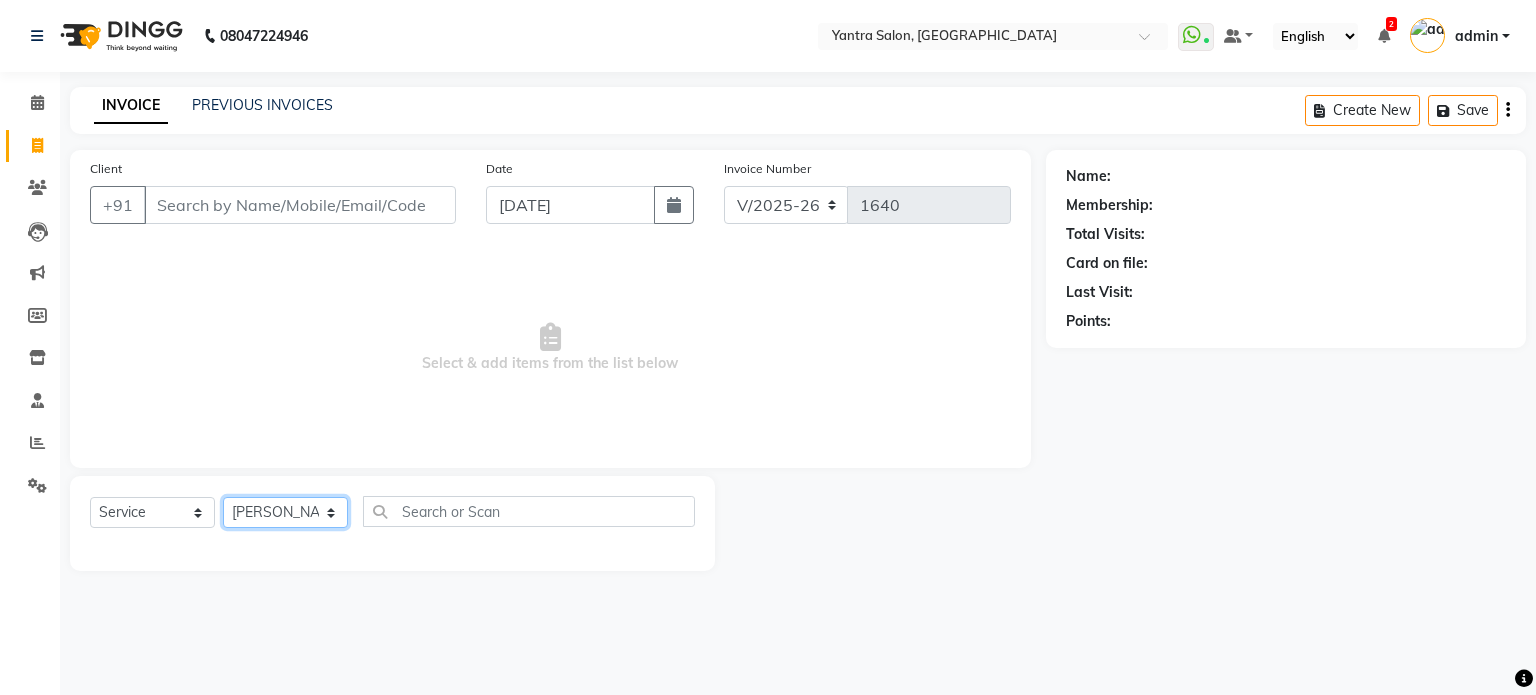 click on "Select Stylist admin [PERSON_NAME] Manager [PERSON_NAME] Prama [PERSON_NAME] [PERSON_NAME] [PERSON_NAME] [PERSON_NAME] Varun  Vishal" 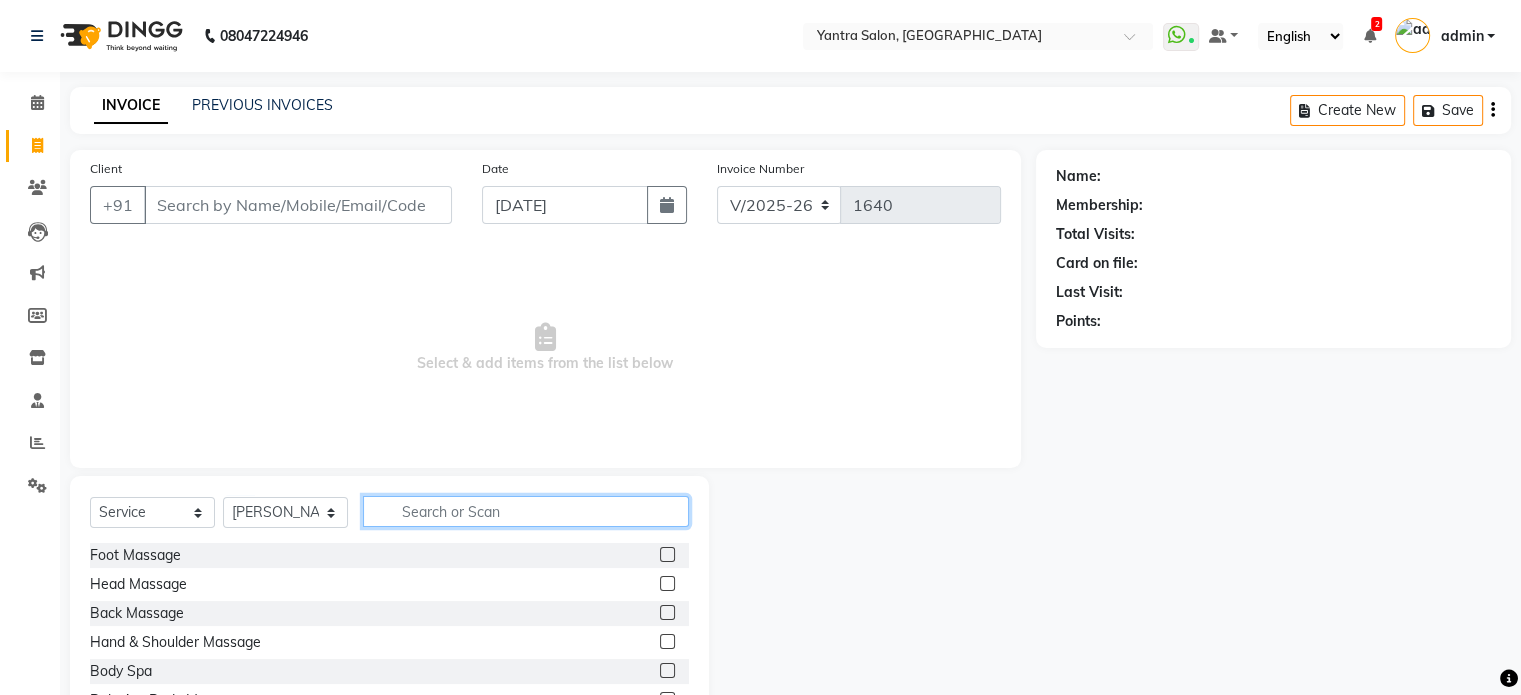 click 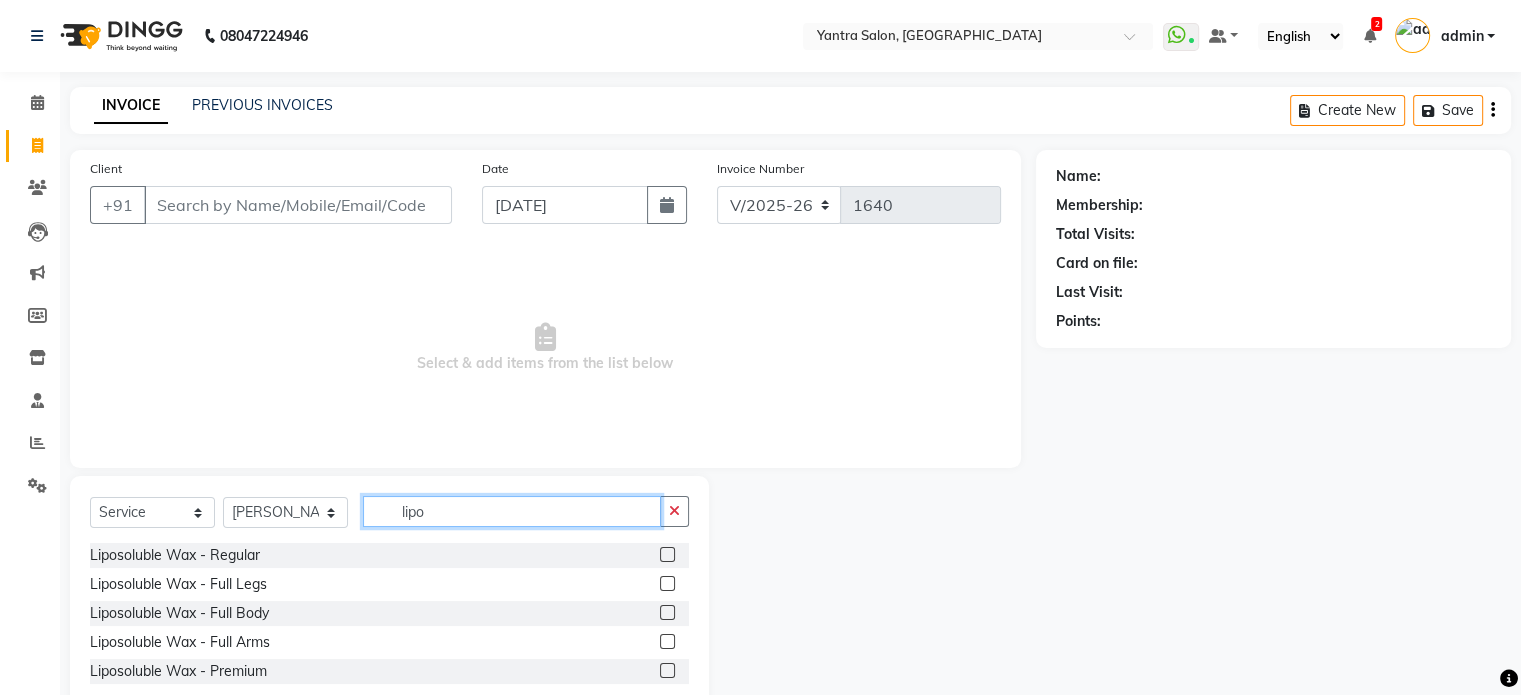 type on "lipo" 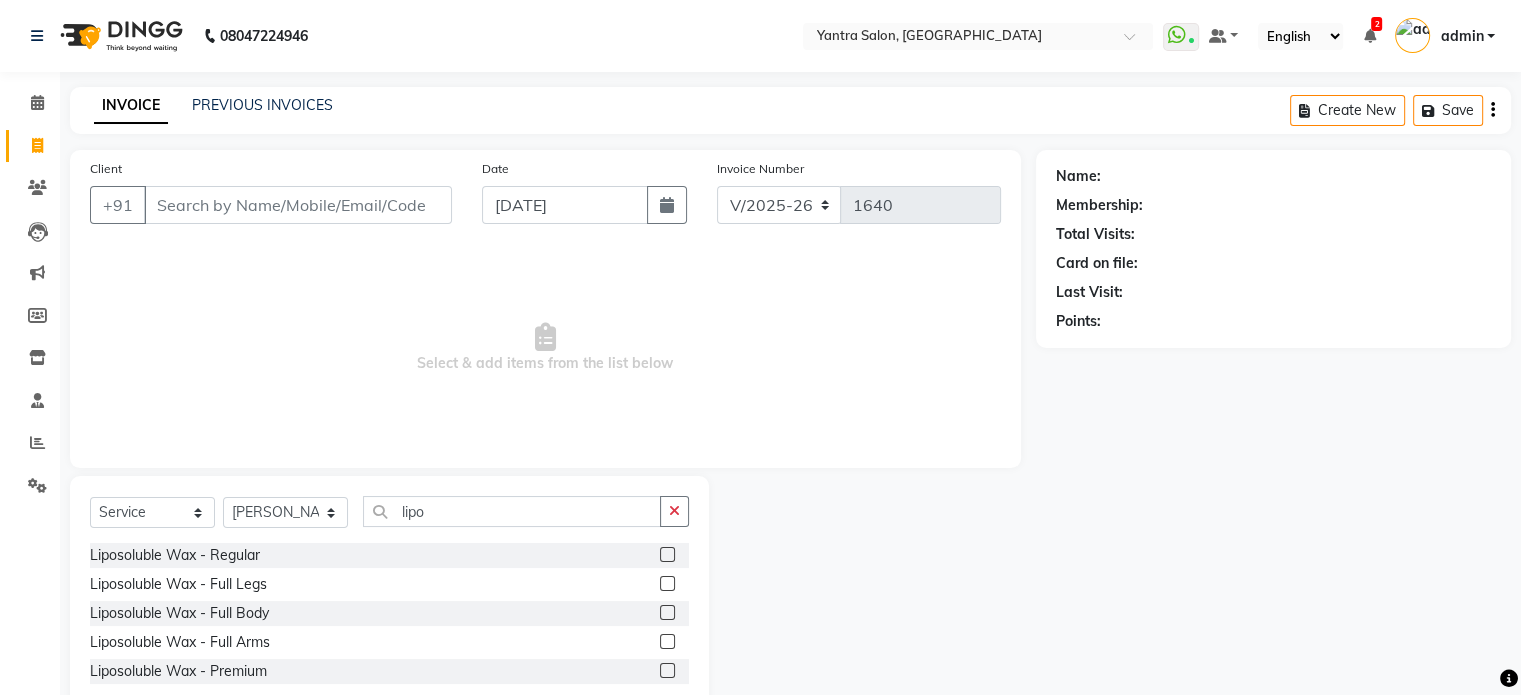 click 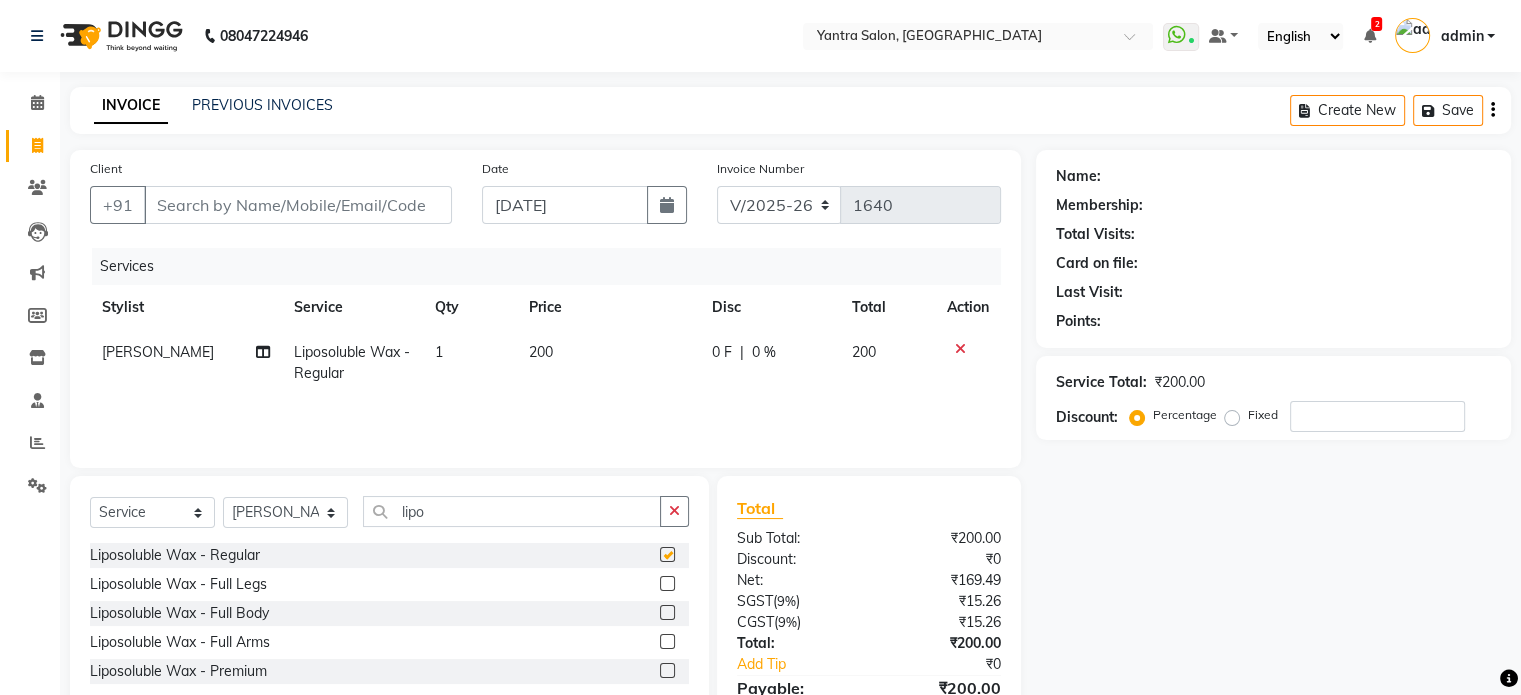 checkbox on "false" 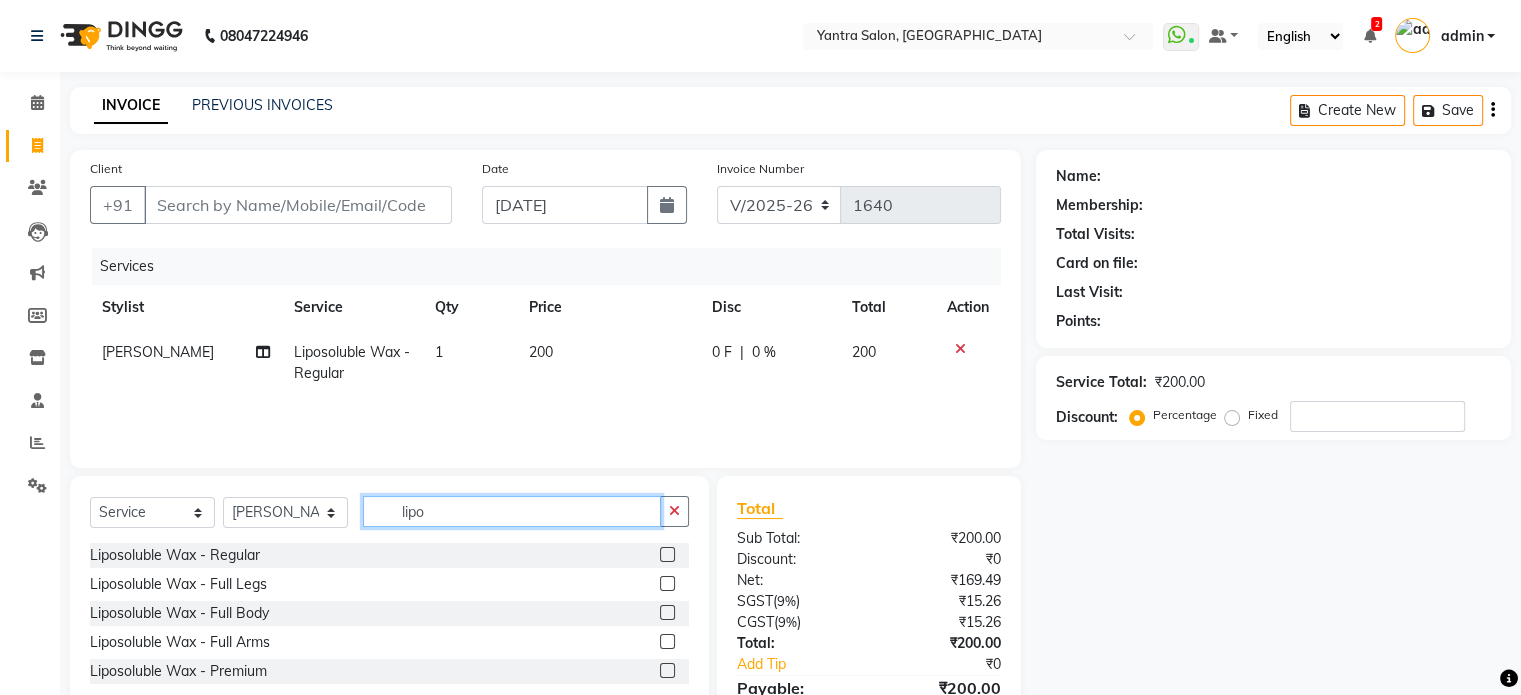 click on "lipo" 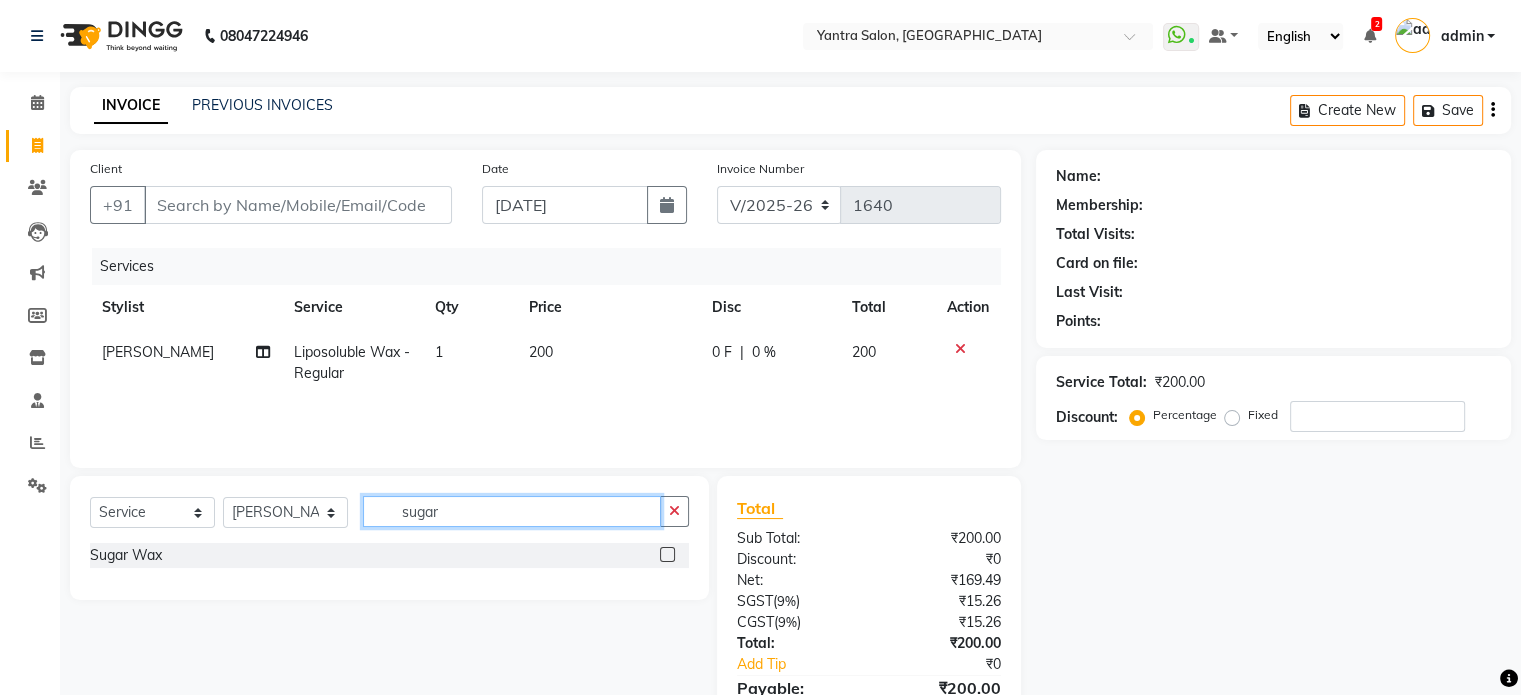 type on "sugar" 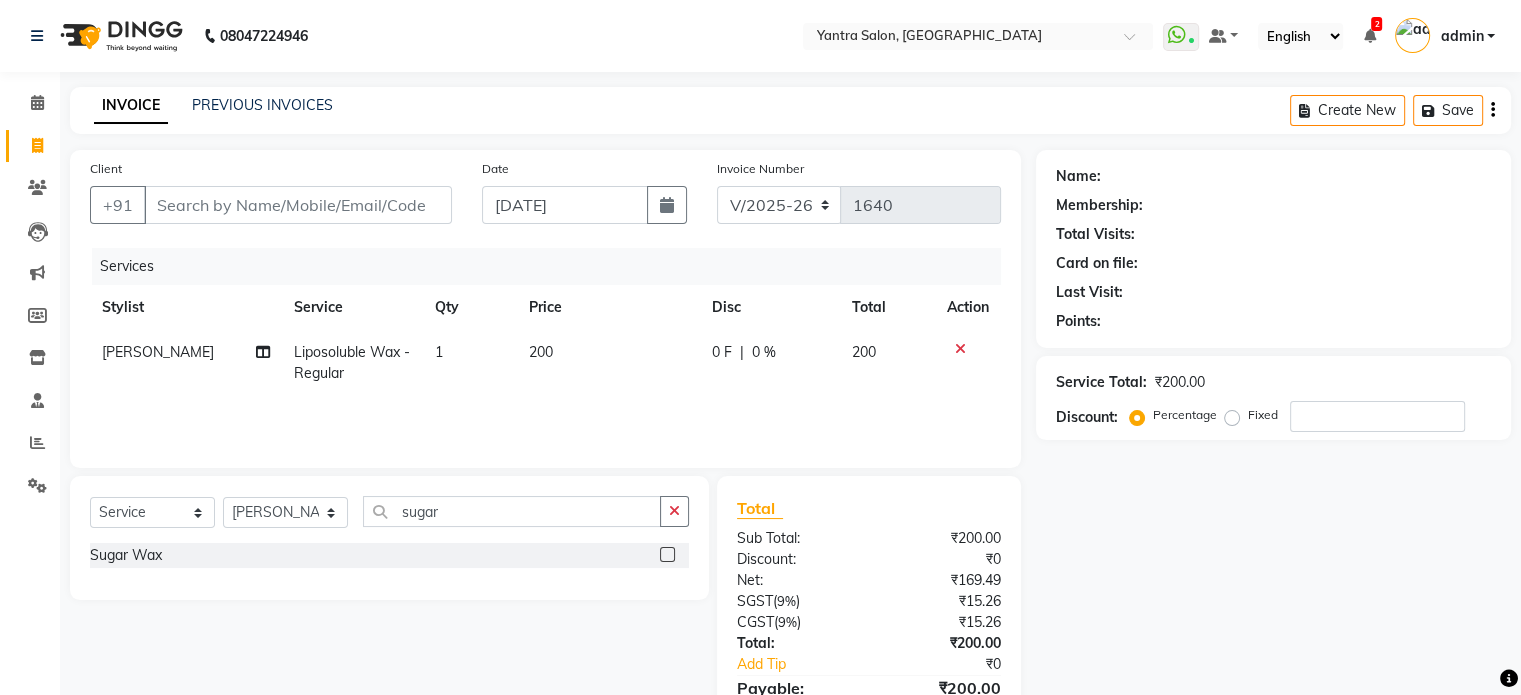 click 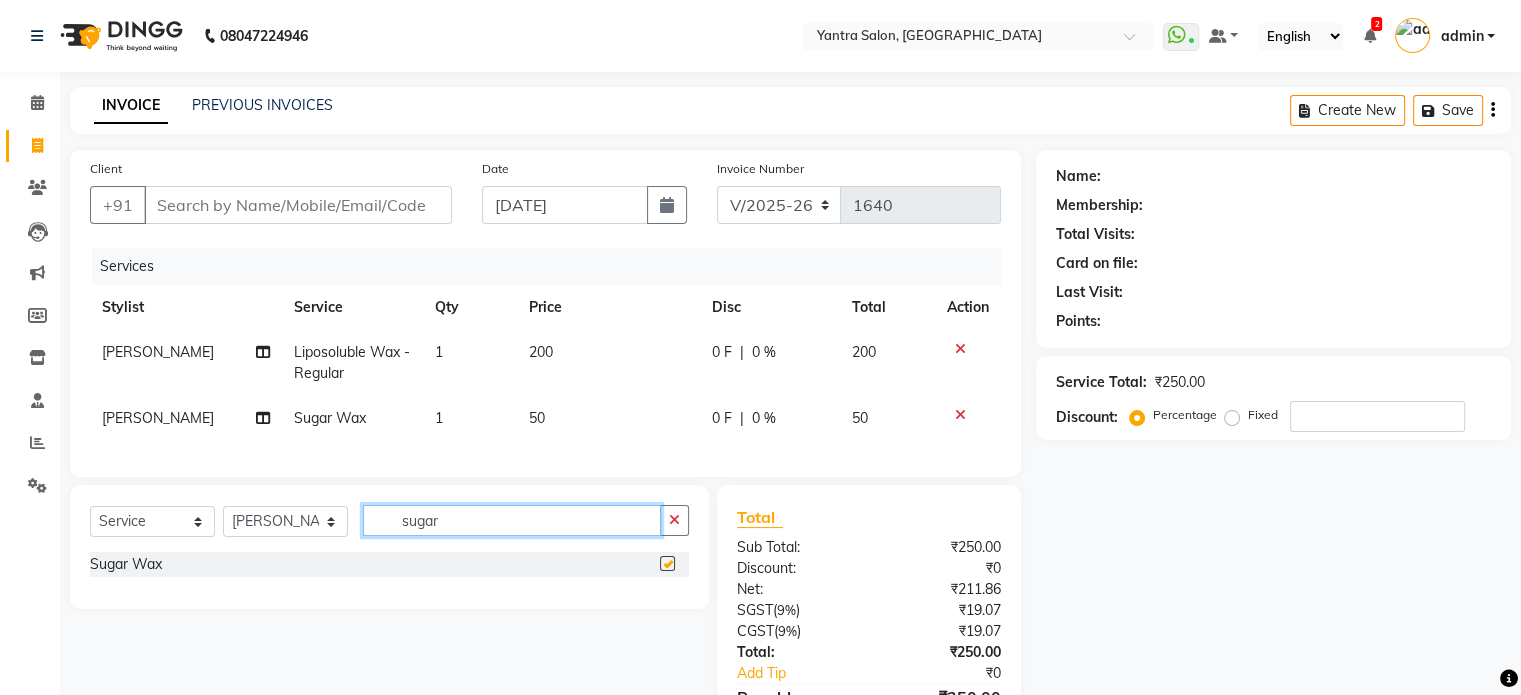 click on "sugar" 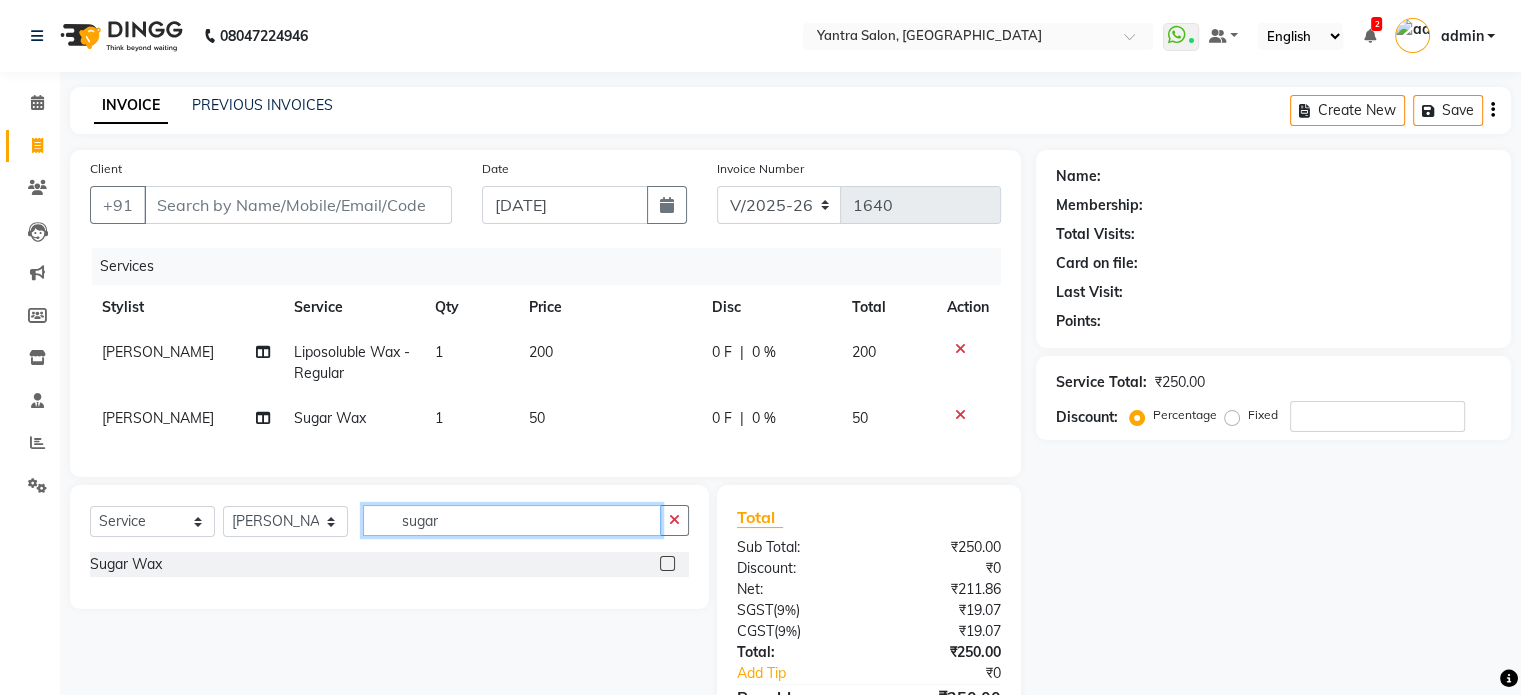 checkbox on "false" 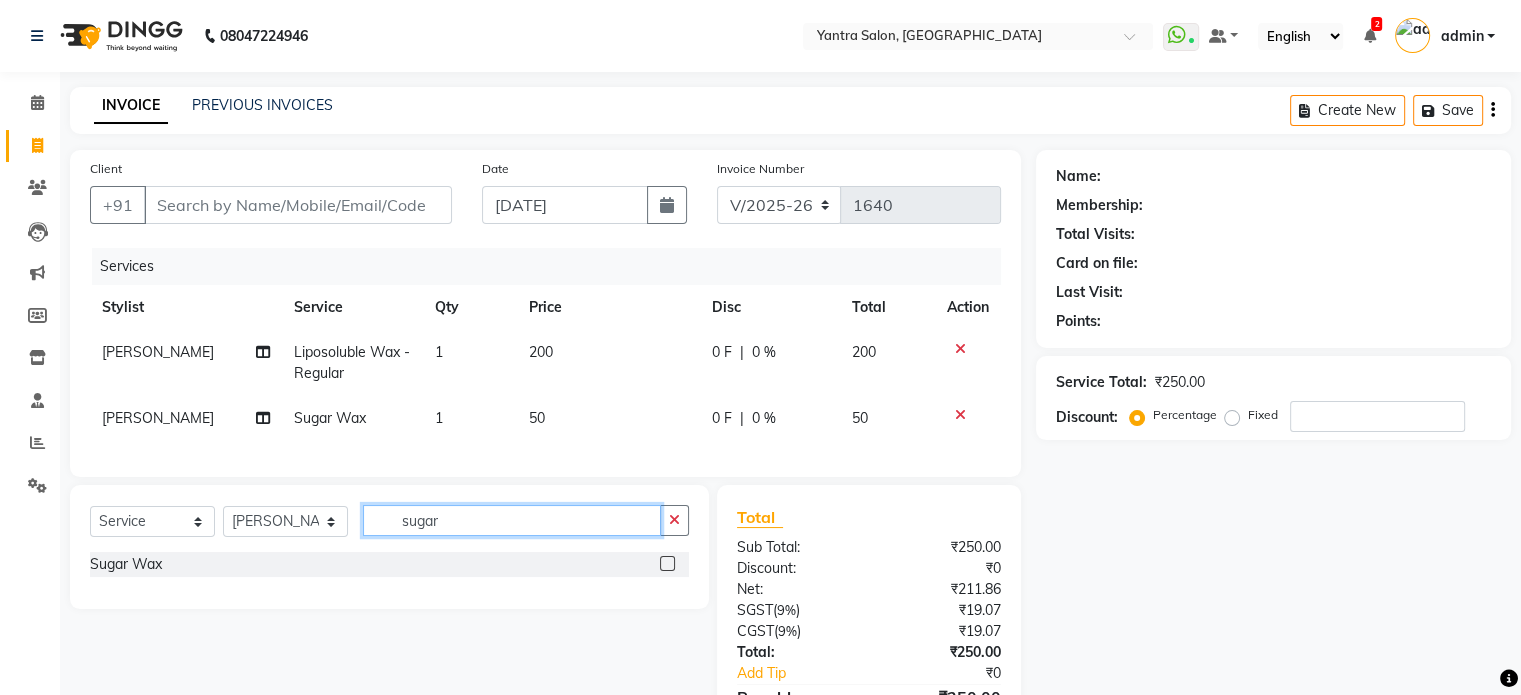 click on "sugar" 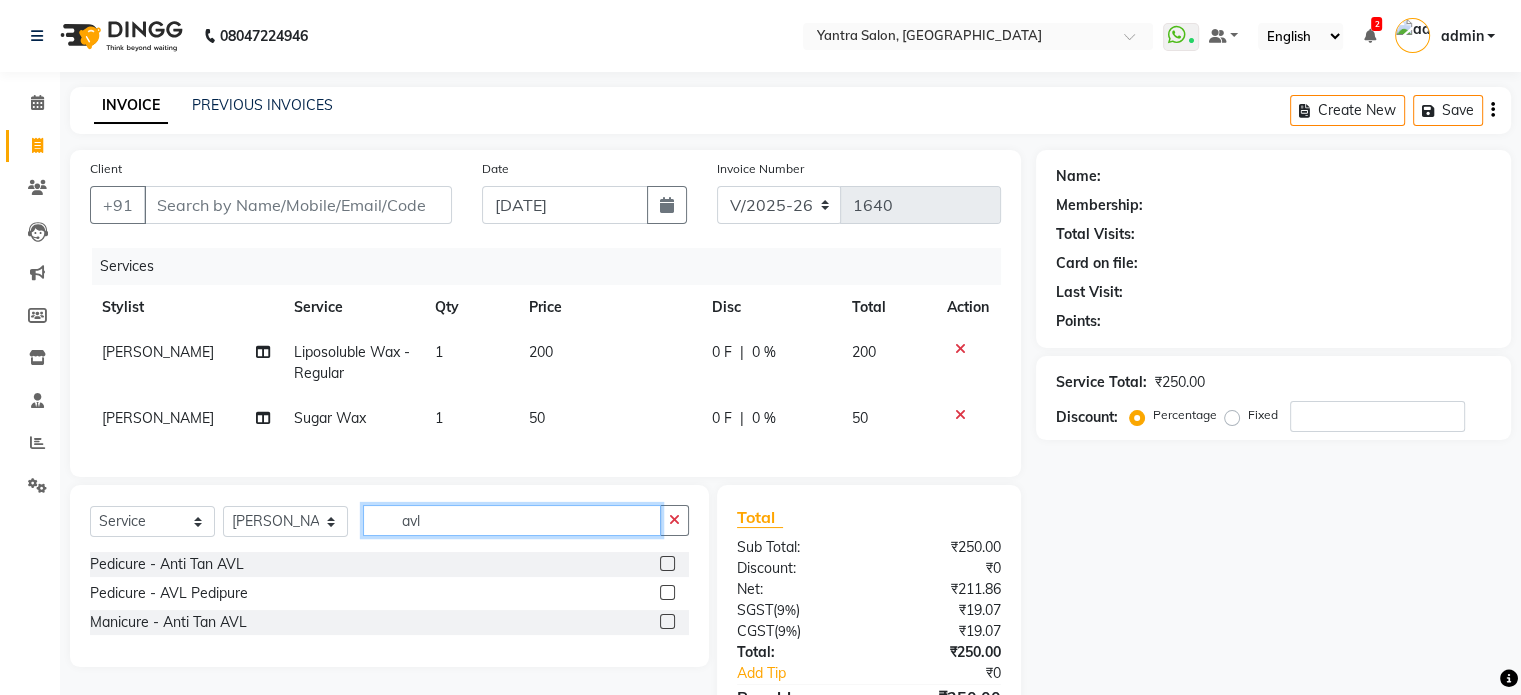 type on "avl" 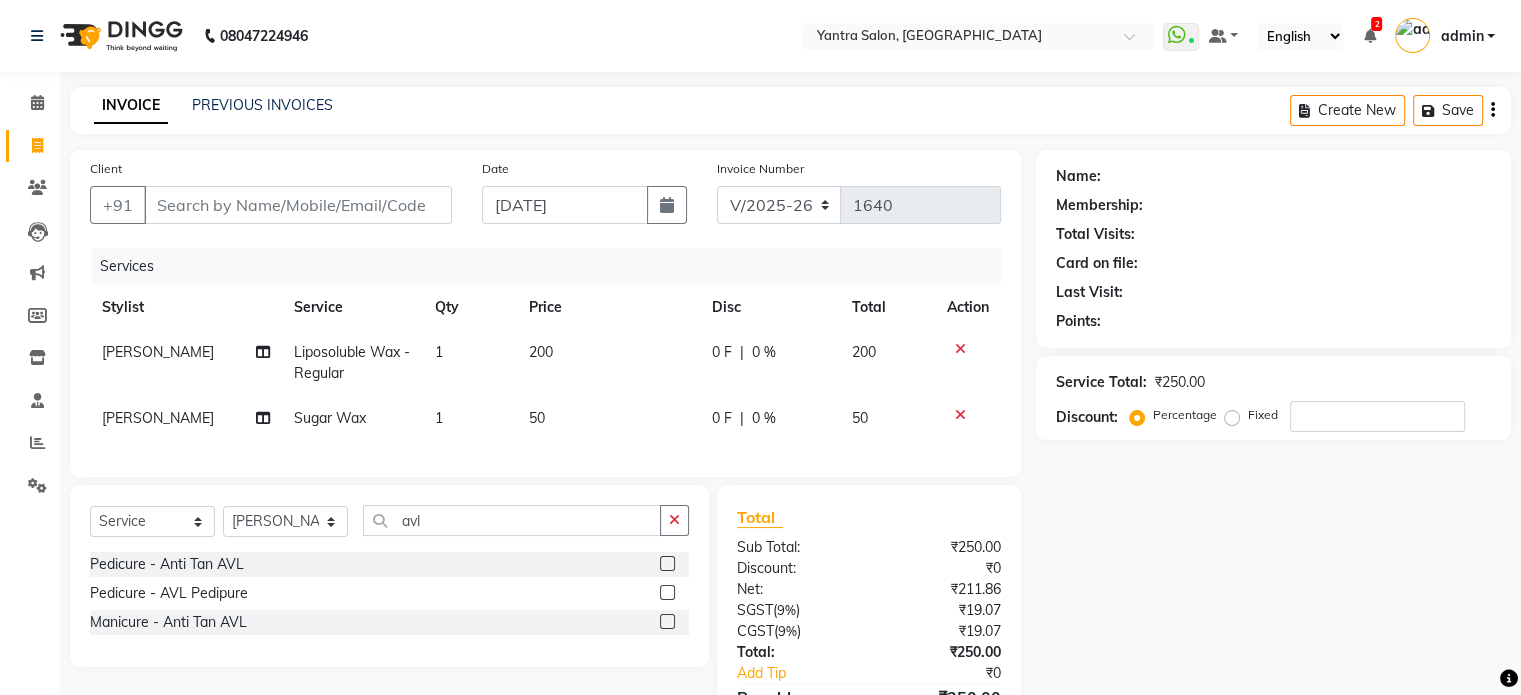 click 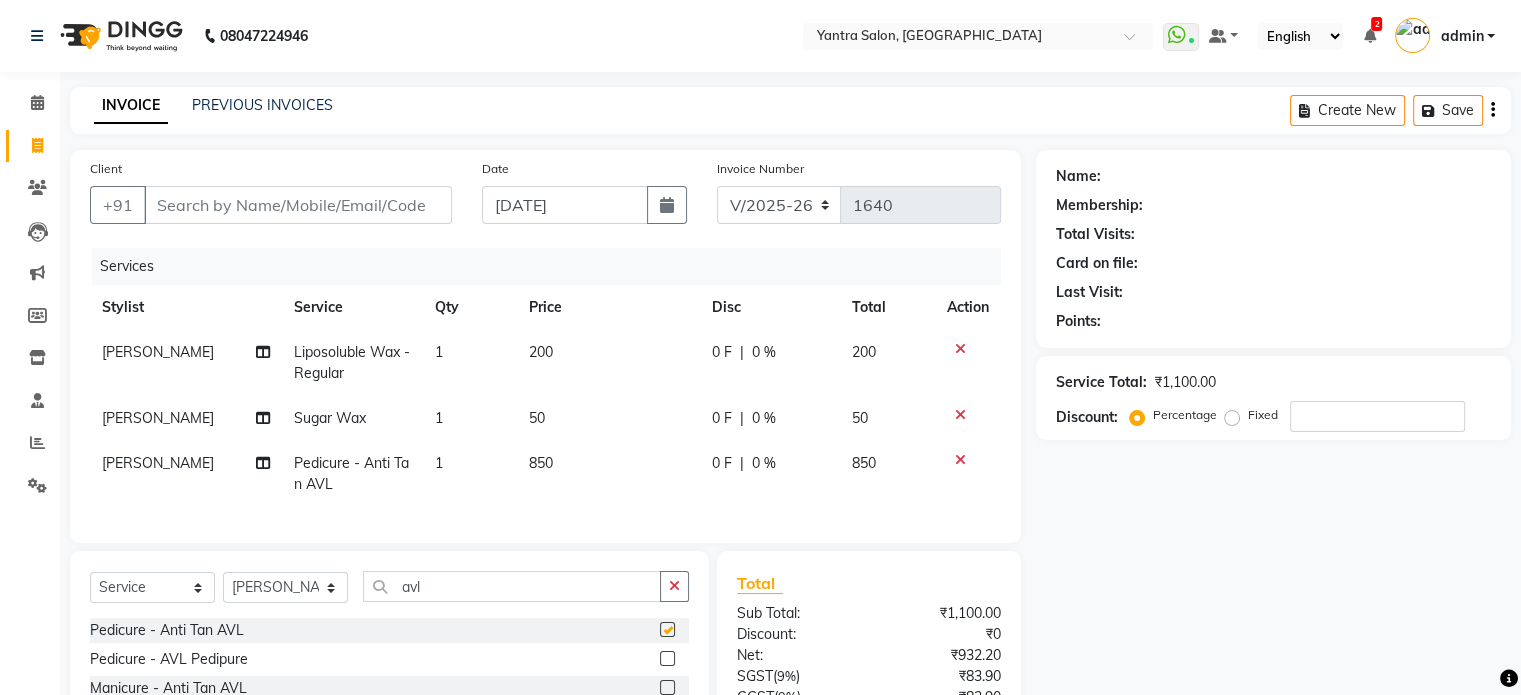 checkbox on "false" 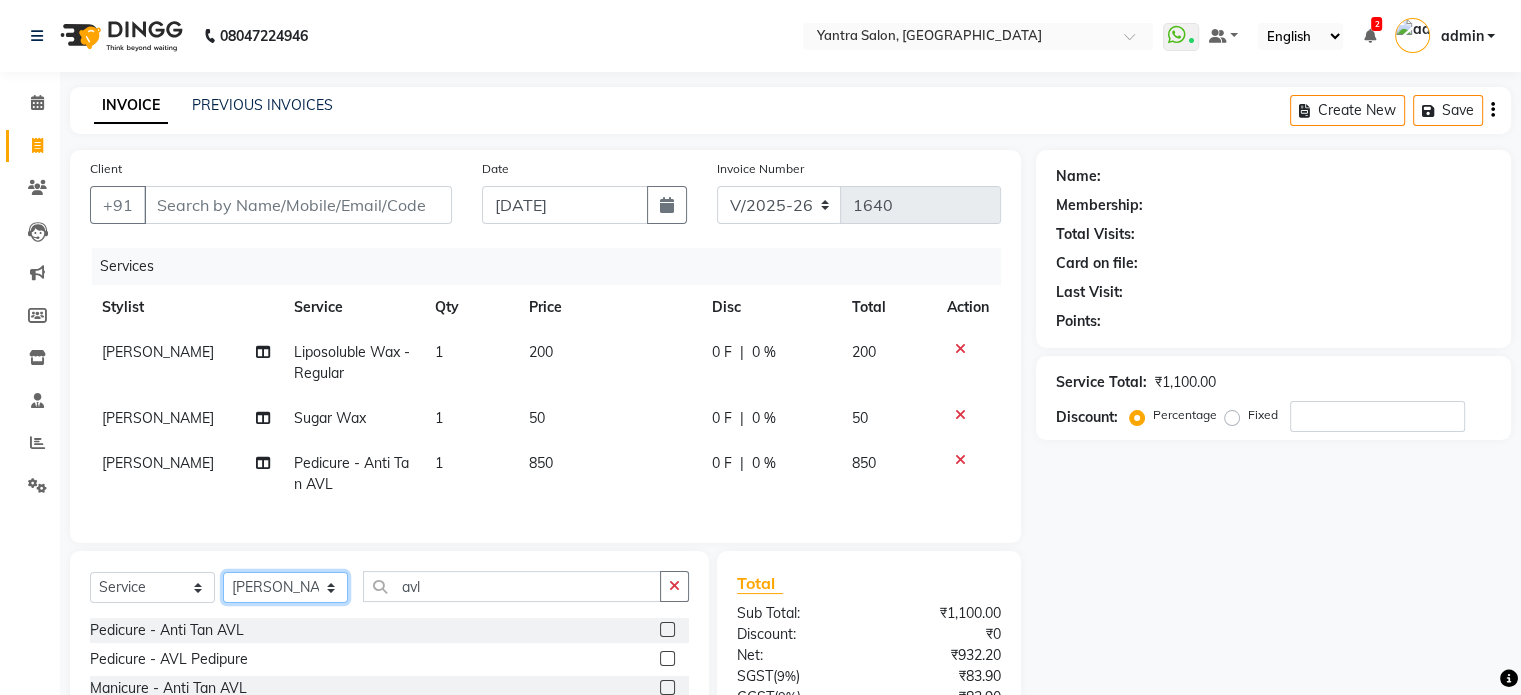 click on "Select Stylist admin [PERSON_NAME] Manager [PERSON_NAME] Prama [PERSON_NAME] [PERSON_NAME] [PERSON_NAME] [PERSON_NAME] Varun  Vishal" 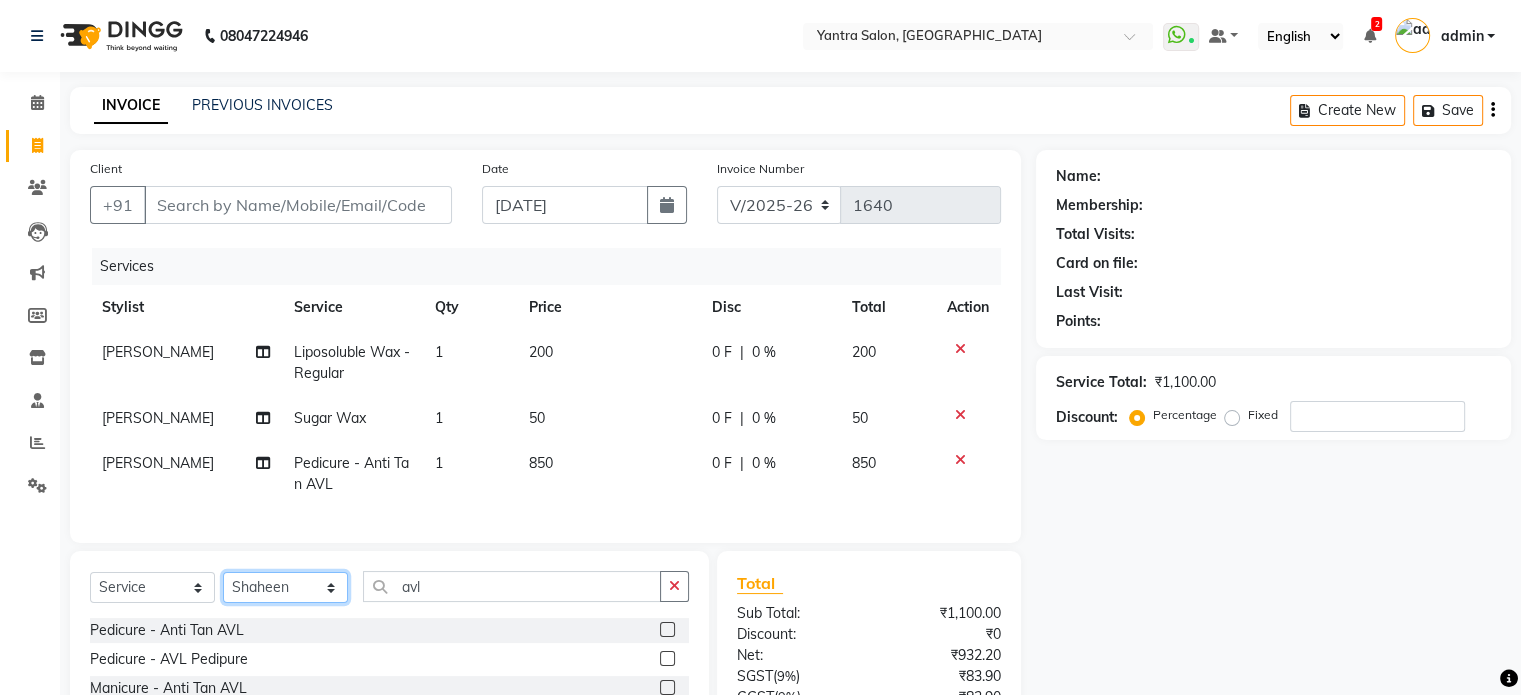 click on "Select Stylist admin [PERSON_NAME] Manager [PERSON_NAME] Prama [PERSON_NAME] [PERSON_NAME] [PERSON_NAME] [PERSON_NAME] Varun  Vishal" 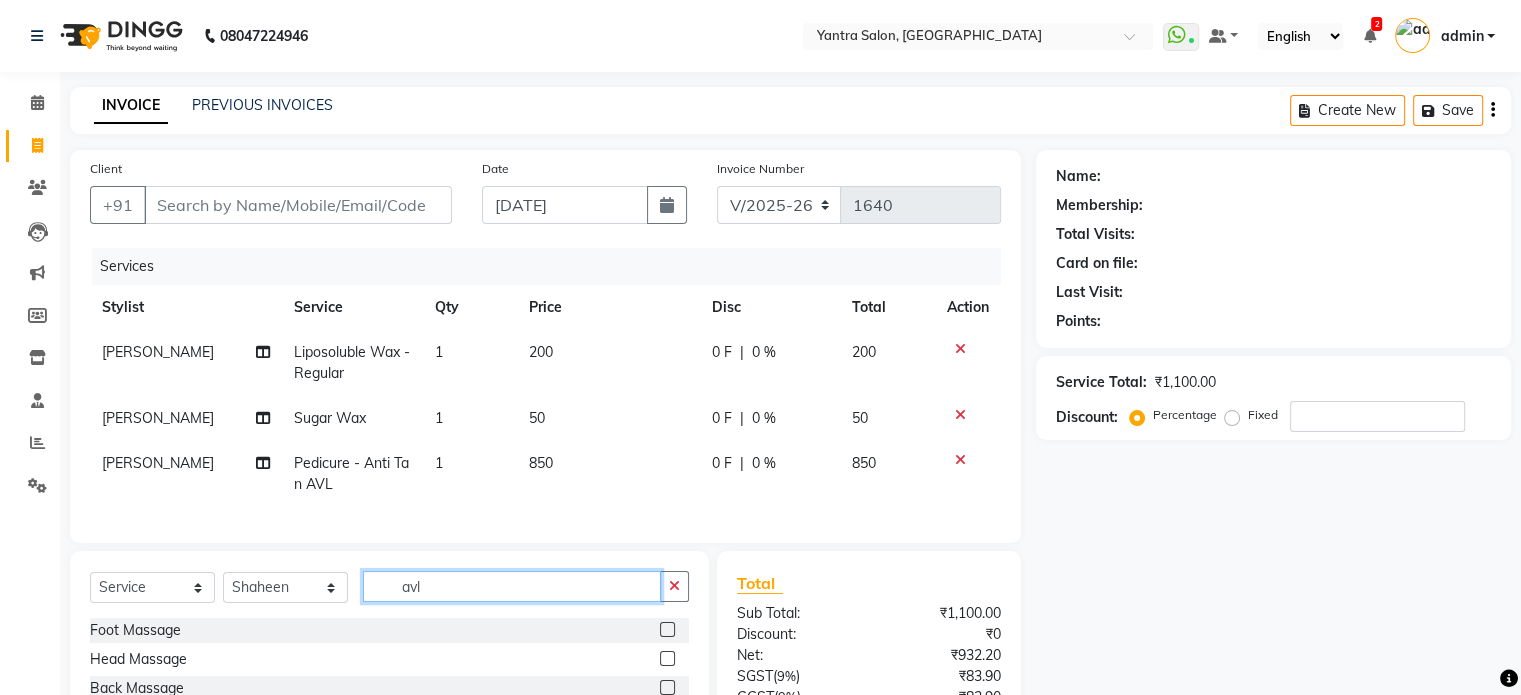 click on "avl" 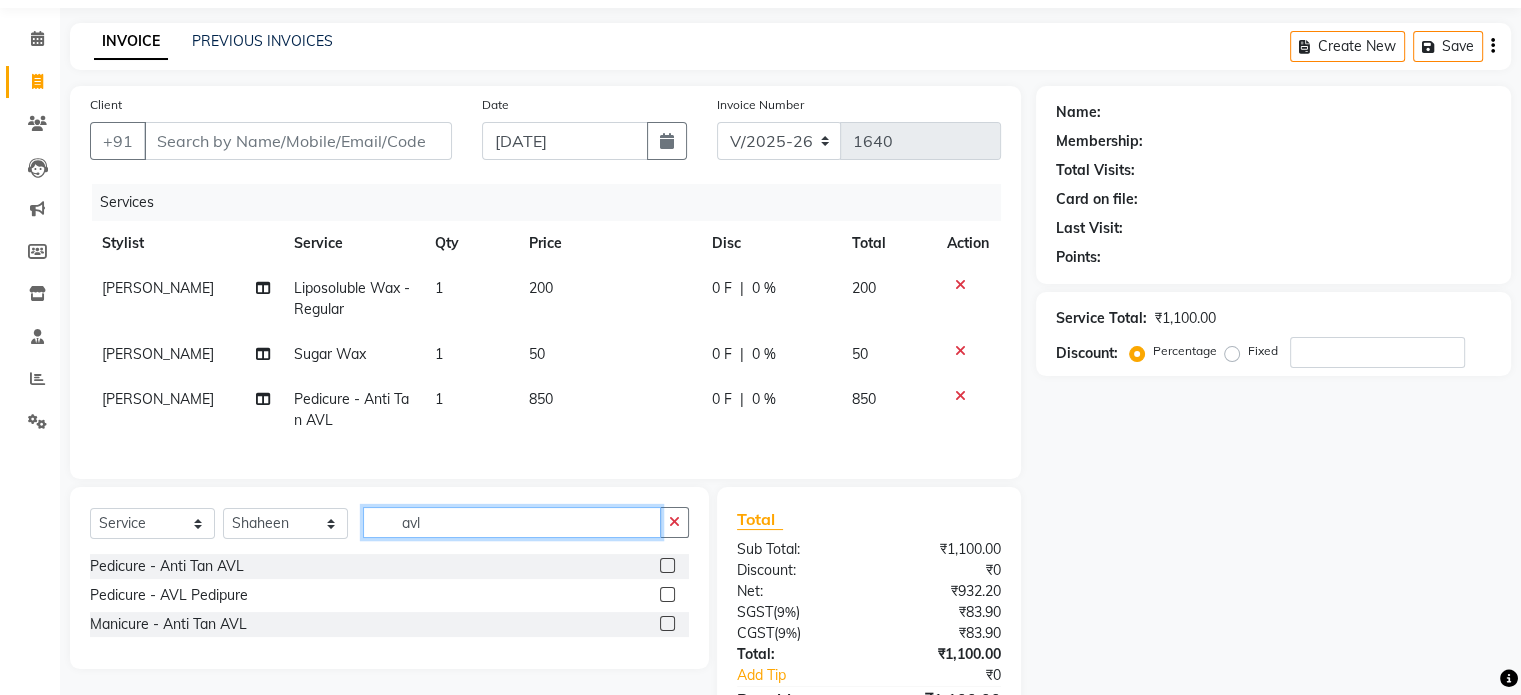 scroll, scrollTop: 100, scrollLeft: 0, axis: vertical 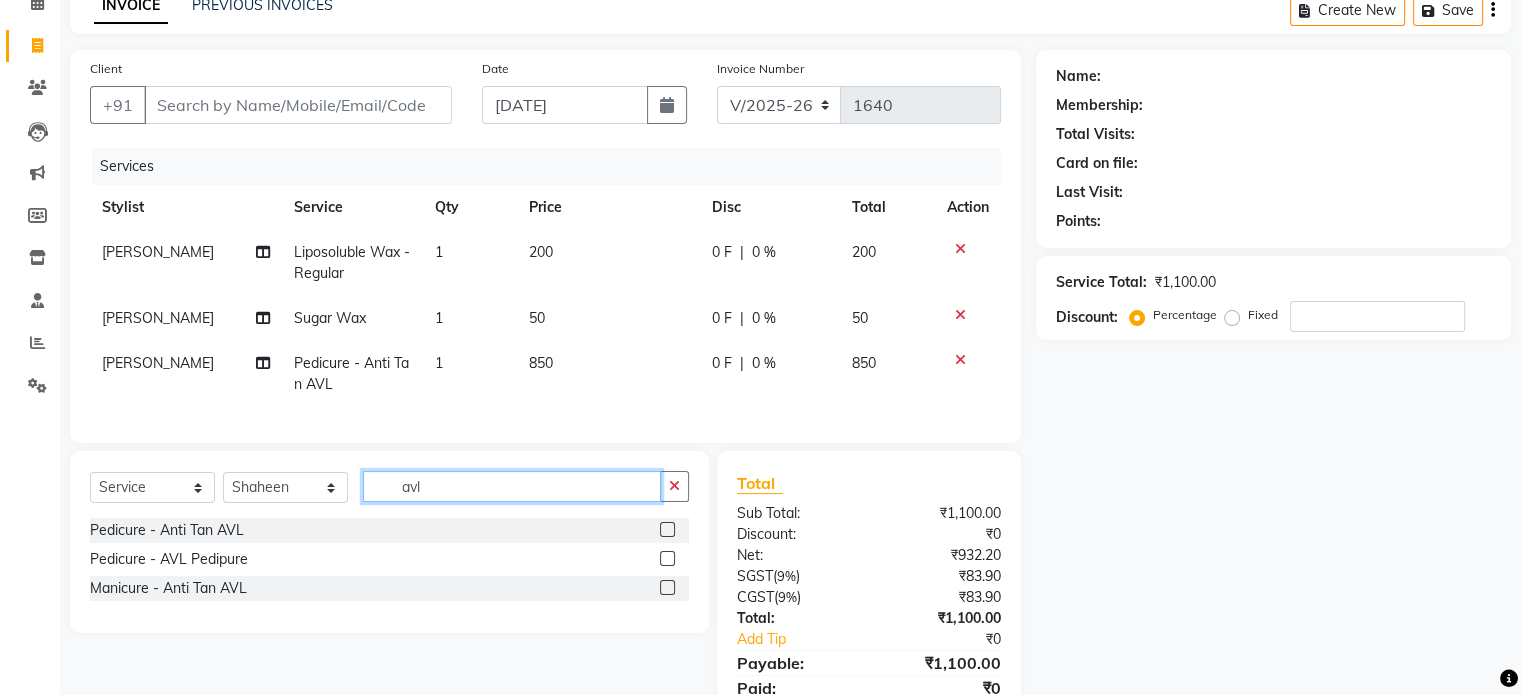 type on "avl" 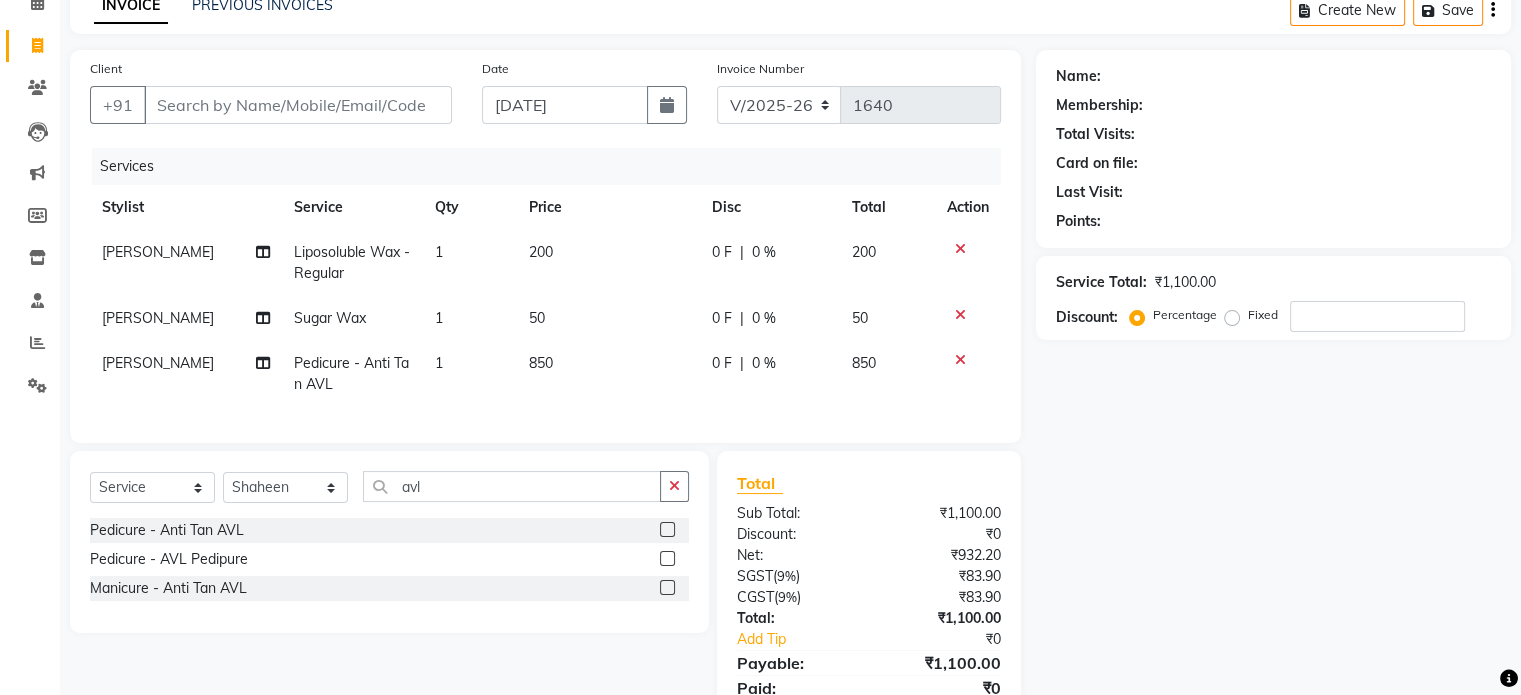click 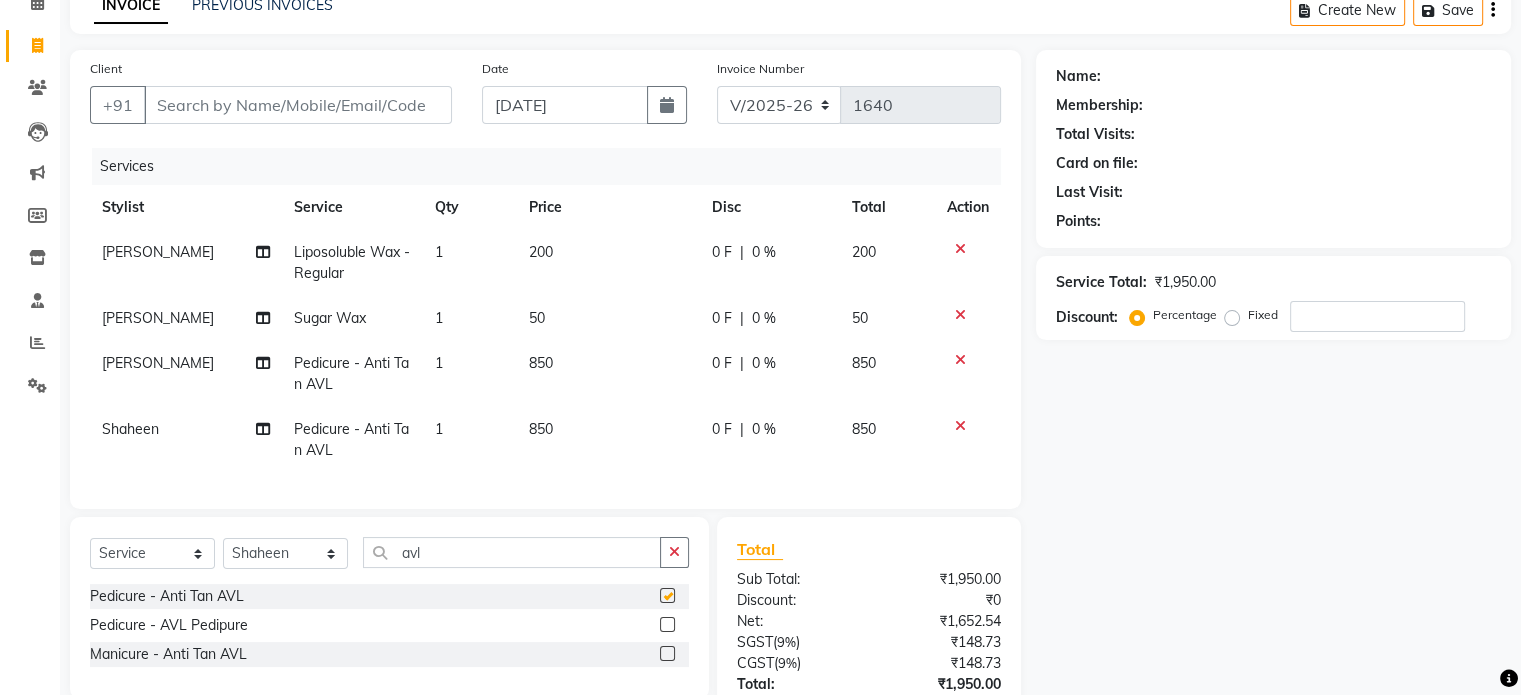 checkbox on "false" 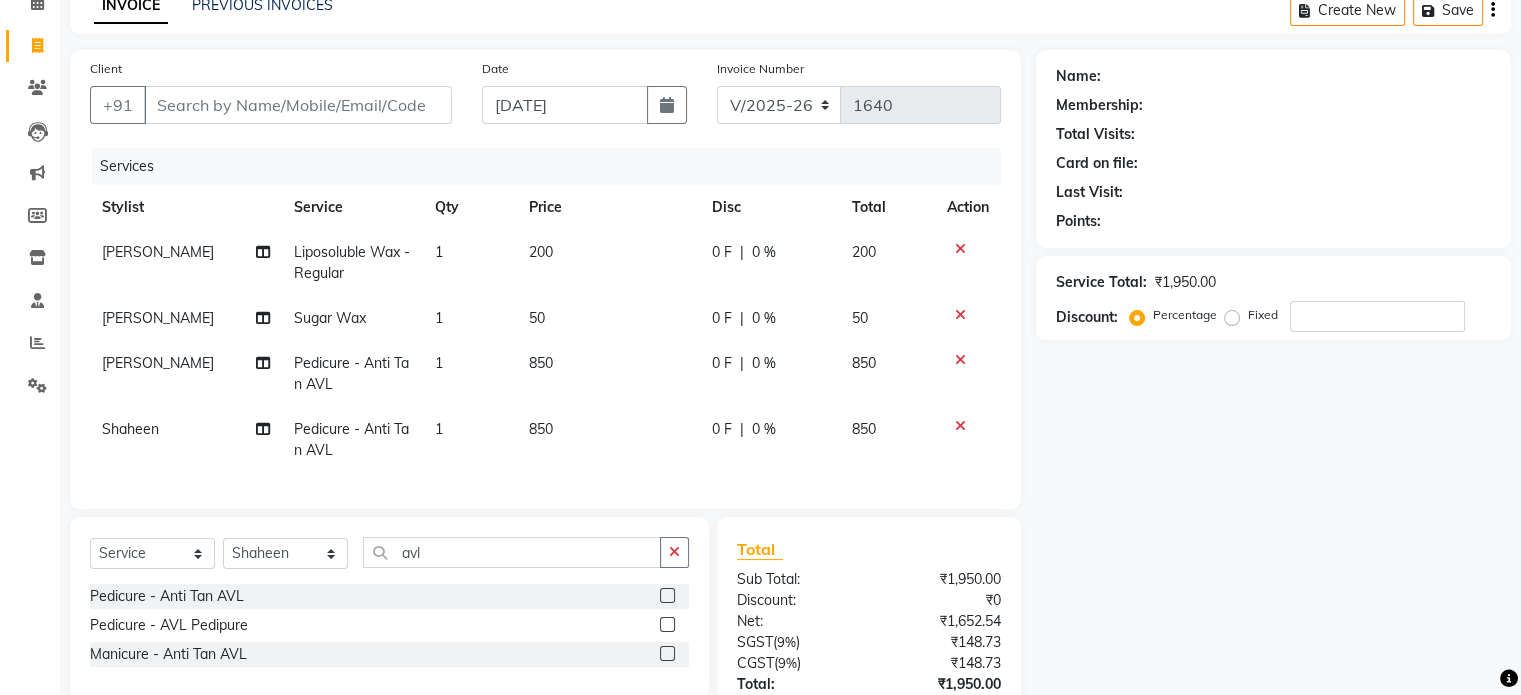 click on "50" 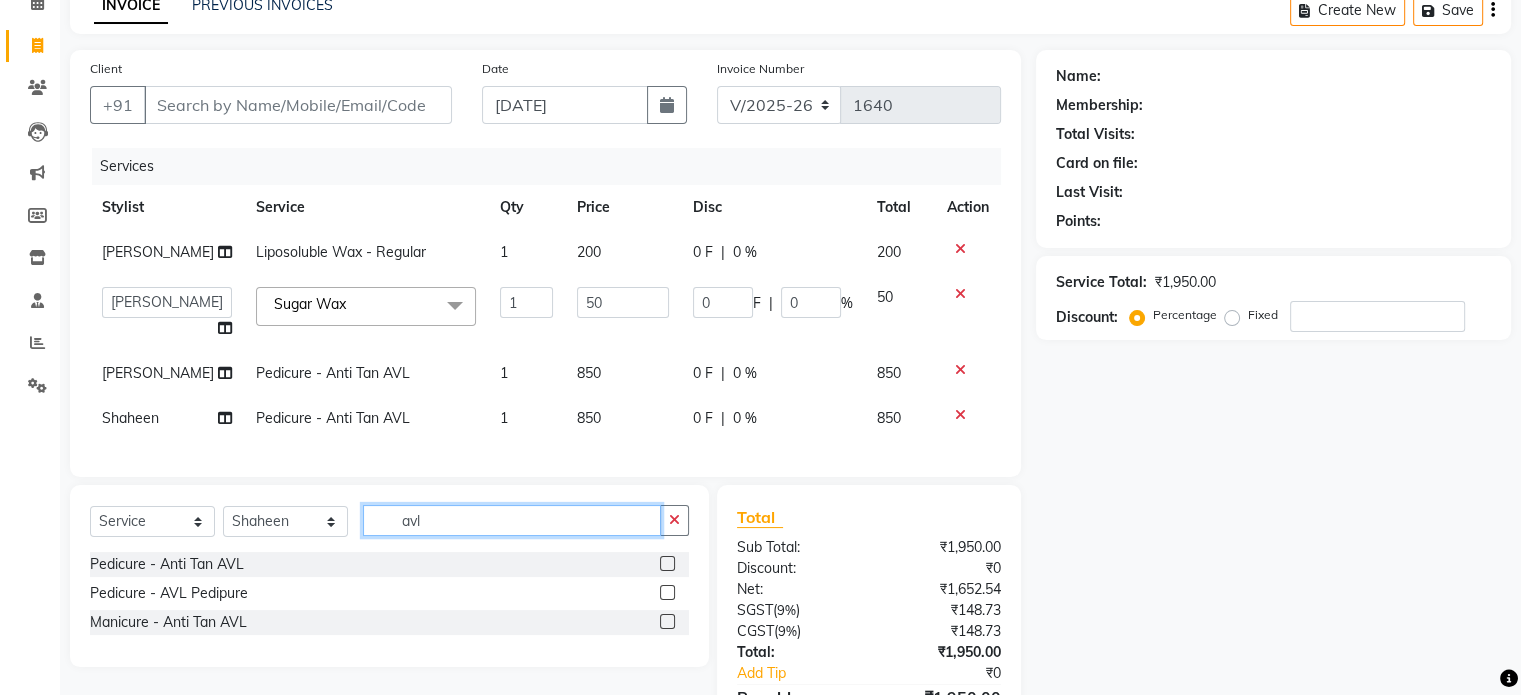 click on "avl" 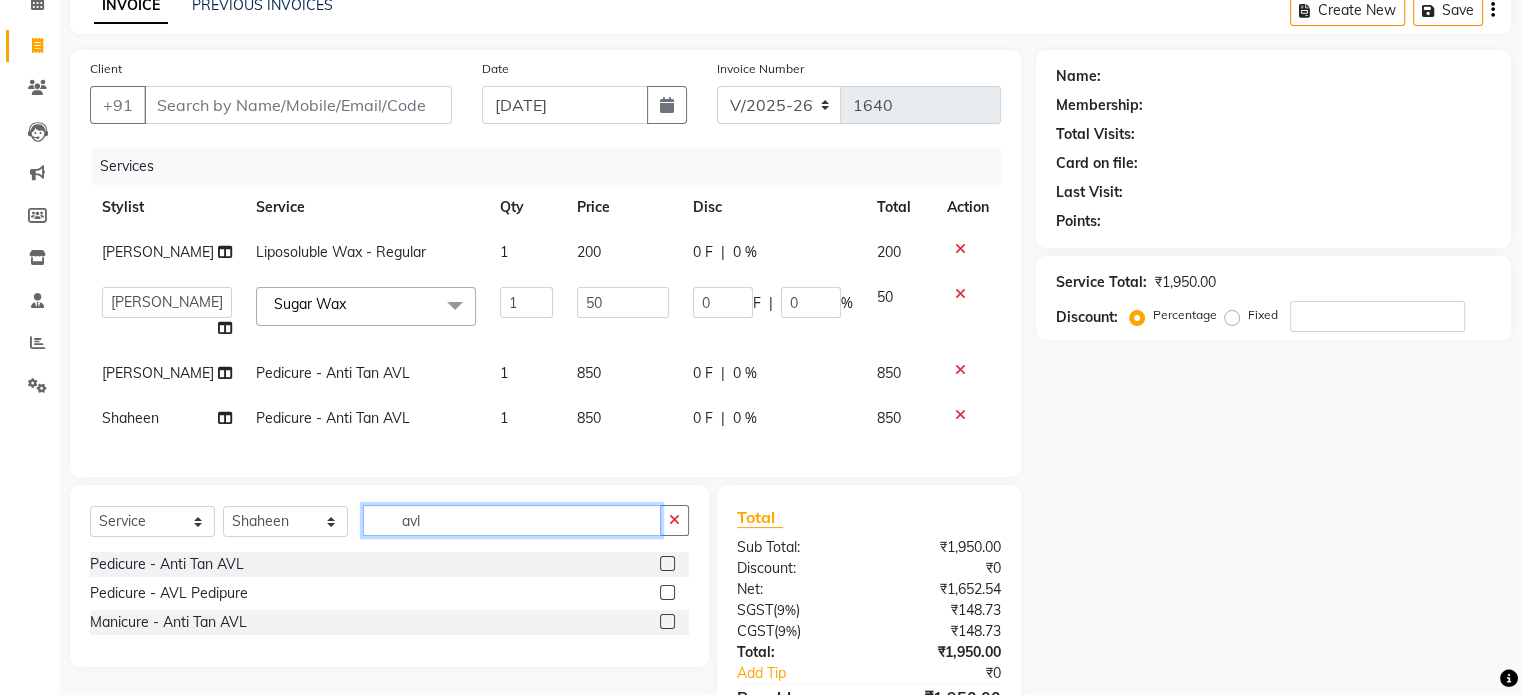 click on "avl" 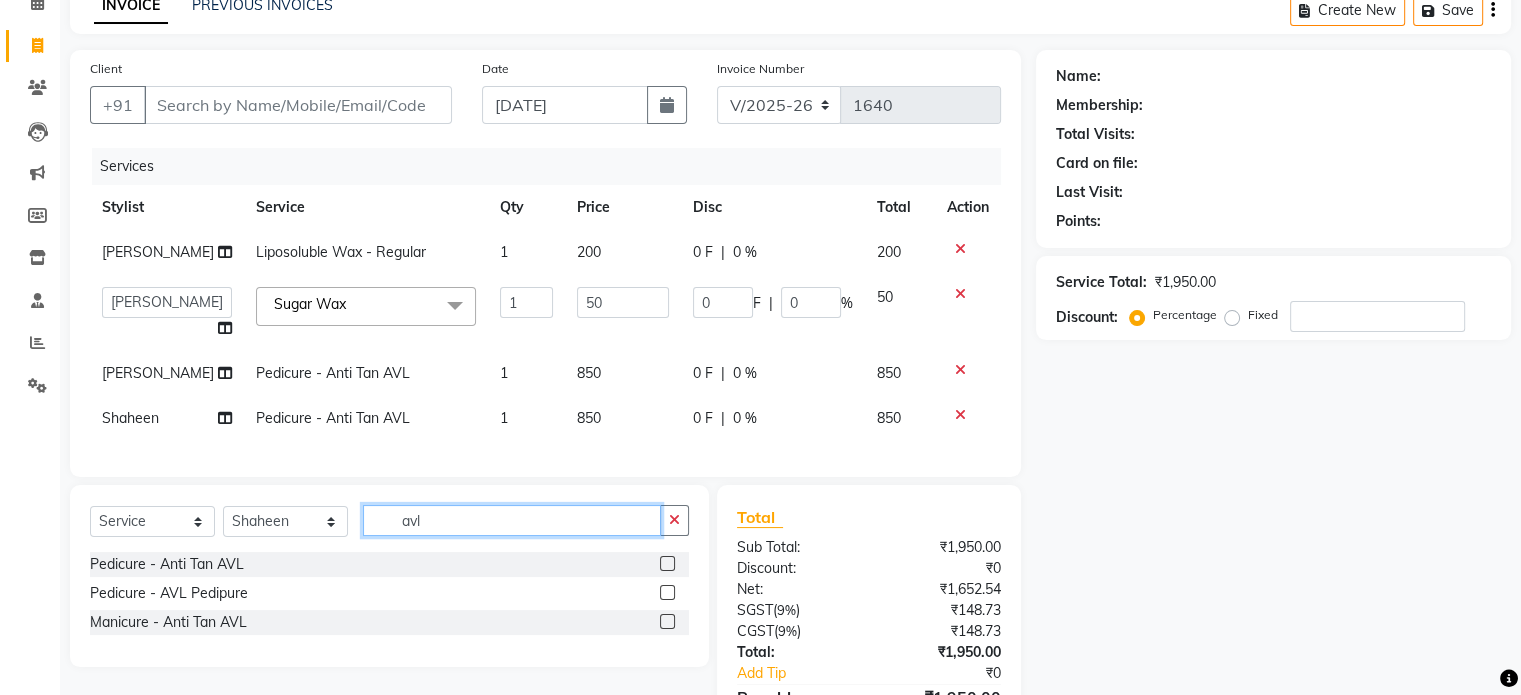 click on "avl" 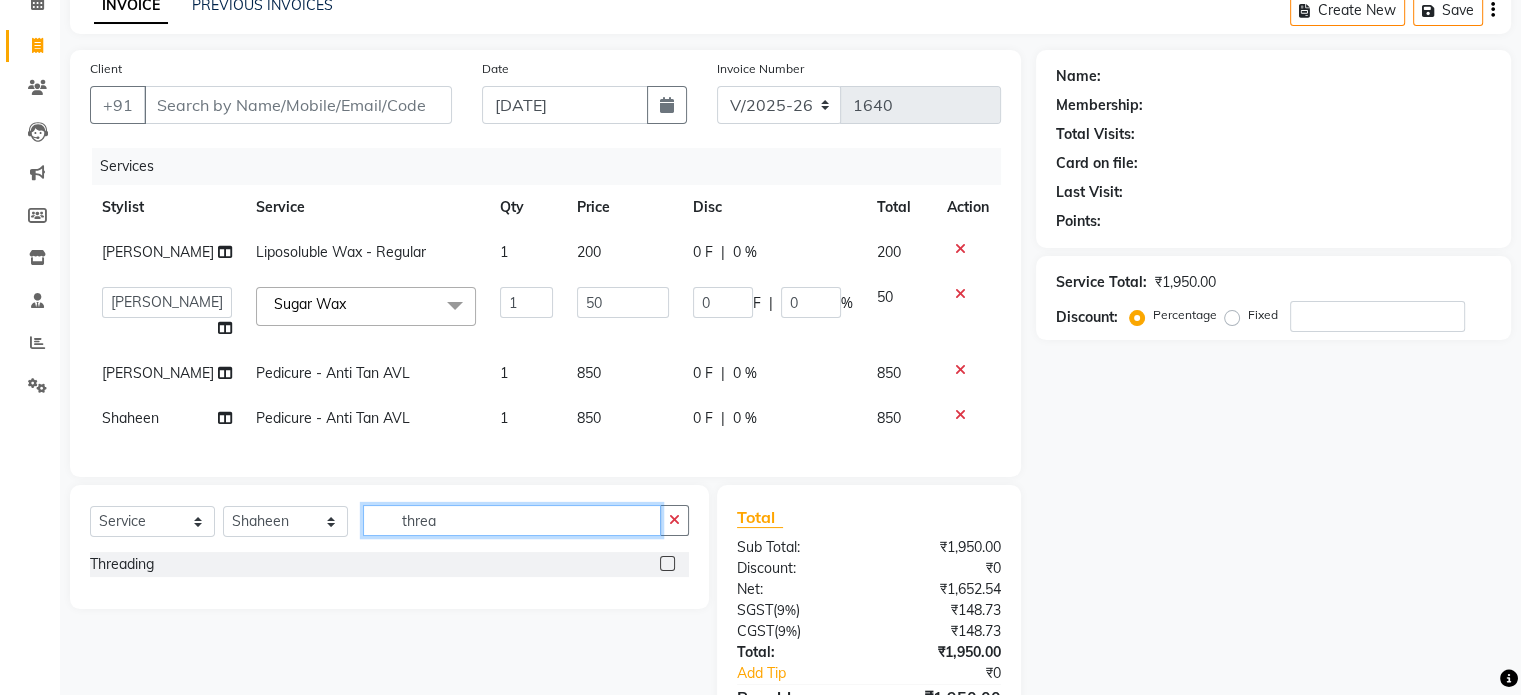 type on "threa" 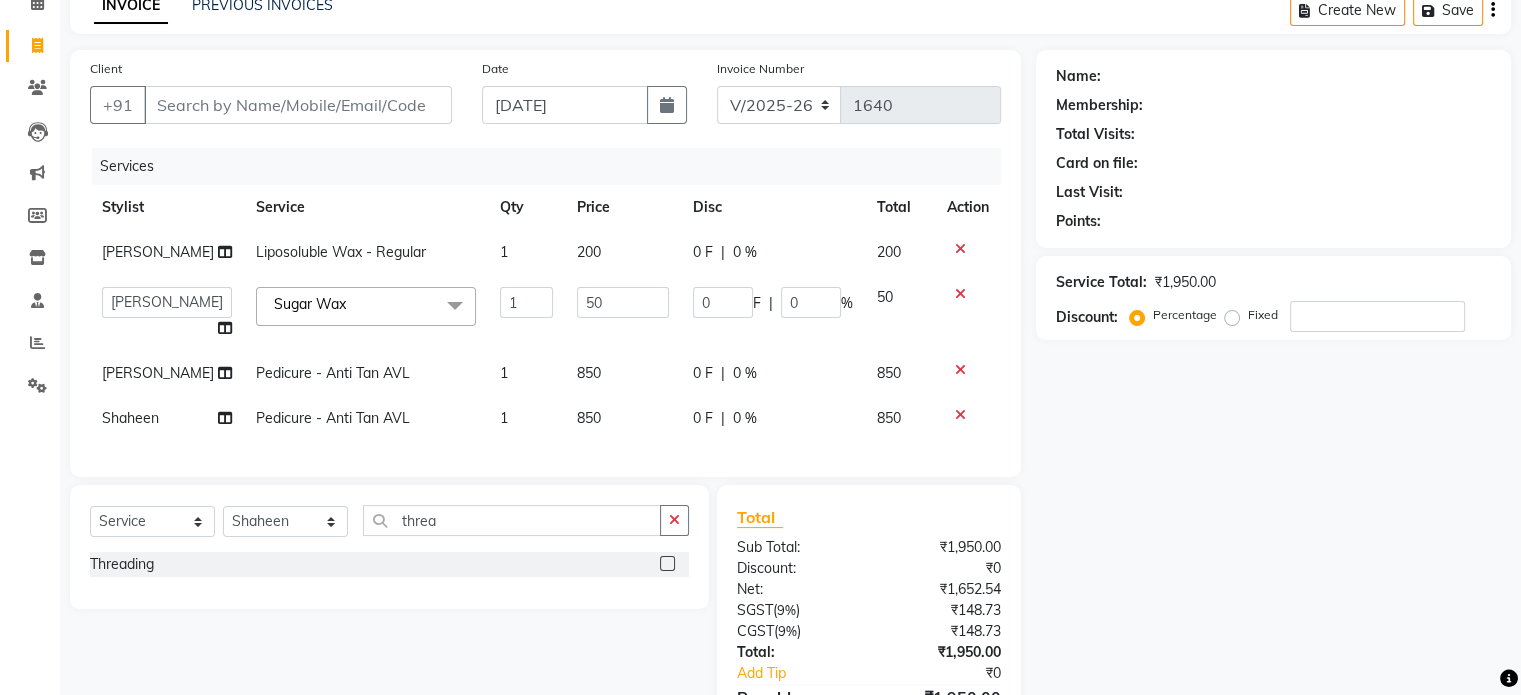 click 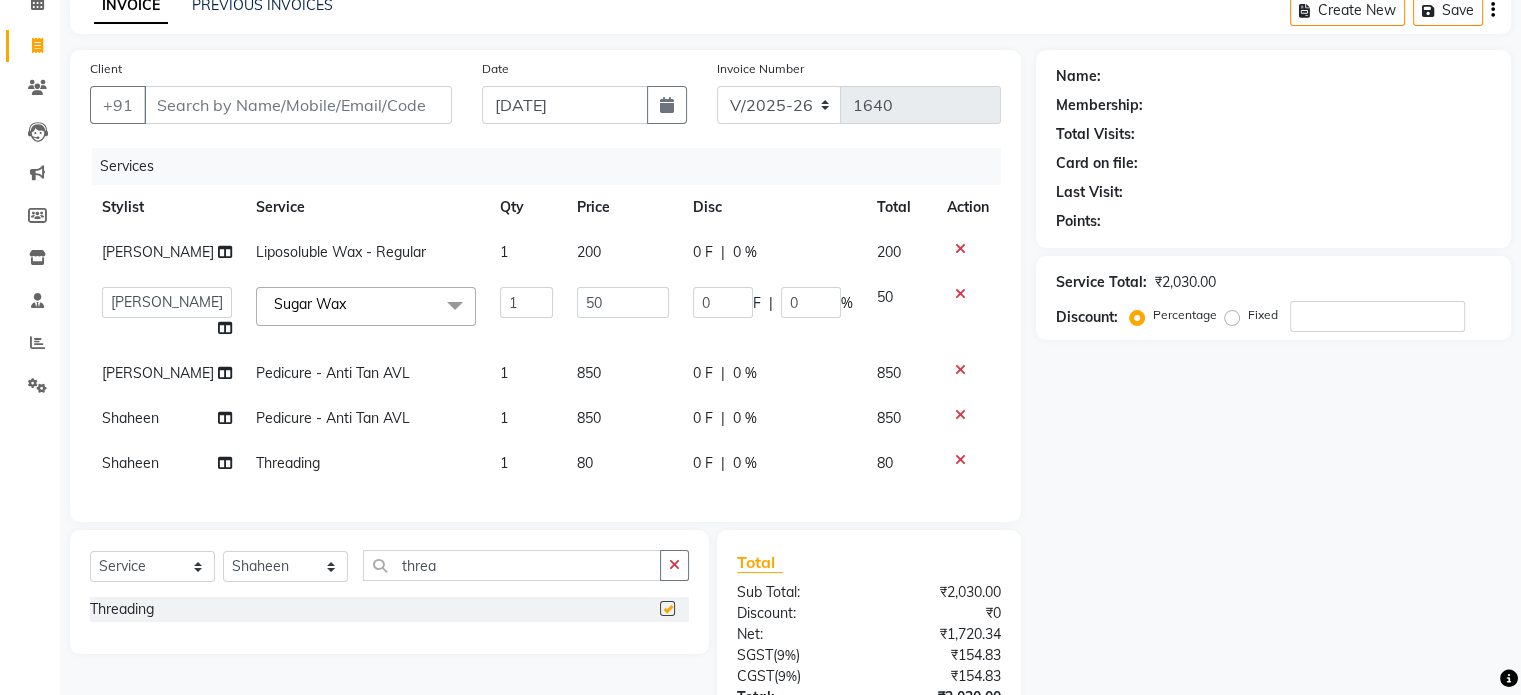 checkbox on "false" 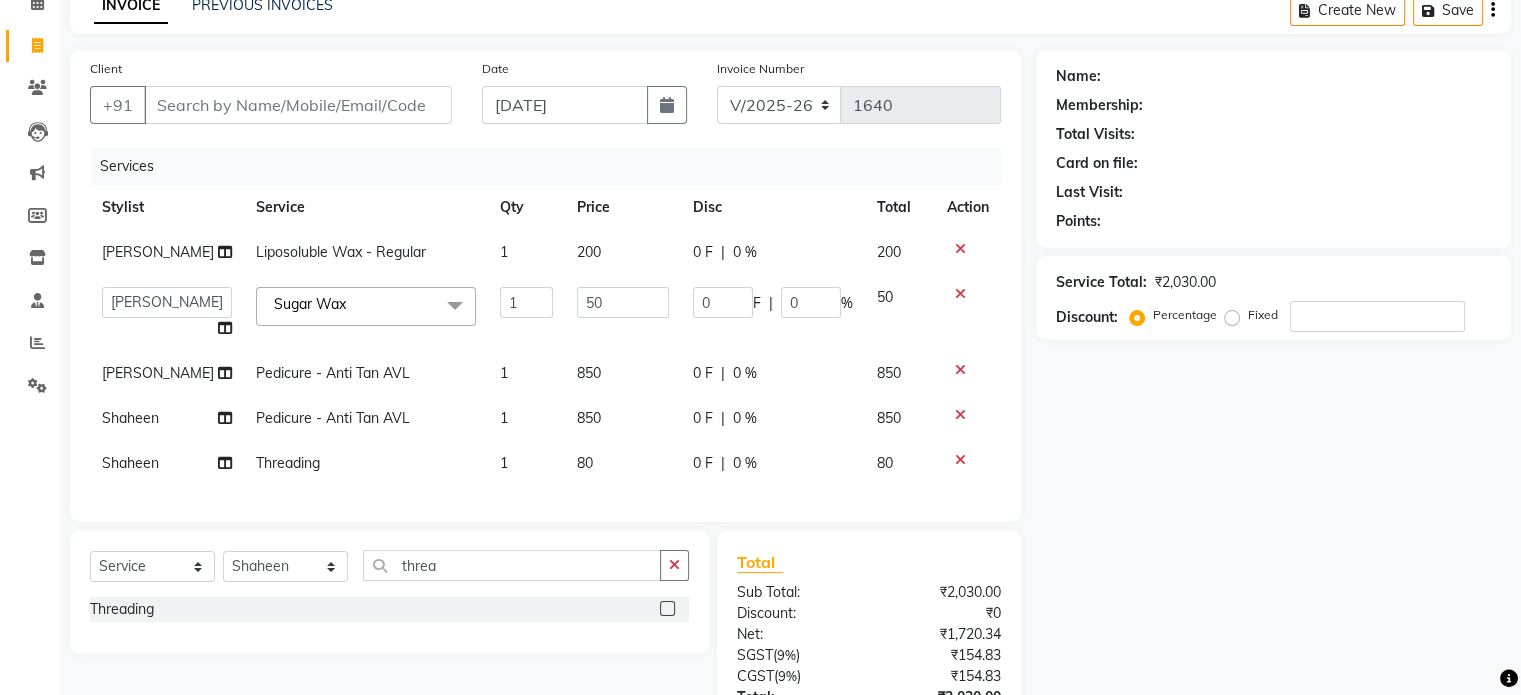 click on "80" 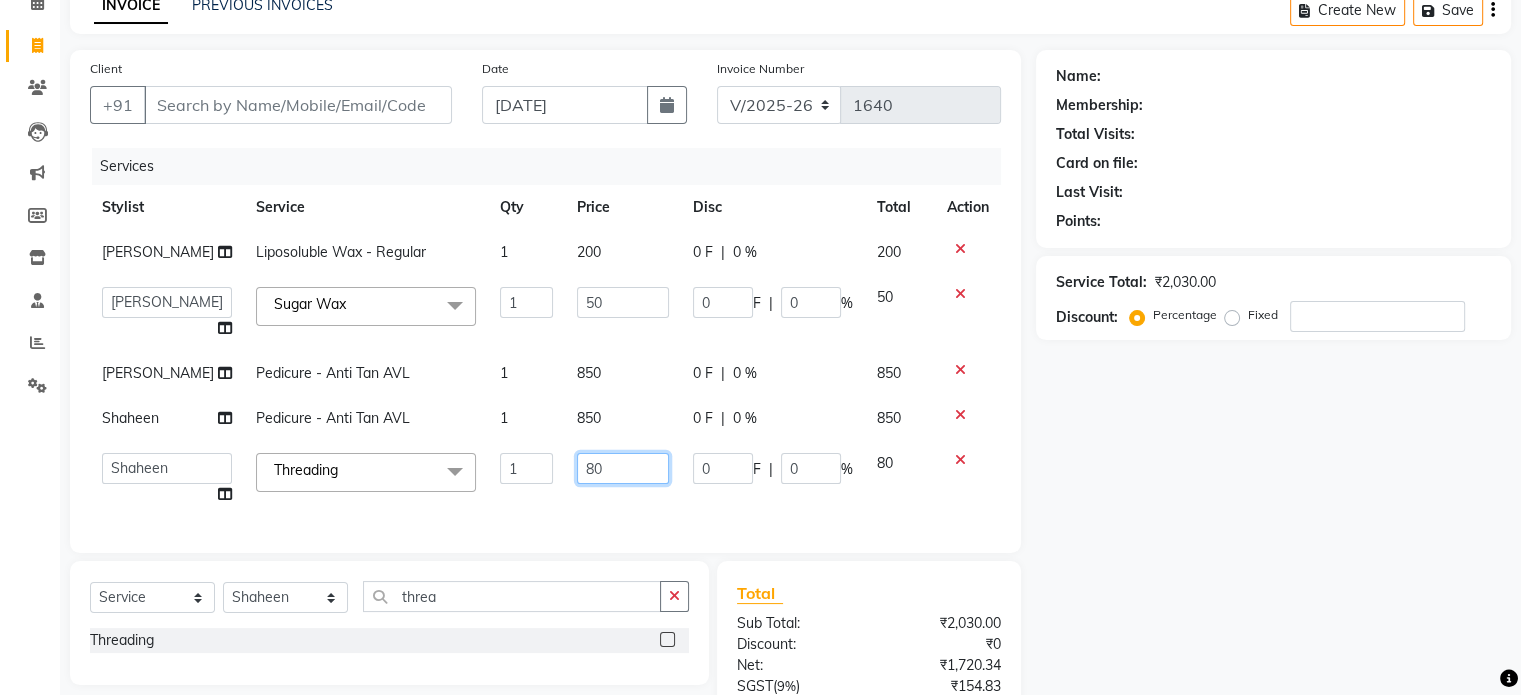 click on "80" 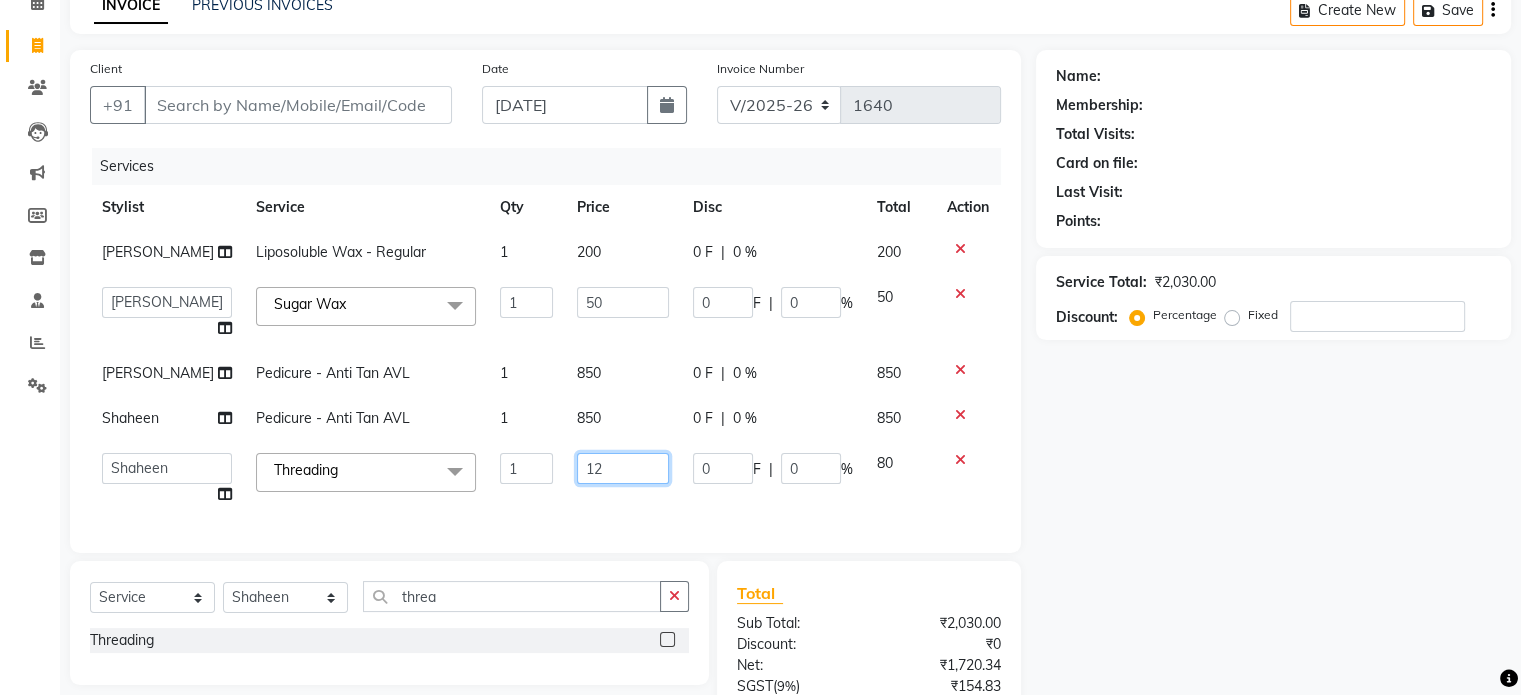 type on "120" 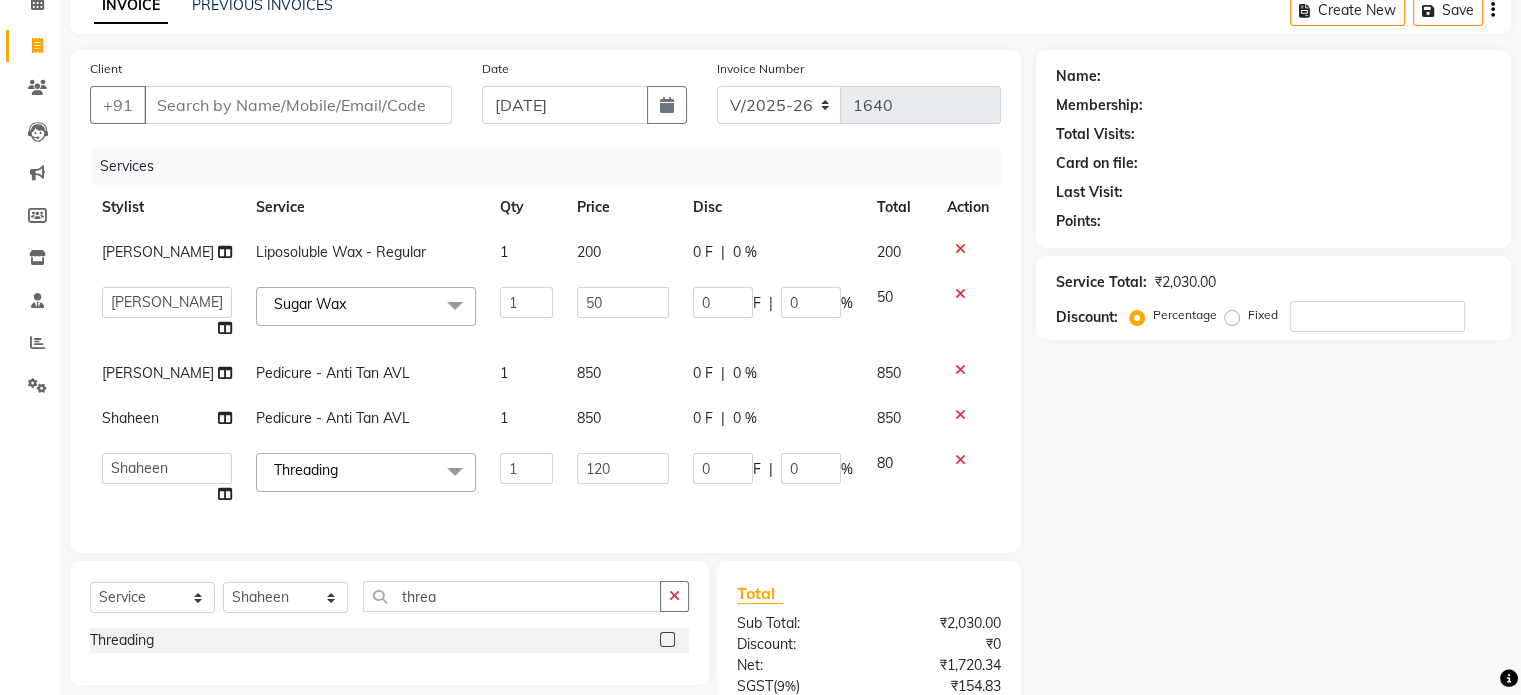 click on "Services Stylist Service Qty Price Disc Total Action Payal Liposoluble Wax - Regular 1 200 0 F | 0 % 200  admin   Harsh   Haseen   Manager   Payal   Prama   Shaheen   Subhash   Sunil   Sushmita   Tanisha   Varun    Vishal  Sugar Wax  x Foot Massage Head Massage Back Massage Hand & Shoulder Massage Body Spa Relaxing Body Massage Aromatherapy Associates Body Massage Full Body Bleach Body Polishing Aminu Body Ritual Aminu Relaxation Vita C Body Massage Advance Advance _ Pre Bridal Advance - Maekup Pedicure - Luxury Bomb Pedicure - Regular Cracked Heal Treatment Pedicure - Alga Apothecary Pedicure - Anti Tan AVL Aminu - Glow on the Go (Feet) Pedicure - Bombini Lush Pedicure - Bombini Donut  Pedicure - AVL Pedipure Manicure - Regular Manicure - Luxury Bomb Manicure - Alga Apothecary  Nail Extensions Gel Nail Polish Nail Extension Removal Change of Polish Manicure - Anti Tan AVL Aminu - Glow on the Go (Hands) Manicure - Bombini Lush Manicure - Bombini Donut Nail Filing Party Make-Up -  Creative Party Make-Up - Hd" 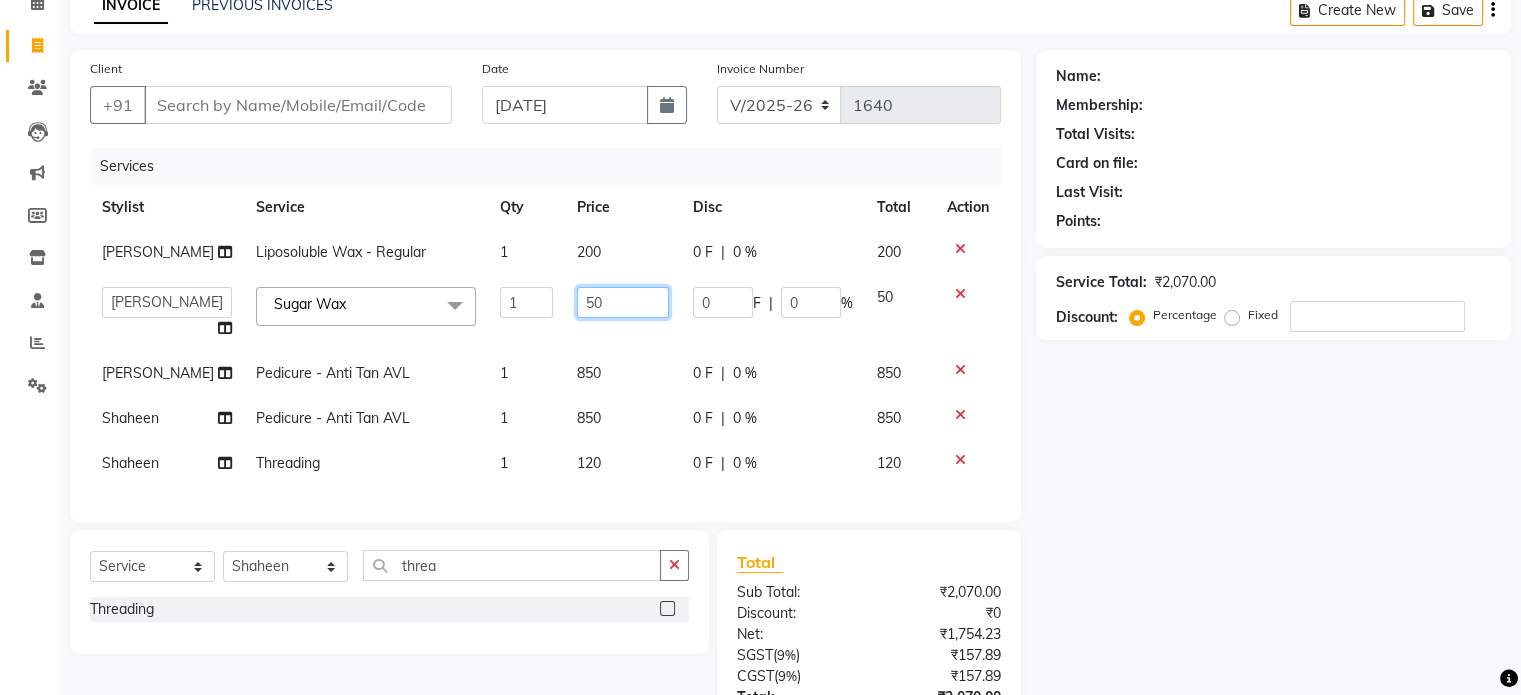 click on "50" 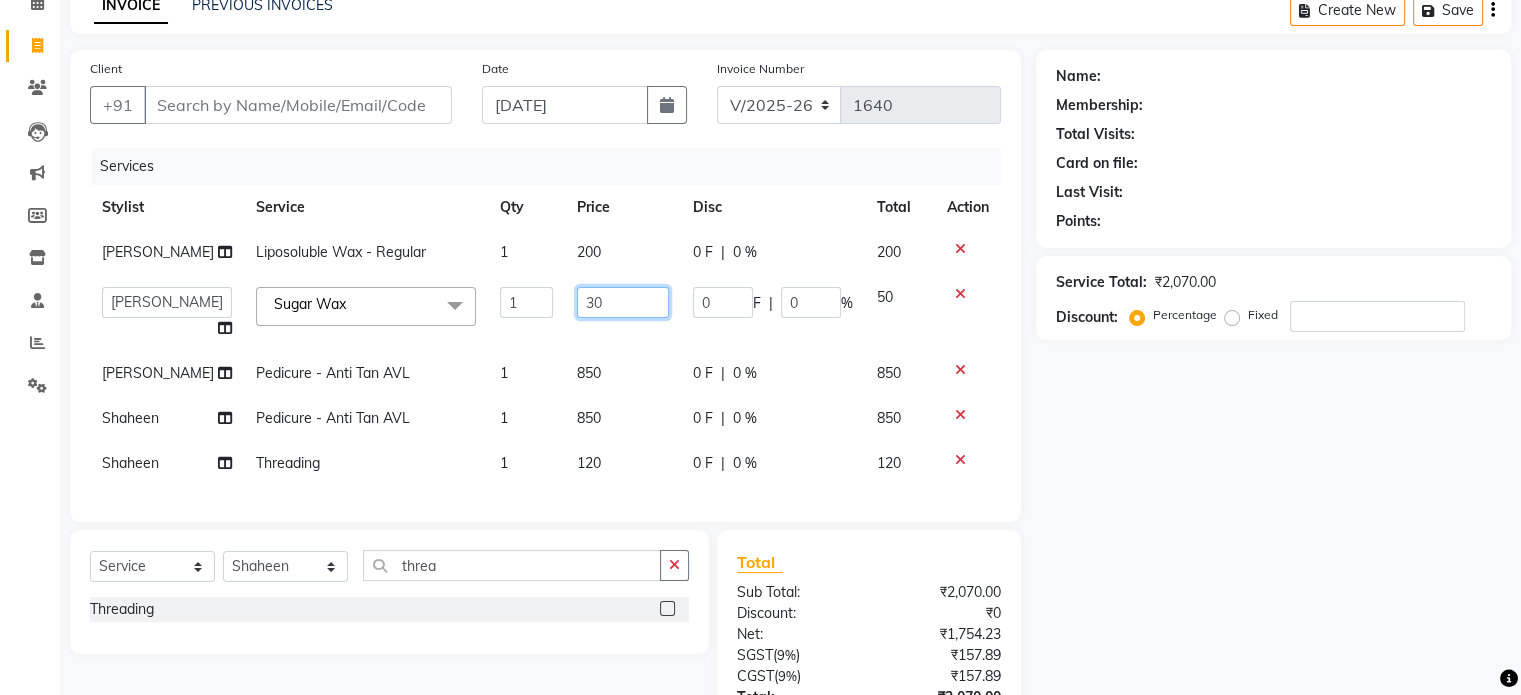 type on "300" 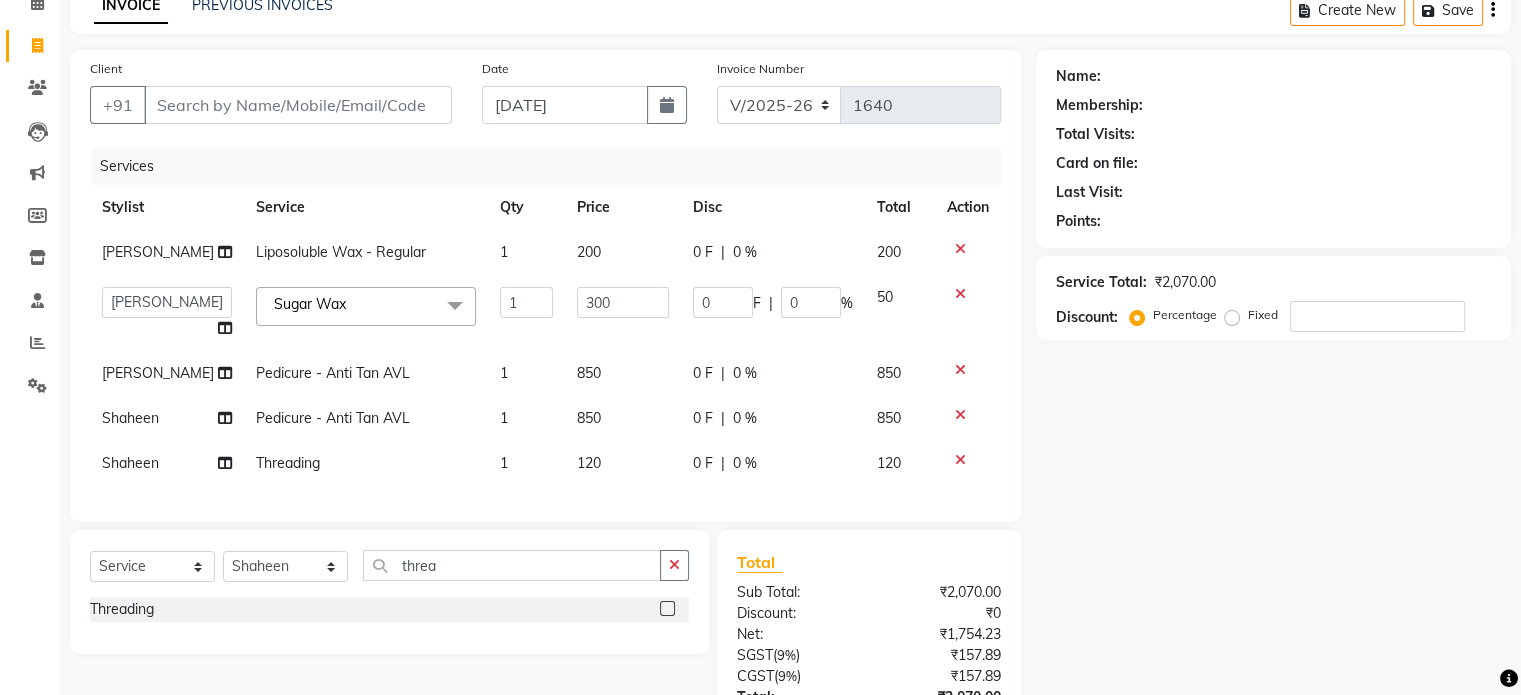 click on "200" 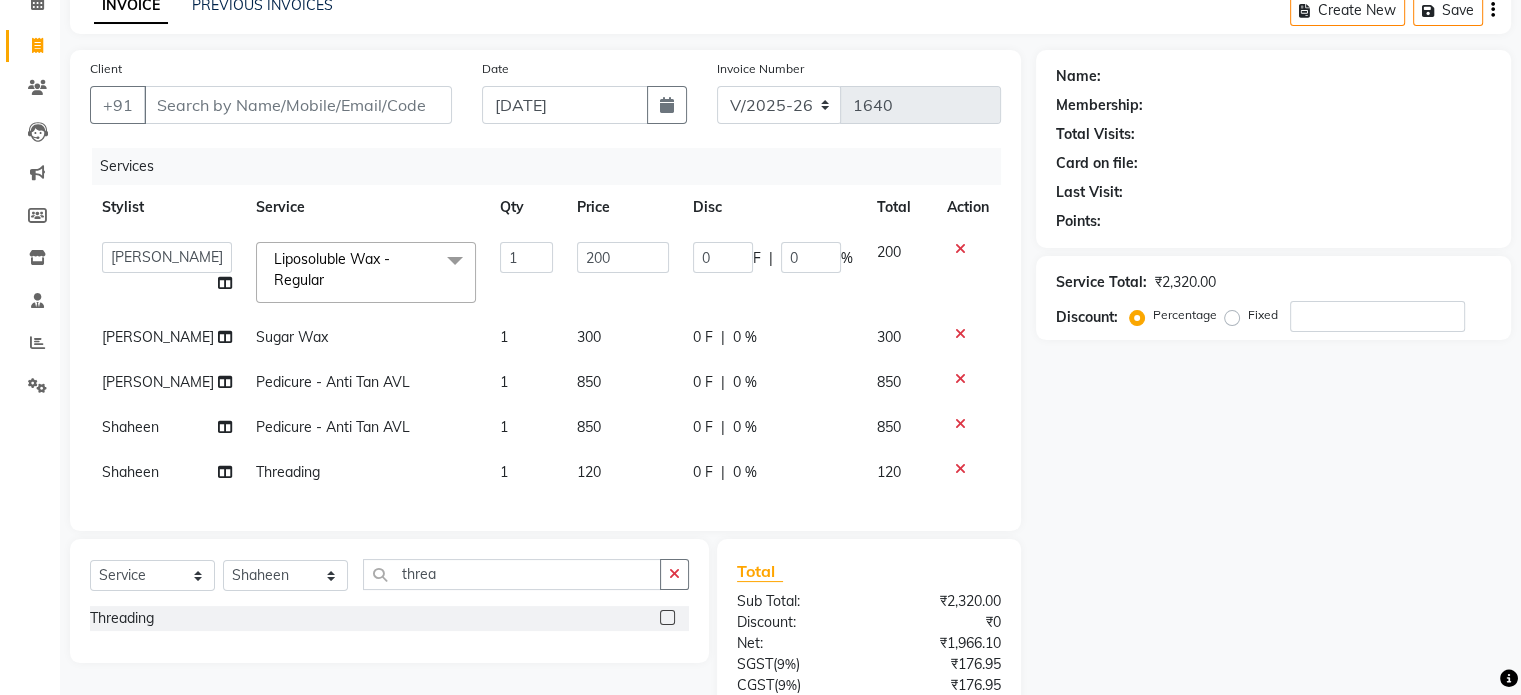 click on "200" 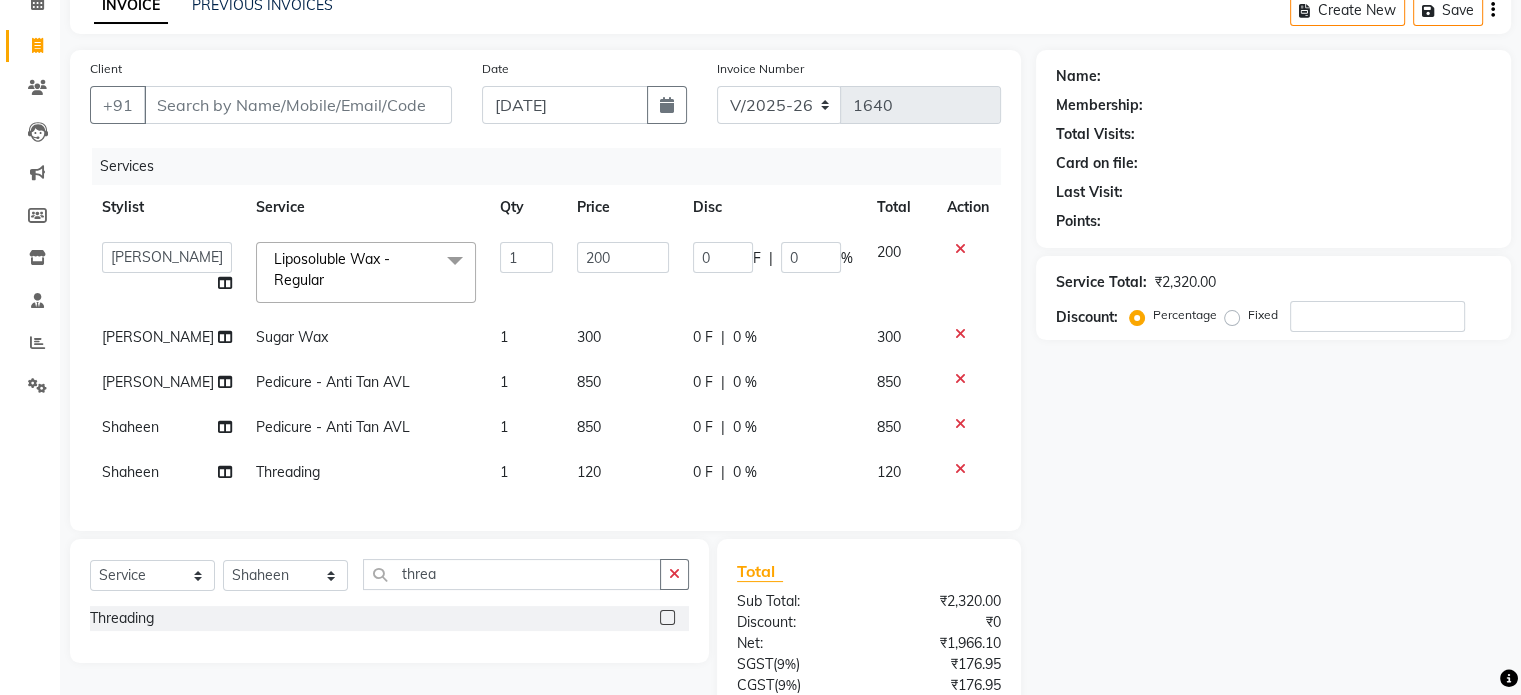 click on "200" 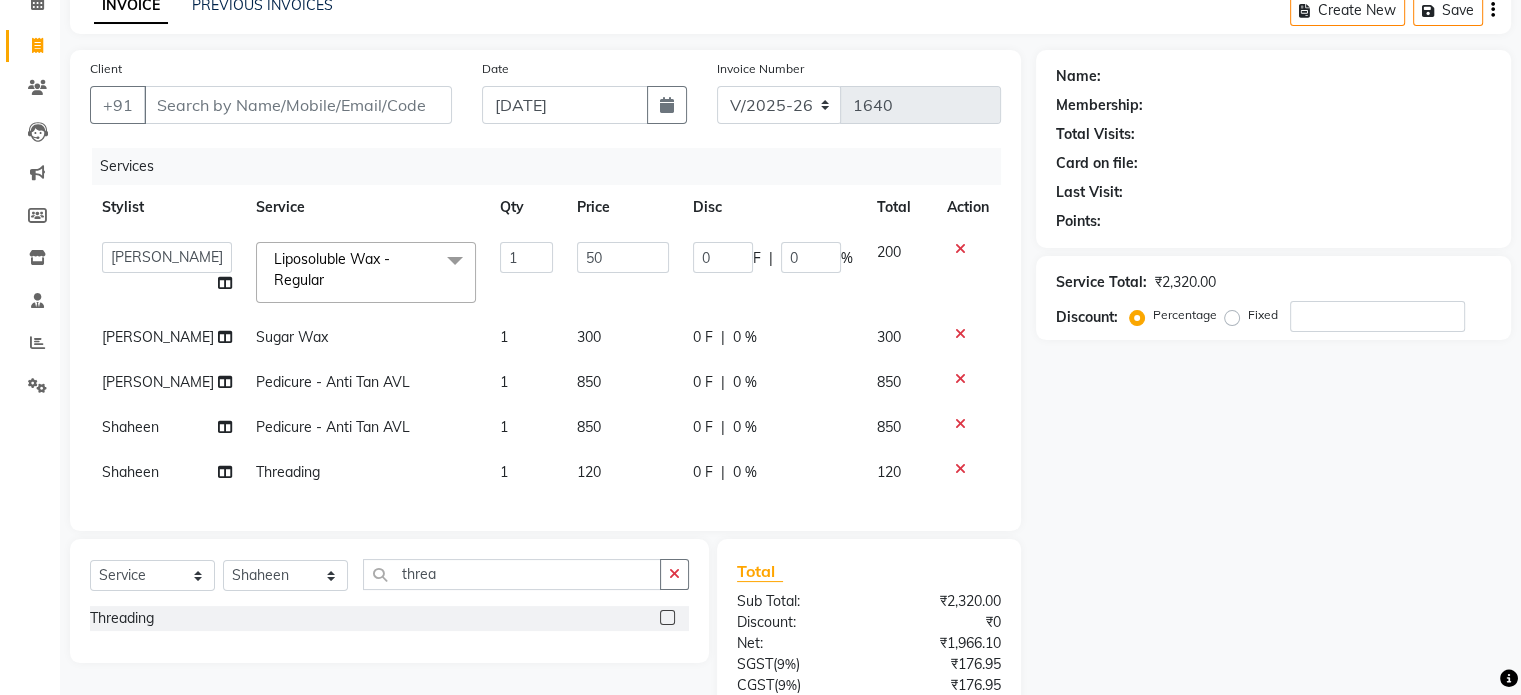 type on "500" 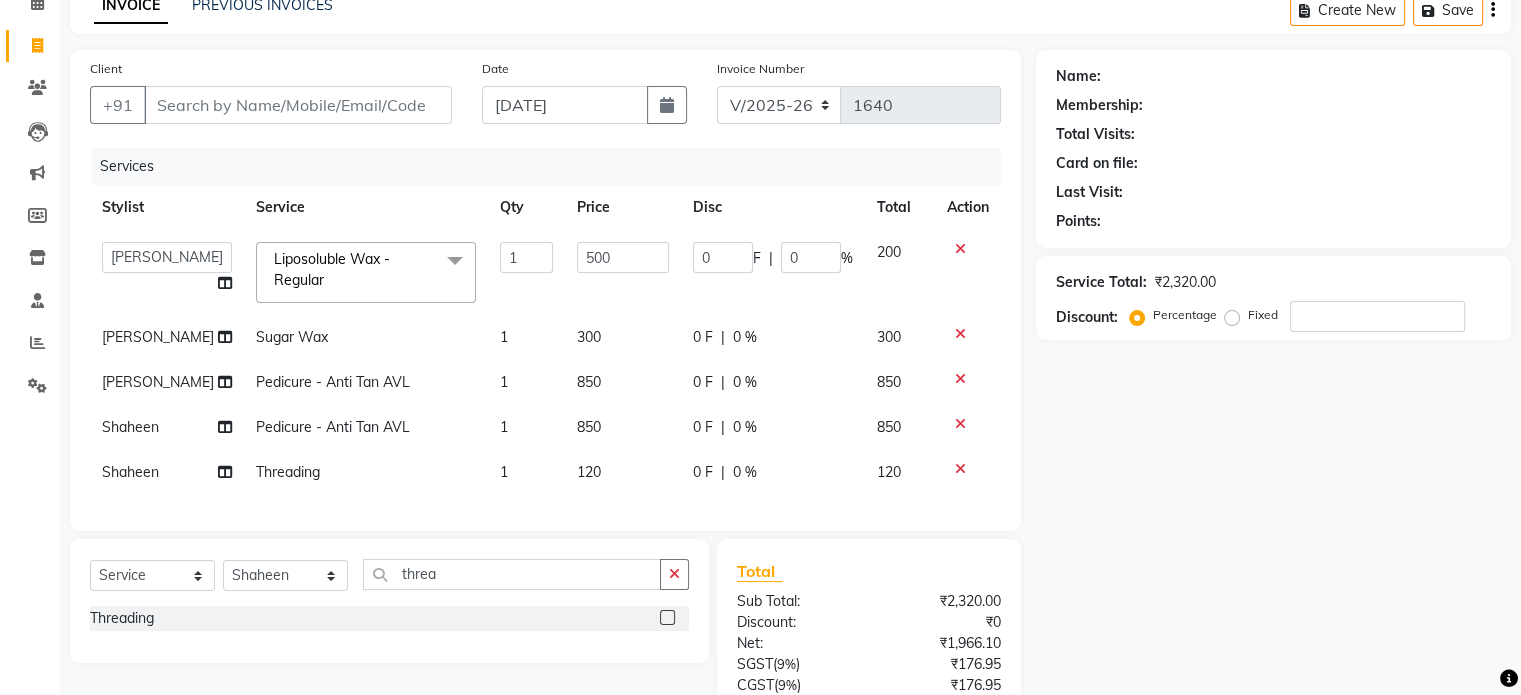 click on "Price" 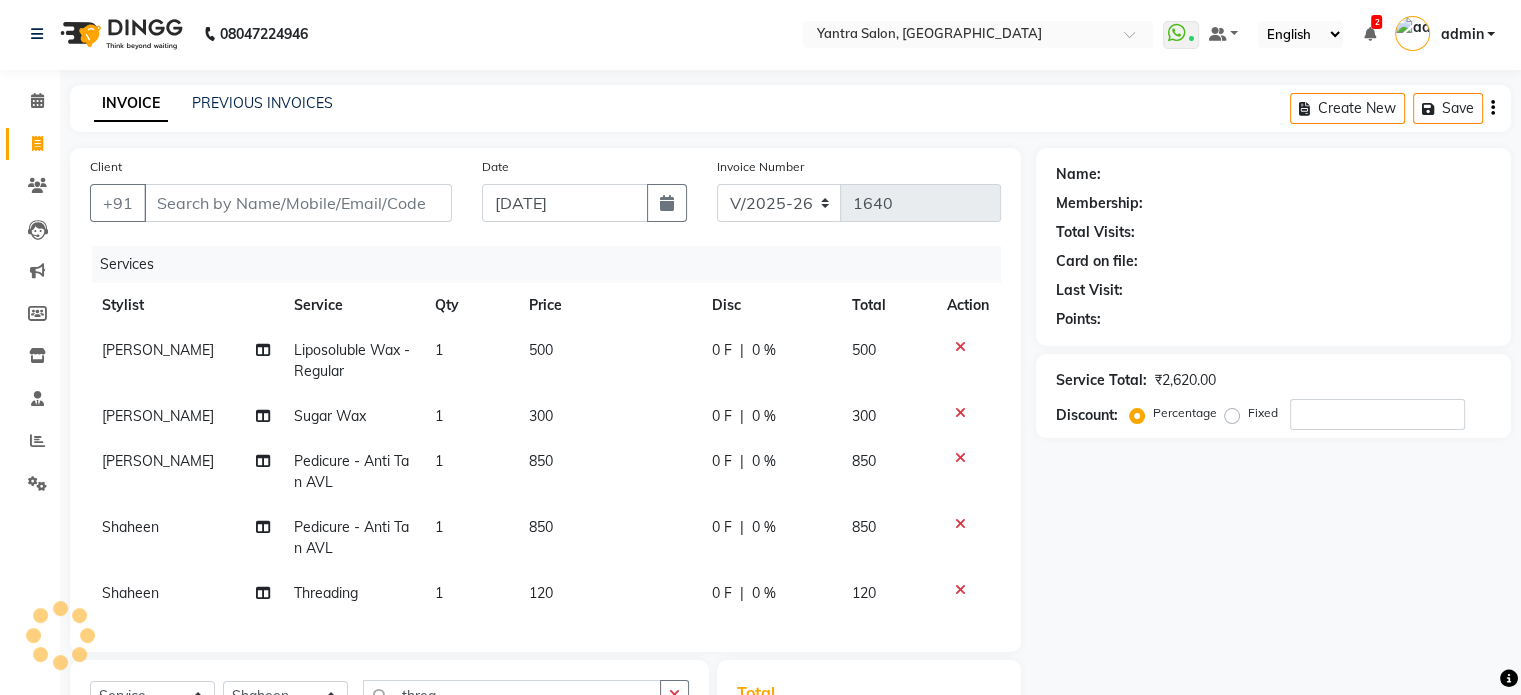 scroll, scrollTop: 0, scrollLeft: 0, axis: both 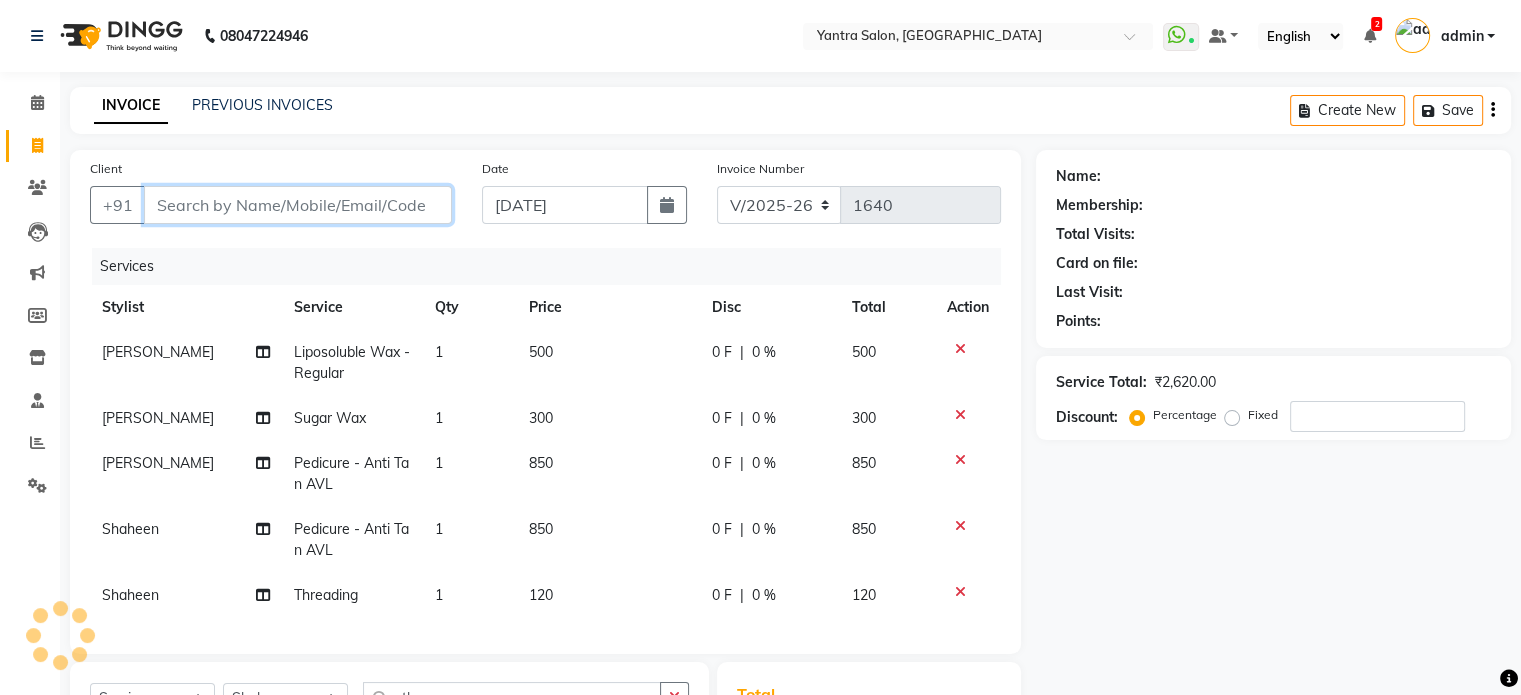 click on "Client" at bounding box center (298, 205) 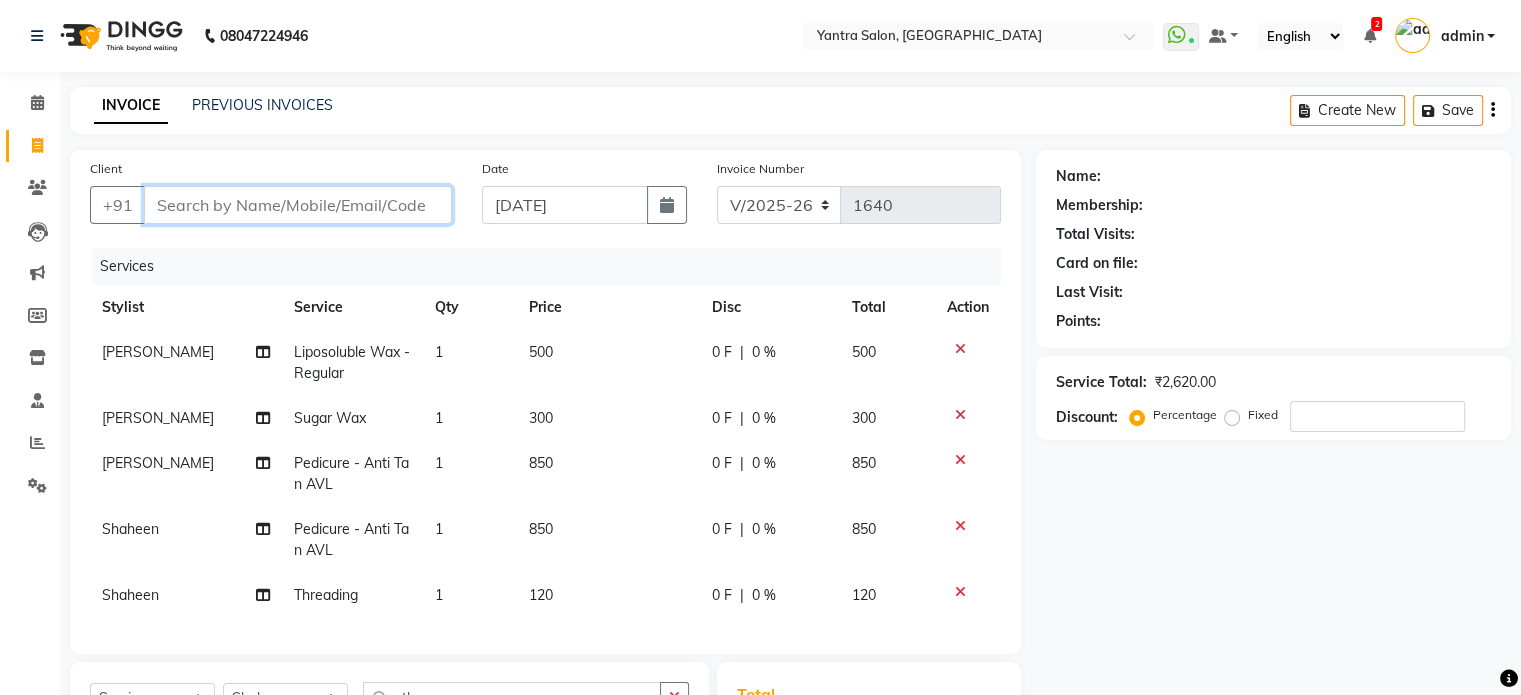 click on "Client" at bounding box center (298, 205) 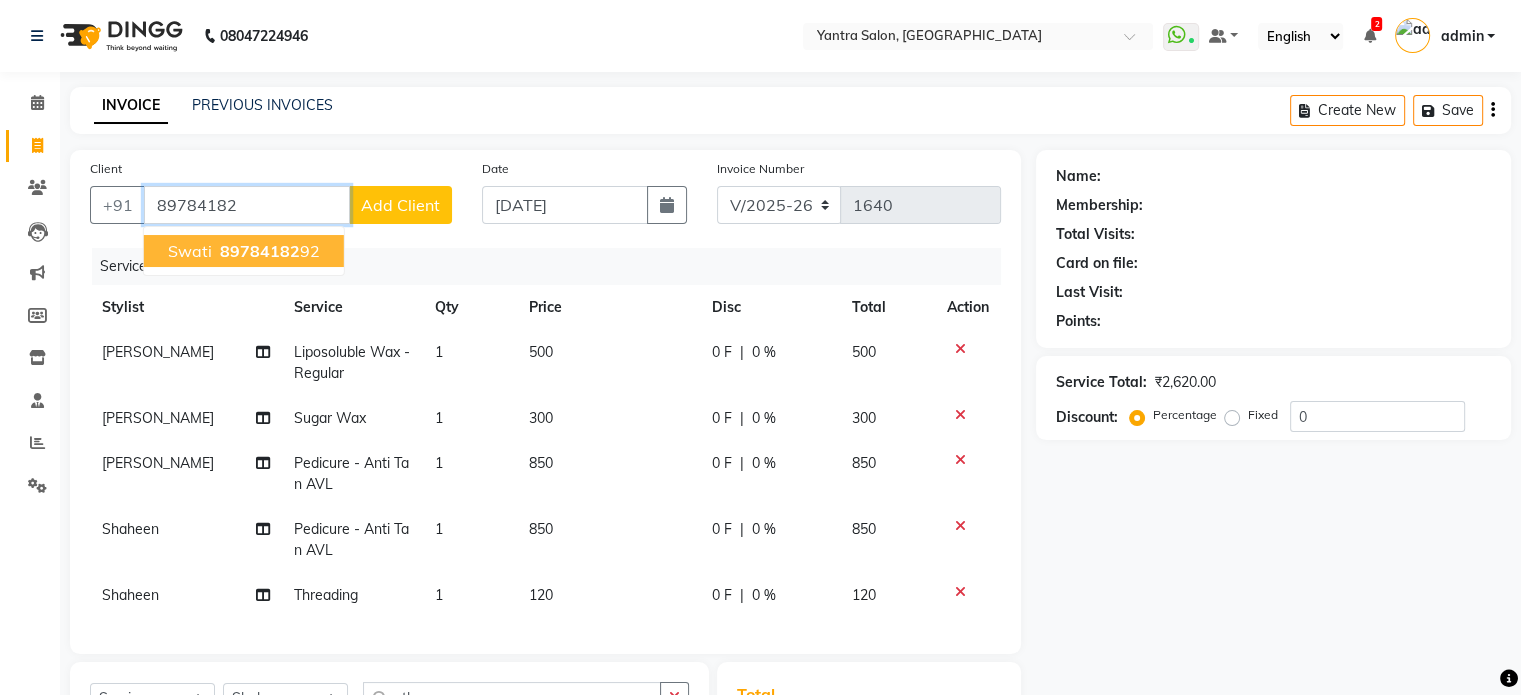 click on "89784182" at bounding box center (260, 251) 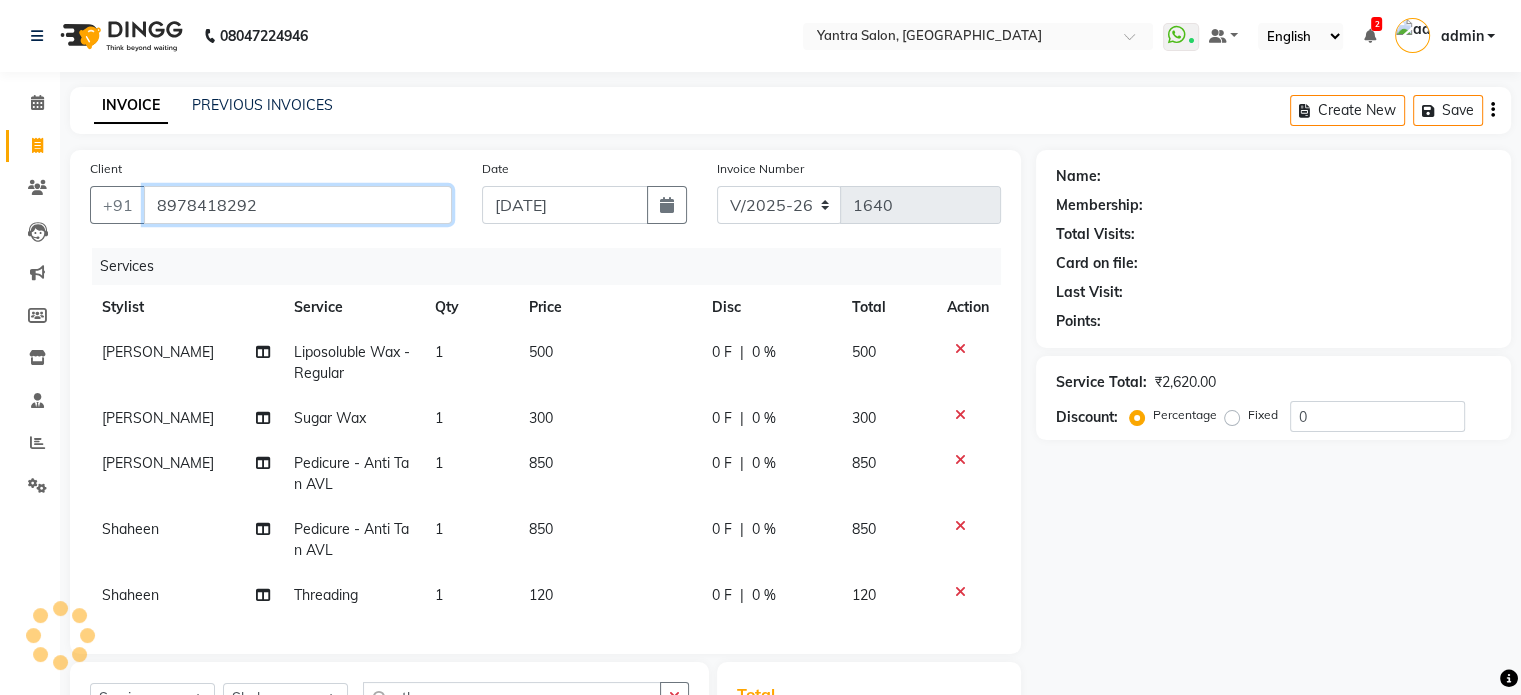 type on "8978418292" 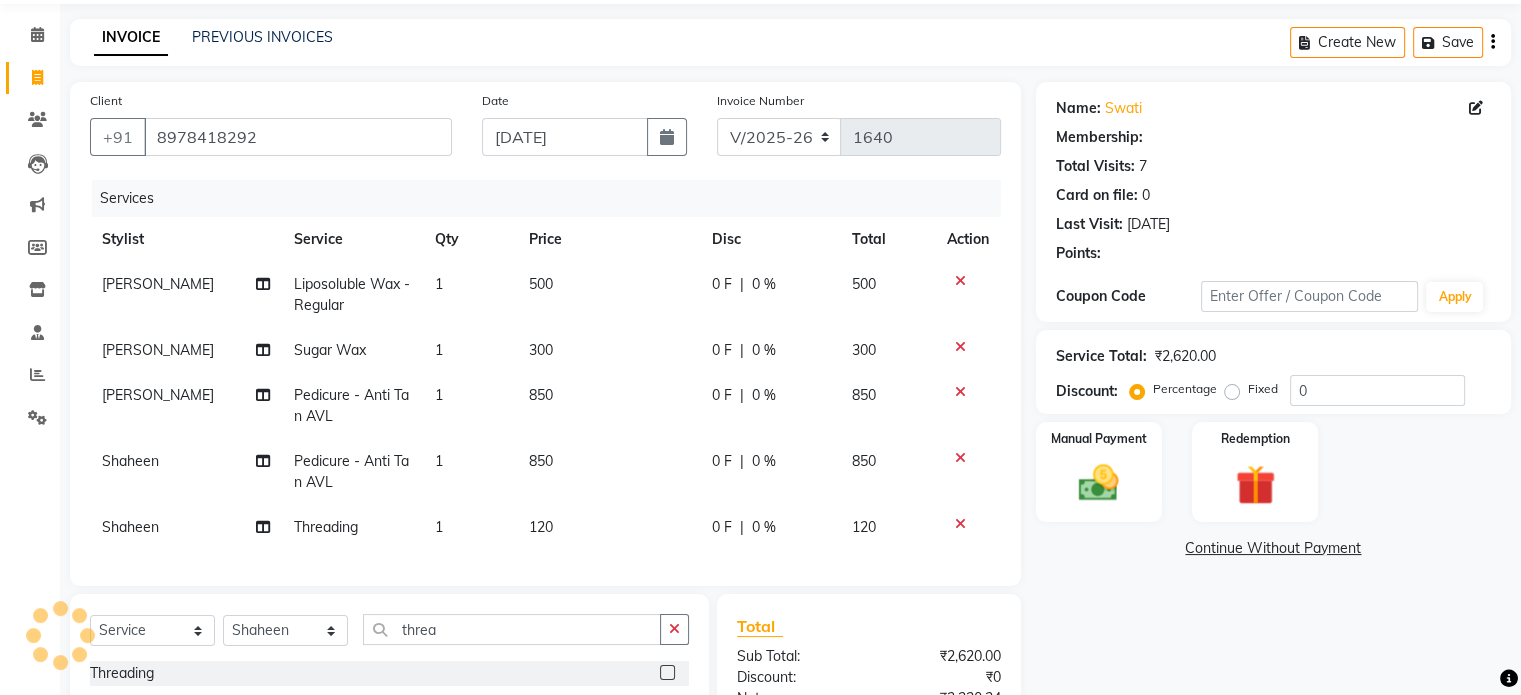 scroll, scrollTop: 100, scrollLeft: 0, axis: vertical 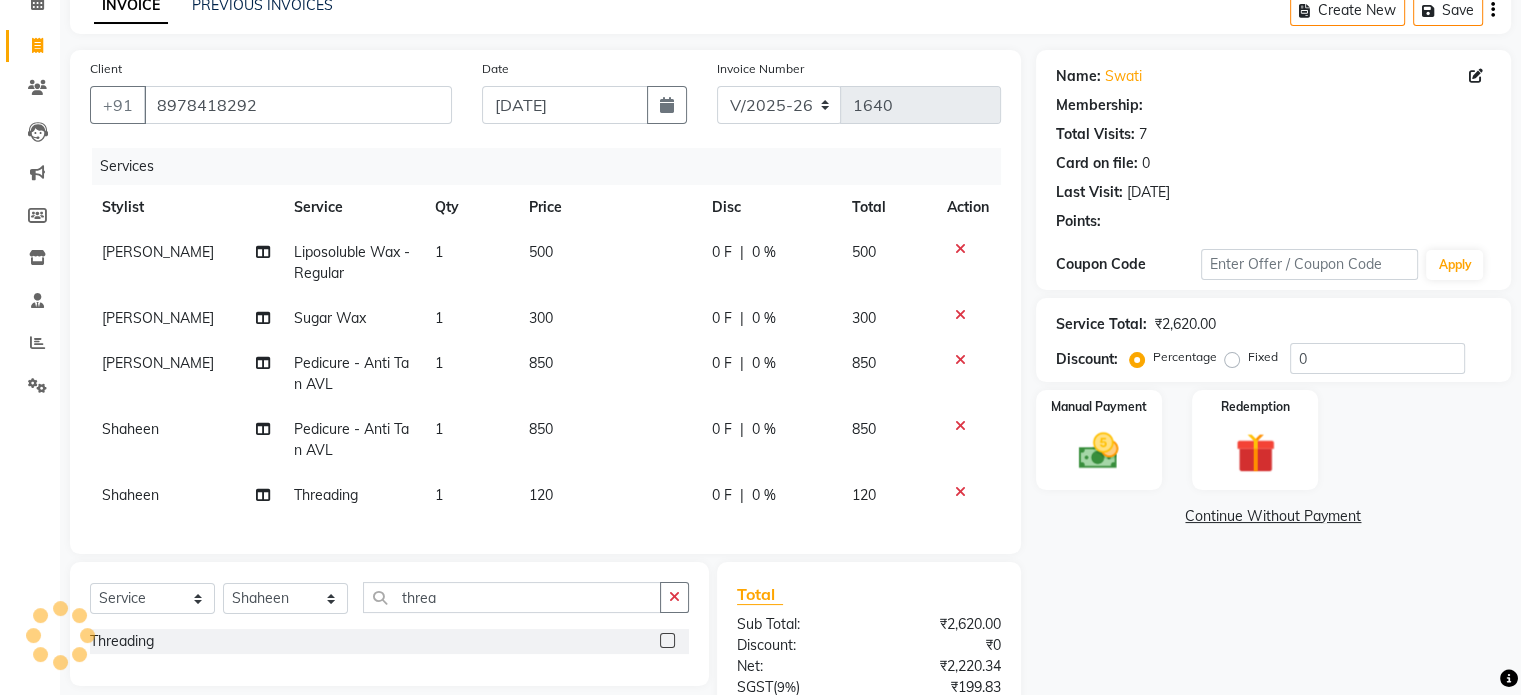 select on "1: Object" 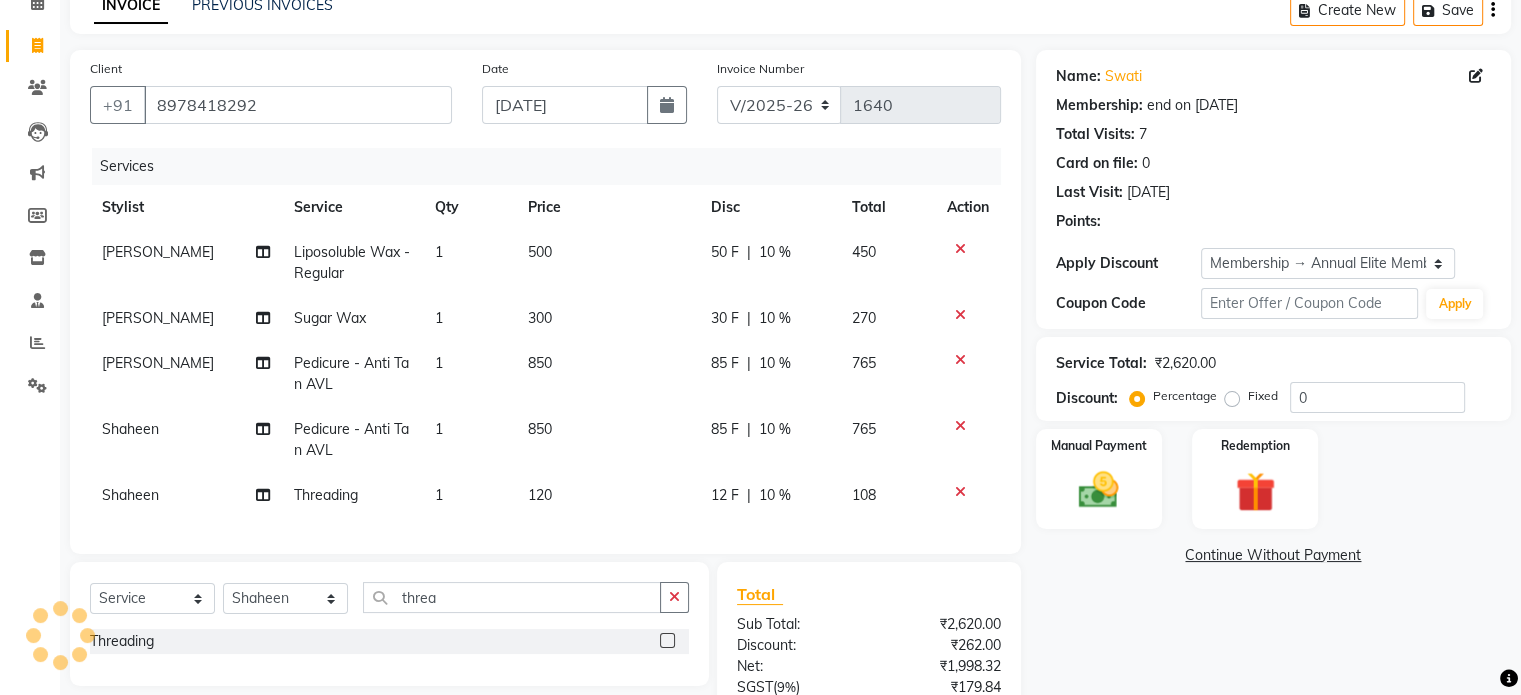 type on "10" 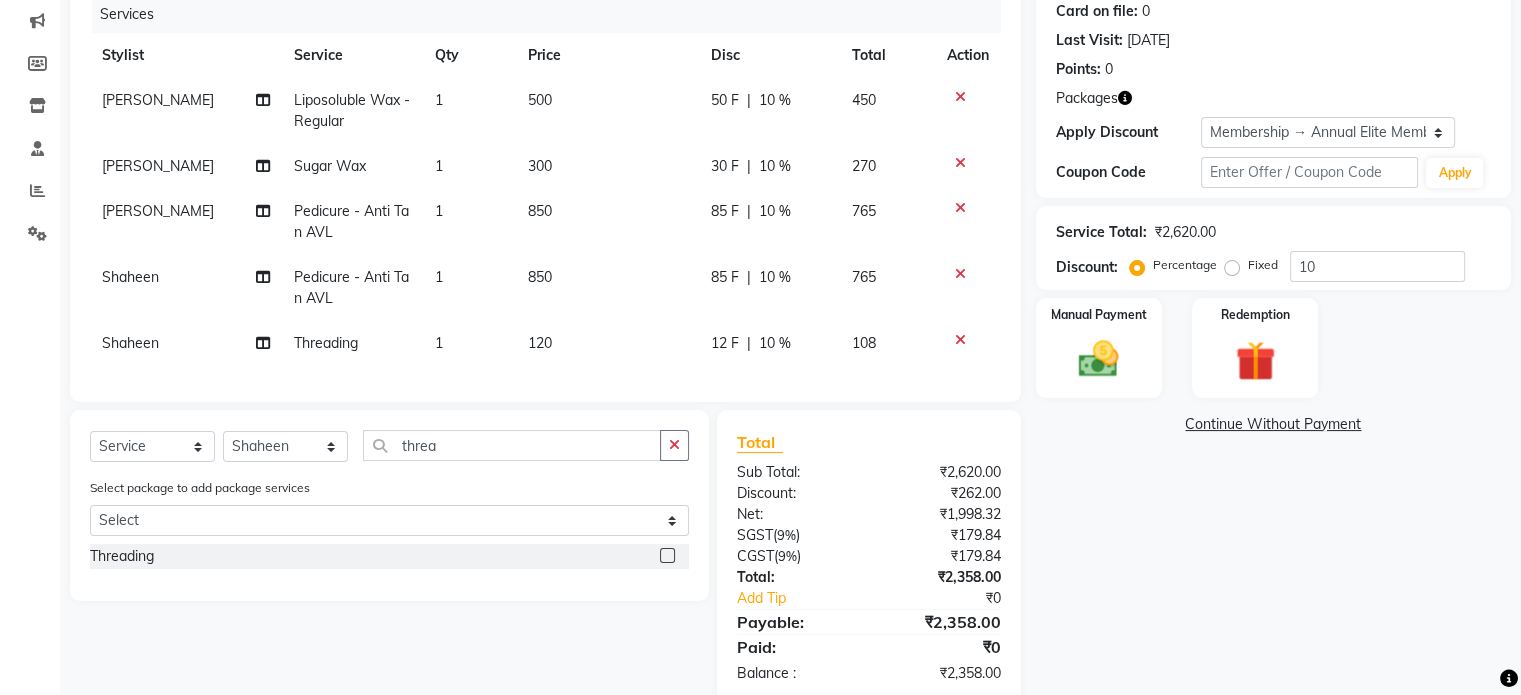 scroll, scrollTop: 206, scrollLeft: 0, axis: vertical 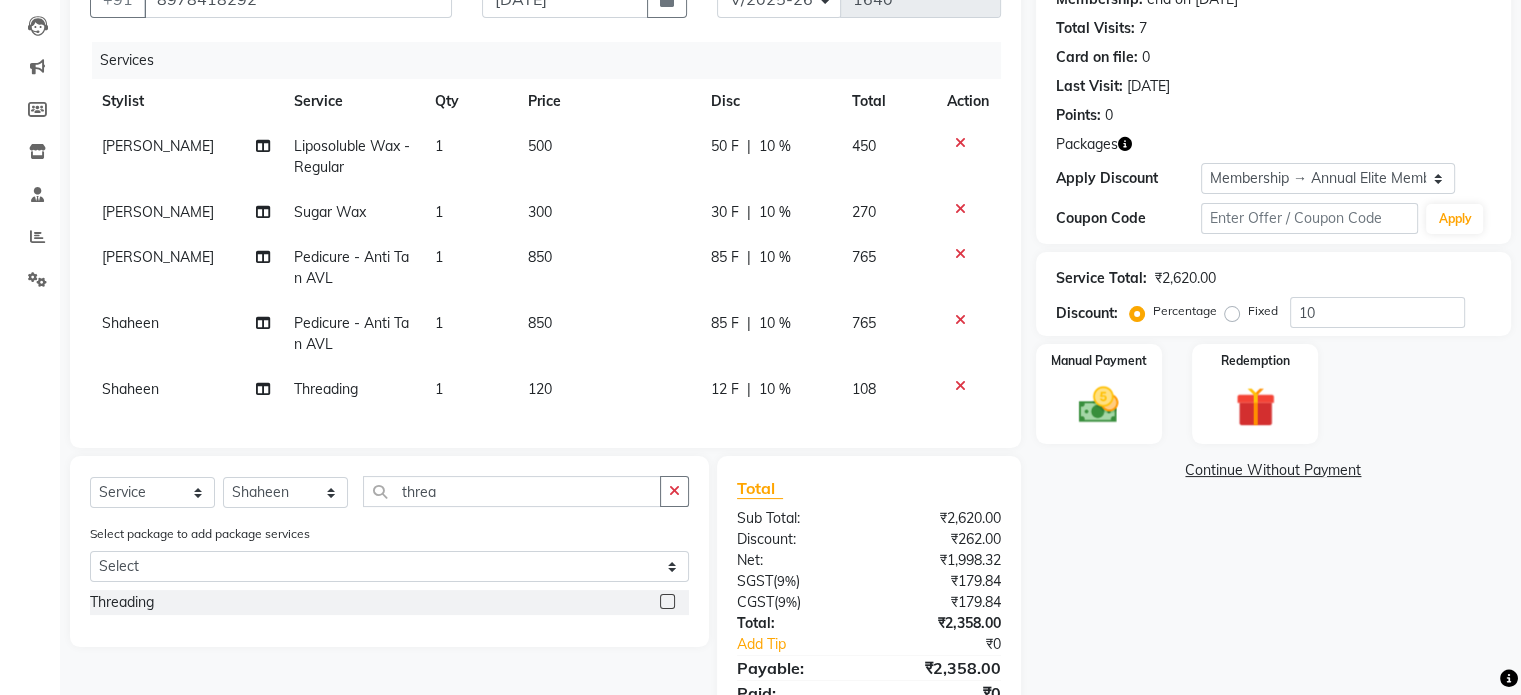click on "300" 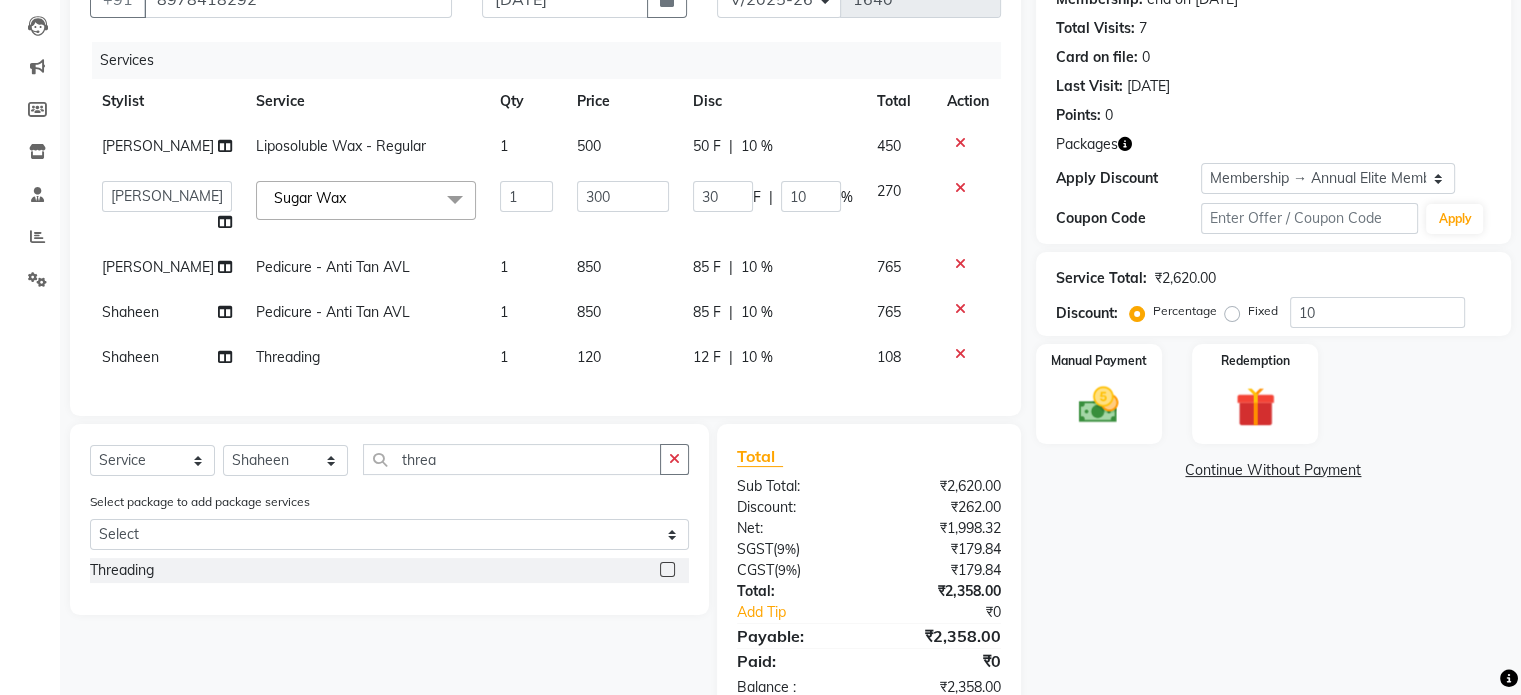 click on "Select  Service  Product  Membership  Package Voucher Prepaid Gift Card  Select Stylist admin Harsh Haseen Manager Payal Prama Shaheen Subhash Sunil Sushmita Tanisha Varun  Vishal threa Select package to add package services Select New Elite - Free Massage Single Person Threading" 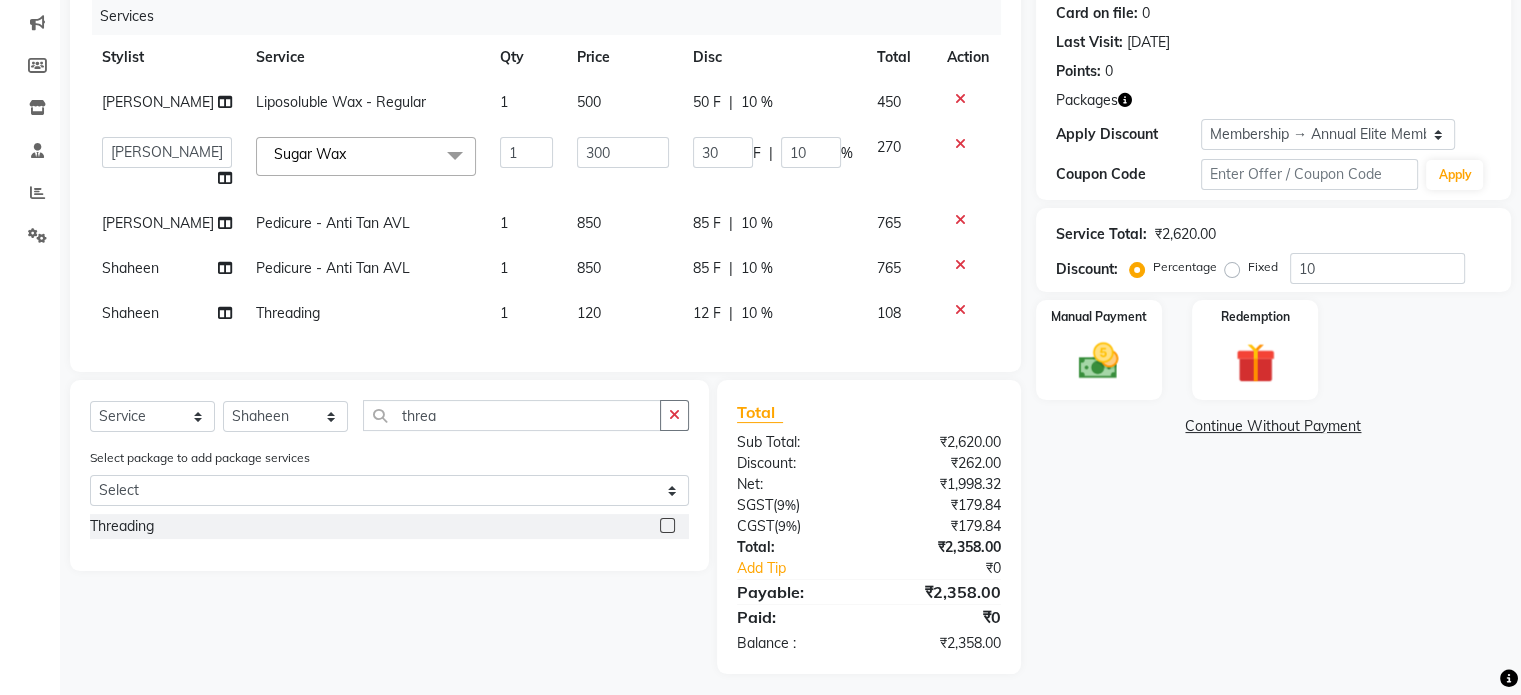 scroll, scrollTop: 274, scrollLeft: 0, axis: vertical 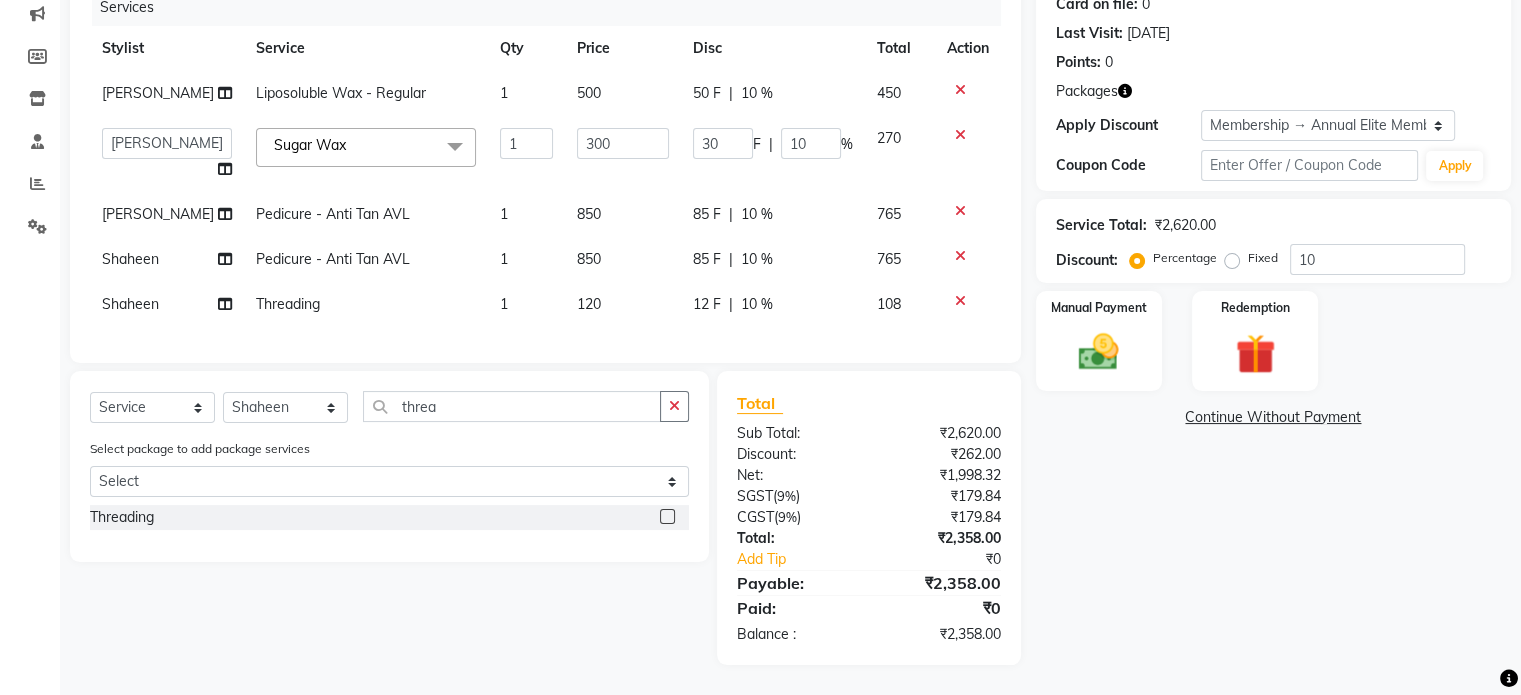 click on "₹2,358.00" 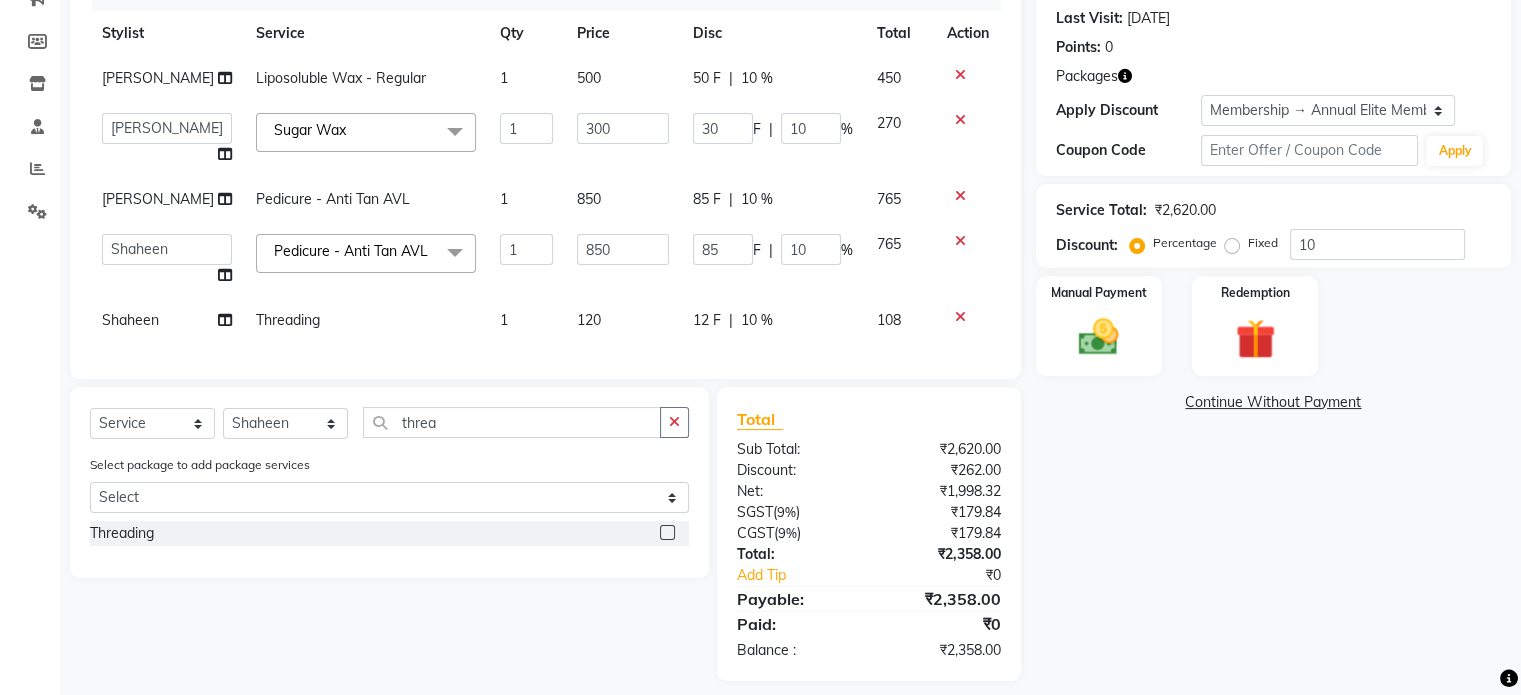 click on "F" 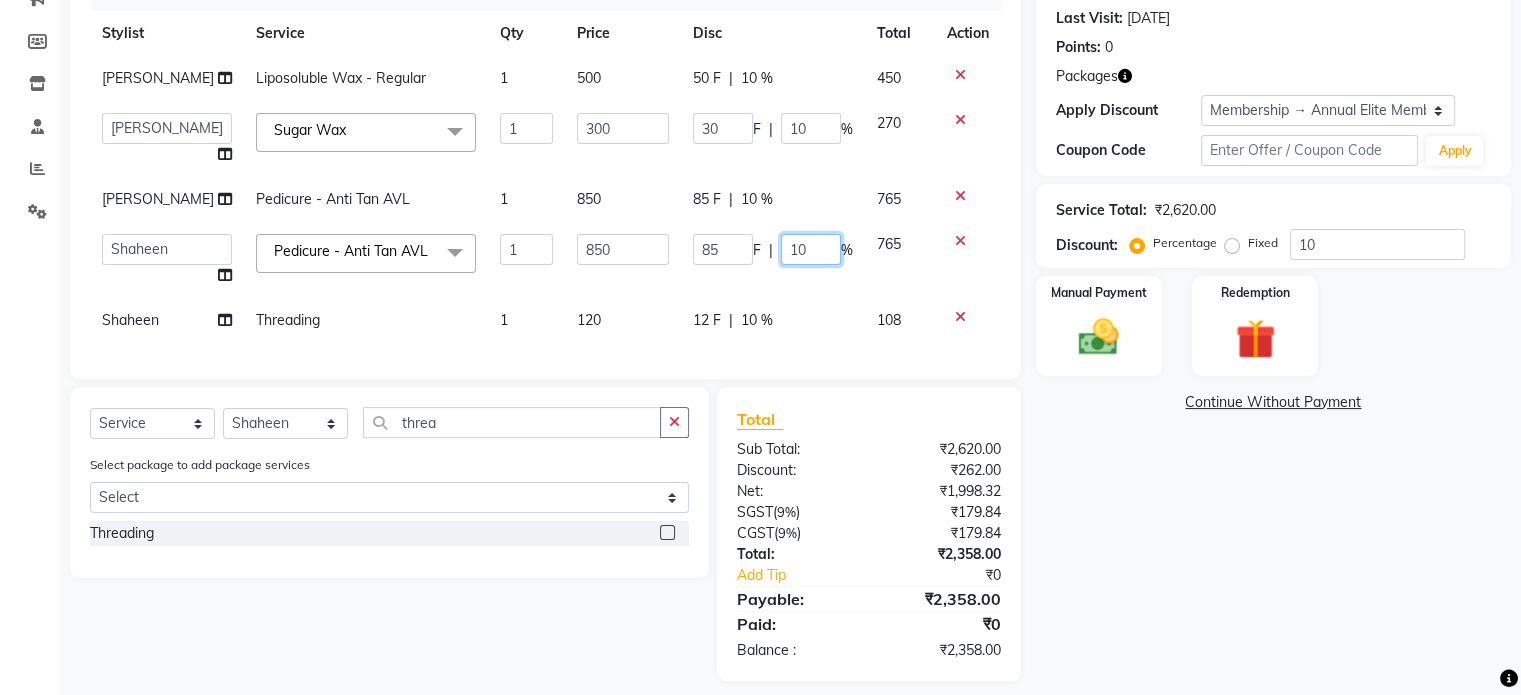 click on "10" 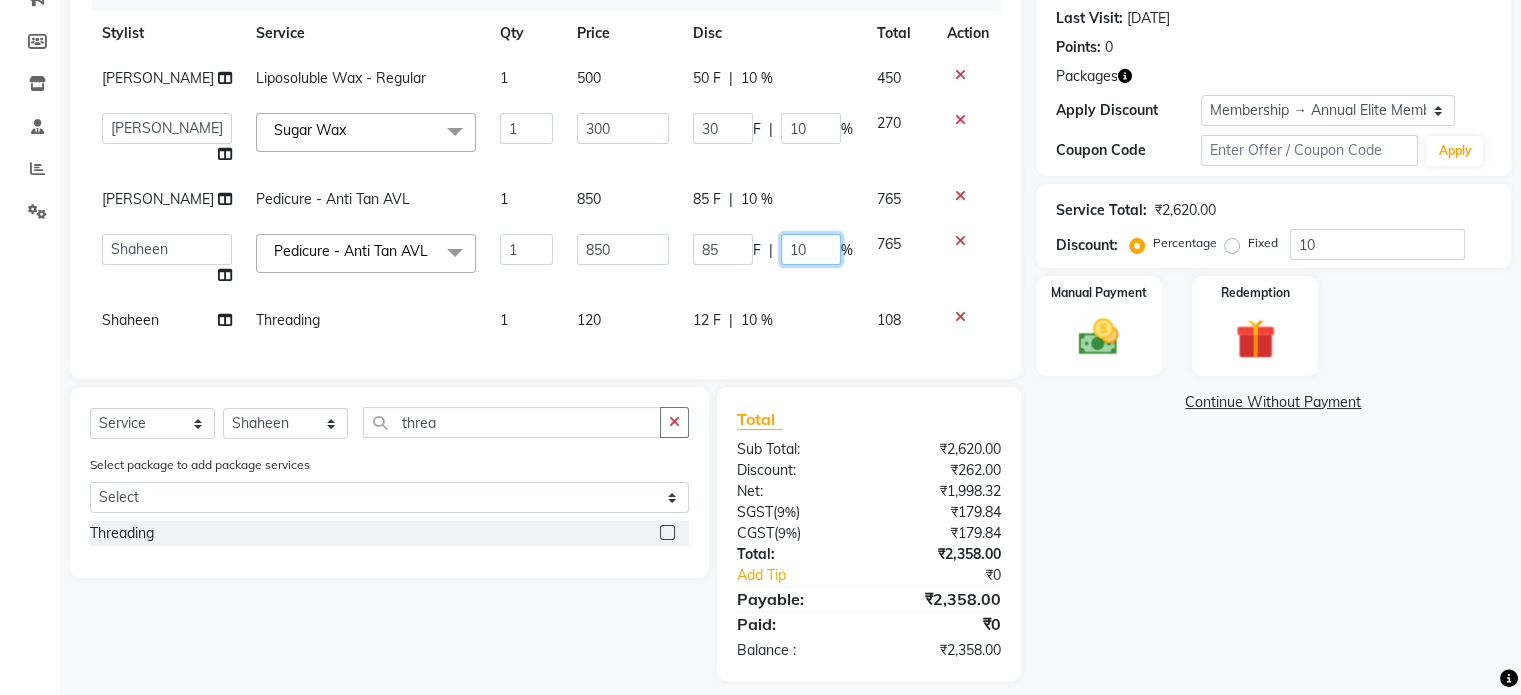 click on "10" 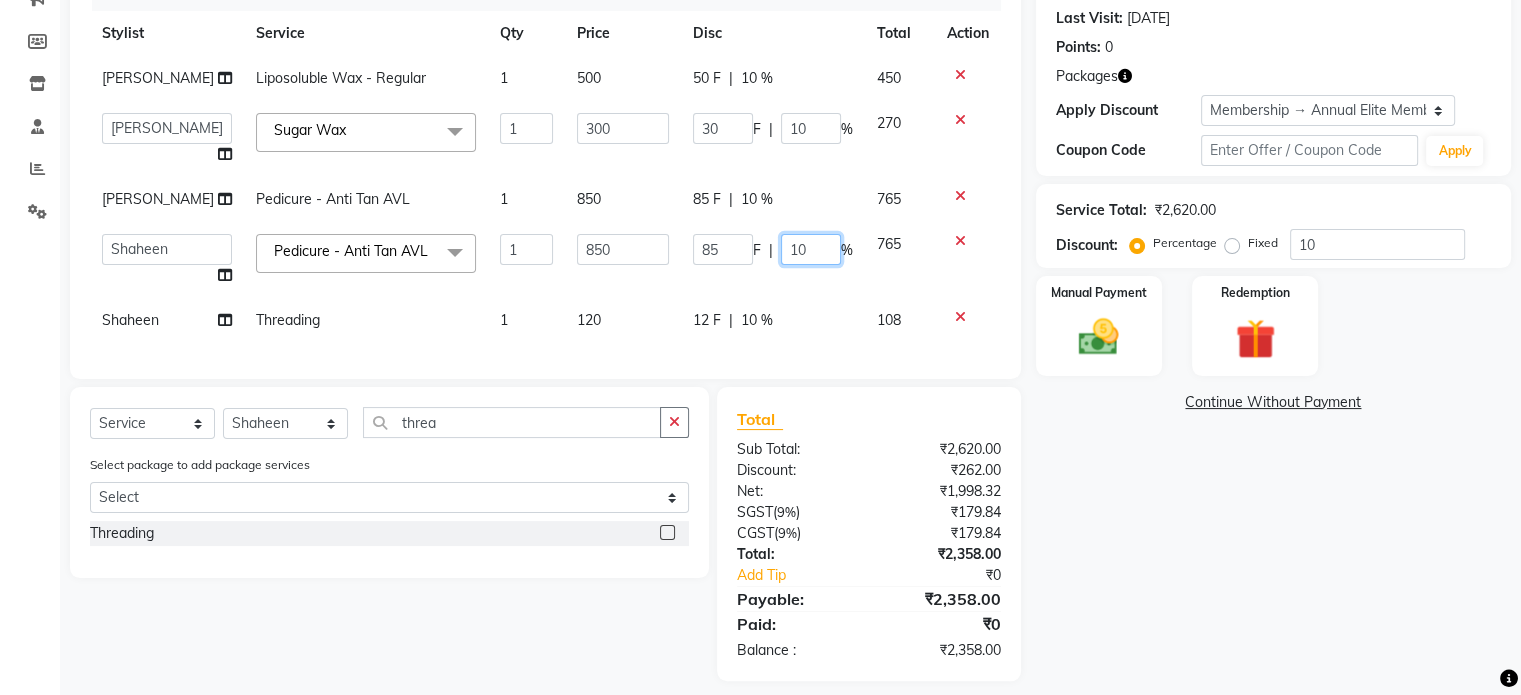 type on "0" 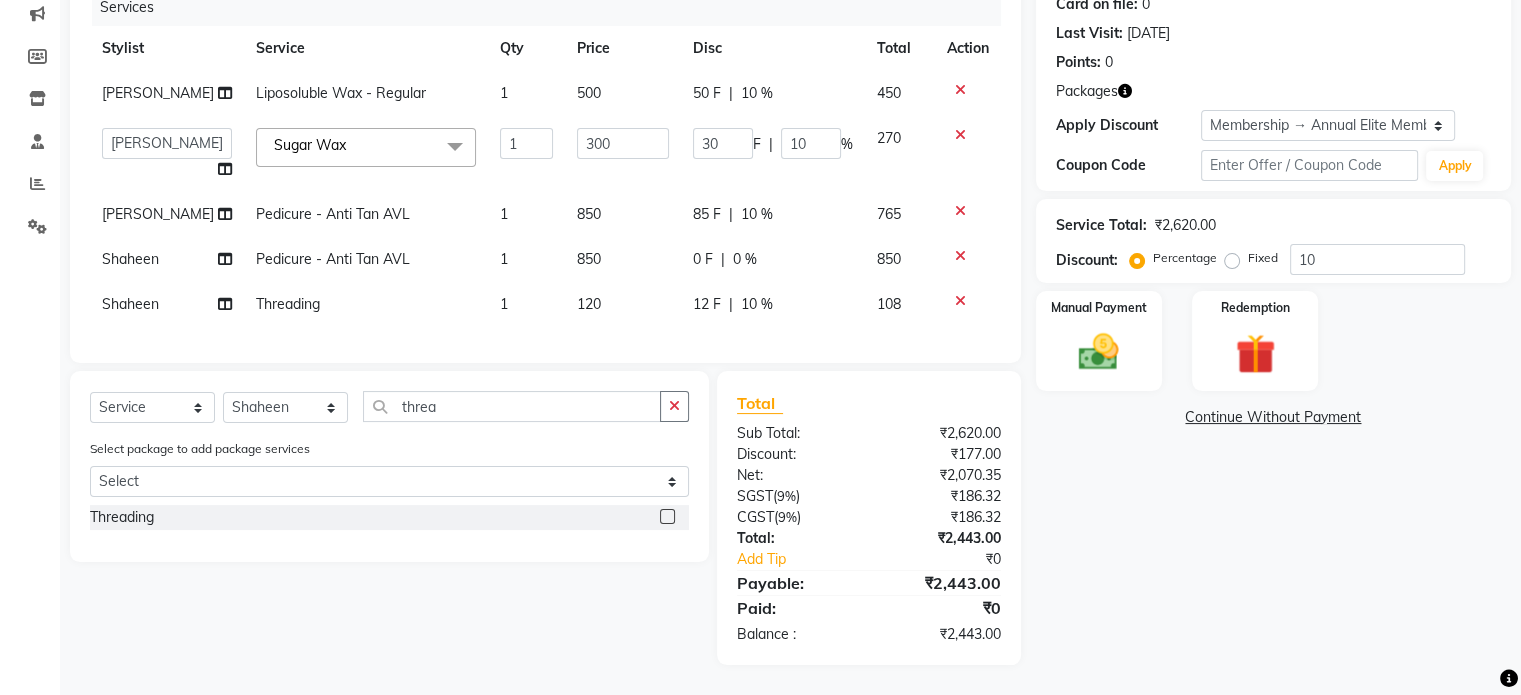 click on "Client +91 8978418292 Date 10-07-2025 Invoice Number V/2025 V/2025-26 1640 Services Stylist Service Qty Price Disc Total Action Payal Liposoluble Wax - Regular 1 500 50 F | 10 % 450  admin   Harsh   Haseen   Manager   Payal   Prama   Shaheen   Subhash   Sunil   Sushmita   Tanisha   Varun    Vishal  Sugar Wax  x Foot Massage Head Massage Back Massage Hand & Shoulder Massage Body Spa Relaxing Body Massage Aromatherapy Associates Body Massage Full Body Bleach Body Polishing Aminu Body Ritual Aminu Relaxation Vita C Body Massage Advance Advance _ Pre Bridal Advance - Maekup Pedicure - Luxury Bomb Pedicure - Regular Cracked Heal Treatment Pedicure - Alga Apothecary Pedicure - Anti Tan AVL Aminu - Glow on the Go (Feet) Pedicure - Bombini Lush Pedicure - Bombini Donut  Pedicure - AVL Pedipure Manicure - Regular Manicure - Luxury Bomb Manicure - Alga Apothecary  Nail Extensions Gel Nail Polish Nail Extension Removal Change of Polish Manicure - Anti Tan AVL Aminu - Glow on the Go (Hands) Manicure - Bombini Lush Misc" 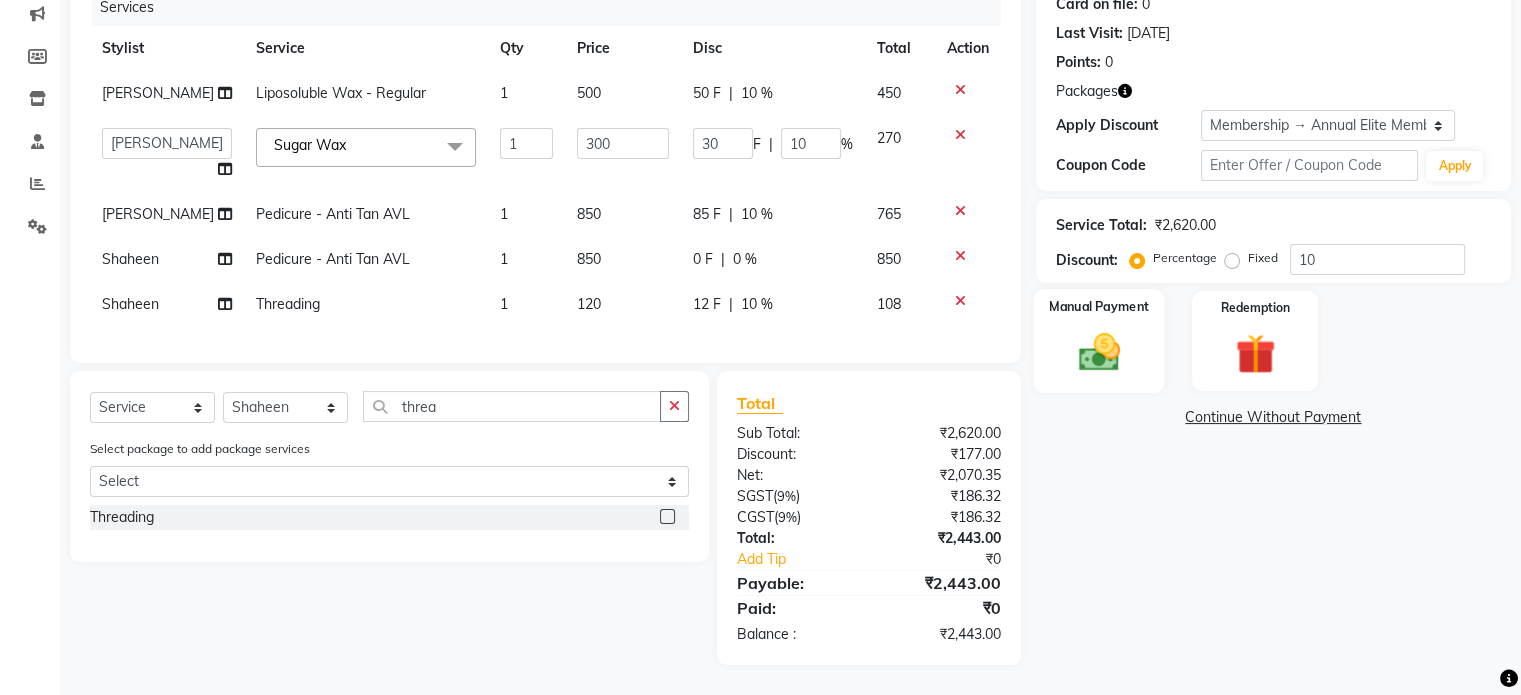 scroll, scrollTop: 274, scrollLeft: 0, axis: vertical 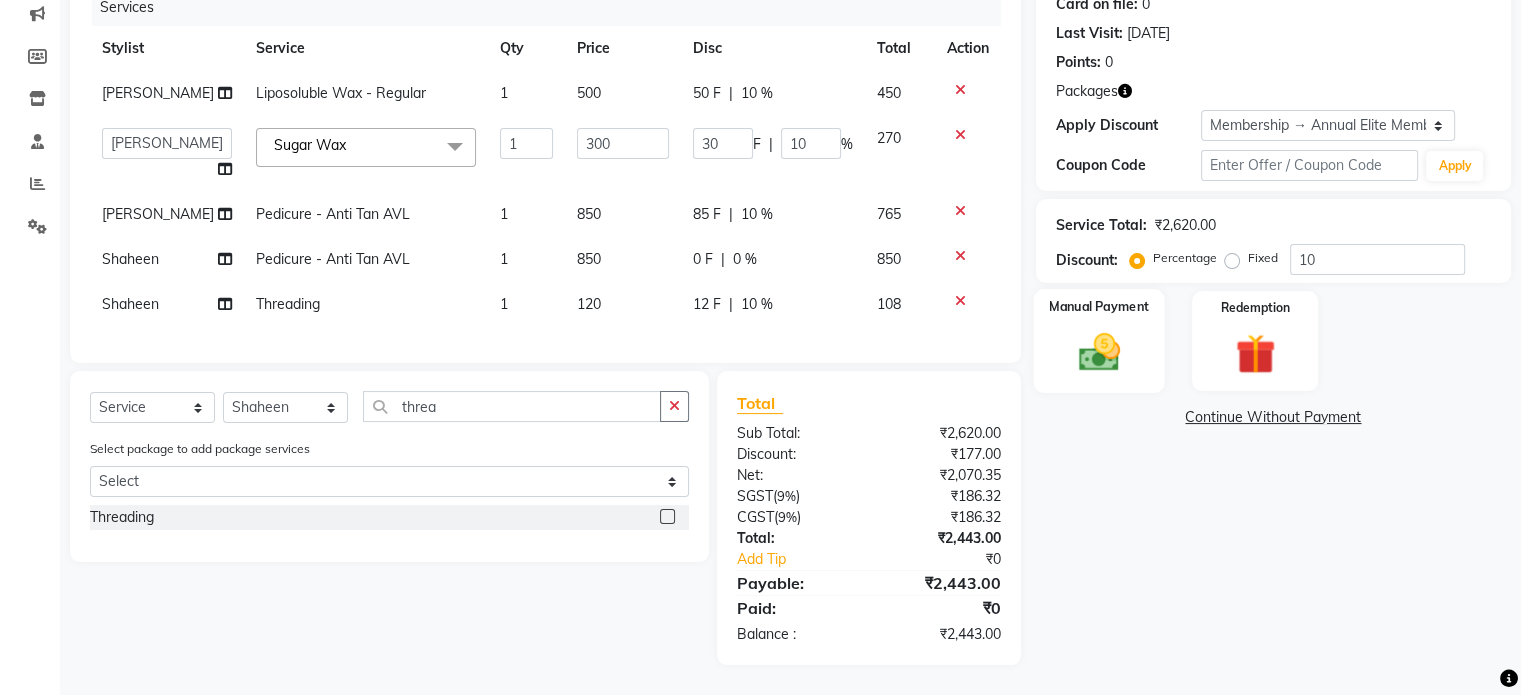 click on "Manual Payment" 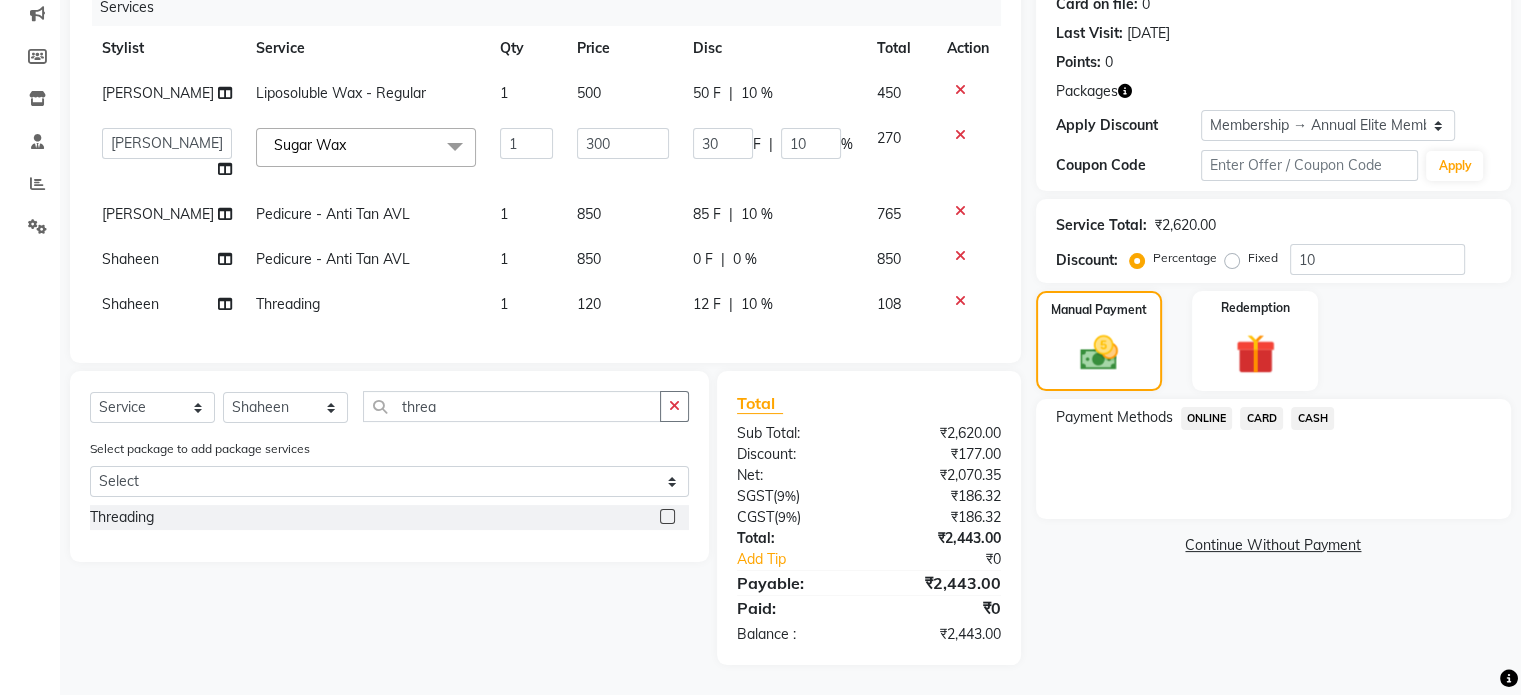 click on "ONLINE" 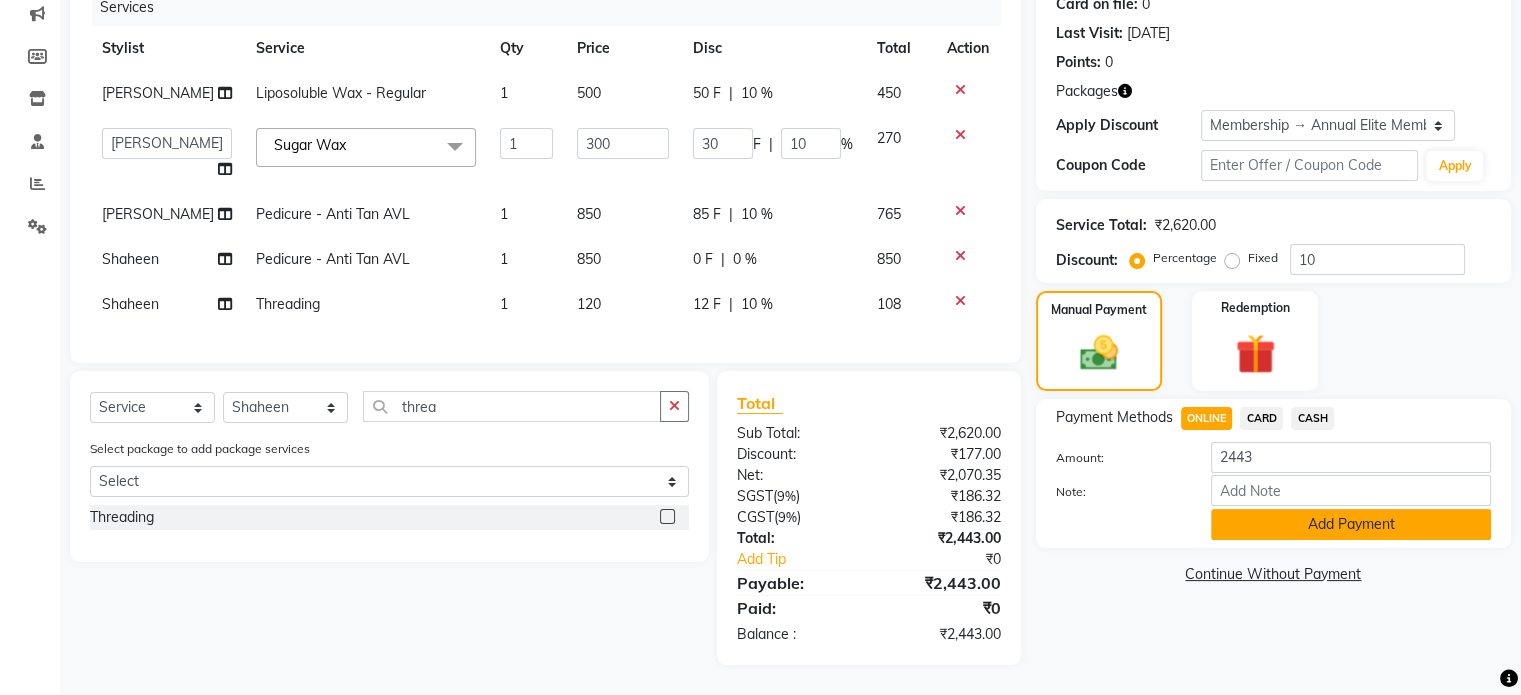 click on "Add Payment" 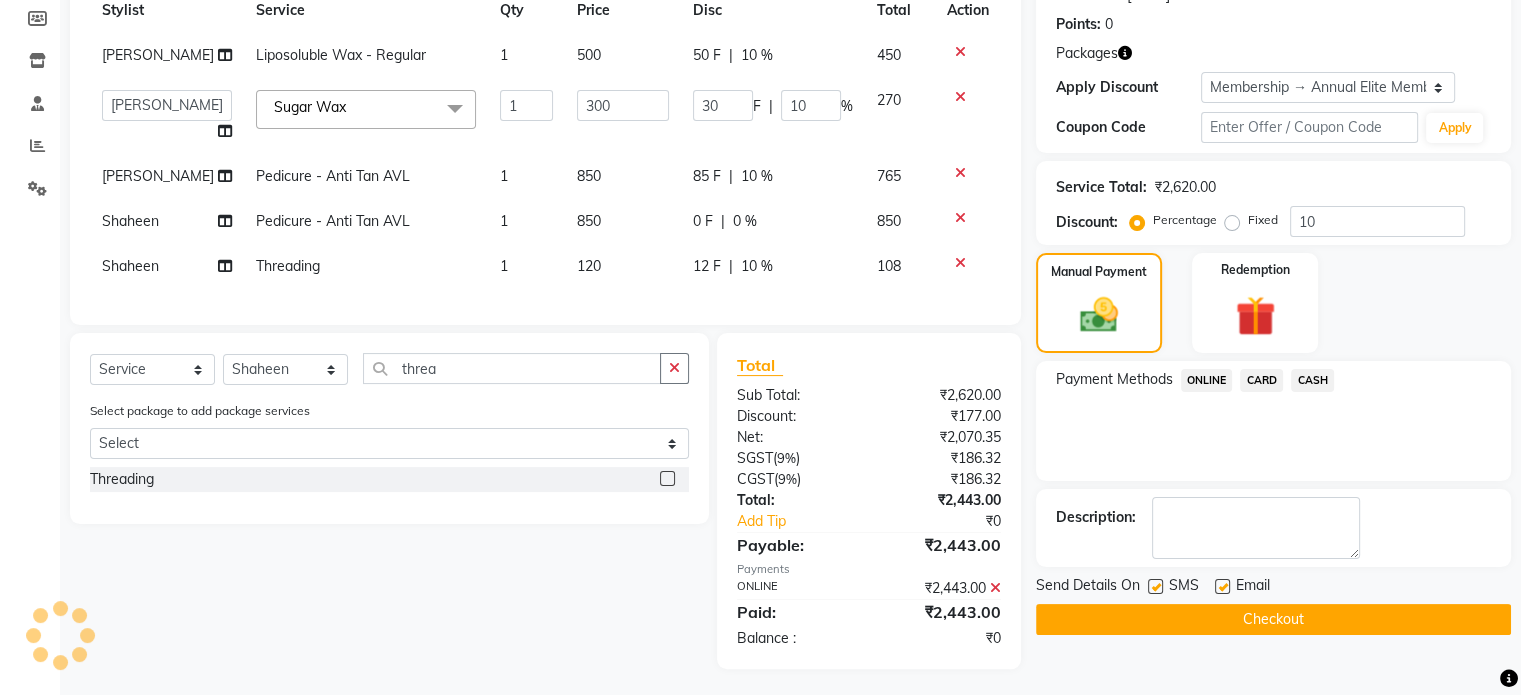 scroll, scrollTop: 316, scrollLeft: 0, axis: vertical 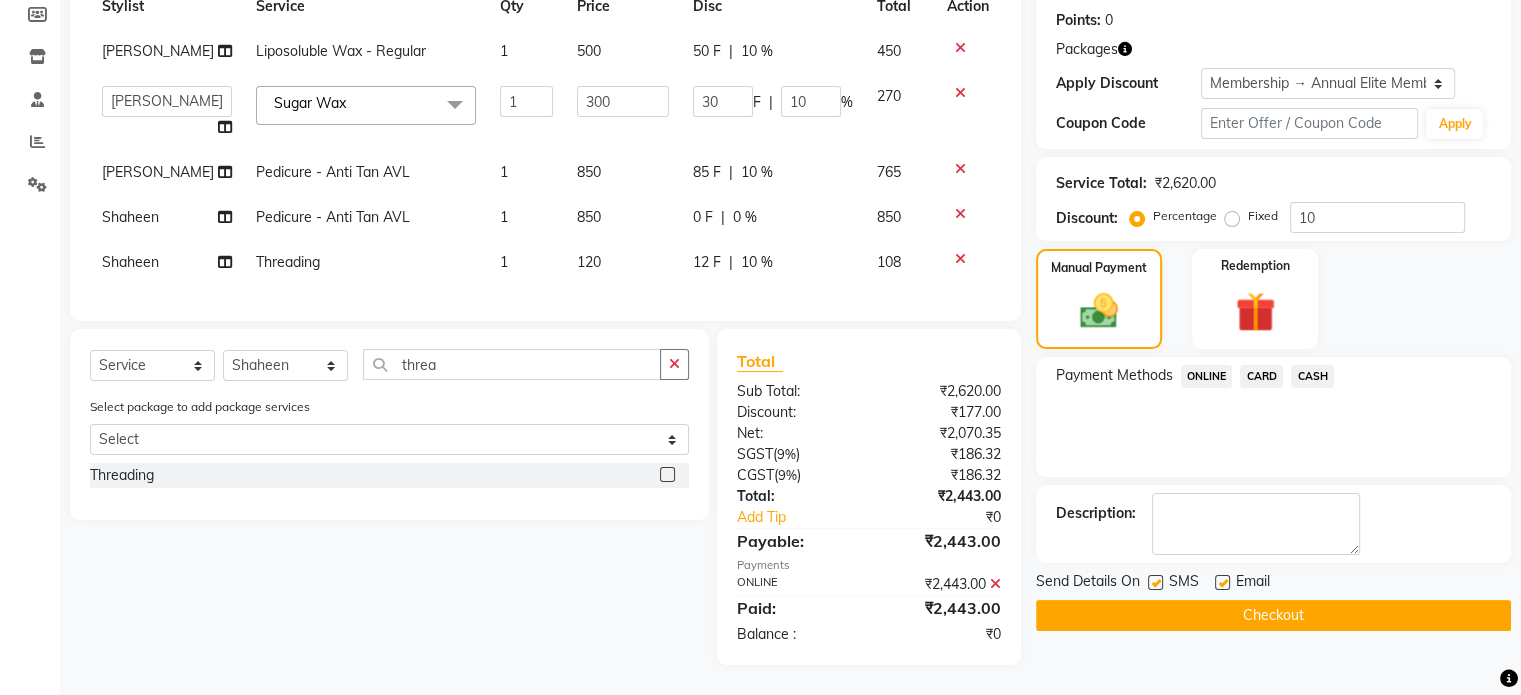 click on "Name: Swati  Membership: end on 26-05-2026 Total Visits:  7 Card on file:  0 Last Visit:   23-06-2025 Points:   0  Packages Apply Discount Select Membership → Annual Elite Membership 10% Off - Single Person Coupon Code Apply Service Total:  ₹2,620.00  Discount:  Percentage   Fixed  10 Manual Payment Redemption Payment Methods  ONLINE   CARD   CASH  Description:                  Send Details On SMS Email  Checkout" 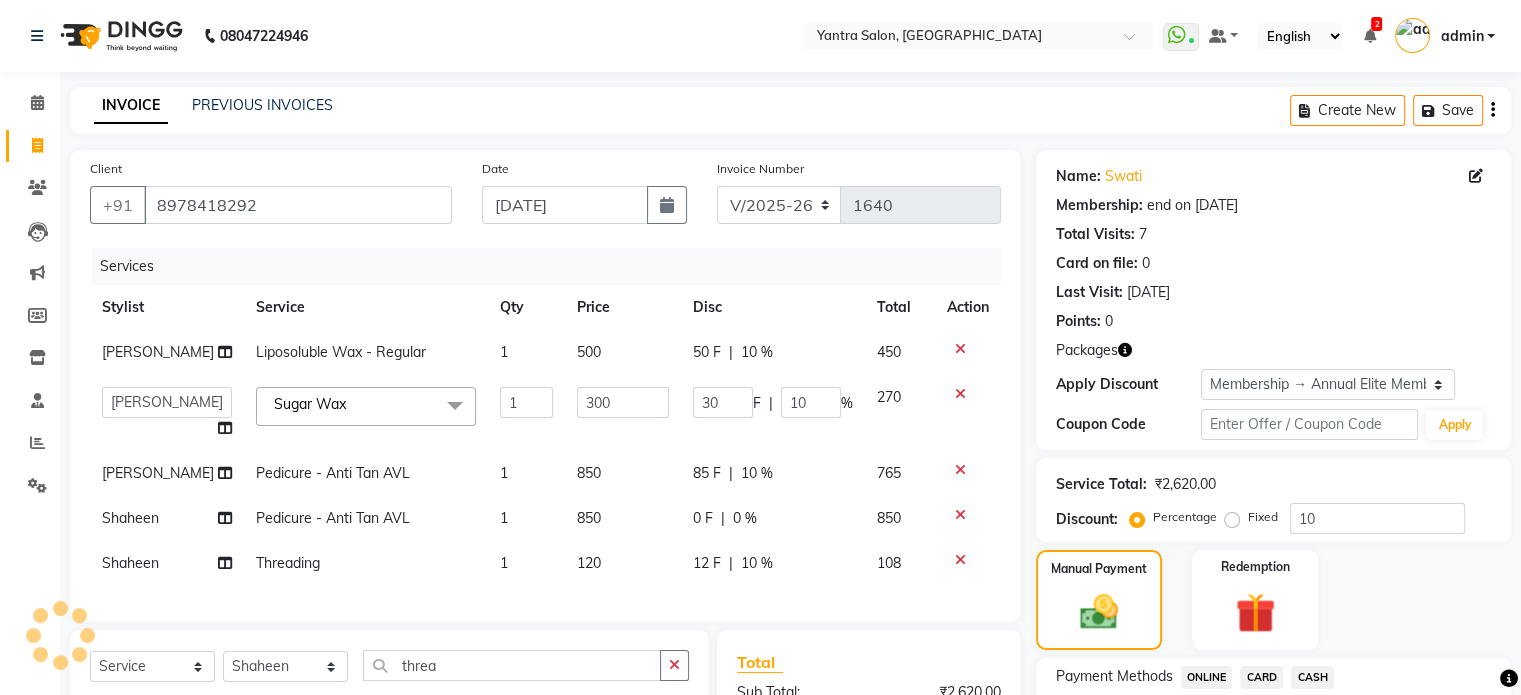 scroll, scrollTop: 0, scrollLeft: 0, axis: both 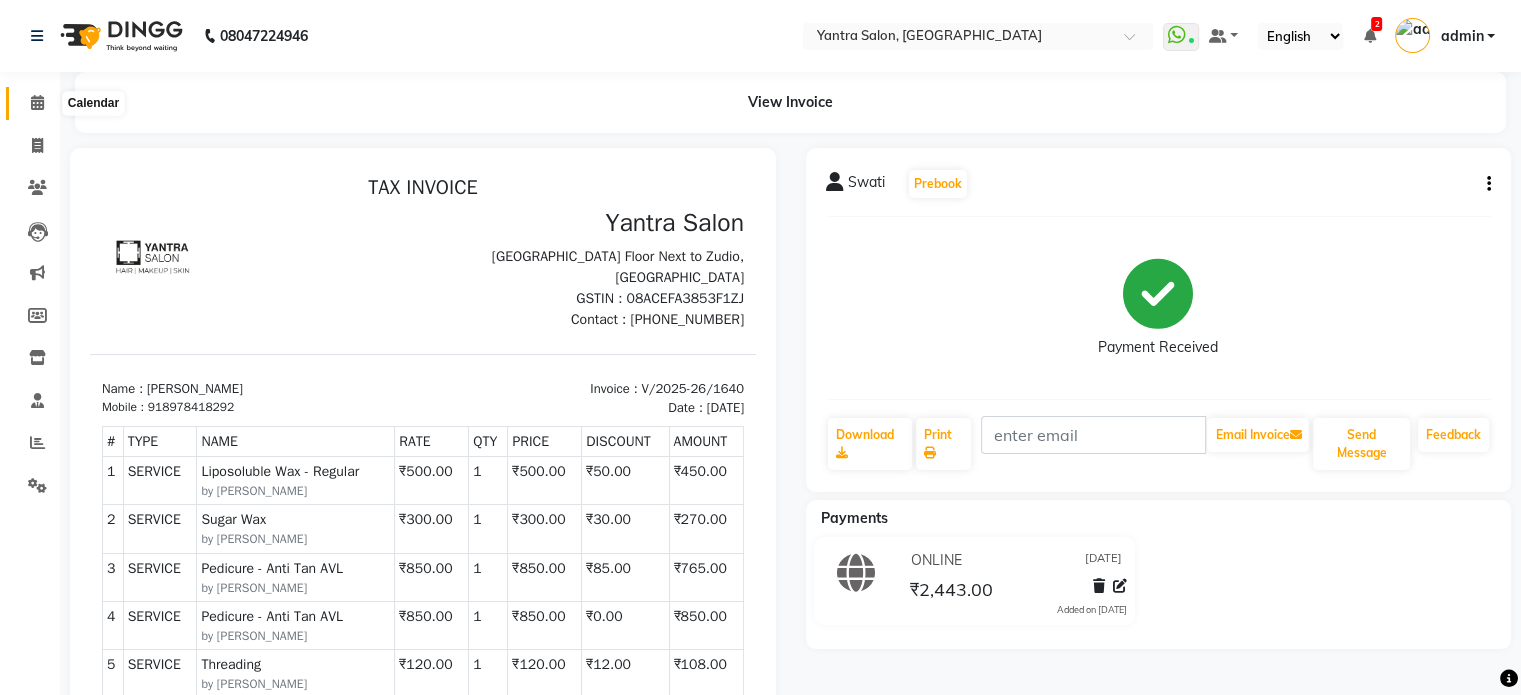 click 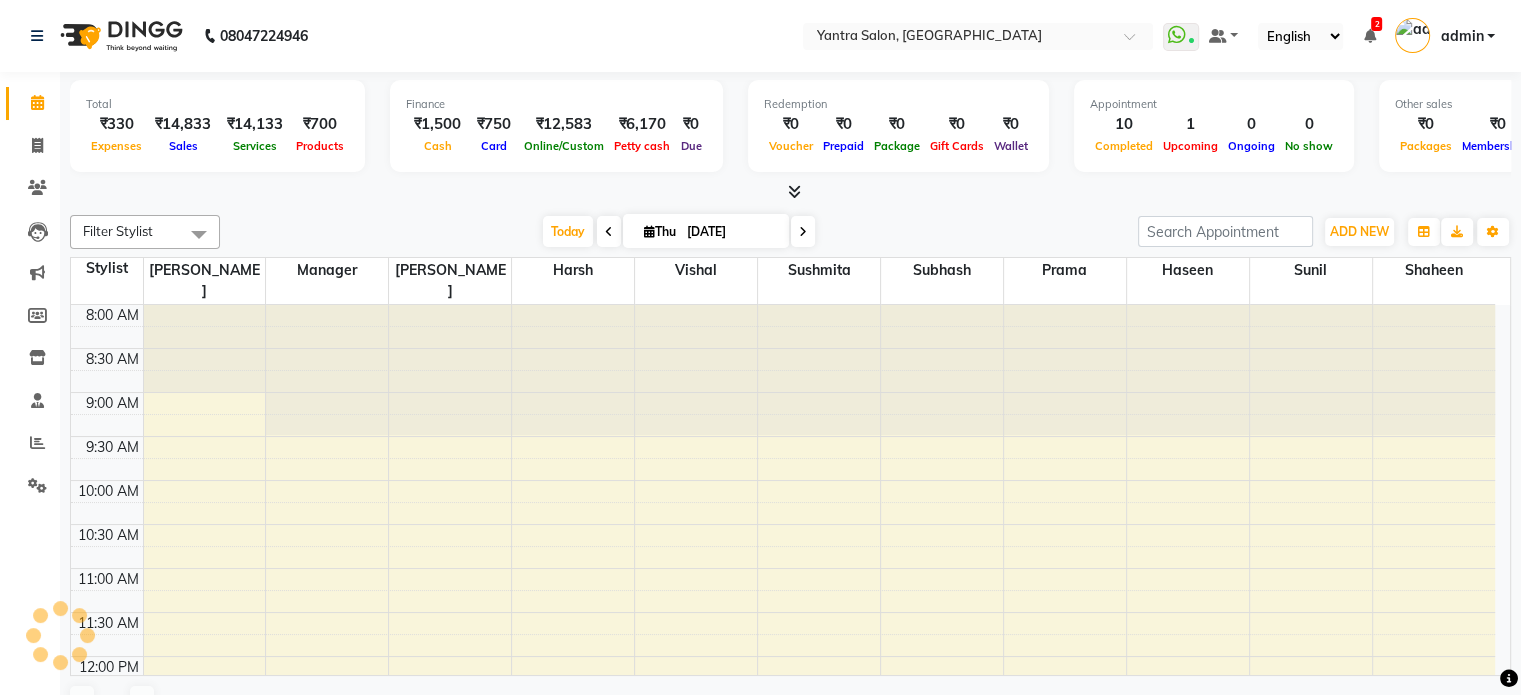 scroll, scrollTop: 0, scrollLeft: 0, axis: both 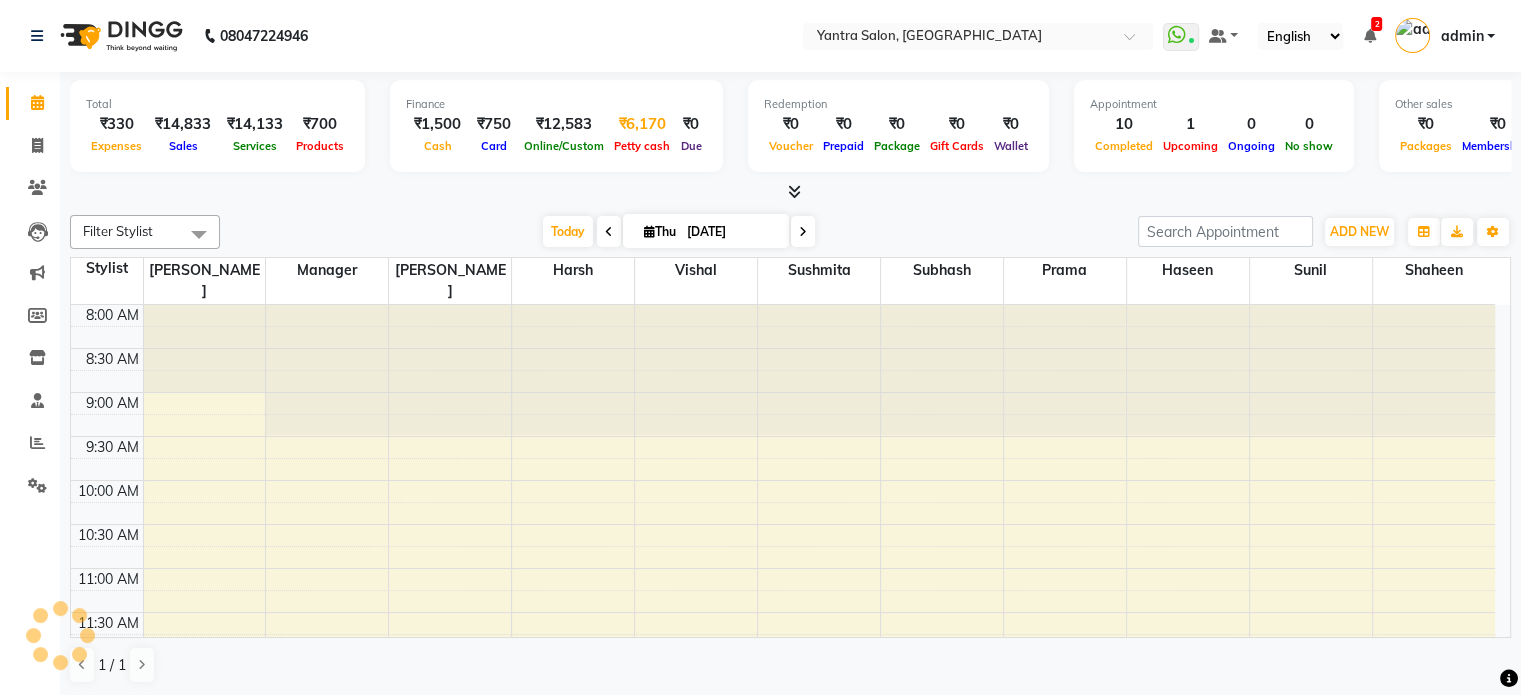 click on "₹6,170" at bounding box center [642, 124] 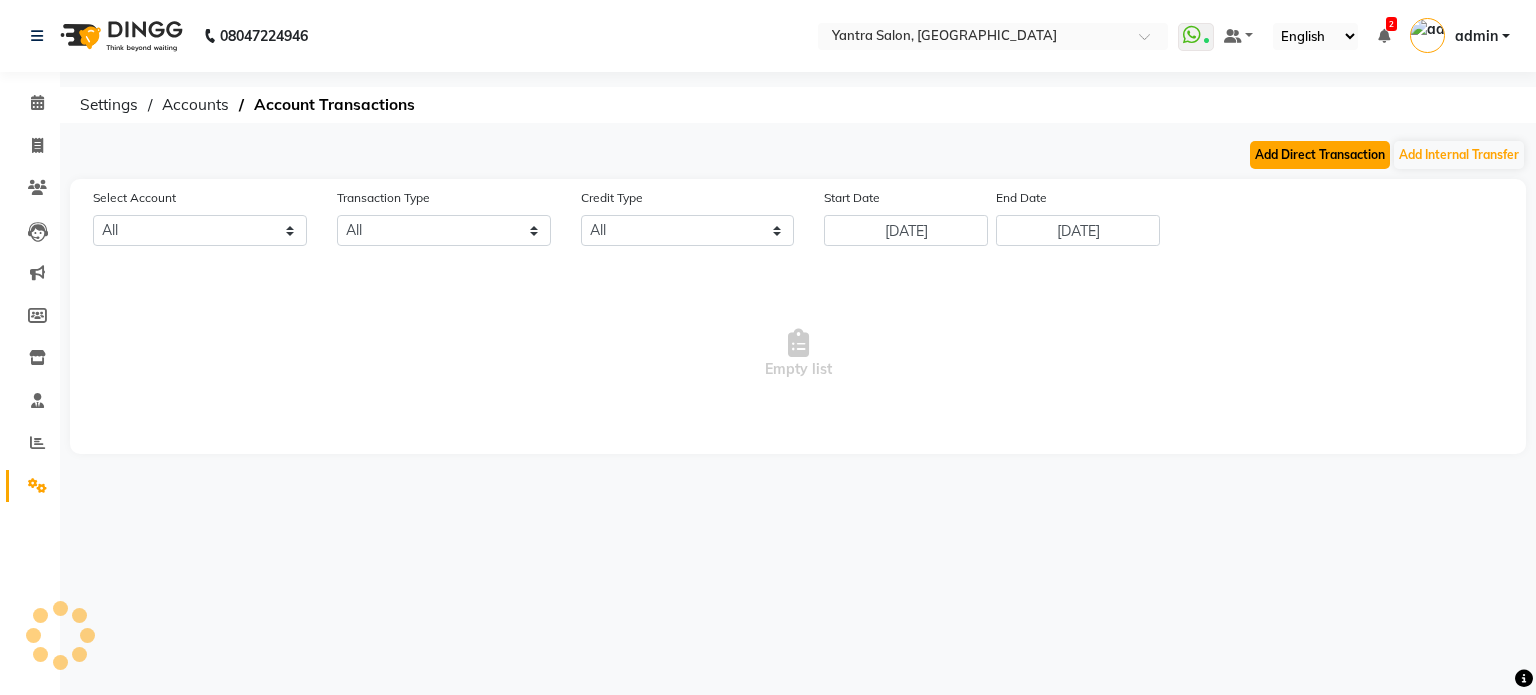 click on "Add Direct Transaction" 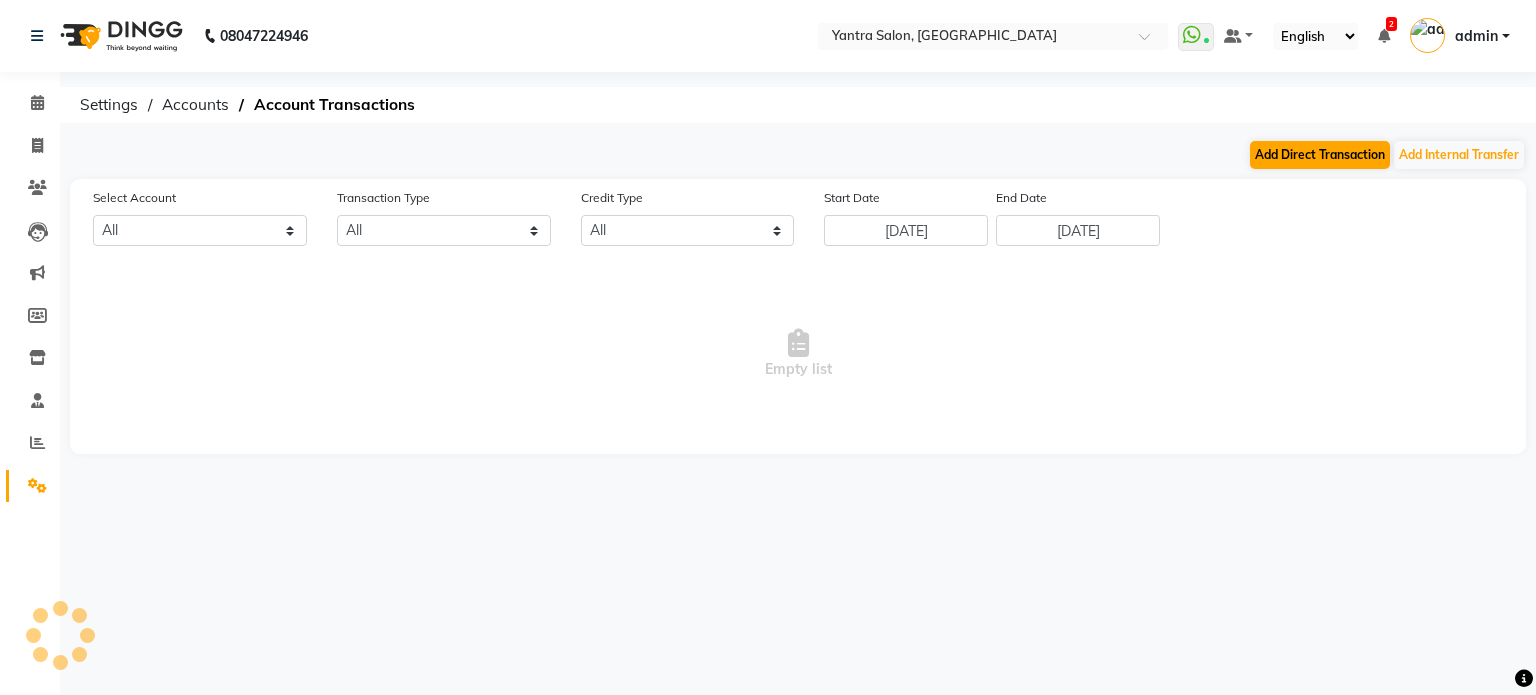 select on "direct" 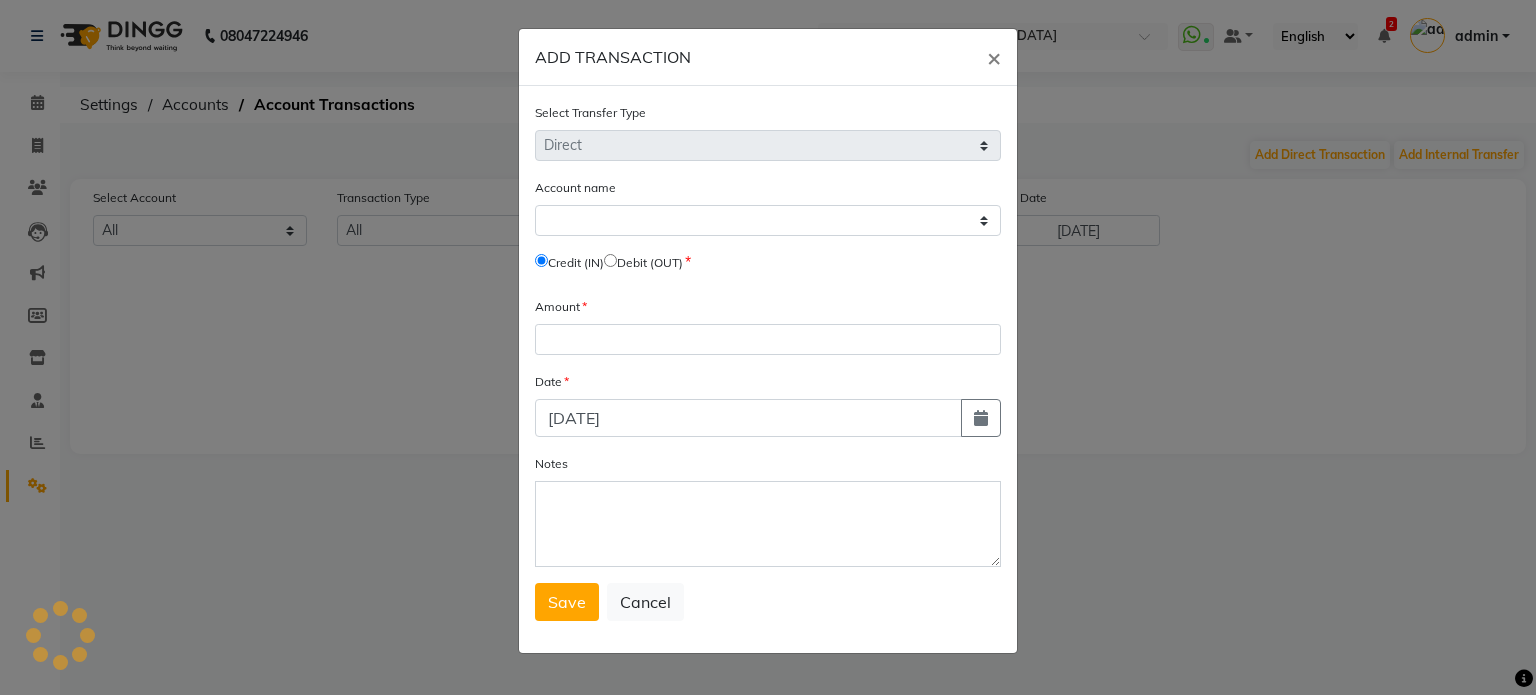select on "5248" 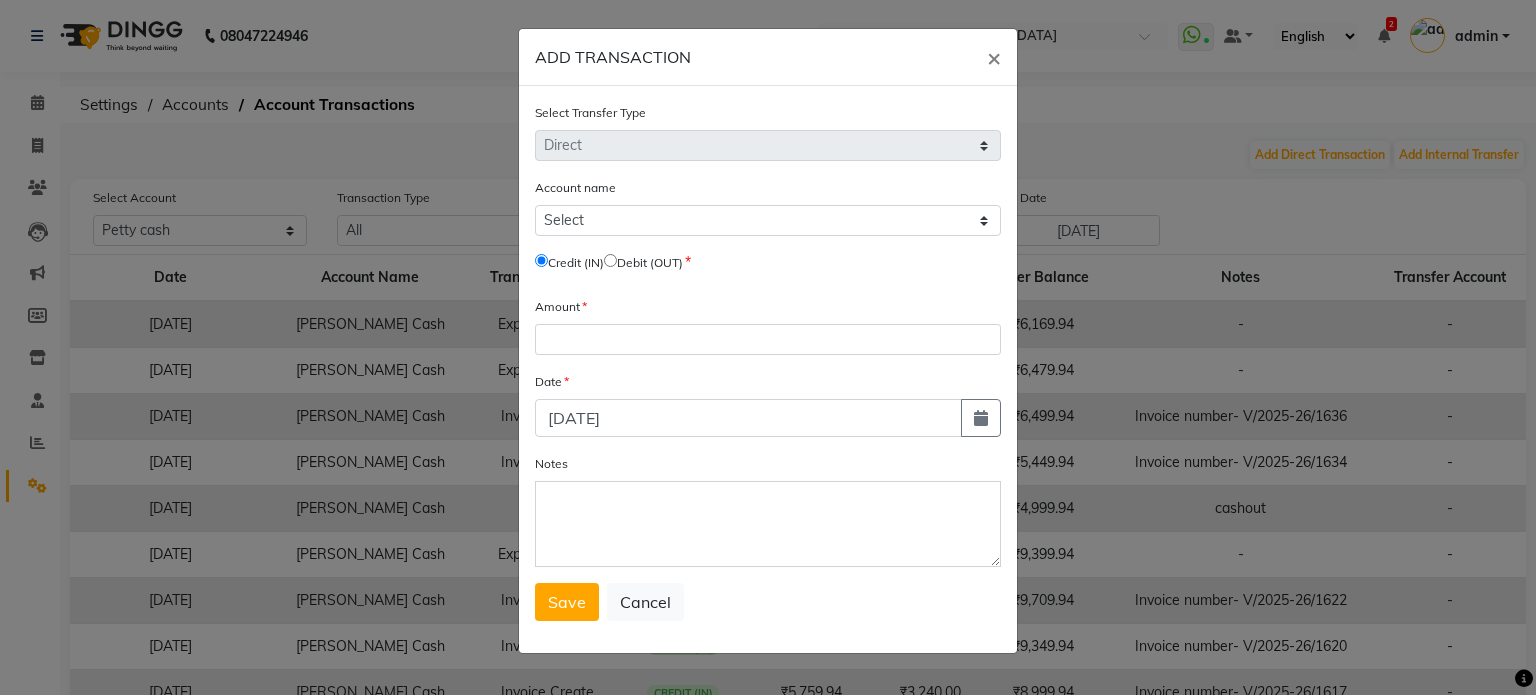 click 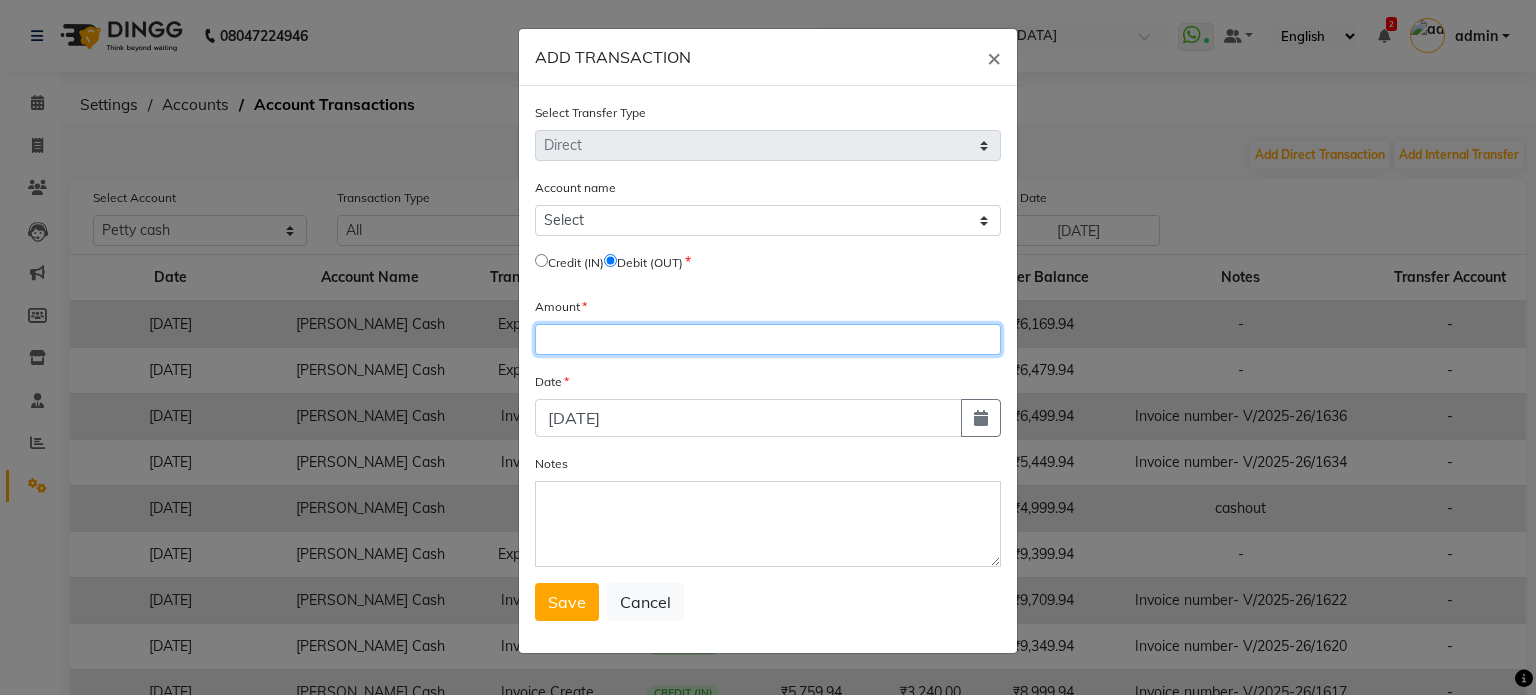 click 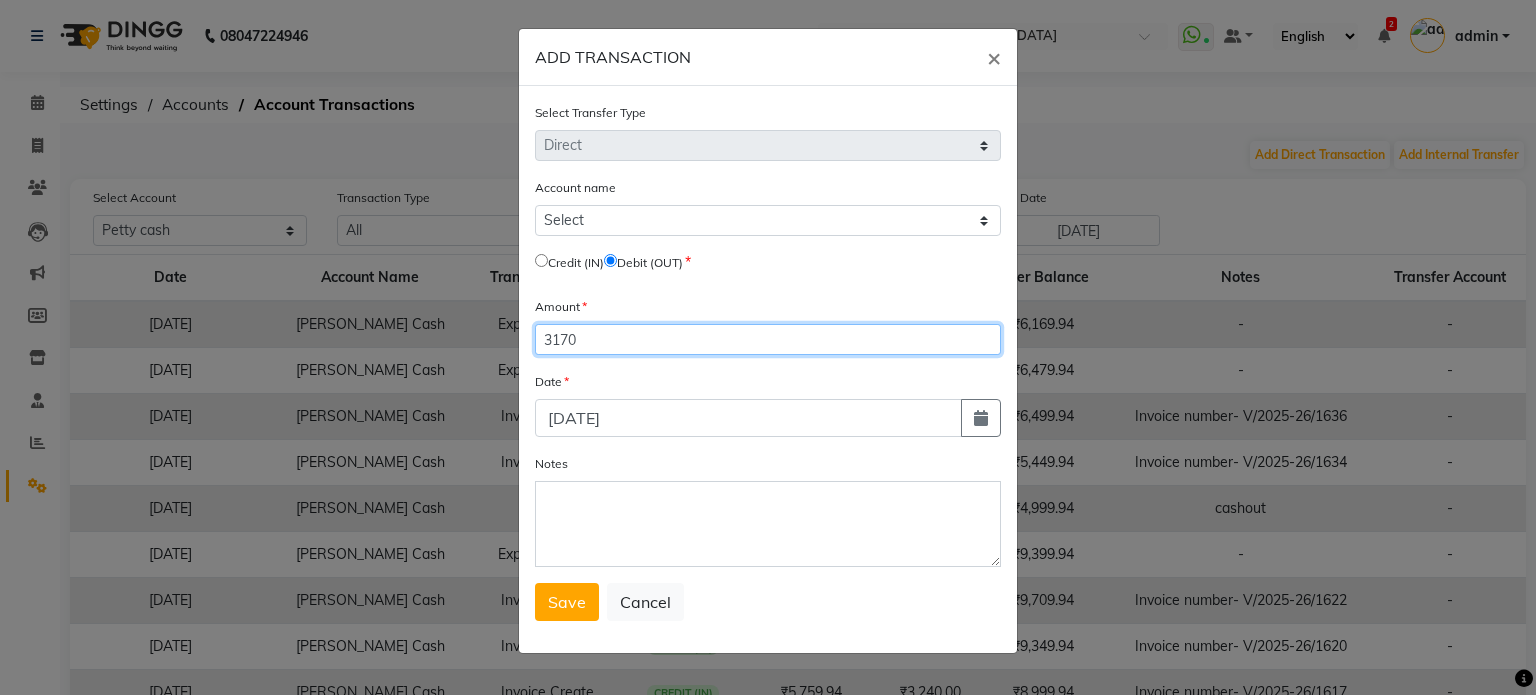 type on "3170" 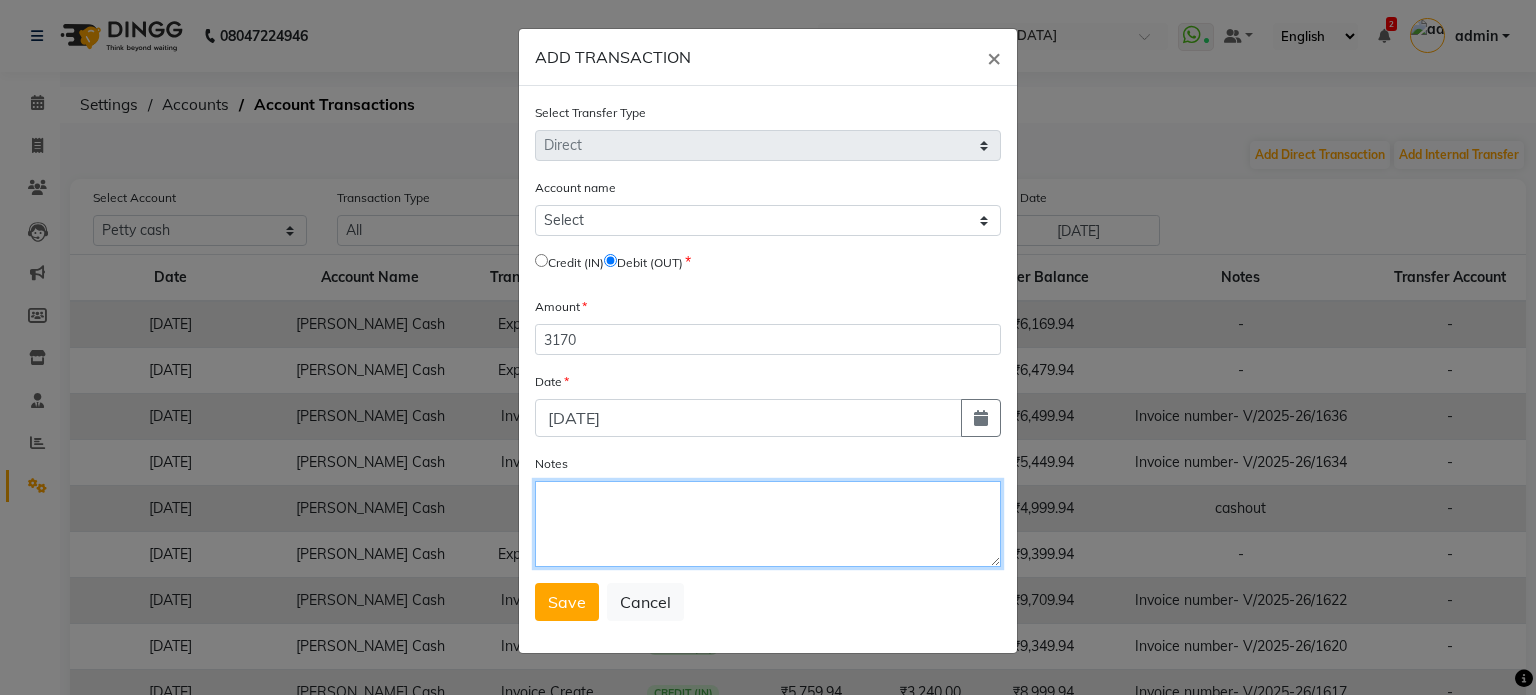 click on "Notes" at bounding box center [768, 524] 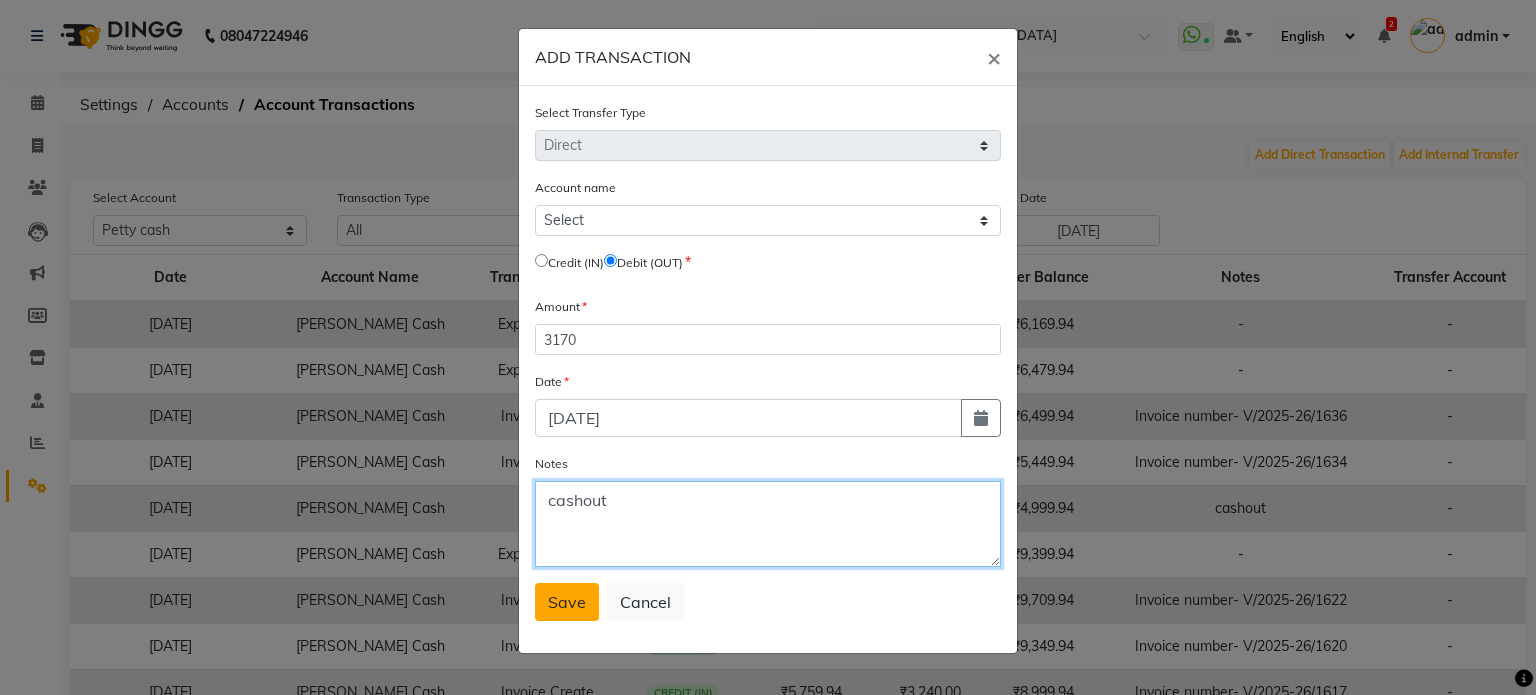 type on "cashout" 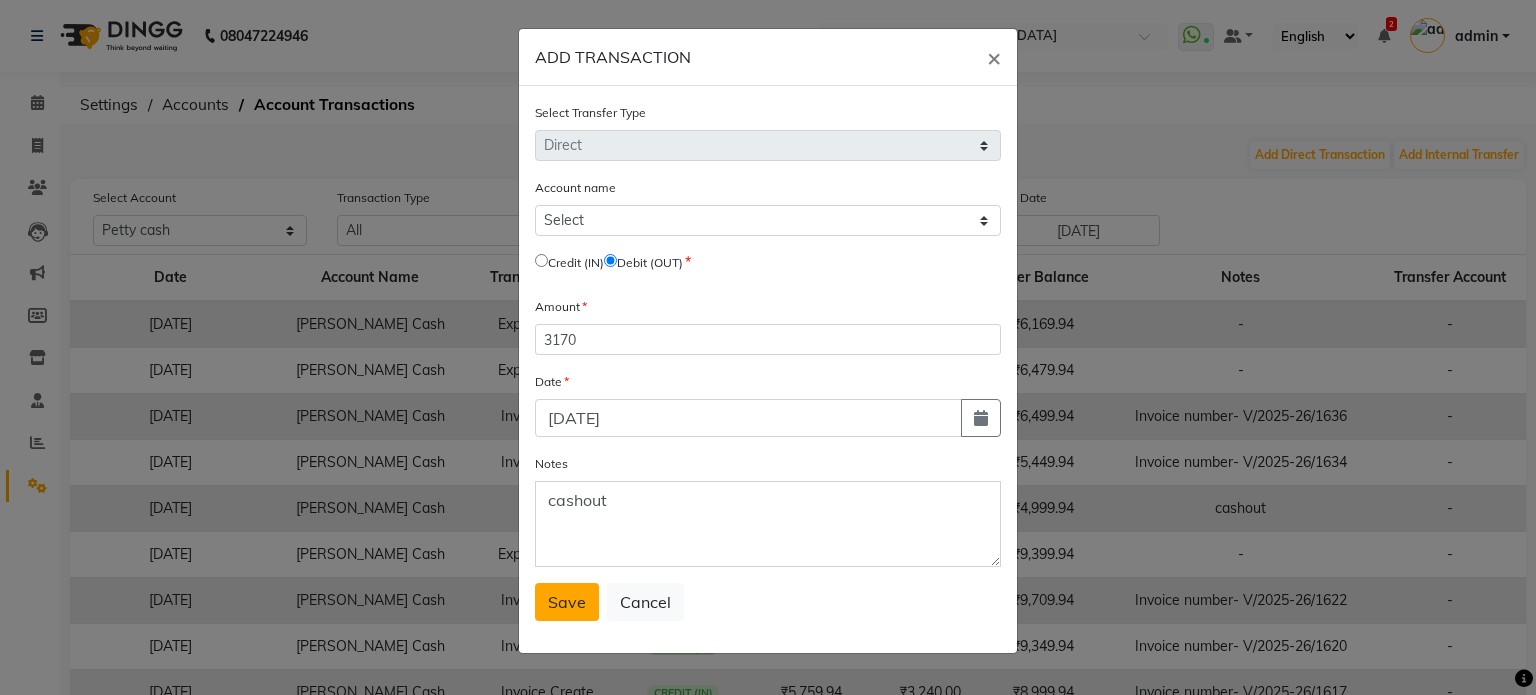 click on "Save" at bounding box center [567, 602] 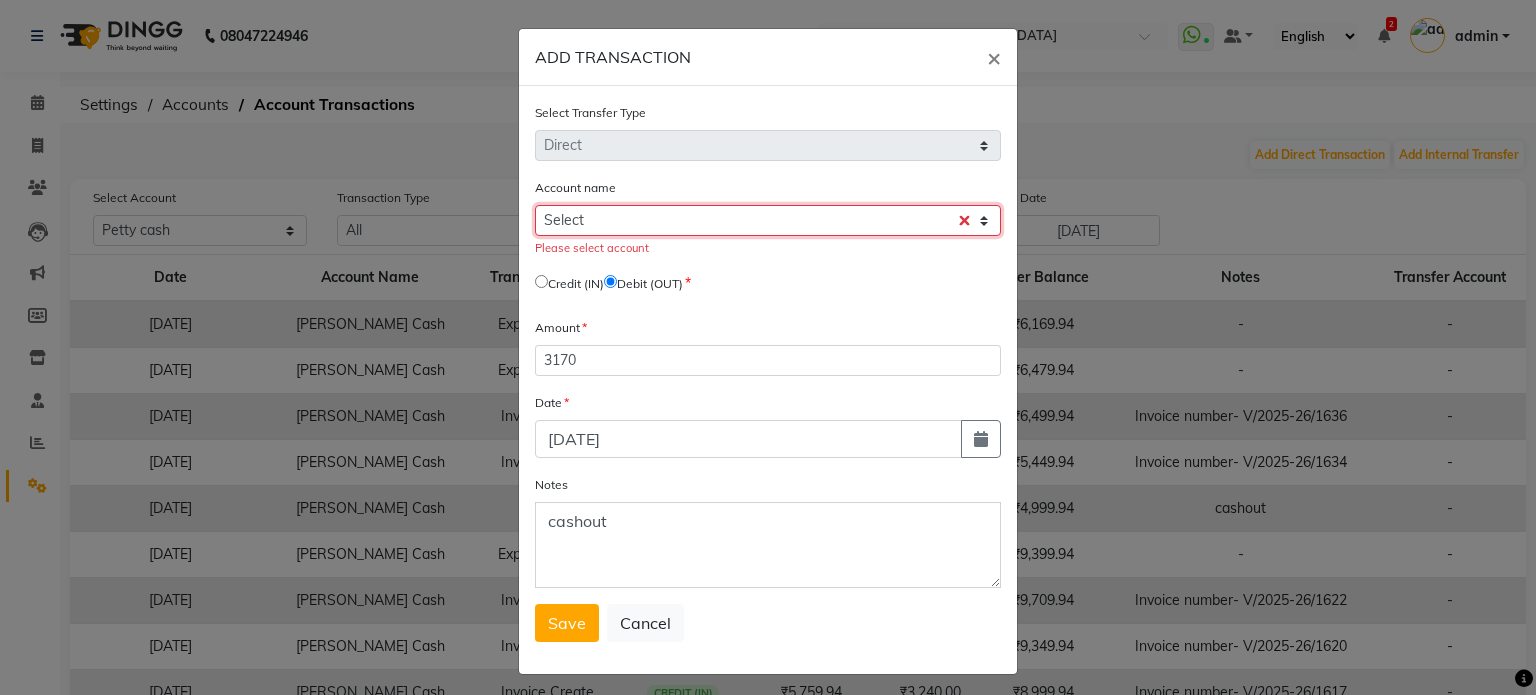 click on "Select Petty Cash Default Account" 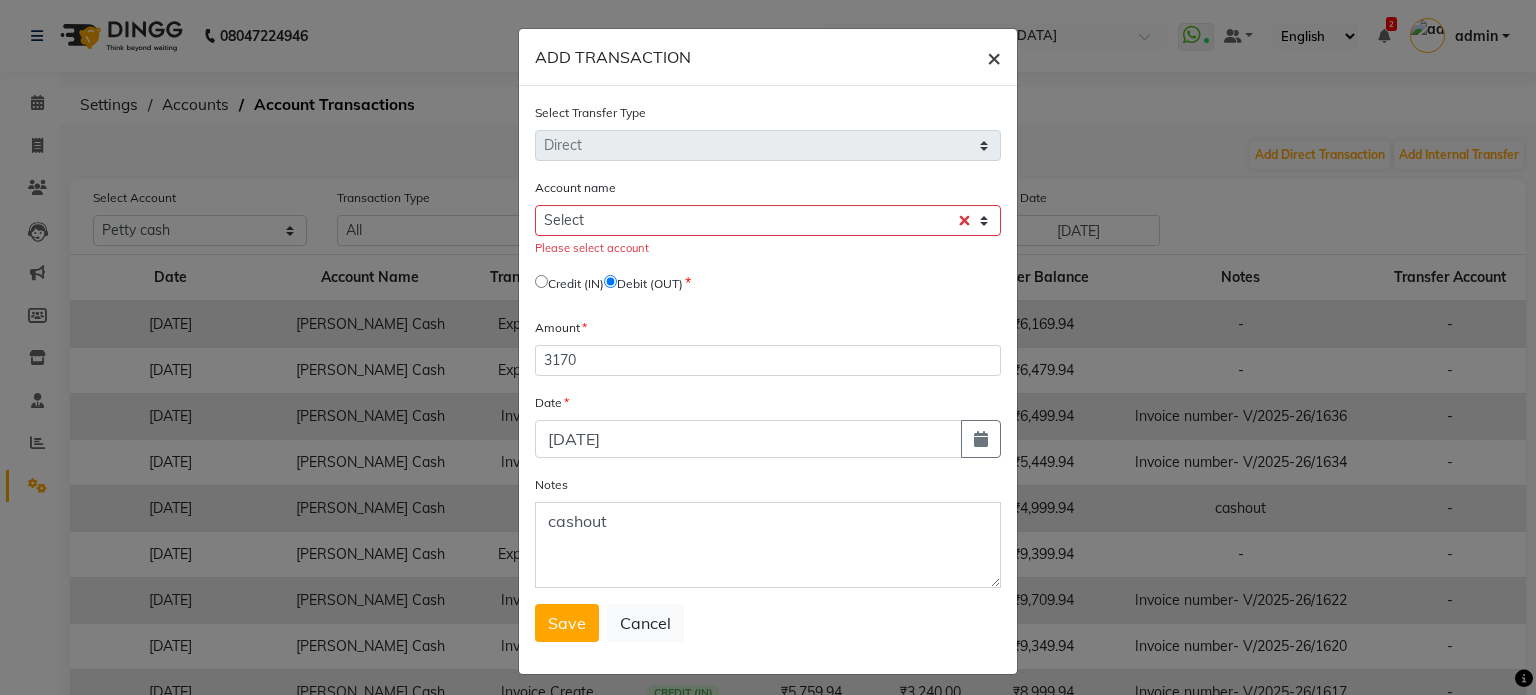 click on "×" 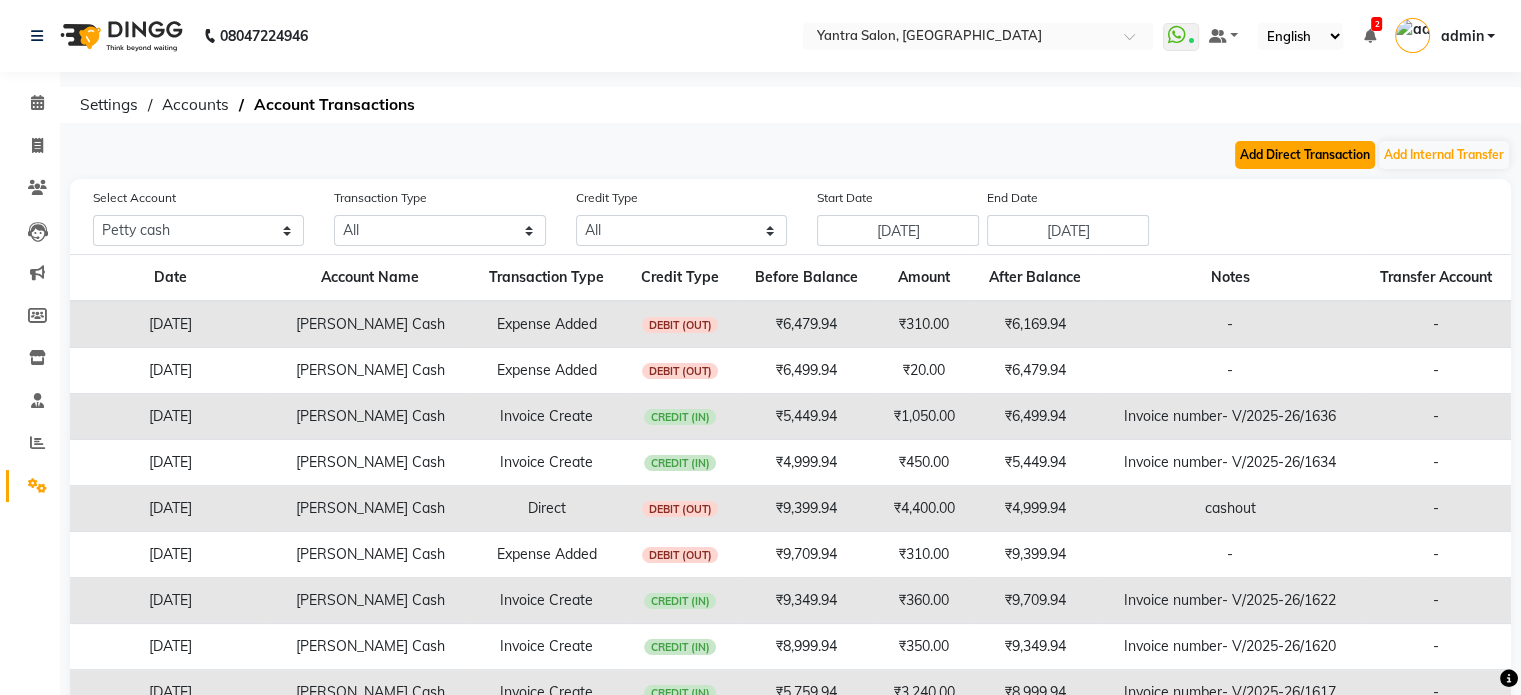 click on "Add Direct Transaction" 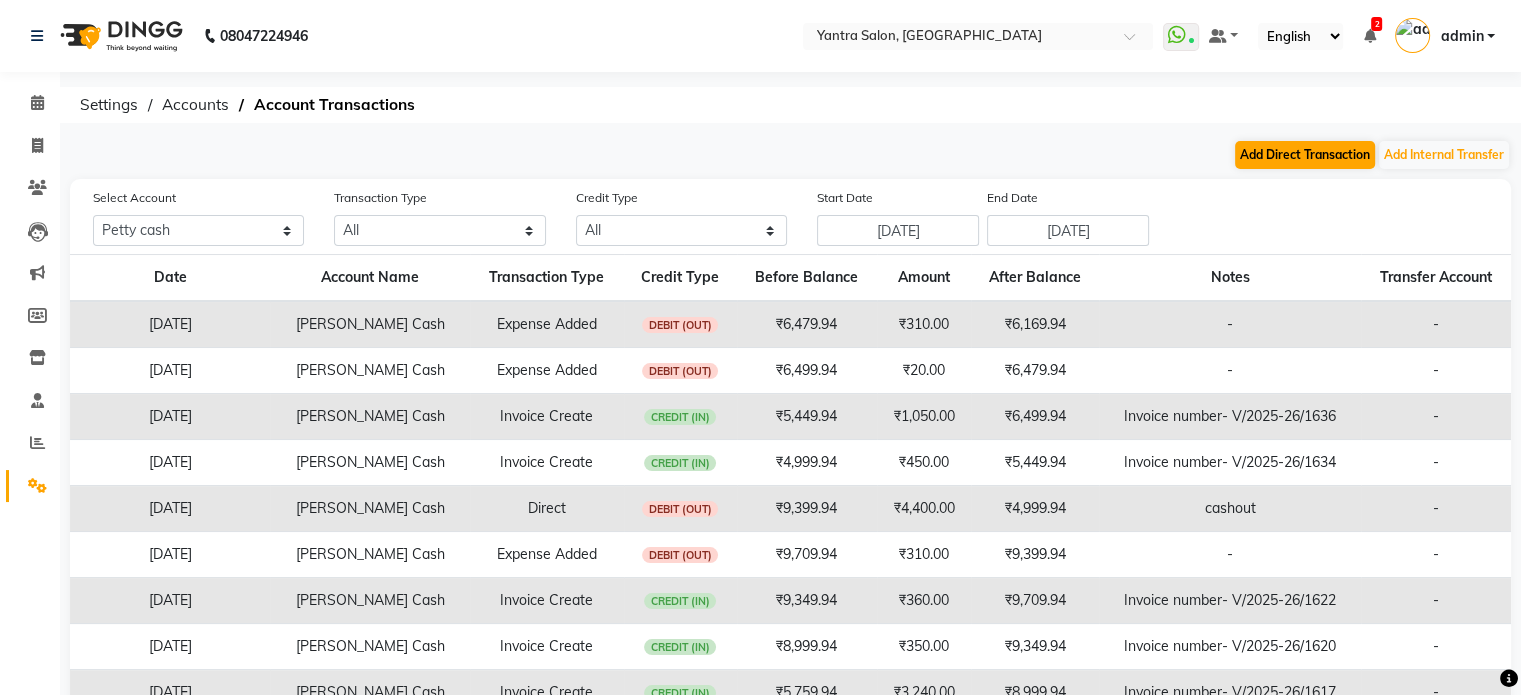 select on "direct" 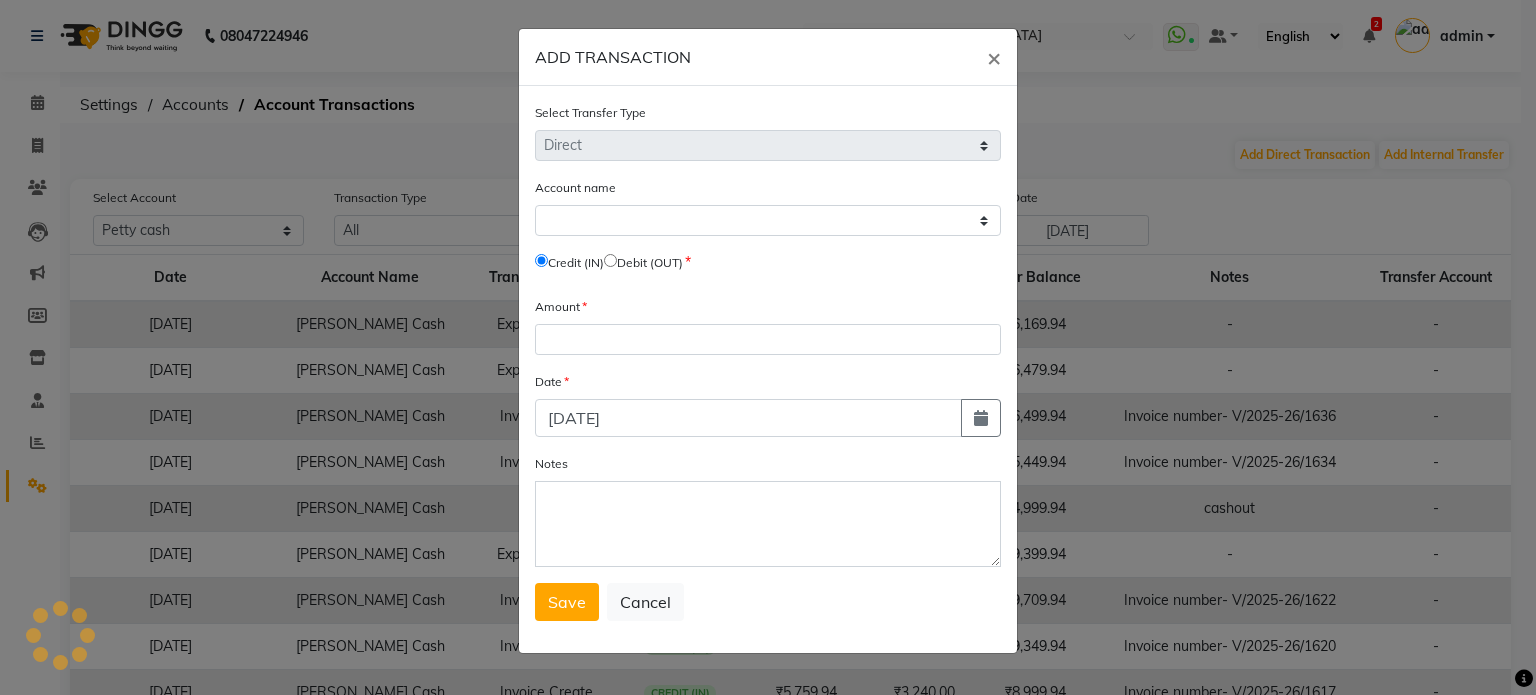 select on "5248" 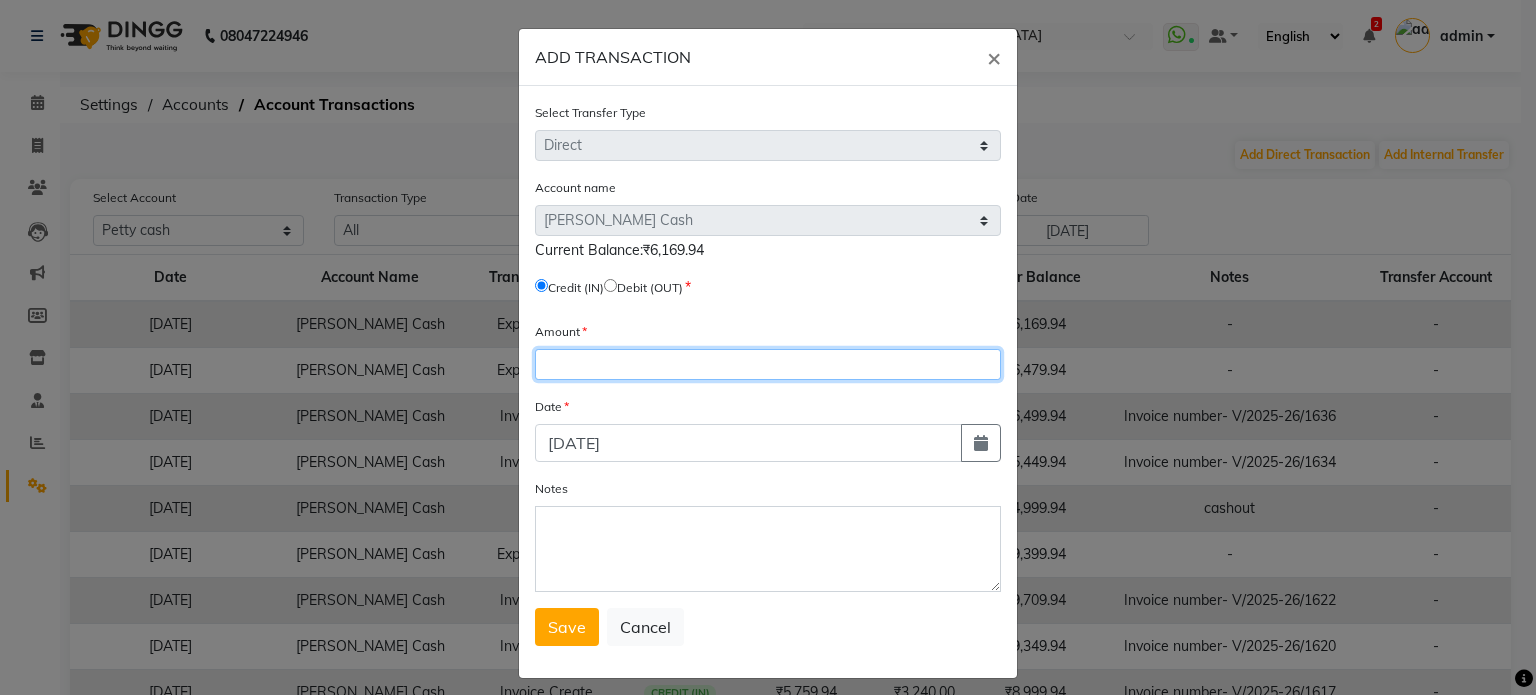 click 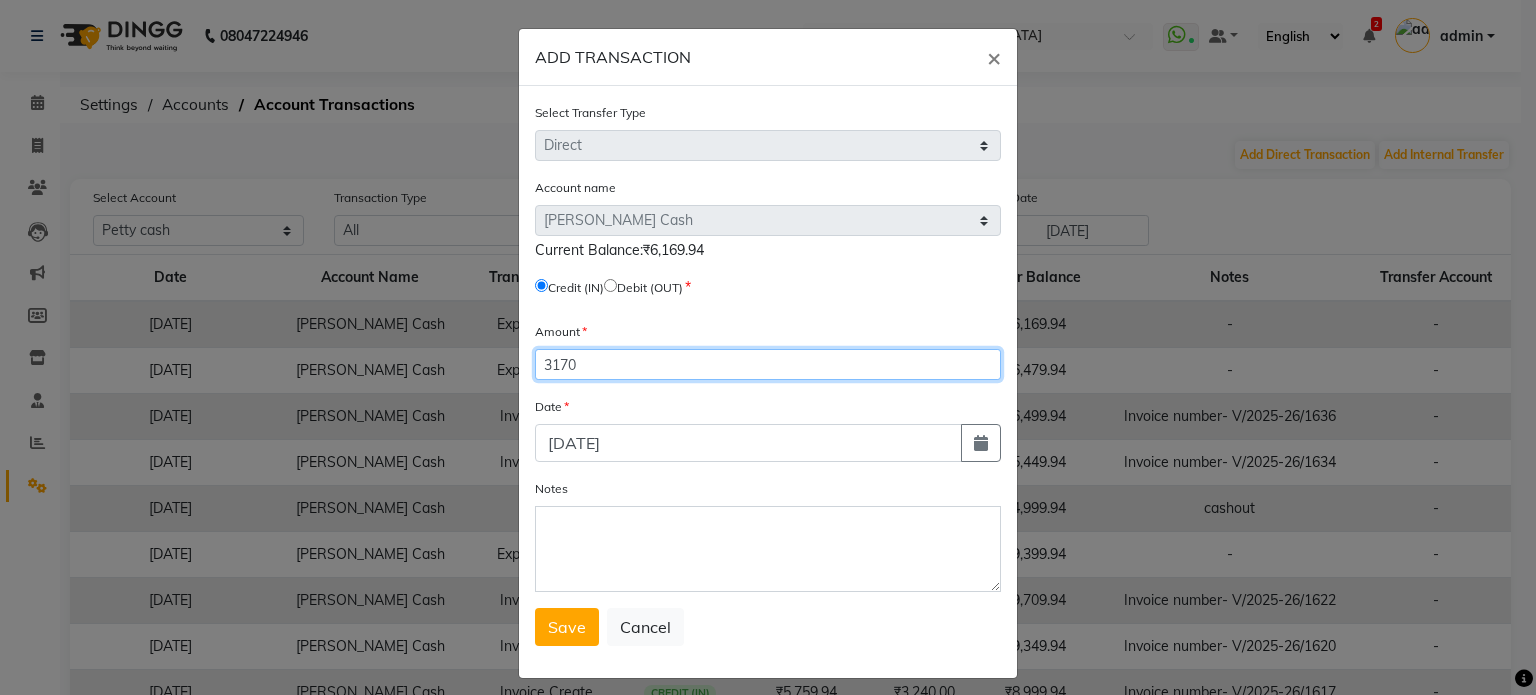 type on "3170" 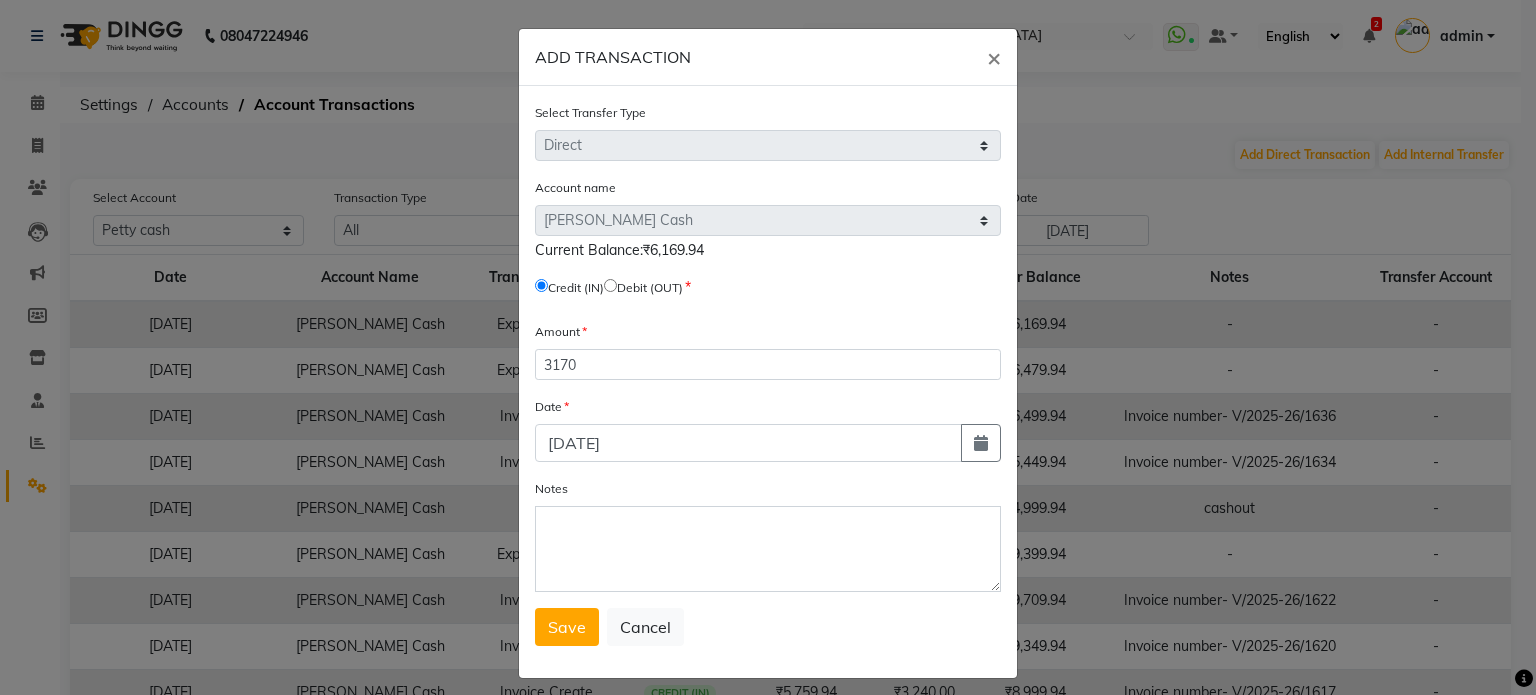 click on "Credit (IN)     Debit (OUT)" 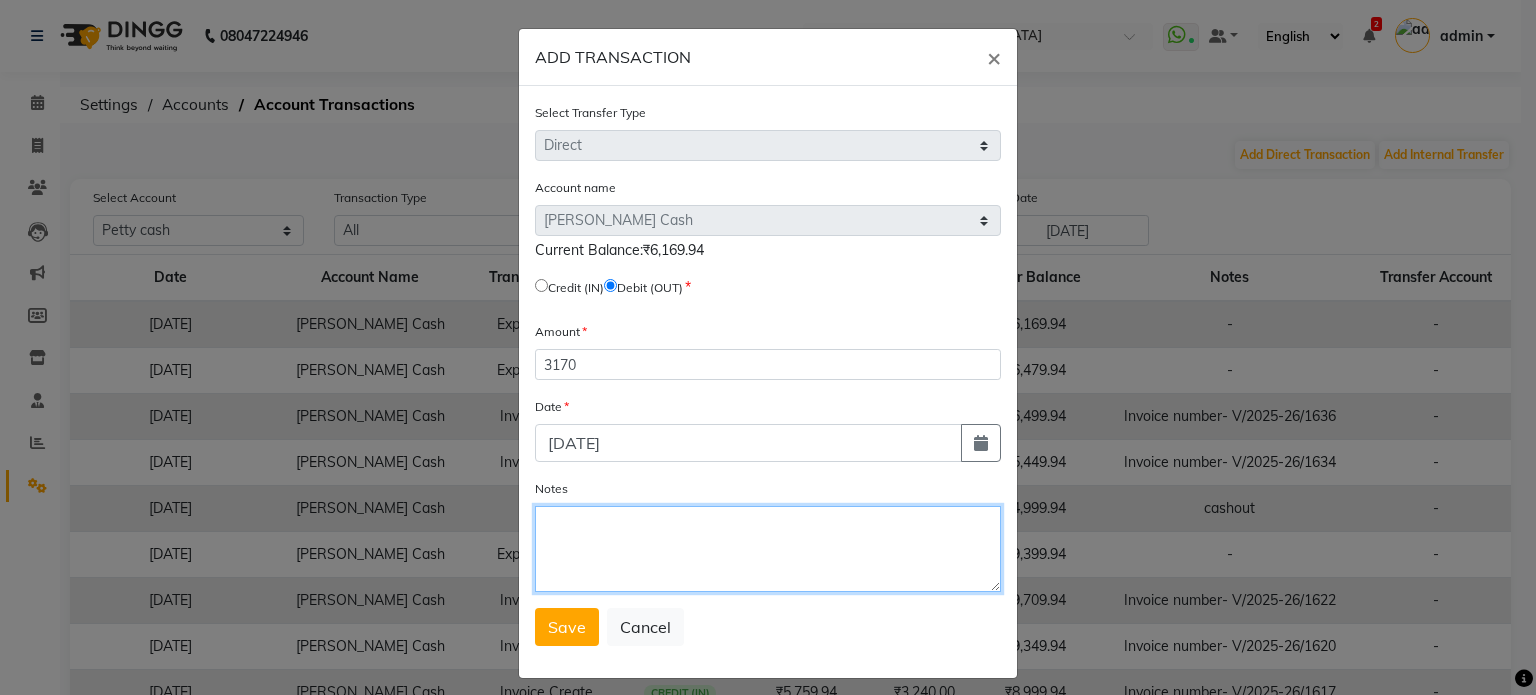 click on "Notes" at bounding box center (768, 549) 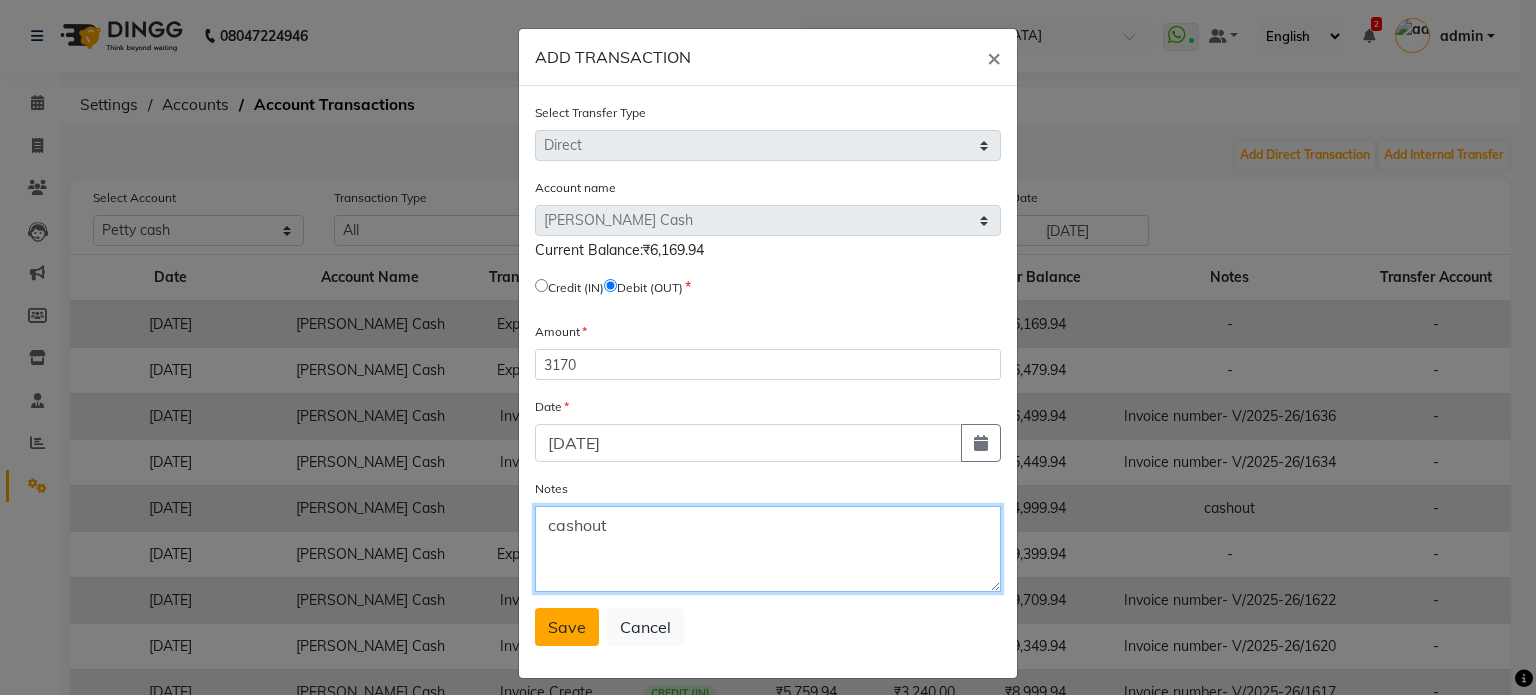 type on "cashout" 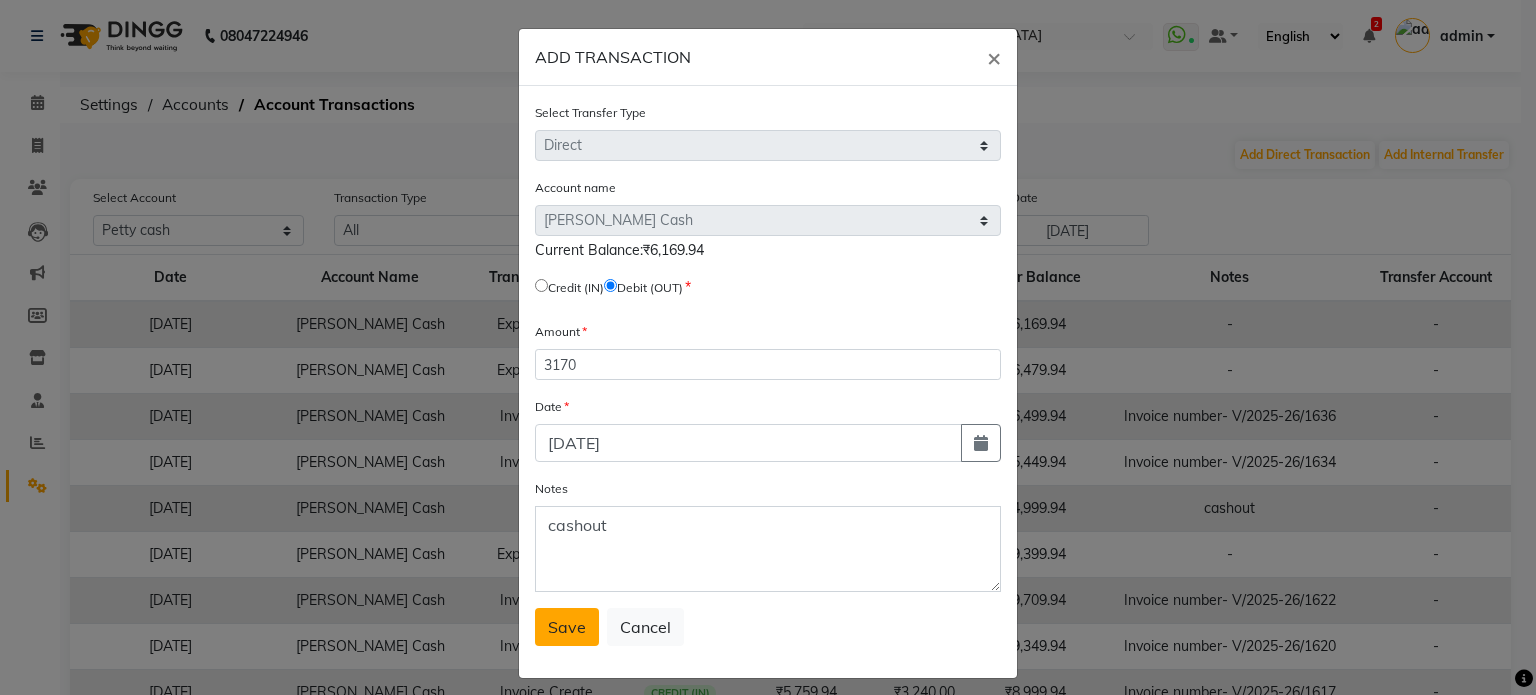 click on "Save" at bounding box center [567, 627] 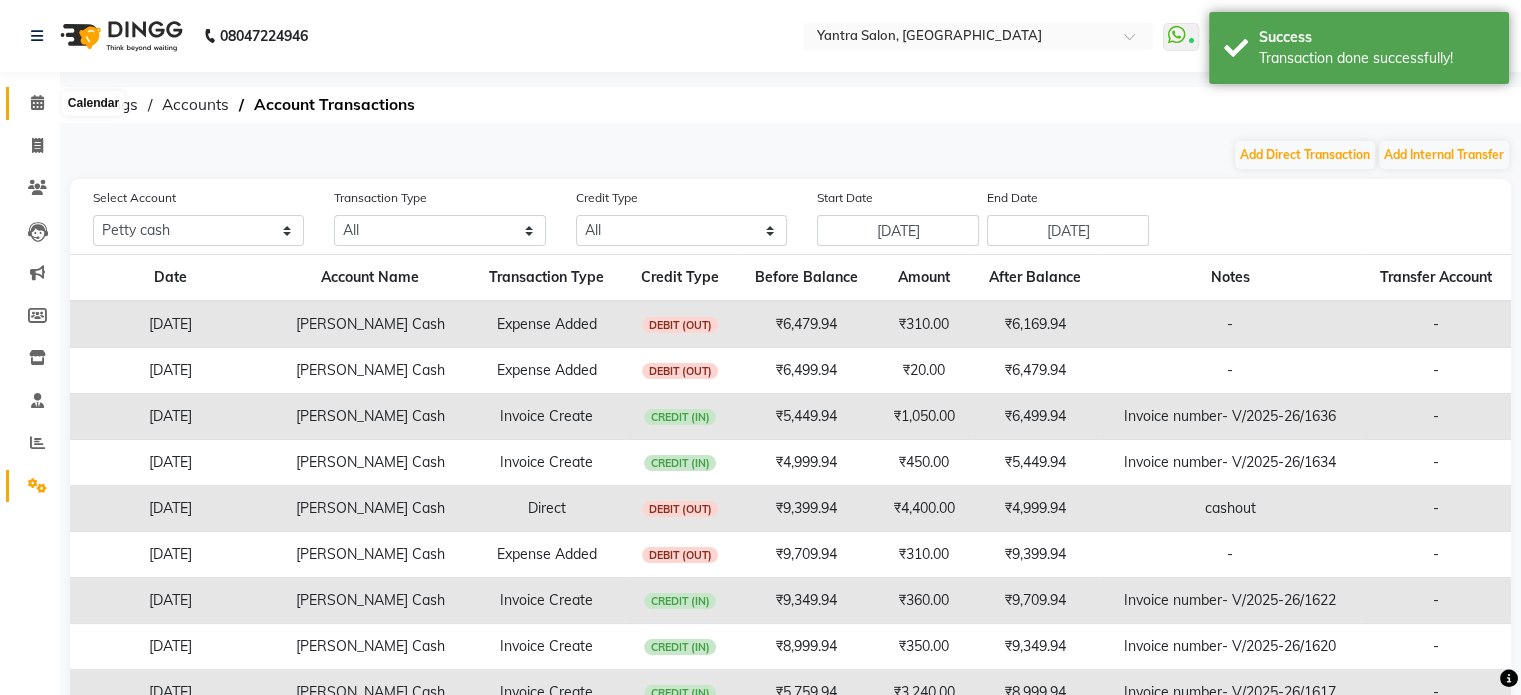 click 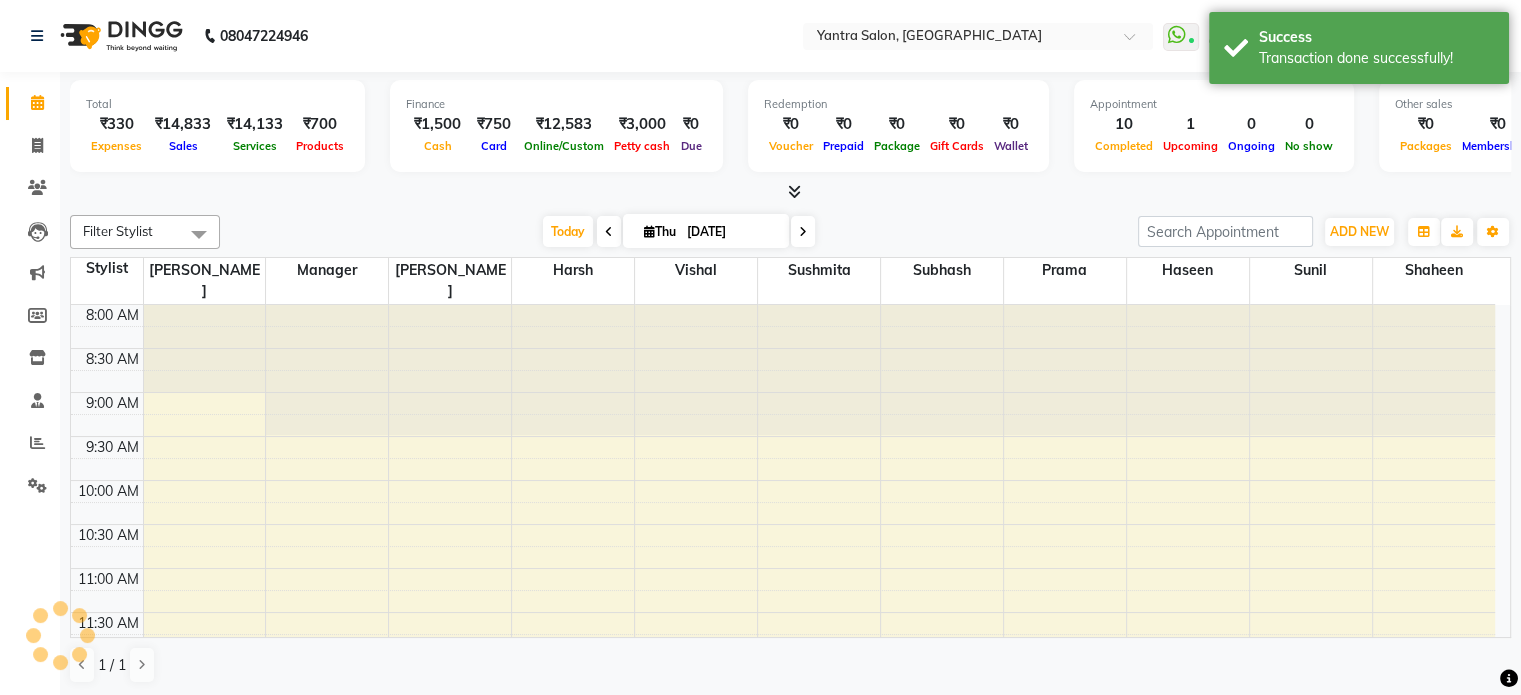 scroll, scrollTop: 0, scrollLeft: 0, axis: both 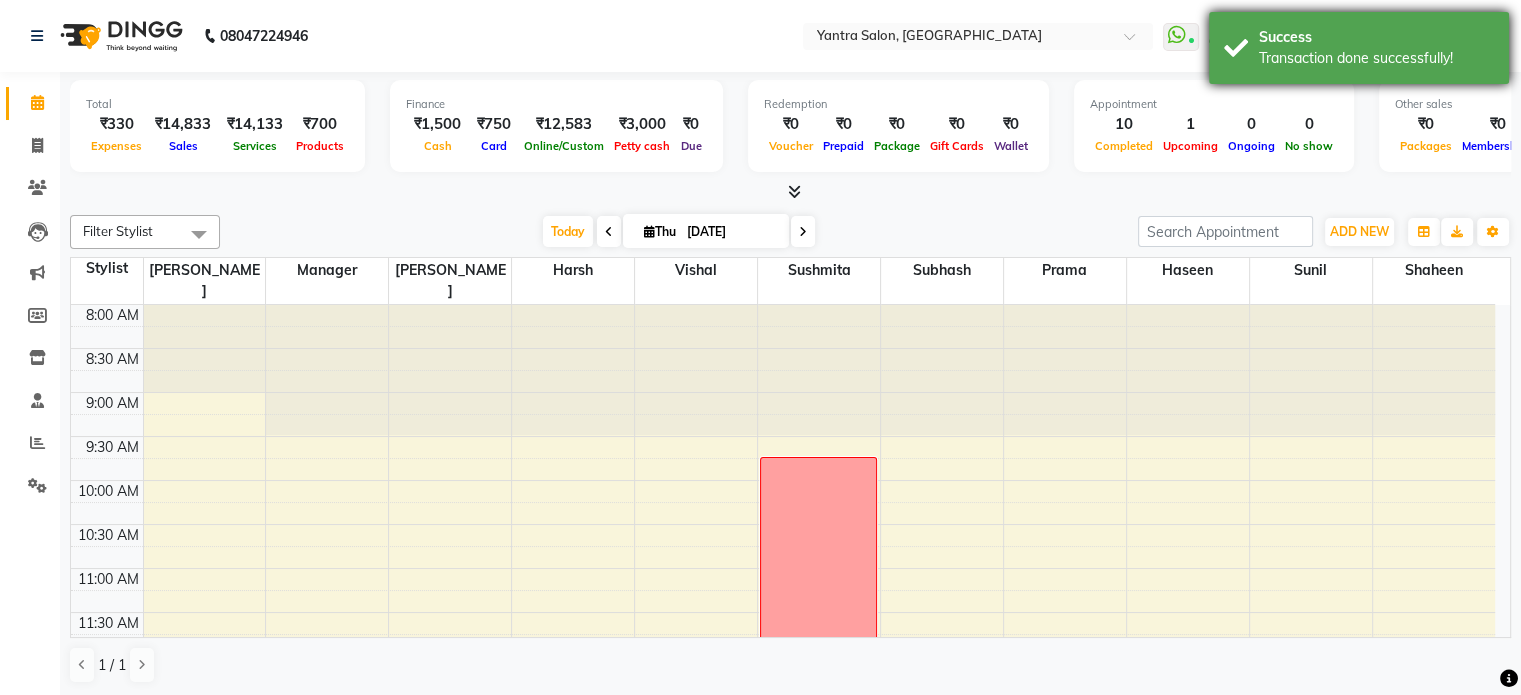 click on "Transaction done successfully!" at bounding box center [1376, 58] 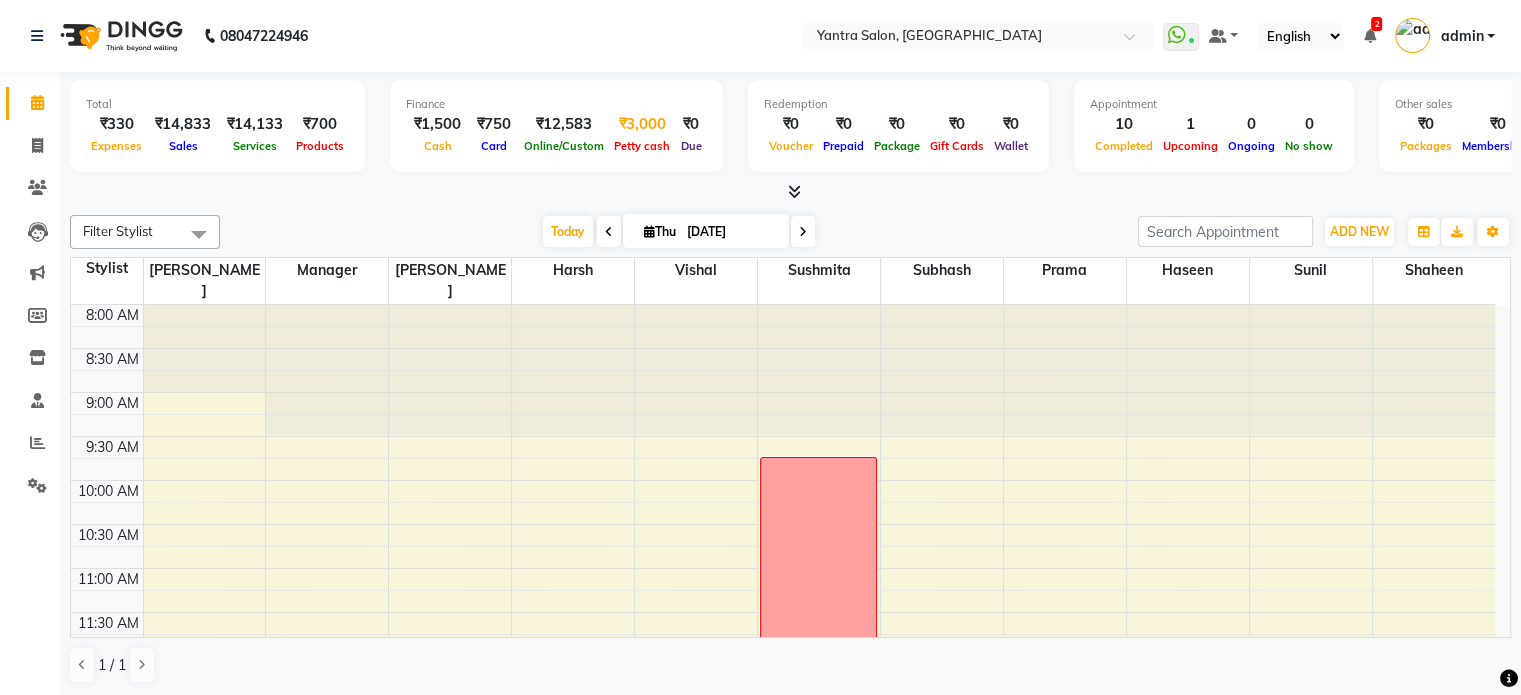 click on "Petty cash" at bounding box center (642, 145) 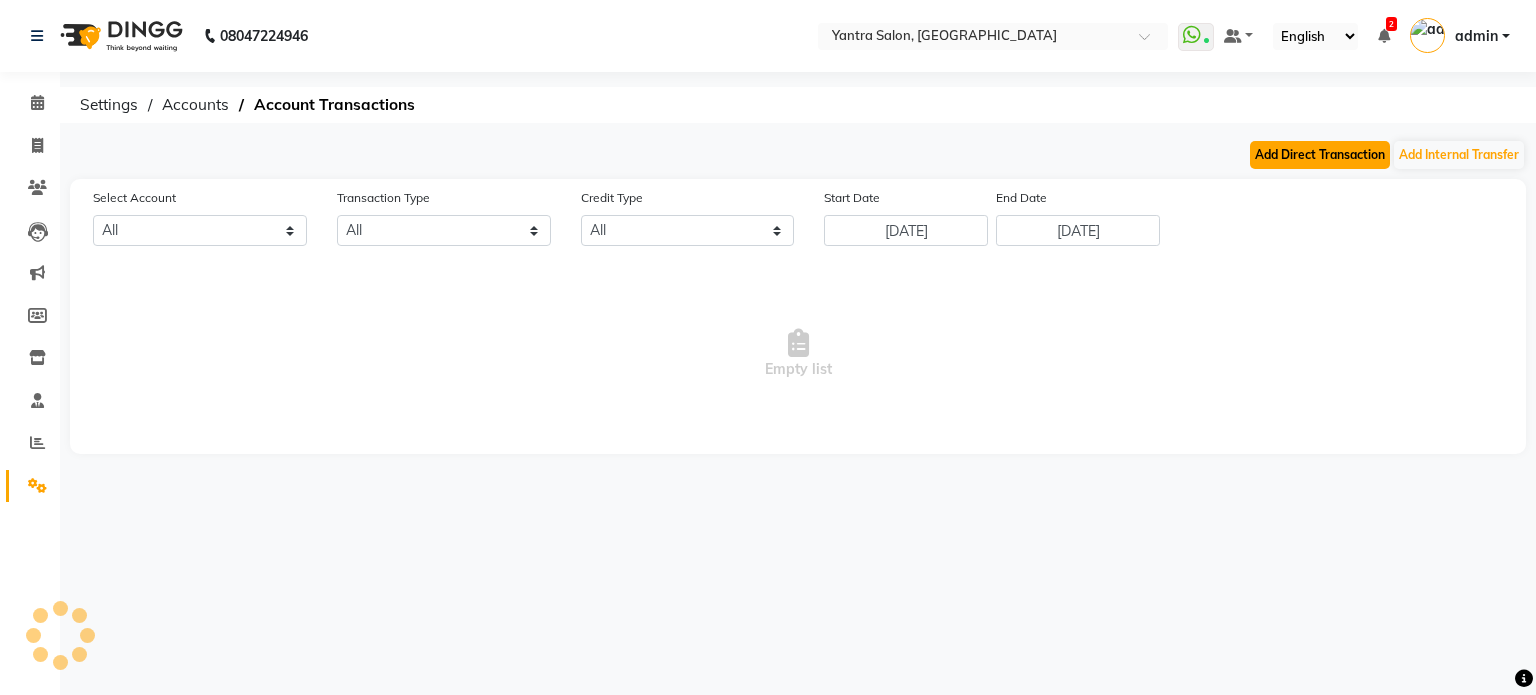 click on "Add Direct Transaction" 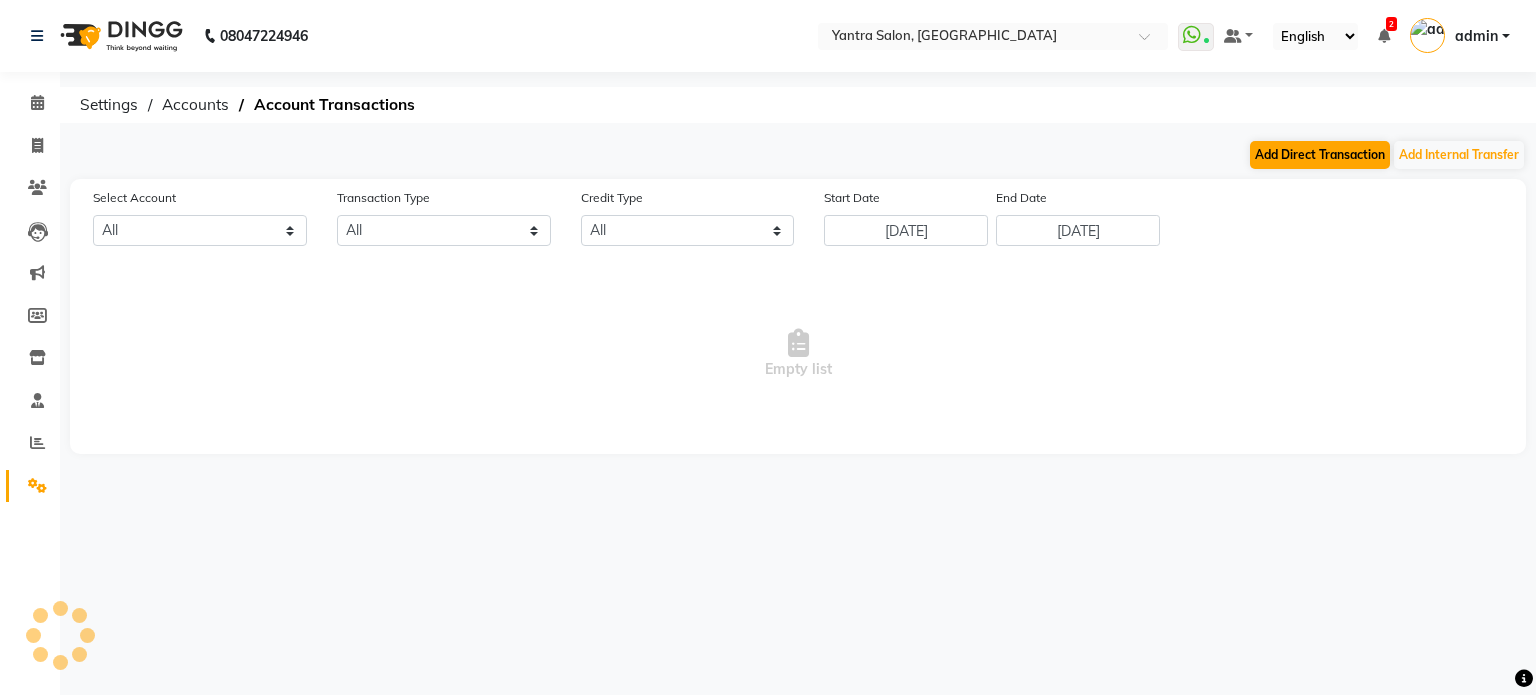 select on "5248" 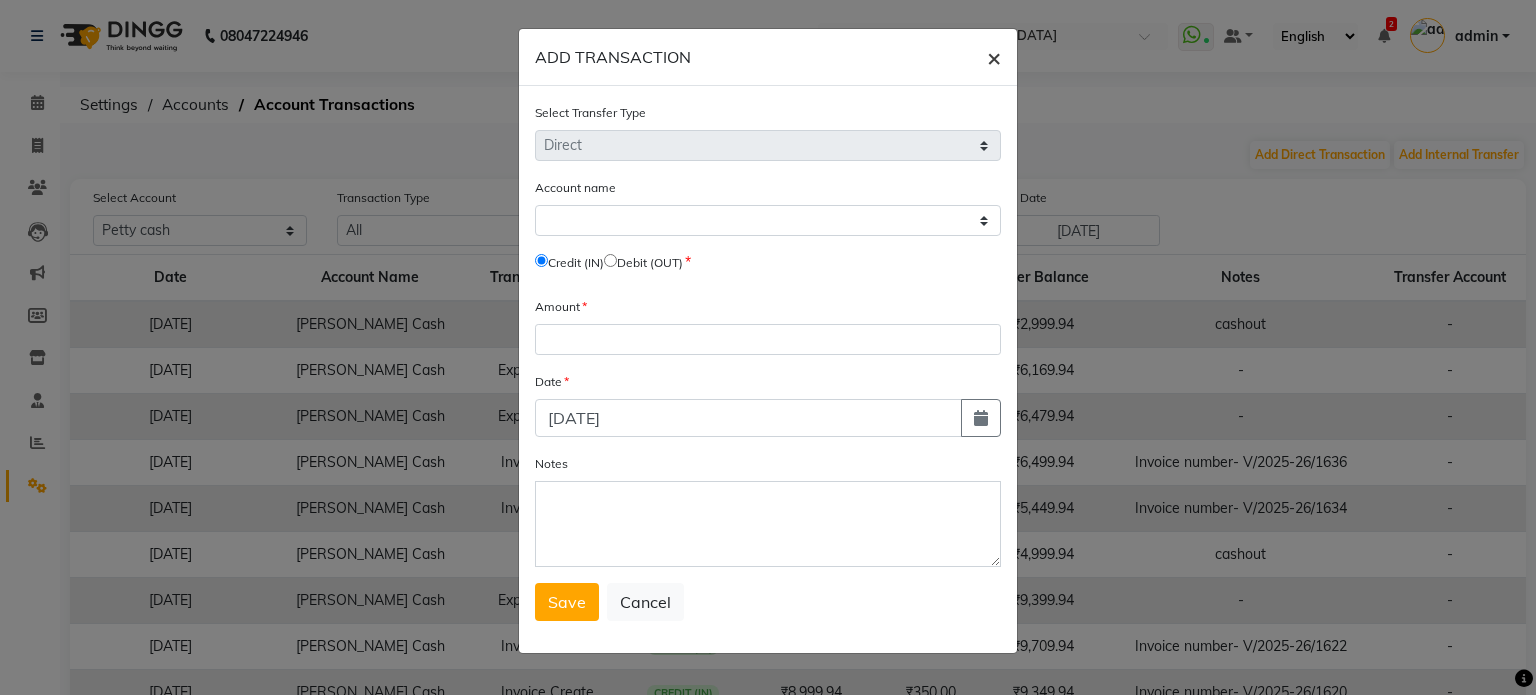 click on "×" 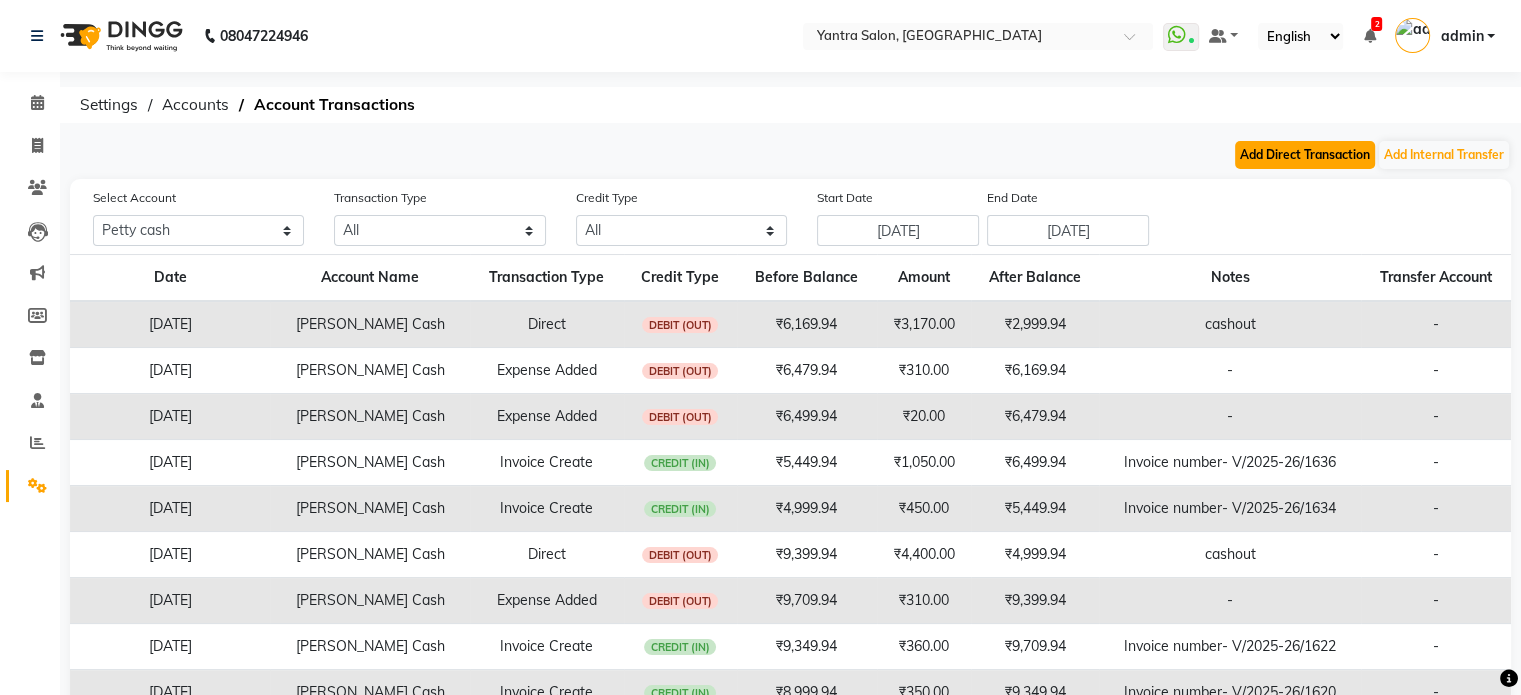 click on "Add Direct Transaction" 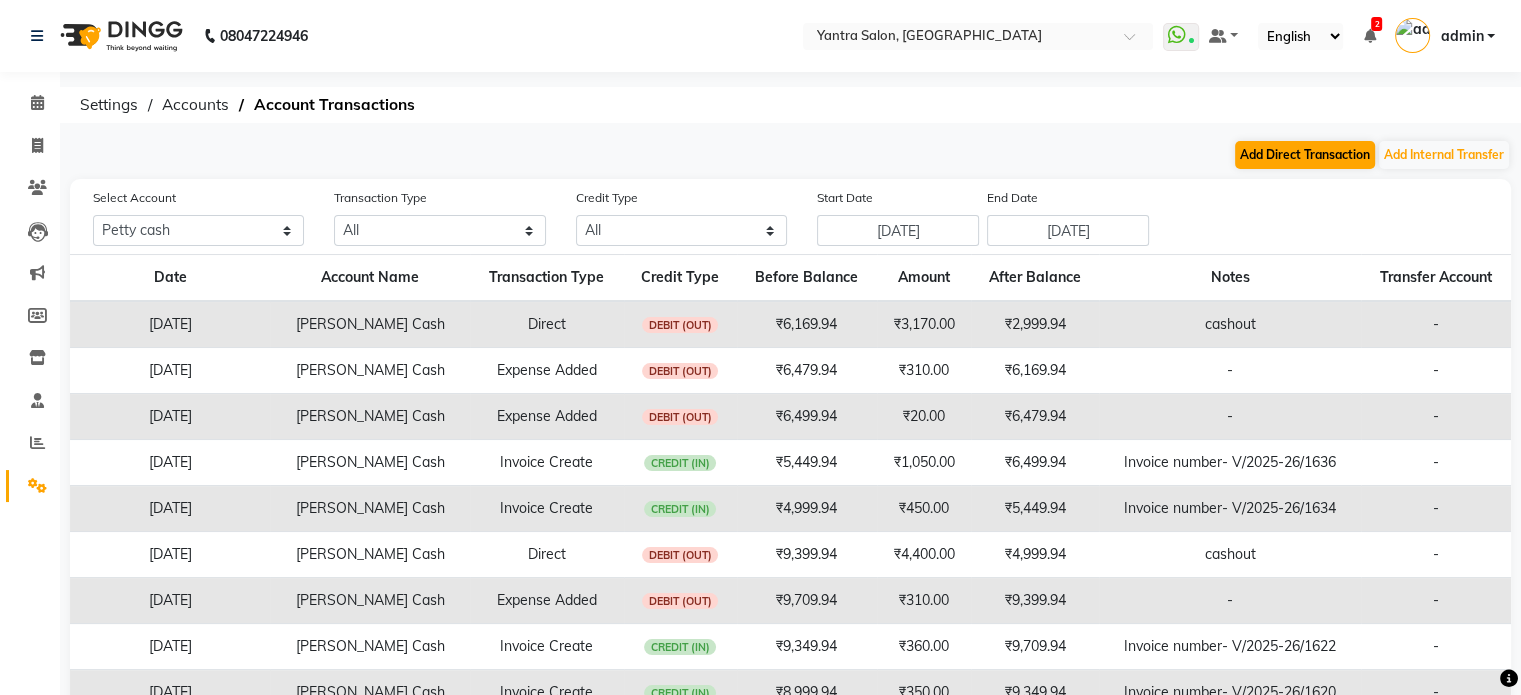 select on "direct" 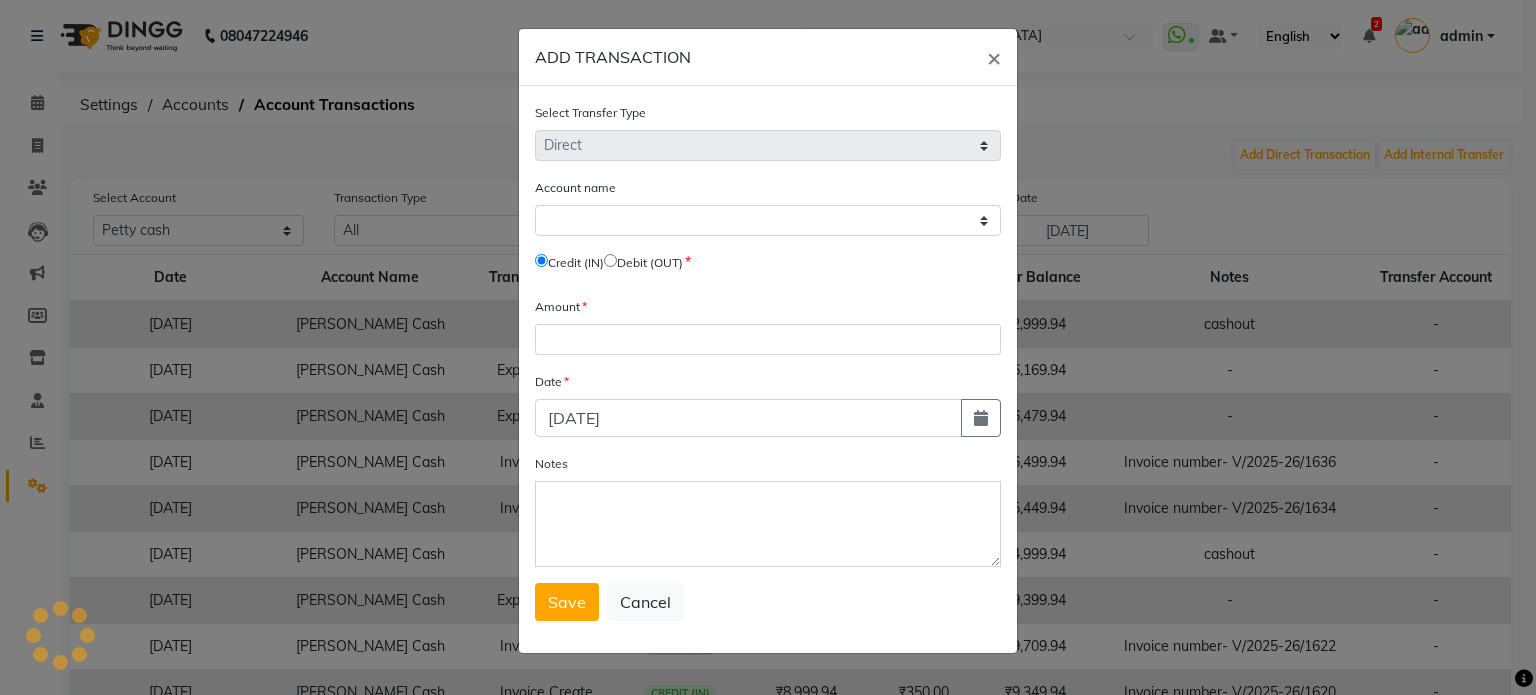 select on "5248" 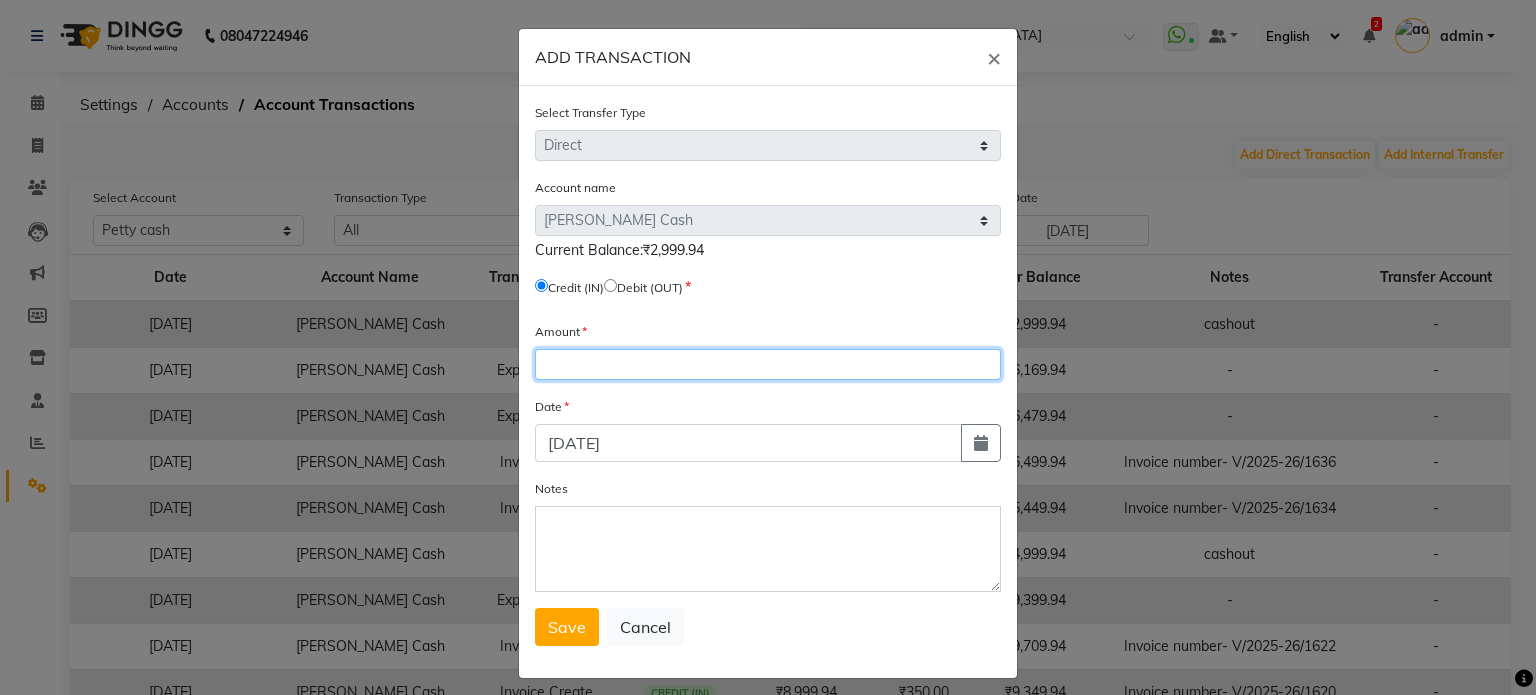 click 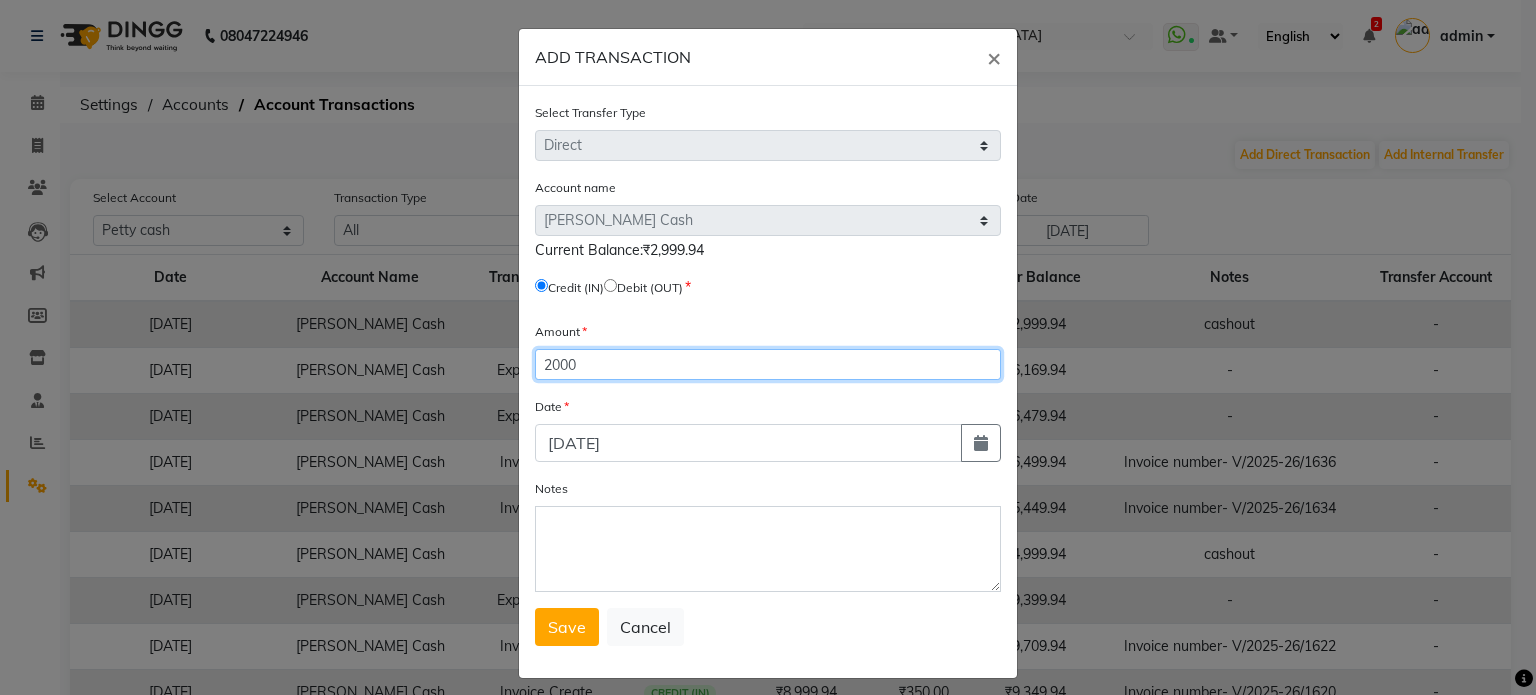 type on "2000" 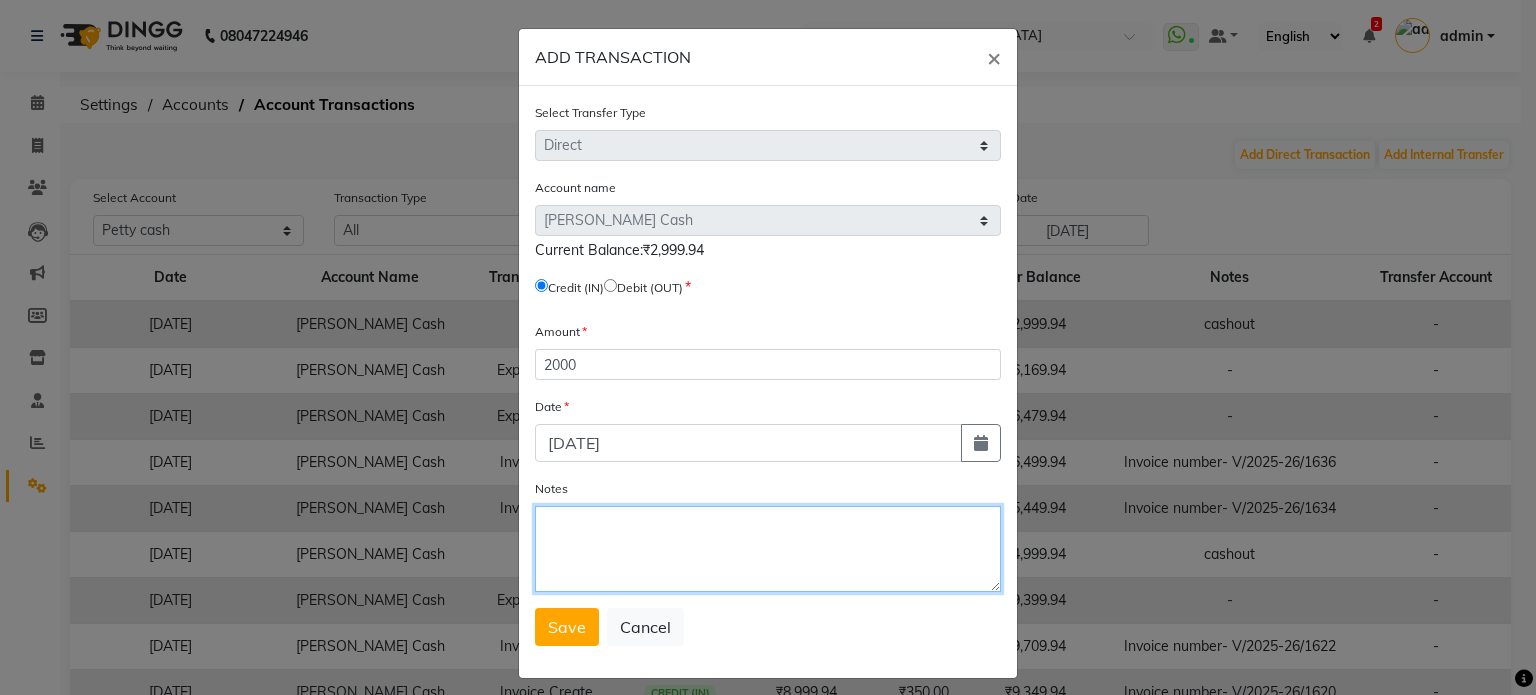 click on "Notes" at bounding box center [768, 549] 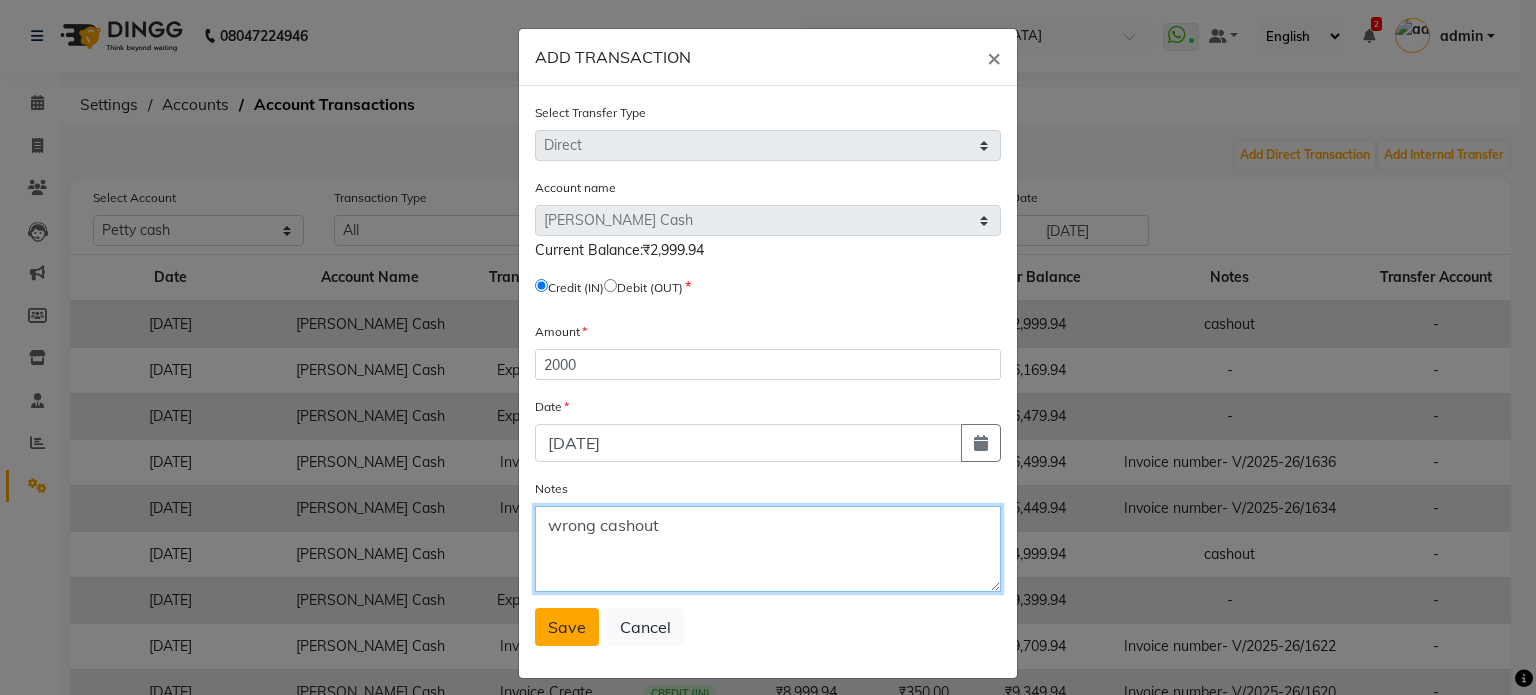 type on "wrong cashout" 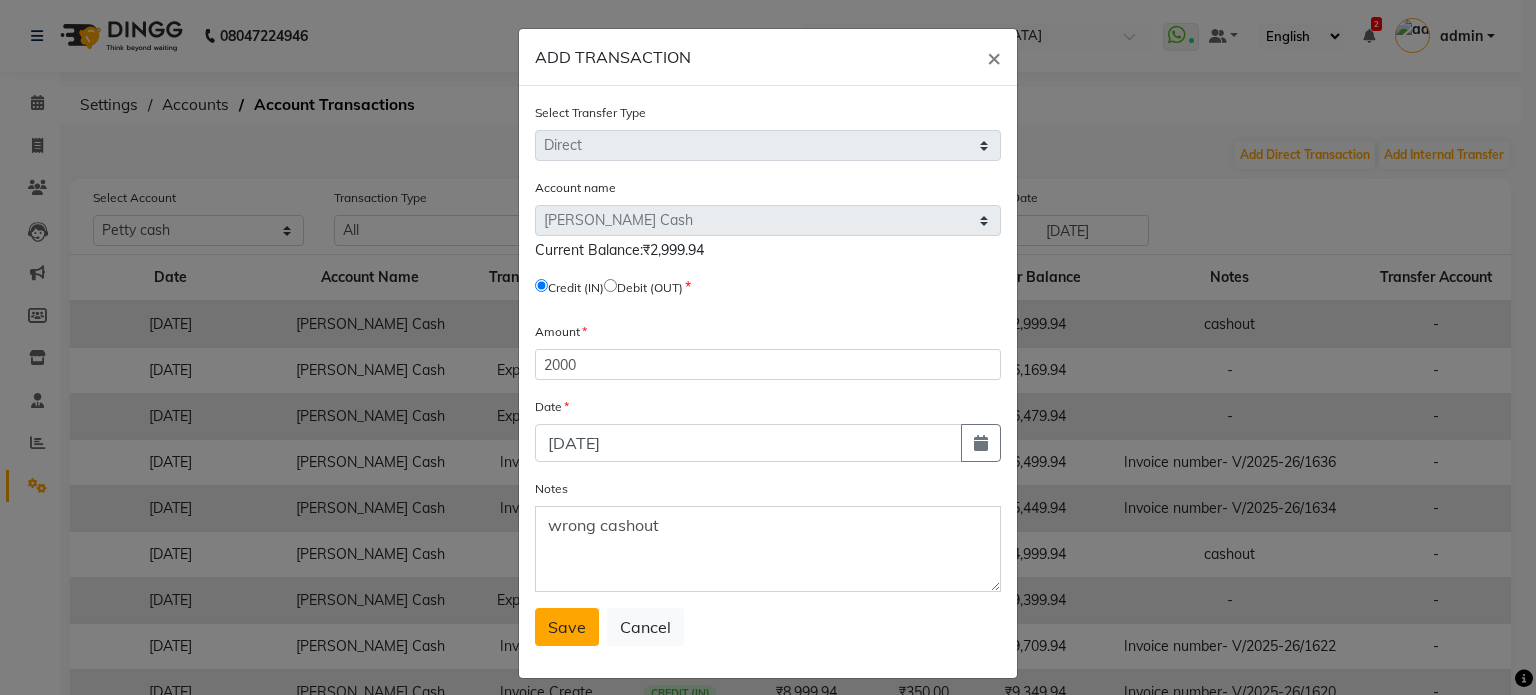 click on "Save" at bounding box center [567, 627] 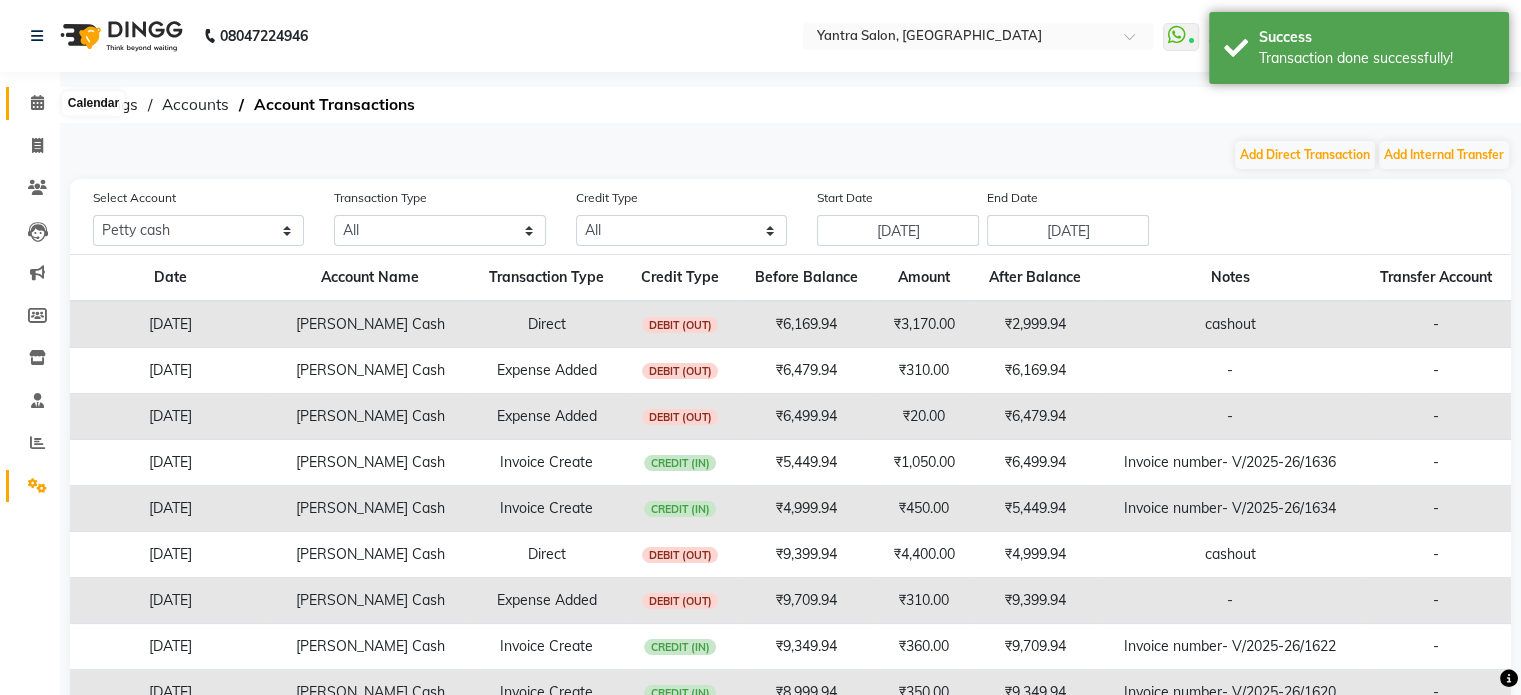 click 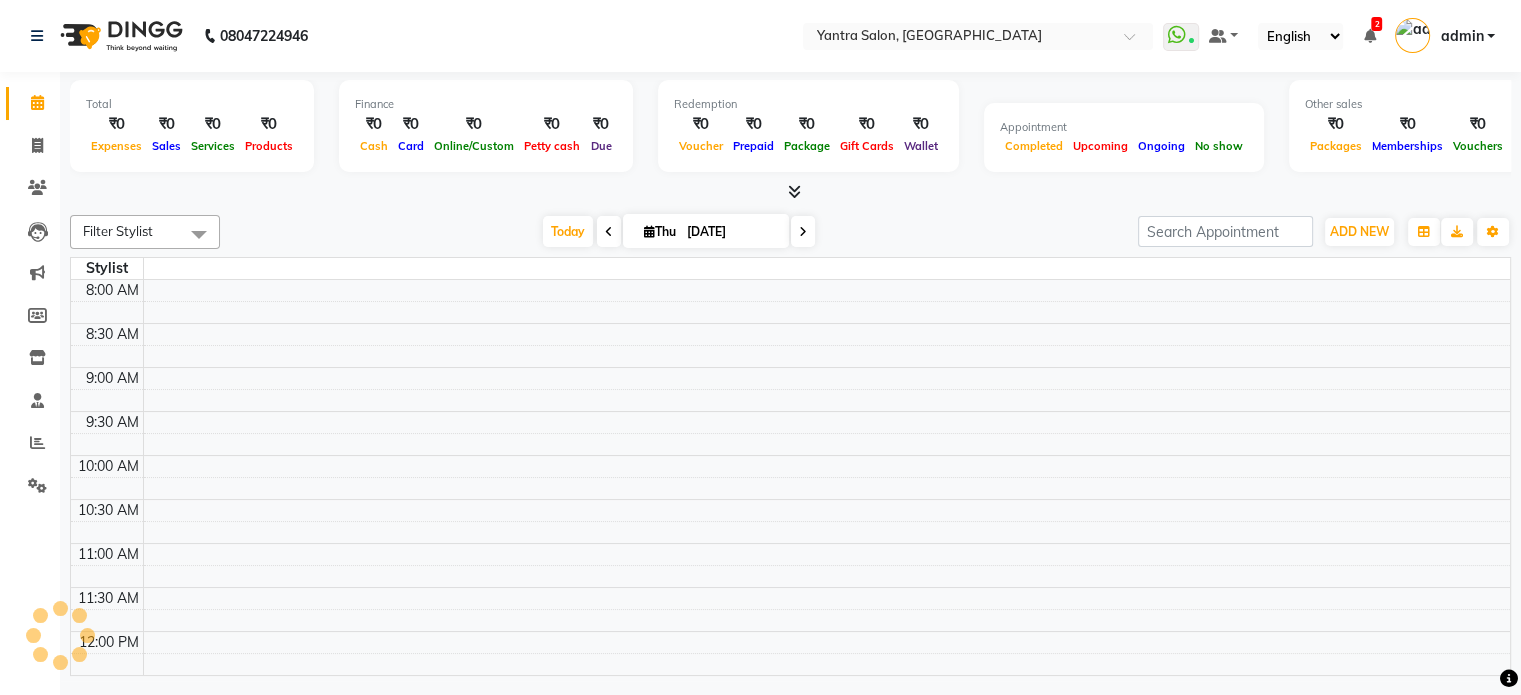 scroll, scrollTop: 736, scrollLeft: 0, axis: vertical 